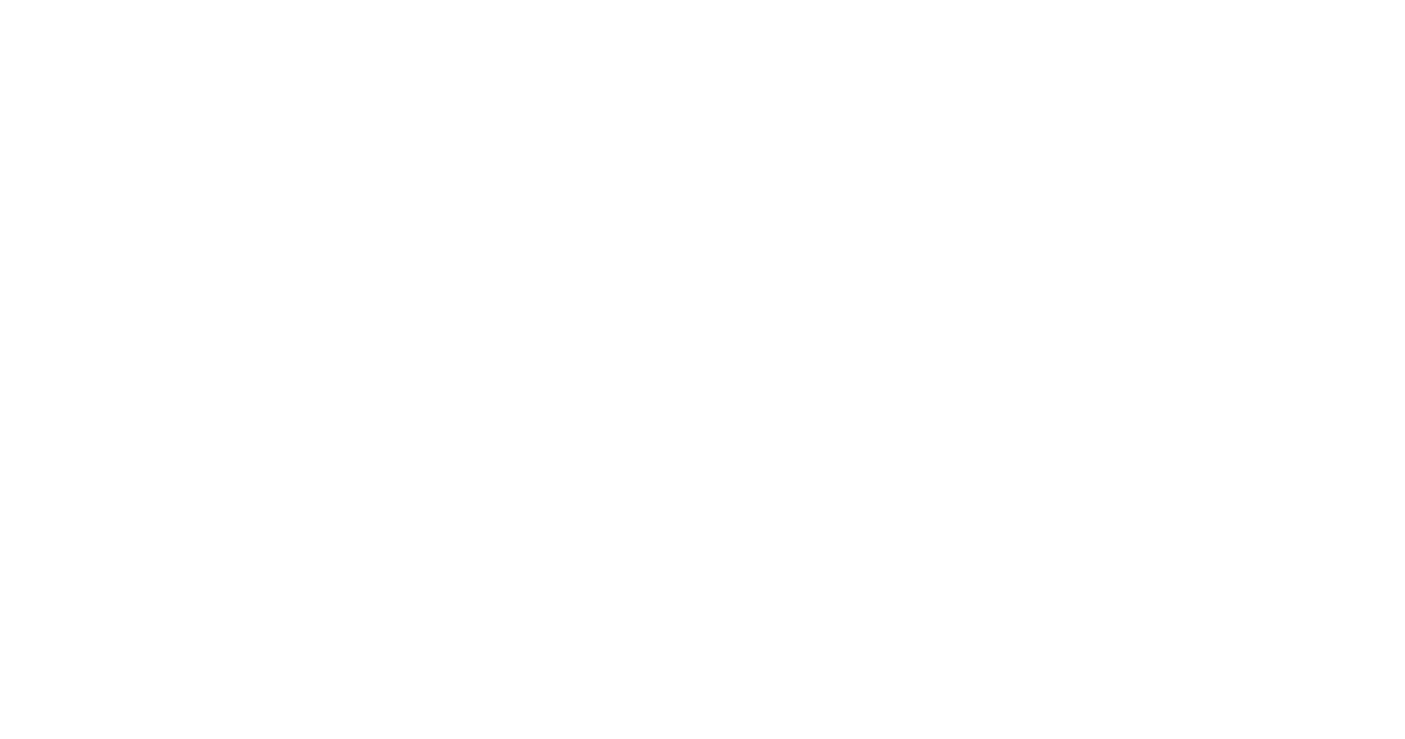 scroll, scrollTop: 0, scrollLeft: 0, axis: both 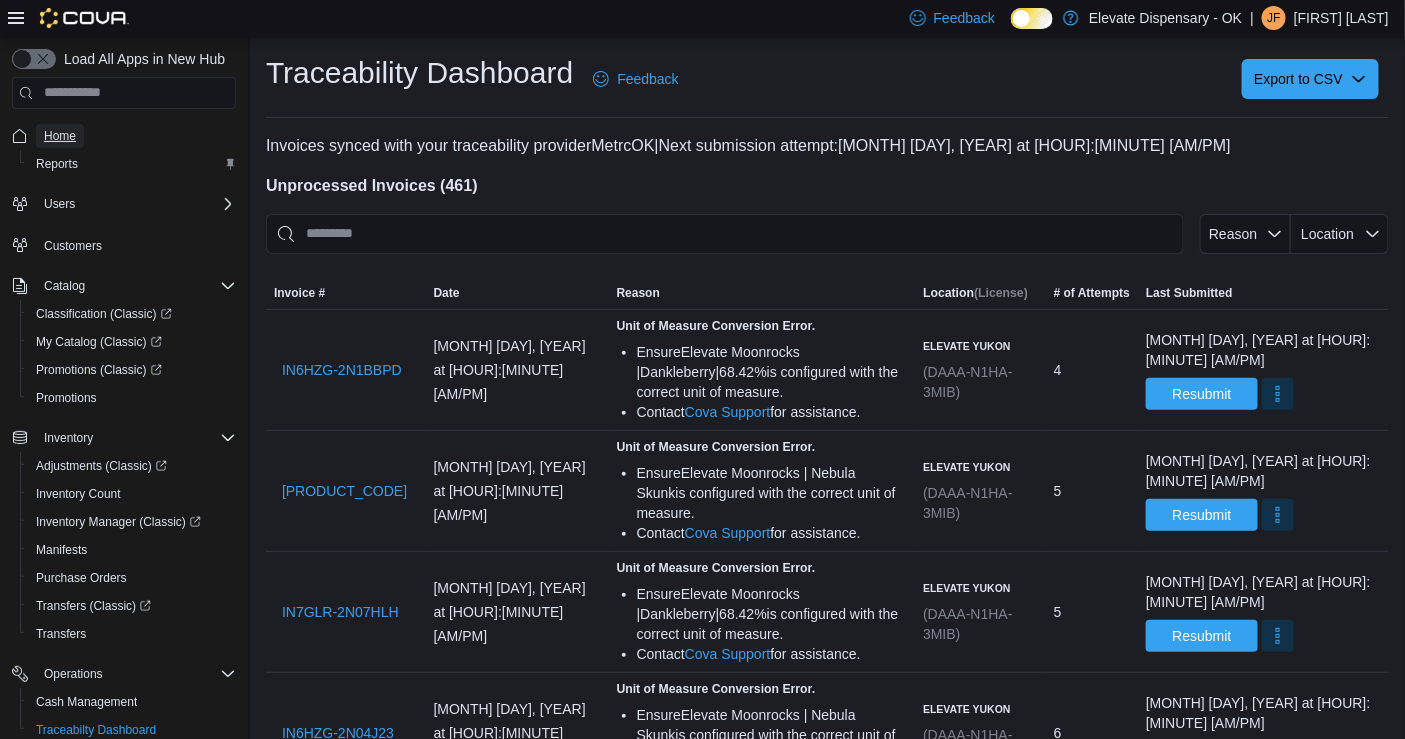 click on "Home" at bounding box center [60, 136] 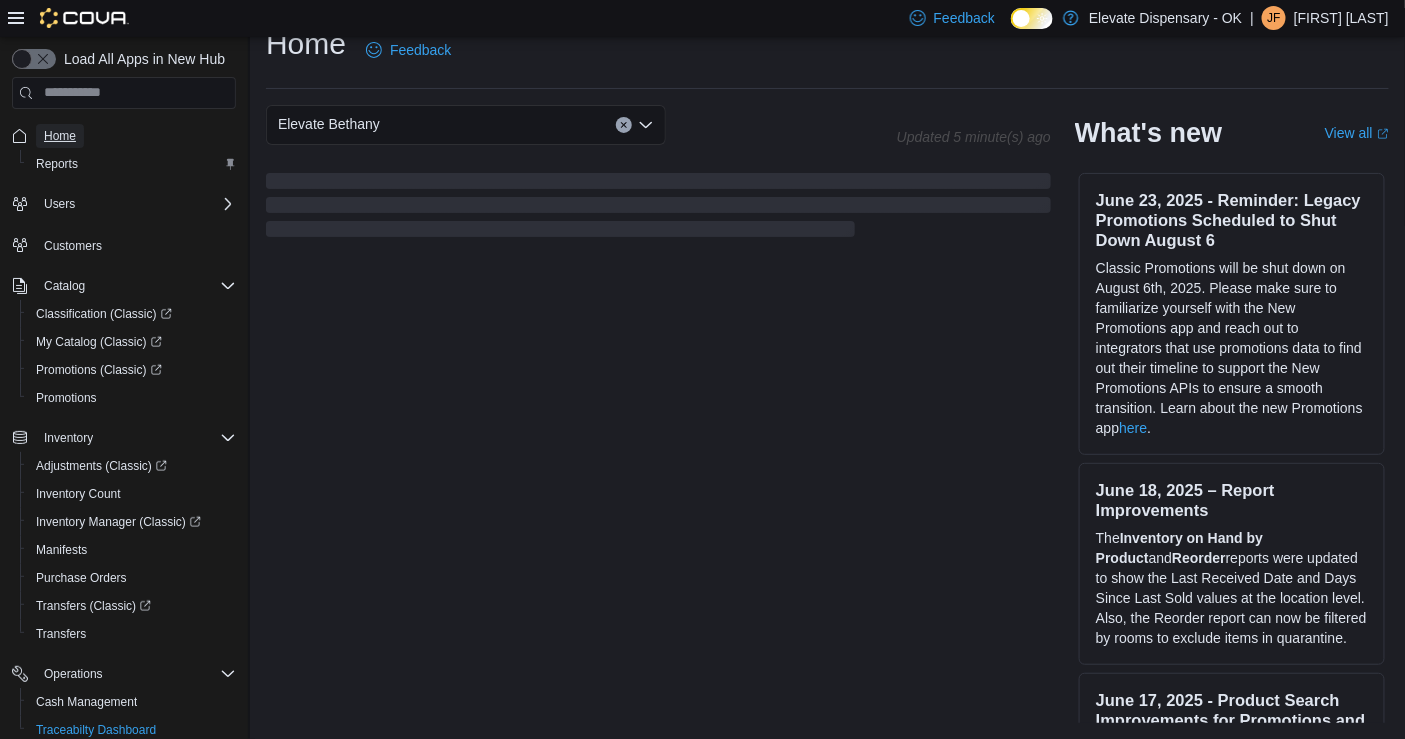 scroll, scrollTop: 572, scrollLeft: 0, axis: vertical 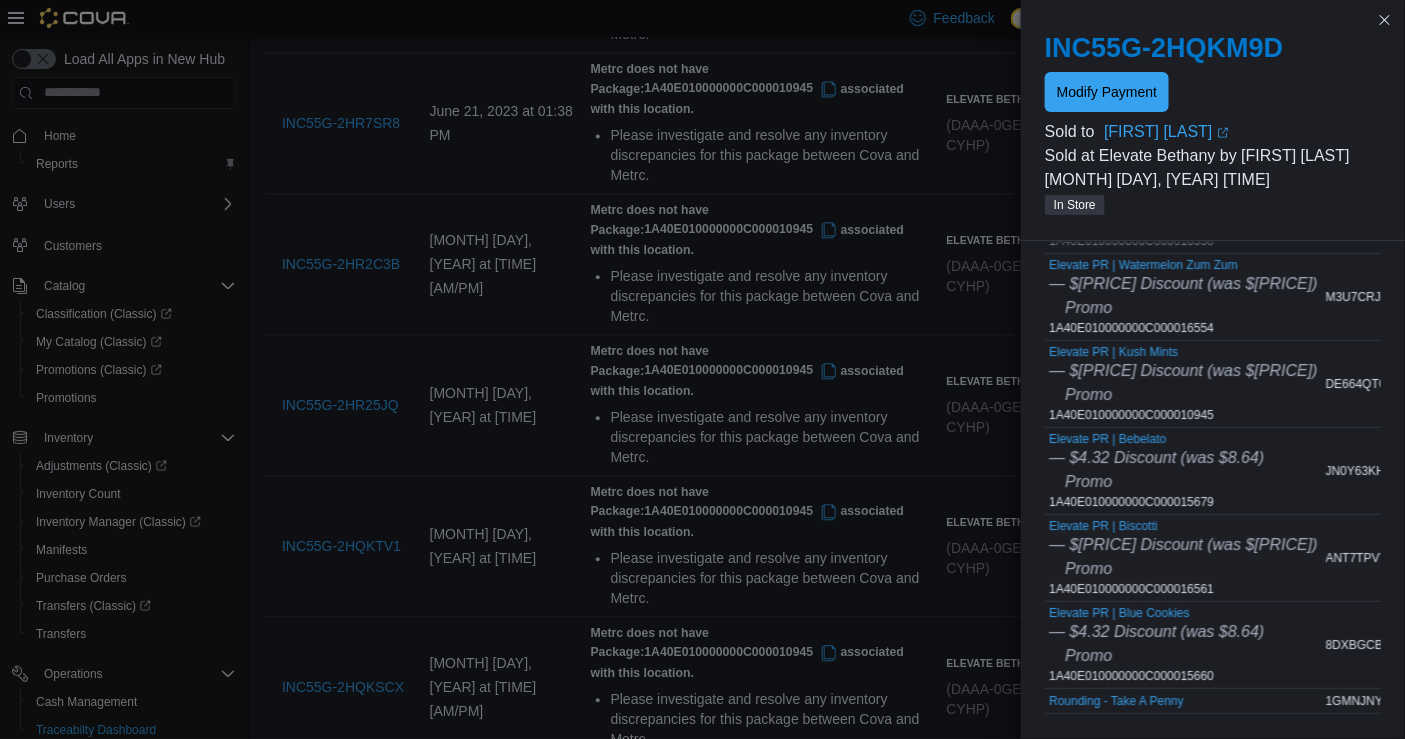 click on "[PRODUCT] | [PRODUCT] — $[PRICE] Discount
(was $[PRICE]) Promo [SKU]" at bounding box center [1183, 558] 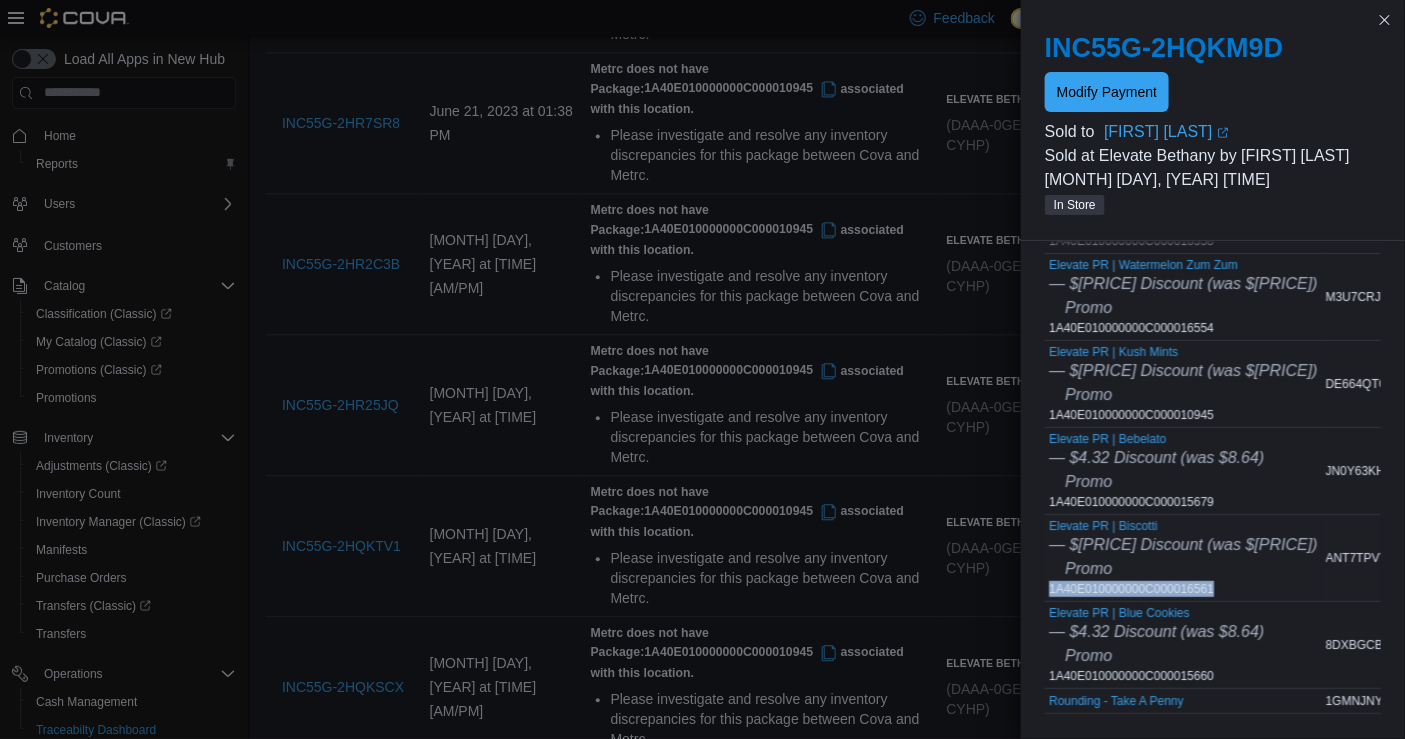 click on "[PRODUCT] | [PRODUCT] — $[PRICE] Discount
(was $[PRICE]) Promo [SKU]" at bounding box center [1183, 558] 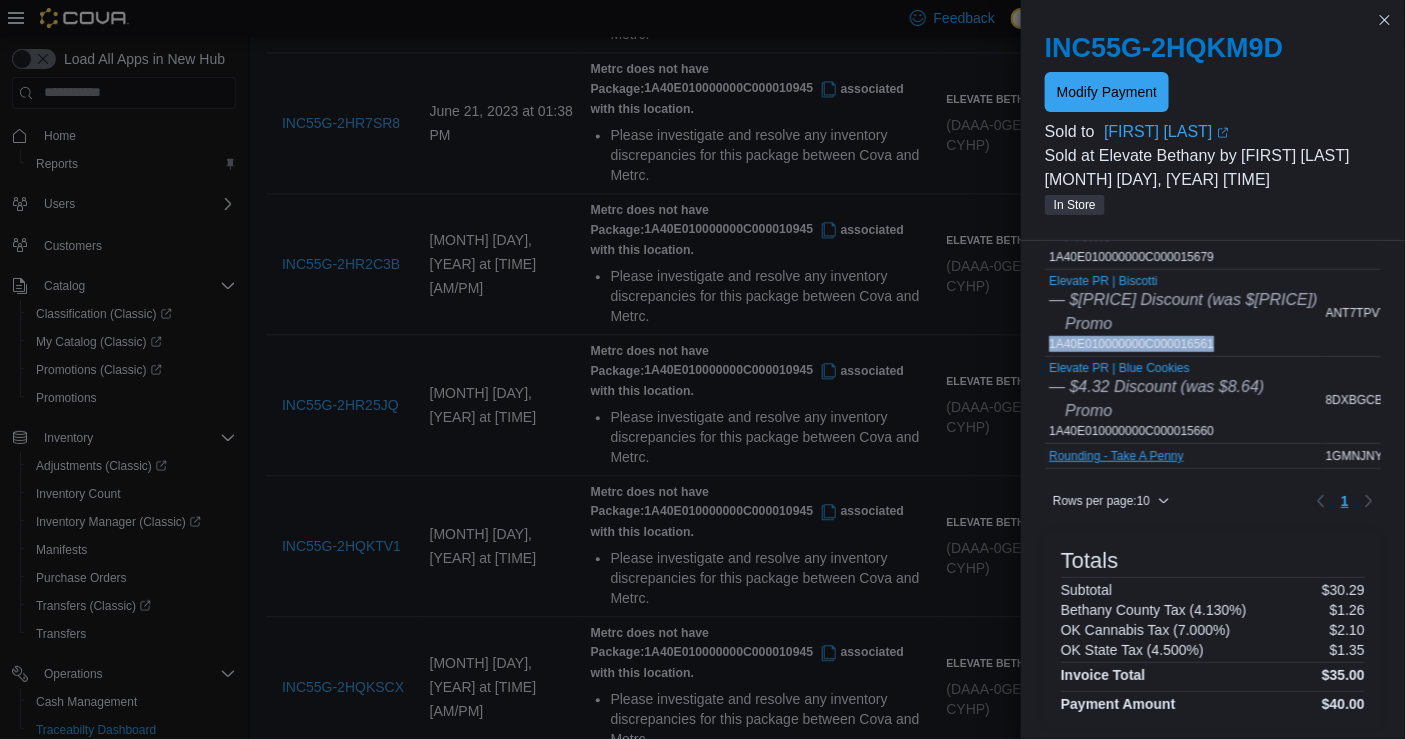 scroll, scrollTop: 476, scrollLeft: 0, axis: vertical 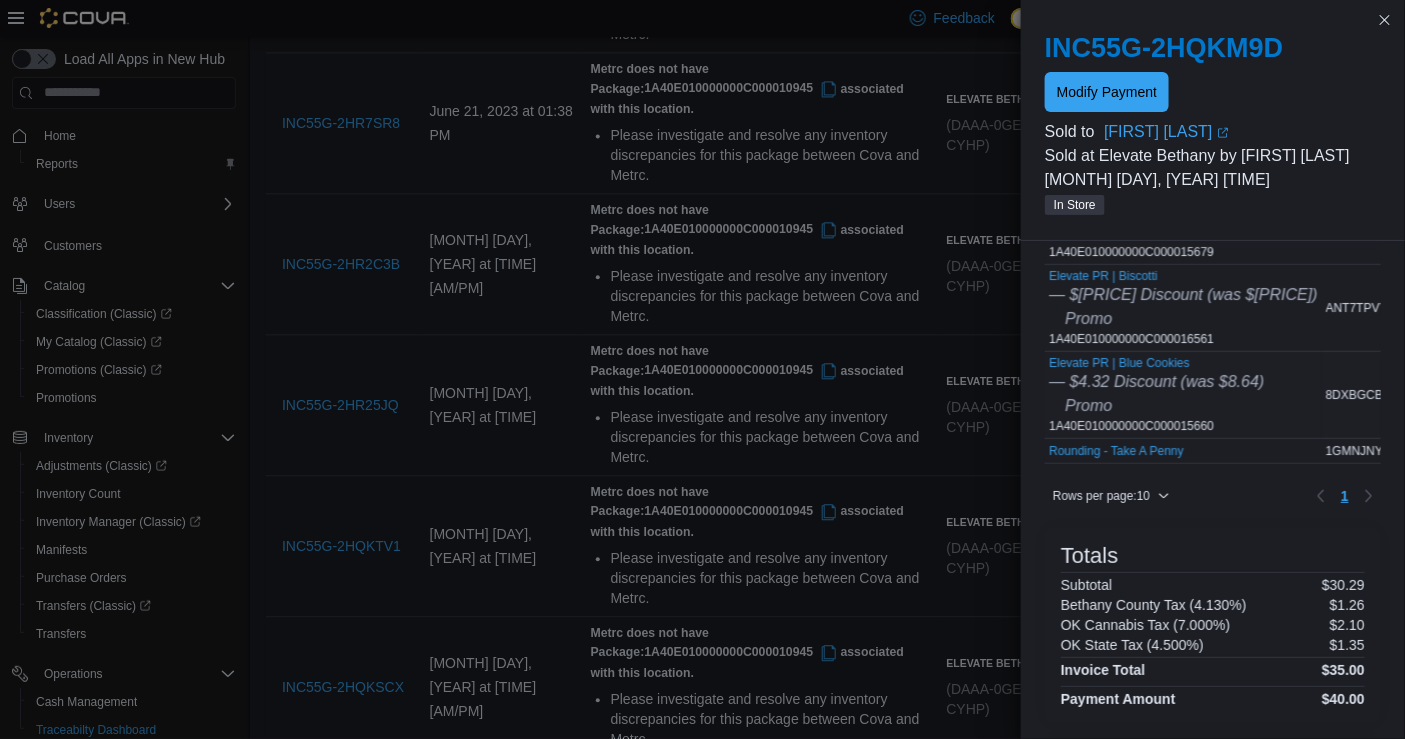 click on "Elevate PR | Blue Cookies — $[PRICE] Discount
(was $[PRICE]) Promo 1A40E010000000C000015660" at bounding box center [1156, 395] 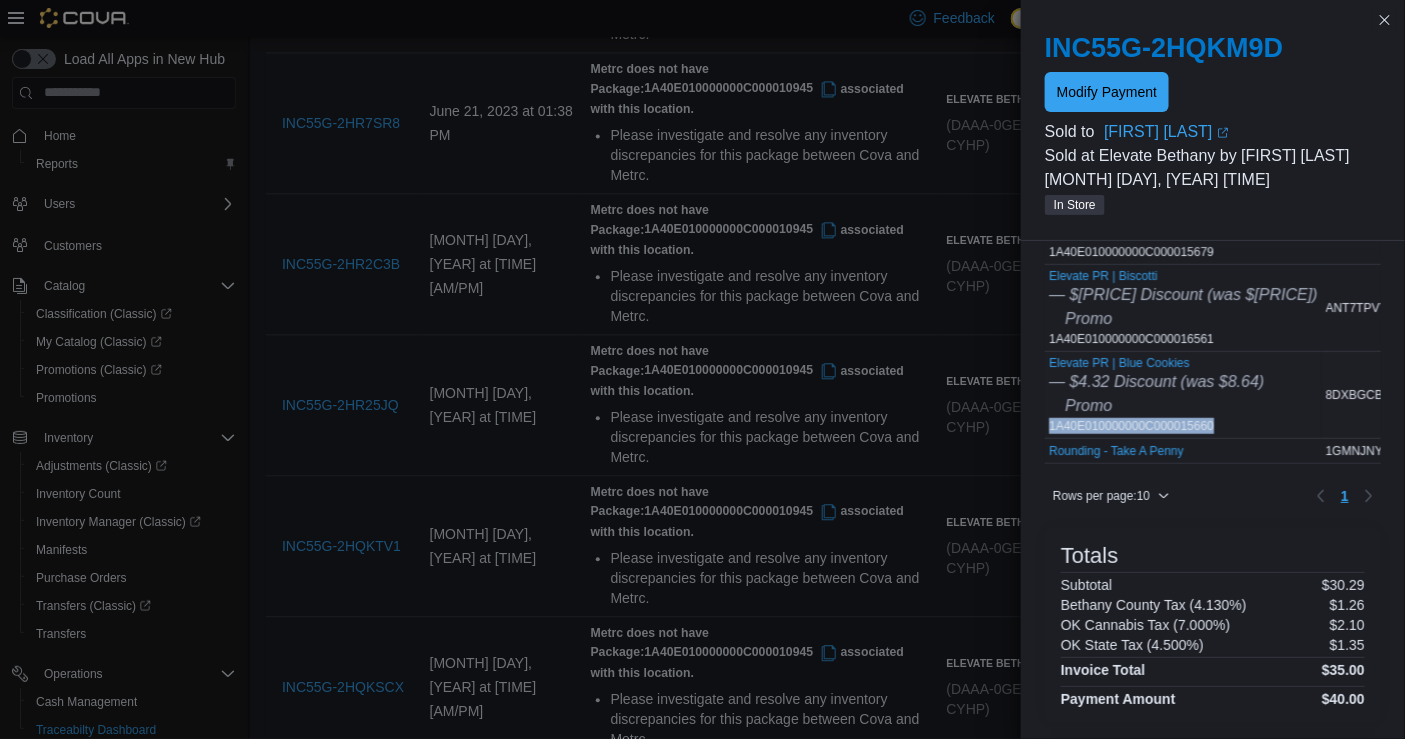 click on "Elevate PR | Blue Cookies — $[PRICE] Discount
(was $[PRICE]) Promo 1A40E010000000C000015660" at bounding box center (1156, 395) 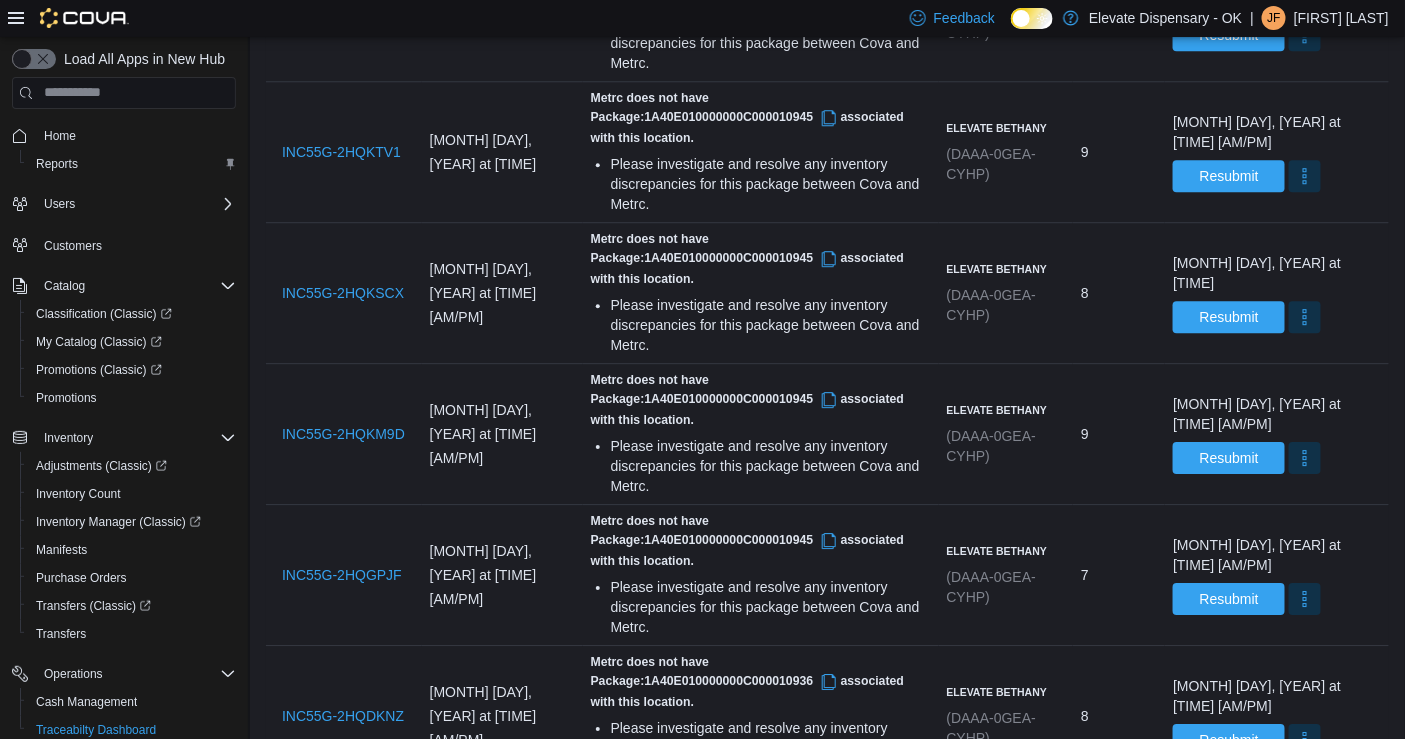 scroll, scrollTop: 1802, scrollLeft: 0, axis: vertical 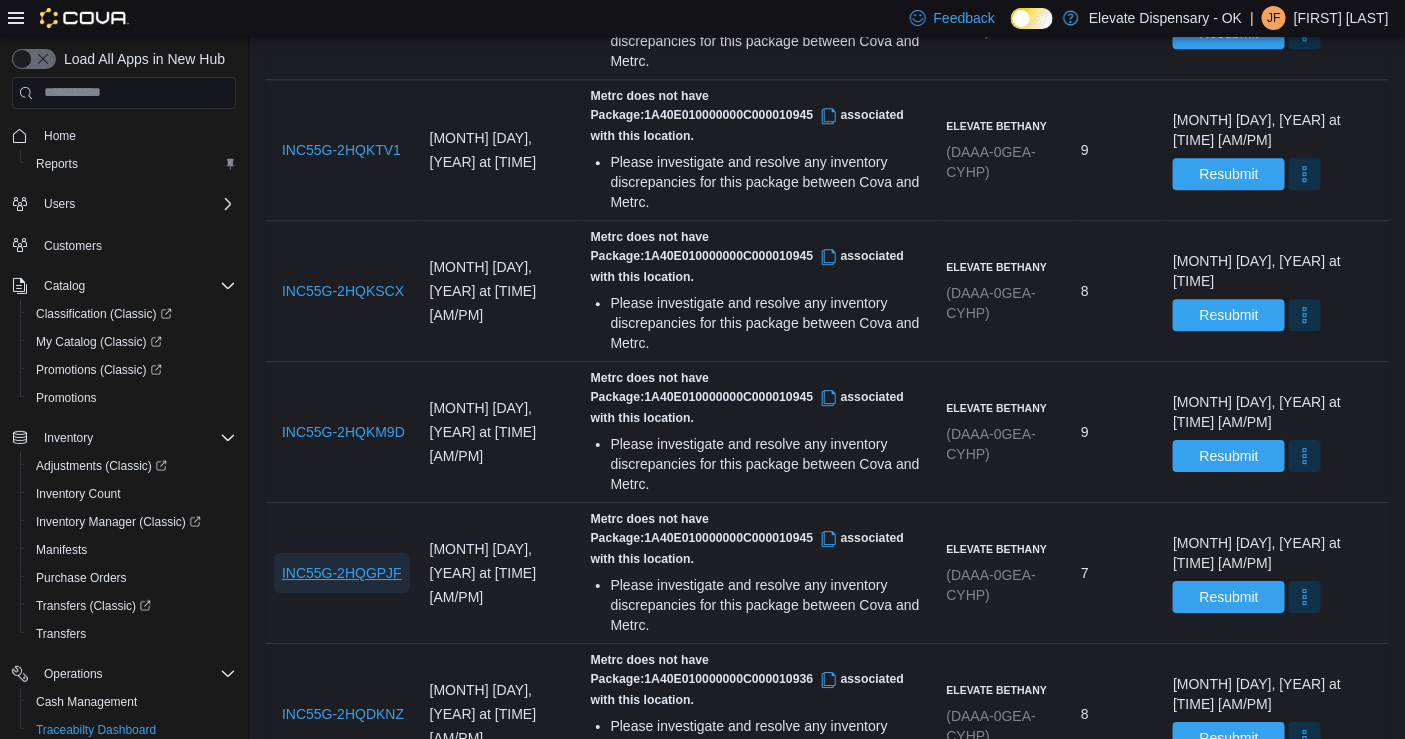 click on "INC55G-2HQGPJF" at bounding box center (342, 573) 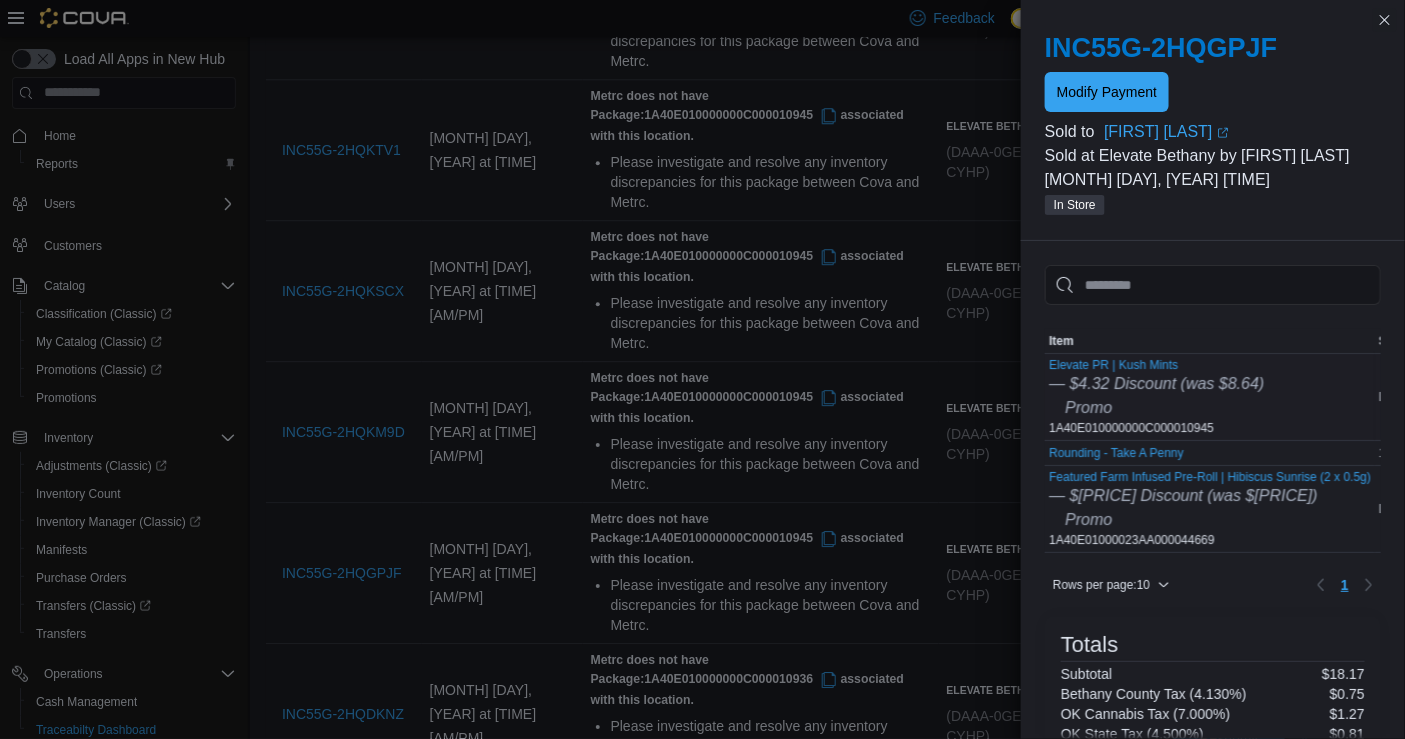 click on "Elevate PR | Kush Mints — $[PRICE] Discount
(was $[PRICE]) Promo 1A40E010000000C000010945" at bounding box center (1156, 397) 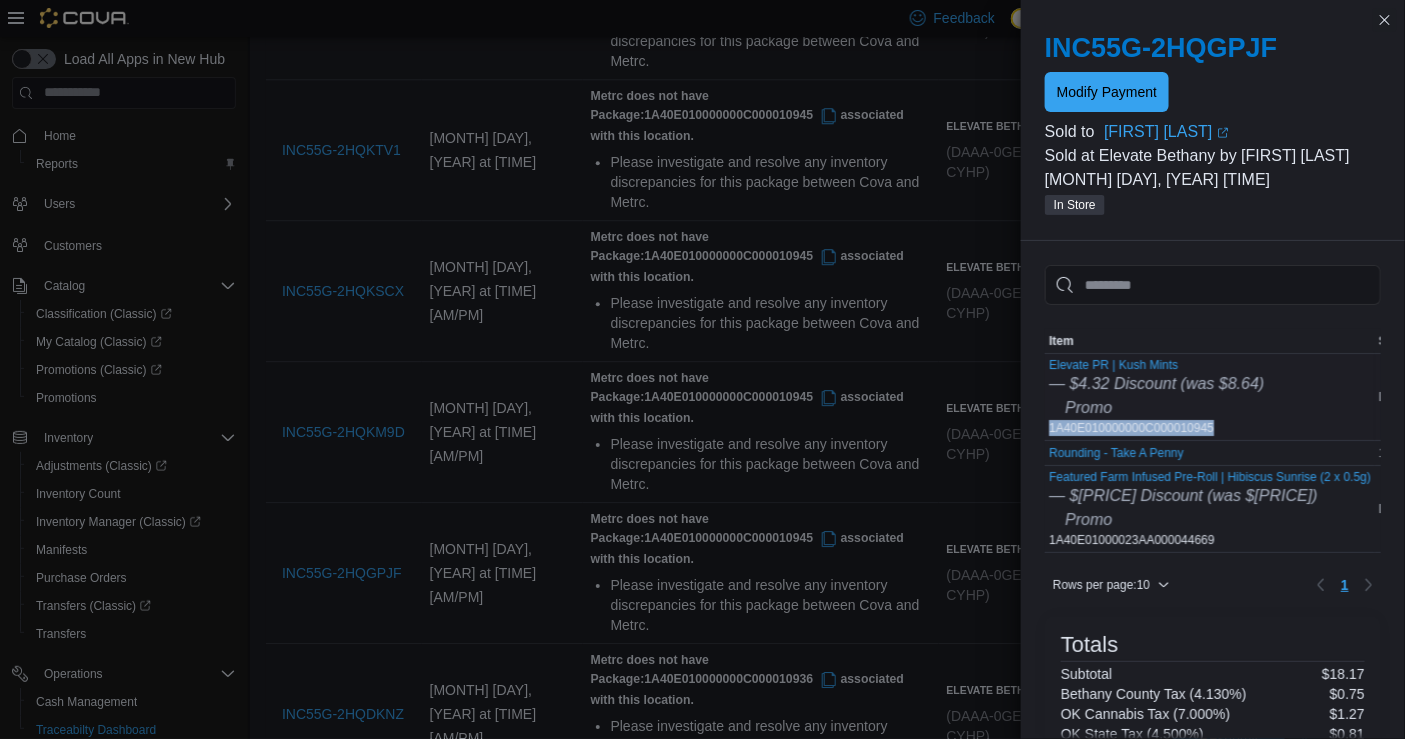 click on "Elevate PR | Kush Mints — $[PRICE] Discount
(was $[PRICE]) Promo 1A40E010000000C000010945" at bounding box center (1156, 397) 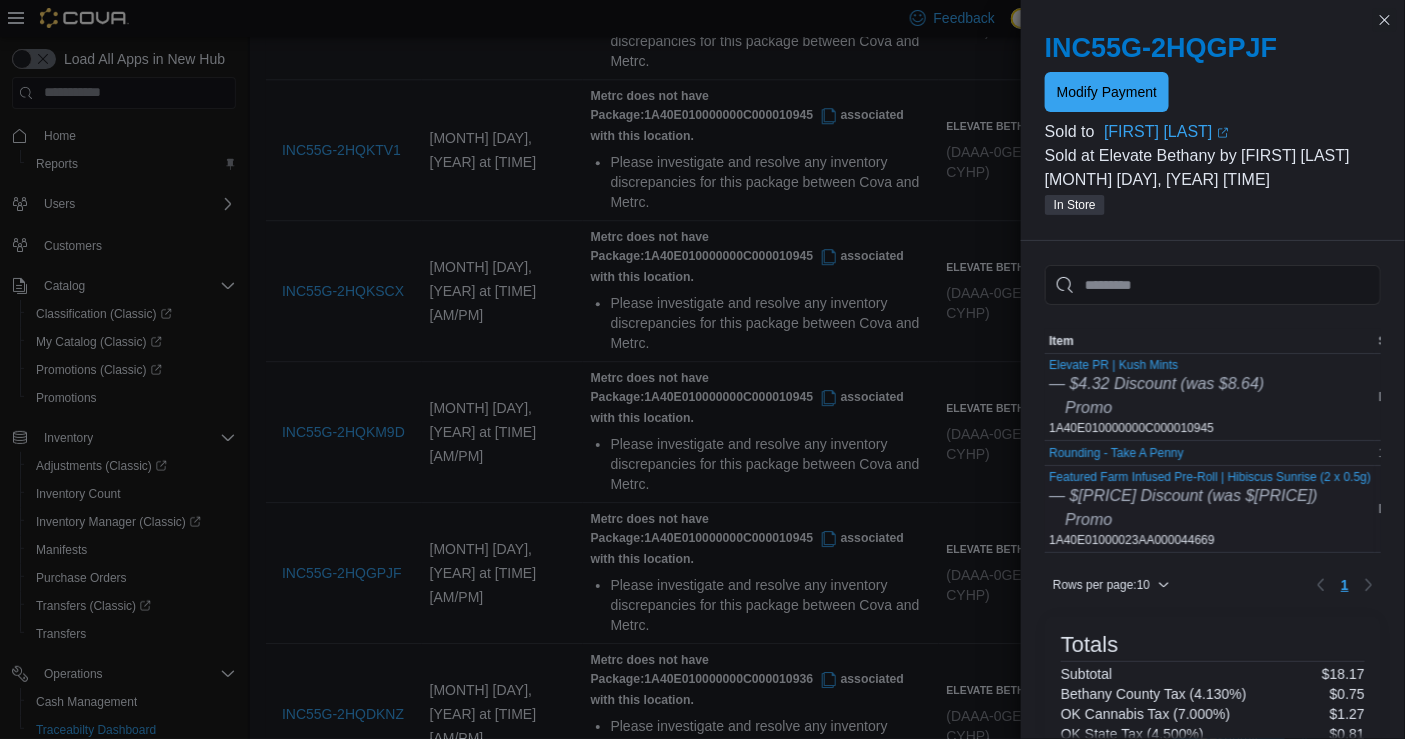 click on "Featured Farm Infused Pre-Roll | Hibiscus Sunrise (2 x 0.5g) — $[PRICE] Discount
(was $[PRICE]) Promo 1A40E01000023AA000044669" at bounding box center (1210, 509) 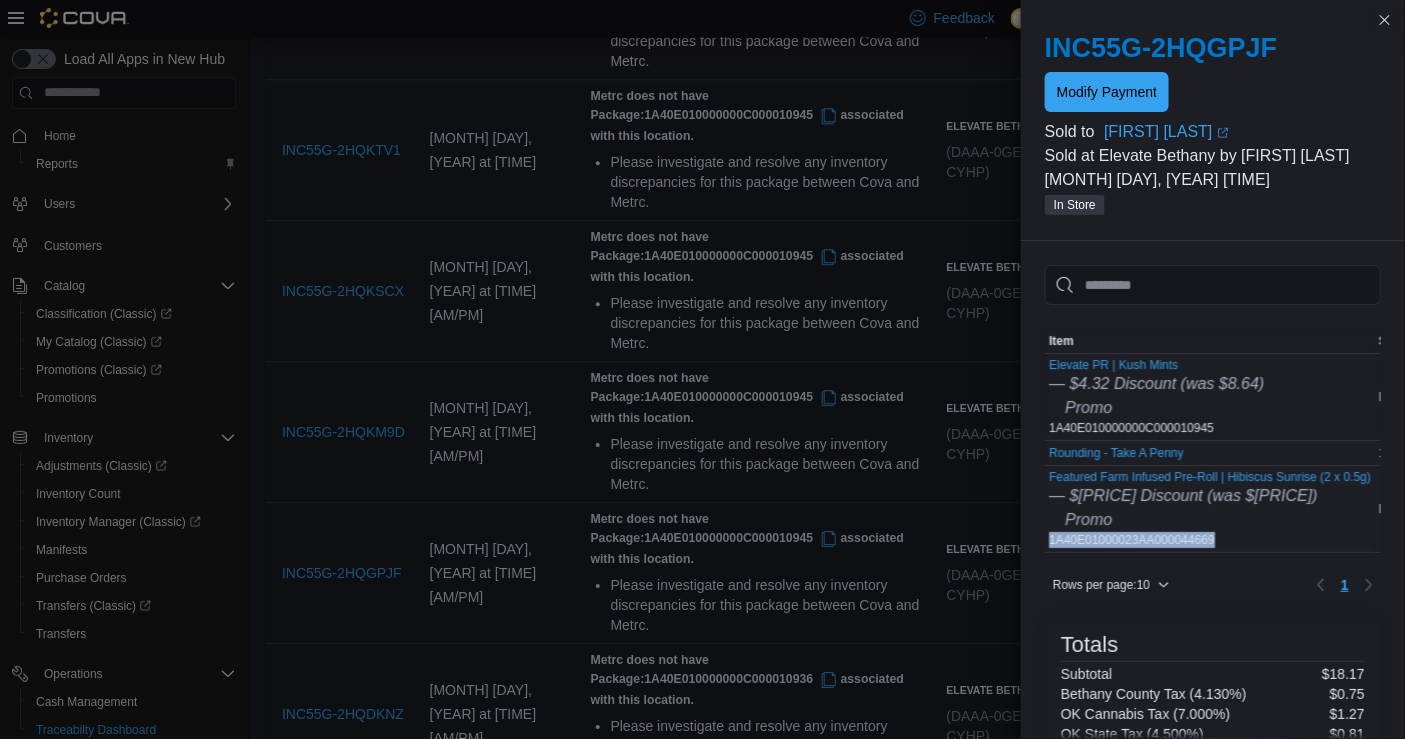 click on "Featured Farm Infused Pre-Roll | Hibiscus Sunrise (2 x 0.5g) — $[PRICE] Discount
(was $[PRICE]) Promo 1A40E01000023AA000044669" at bounding box center [1210, 509] 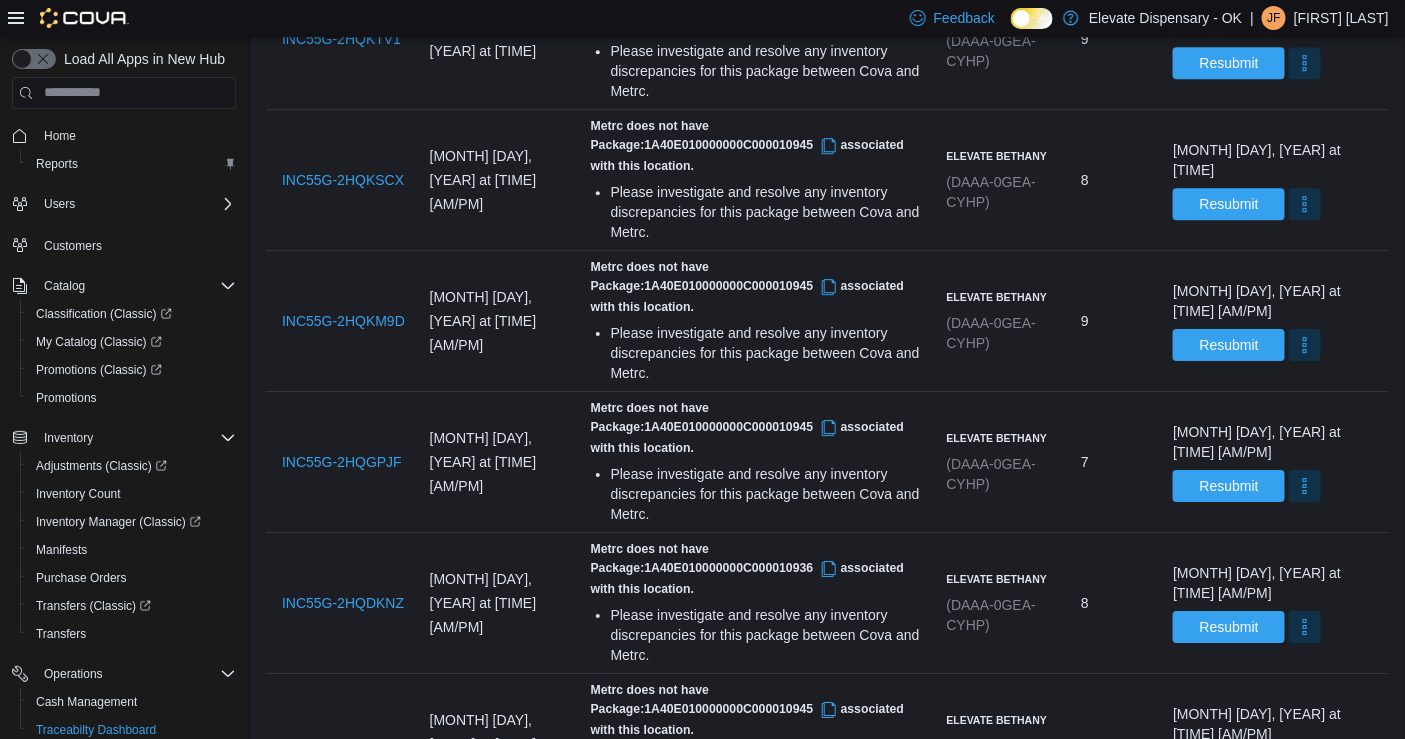 scroll, scrollTop: 1914, scrollLeft: 0, axis: vertical 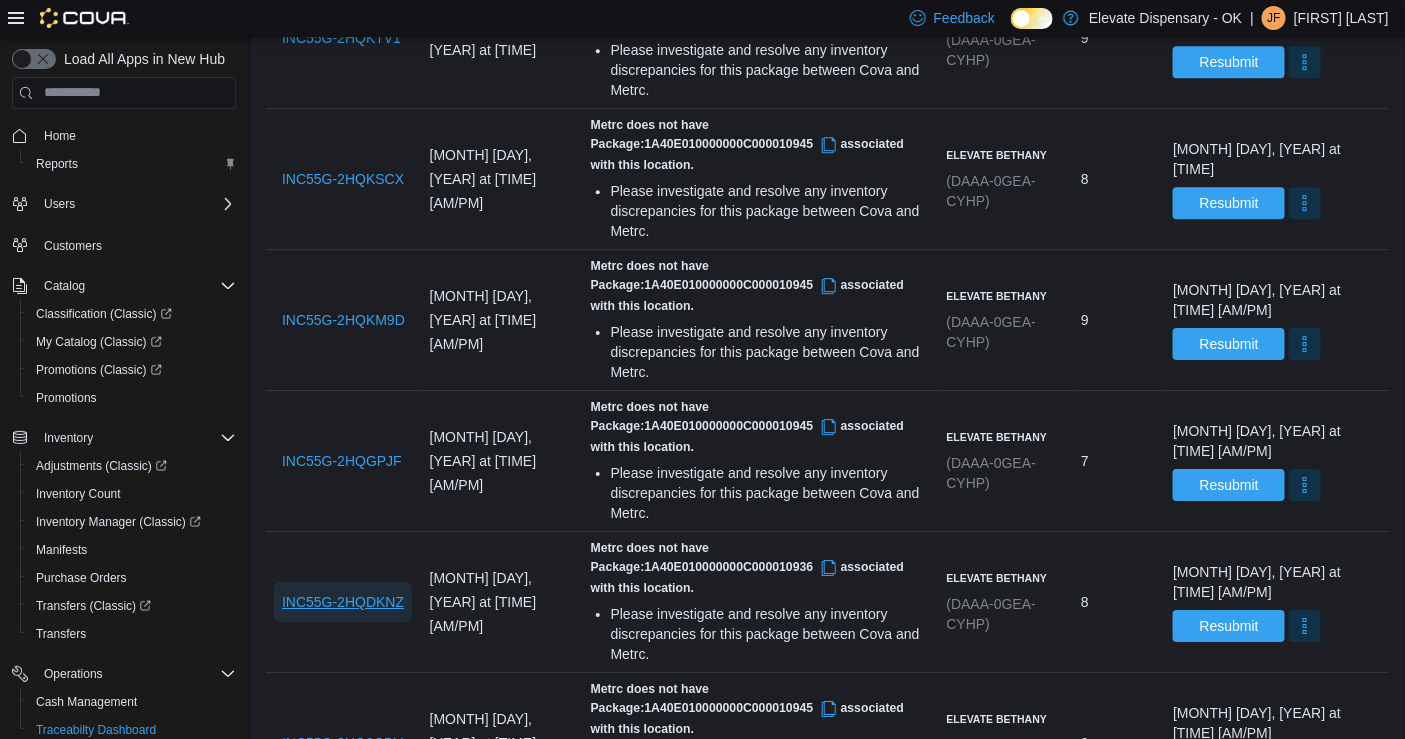 click on "INC55G-2HQDKNZ" at bounding box center [343, 602] 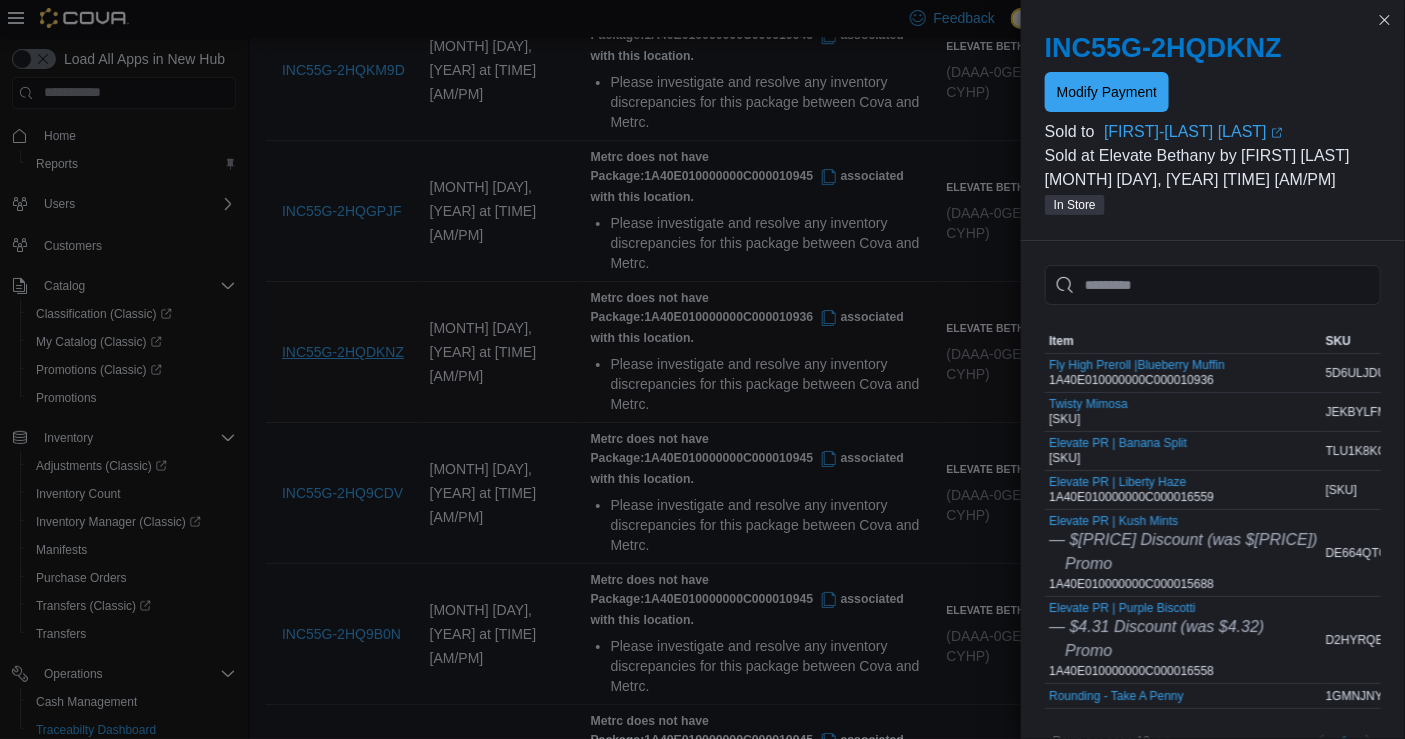 scroll, scrollTop: 1914, scrollLeft: 0, axis: vertical 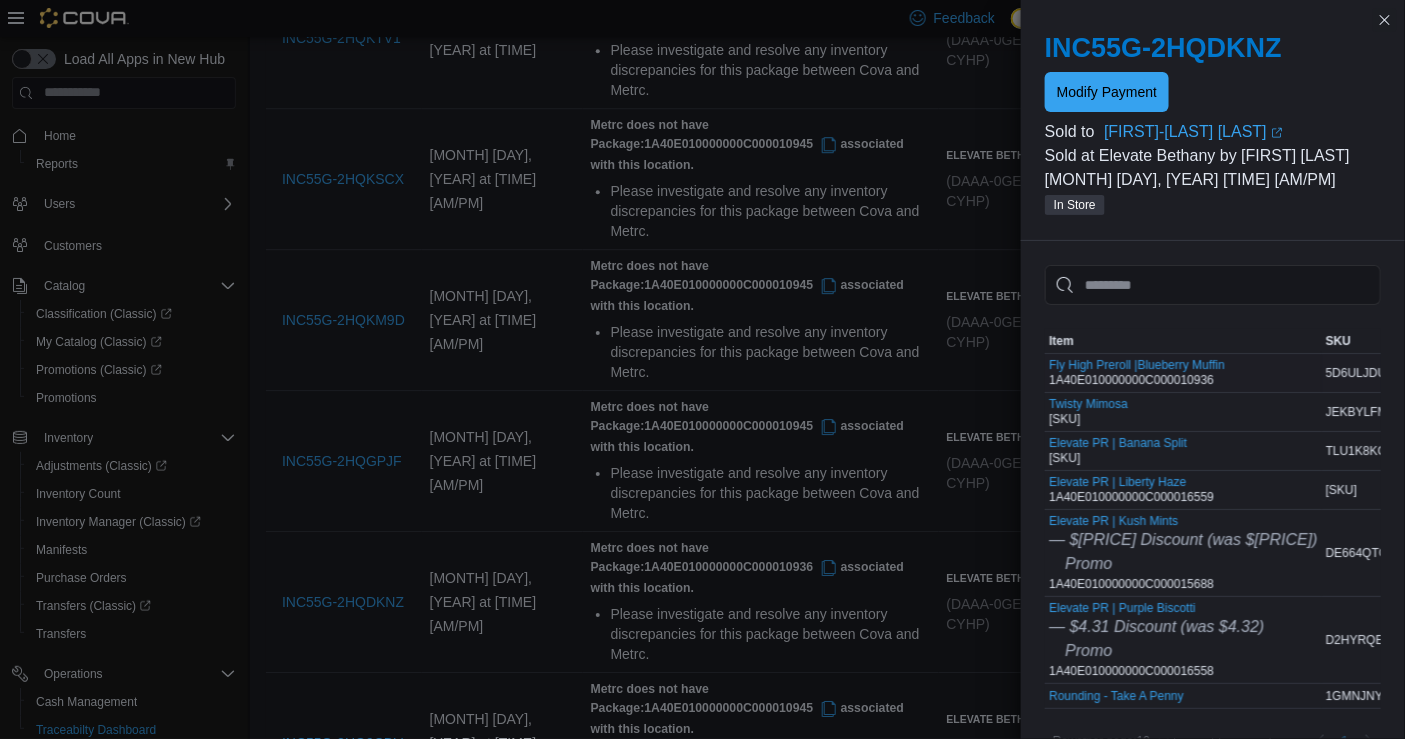click on "Fly High Preroll |Blueberry Muffin 1A40E010000000C000010936" at bounding box center (1137, 373) 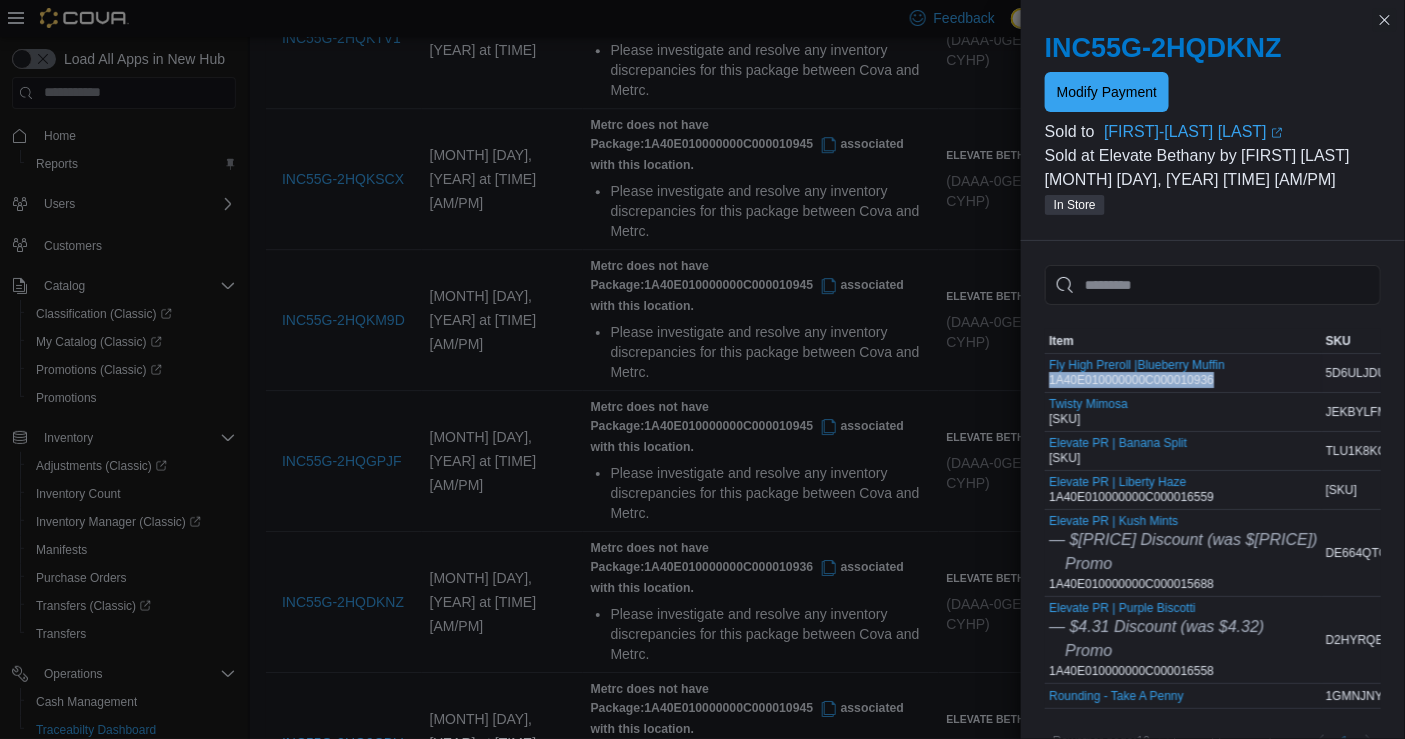 click on "Fly High Preroll |Blueberry Muffin 1A40E010000000C000010936" at bounding box center [1137, 373] 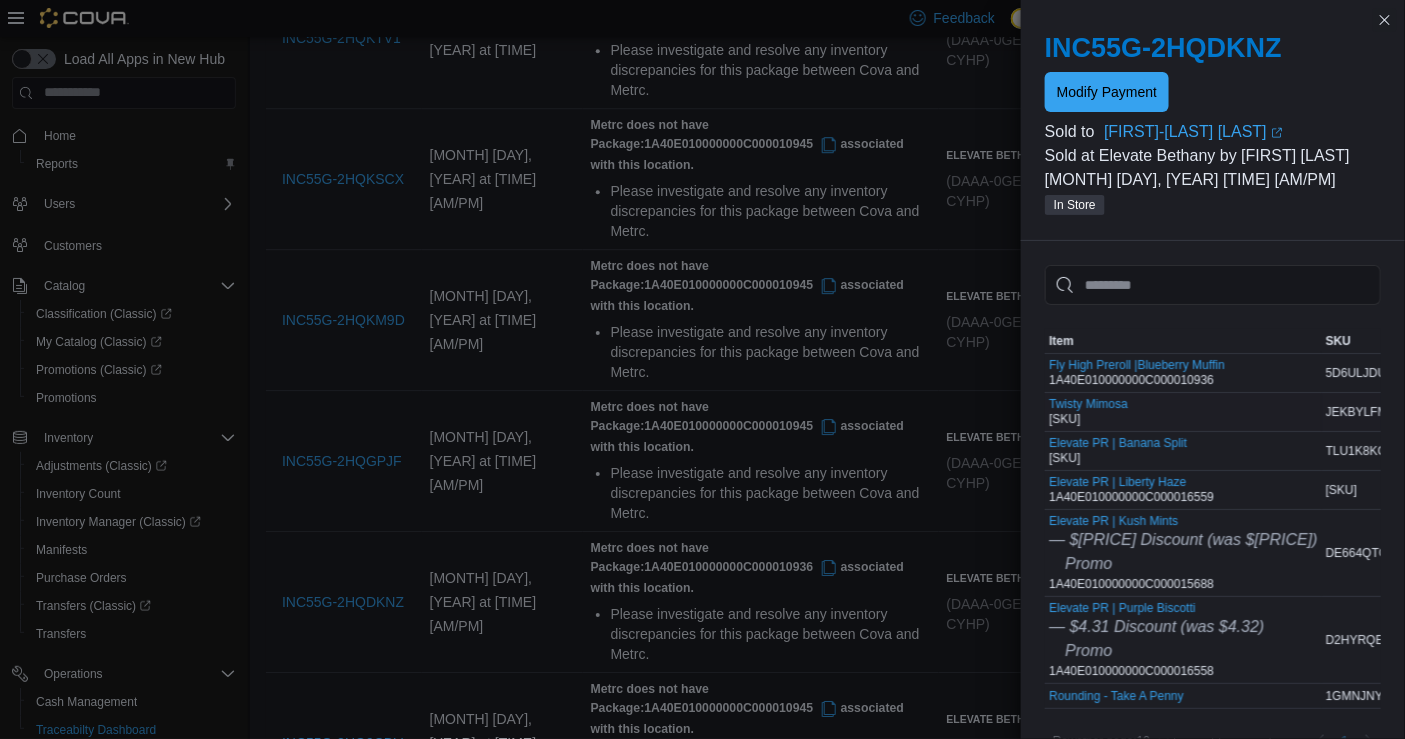 click on "[PRODUCT] [SKU]" at bounding box center [1088, 412] 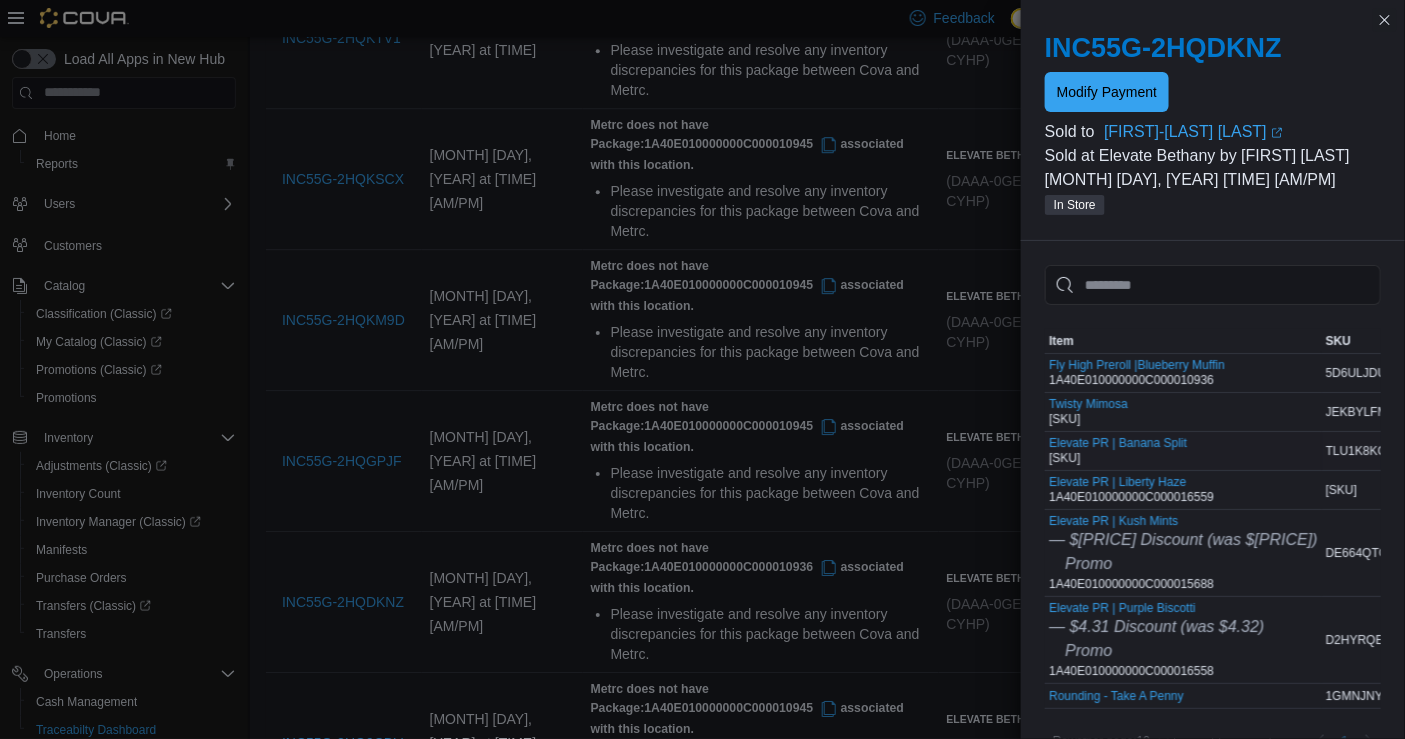 click on "Elevate PR | Banana Split [SKU]" at bounding box center (1118, 451) 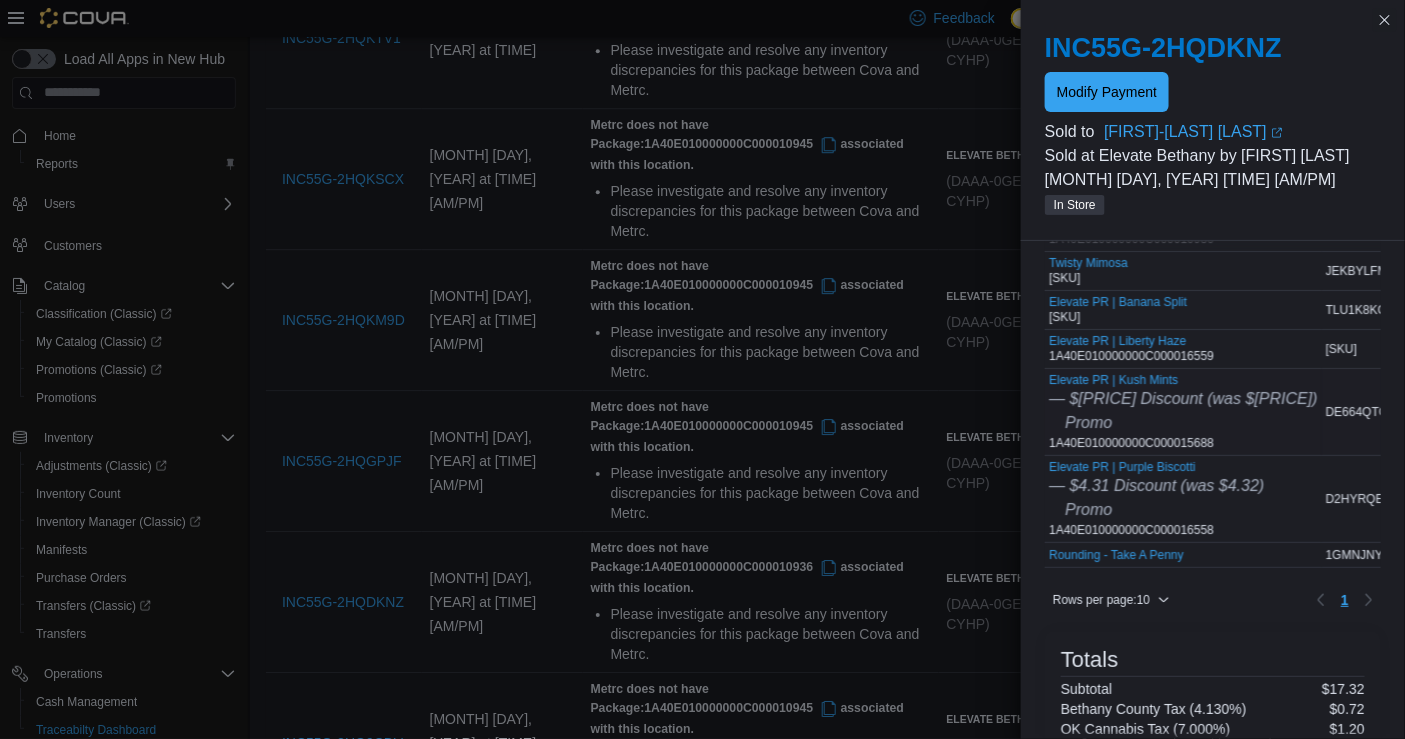scroll, scrollTop: 142, scrollLeft: 0, axis: vertical 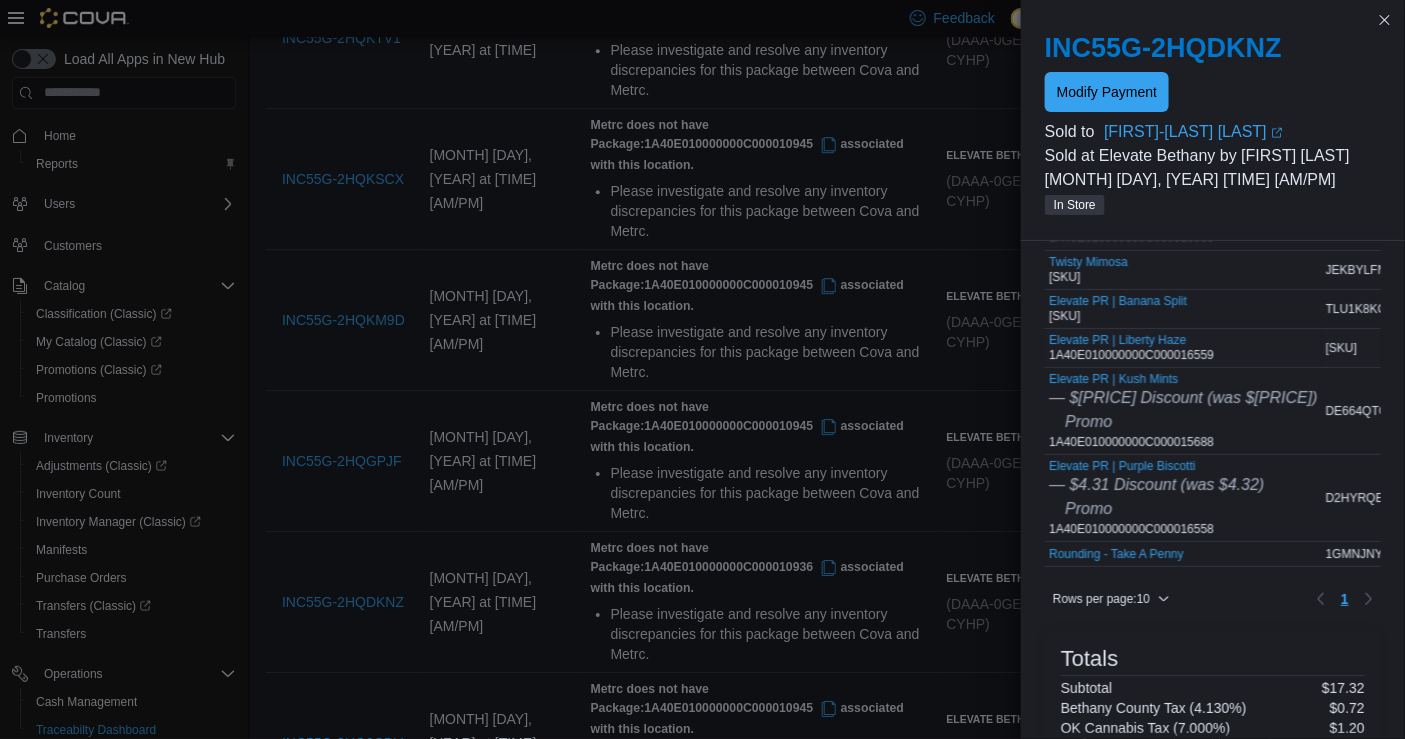 click on "Elevate PR | Liberty Haze 1A40E010000000C000016559" at bounding box center [1131, 348] 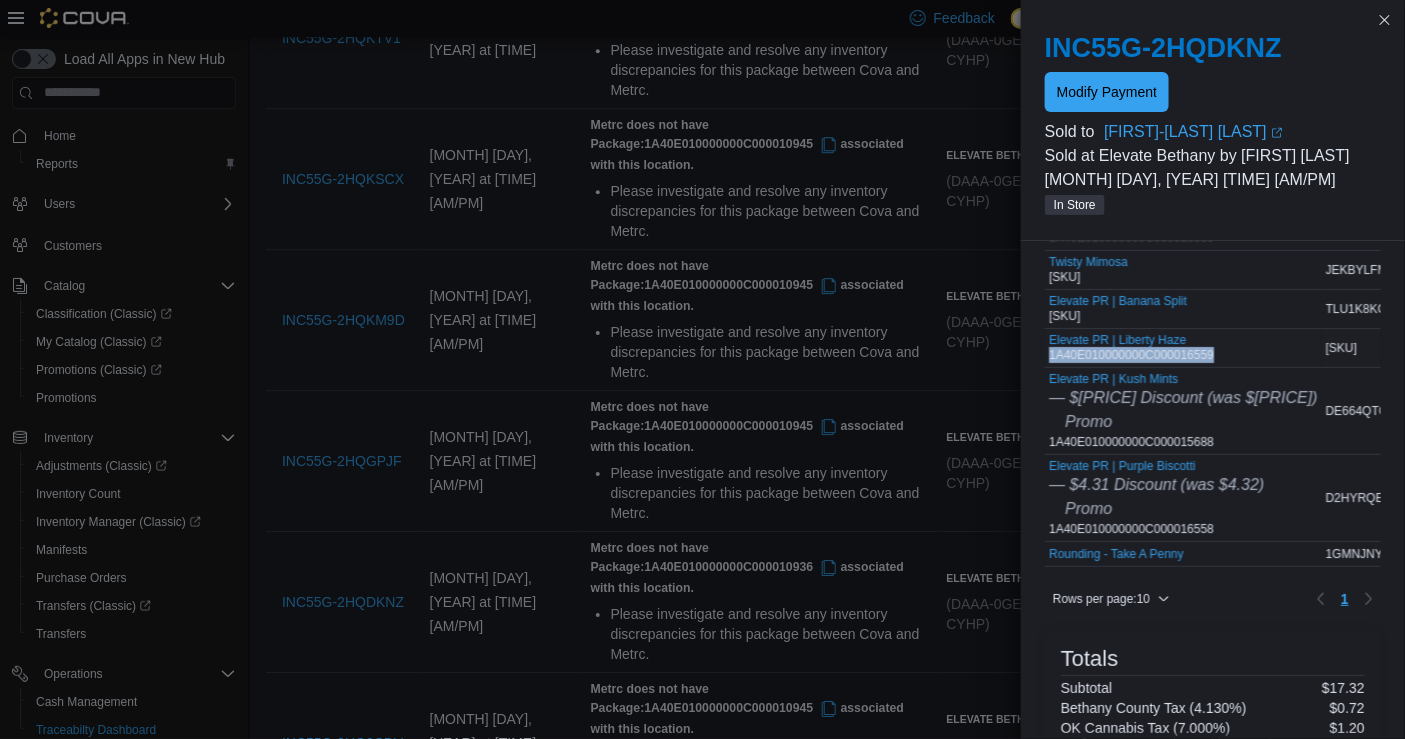 click on "Elevate PR | Liberty Haze 1A40E010000000C000016559" at bounding box center (1131, 348) 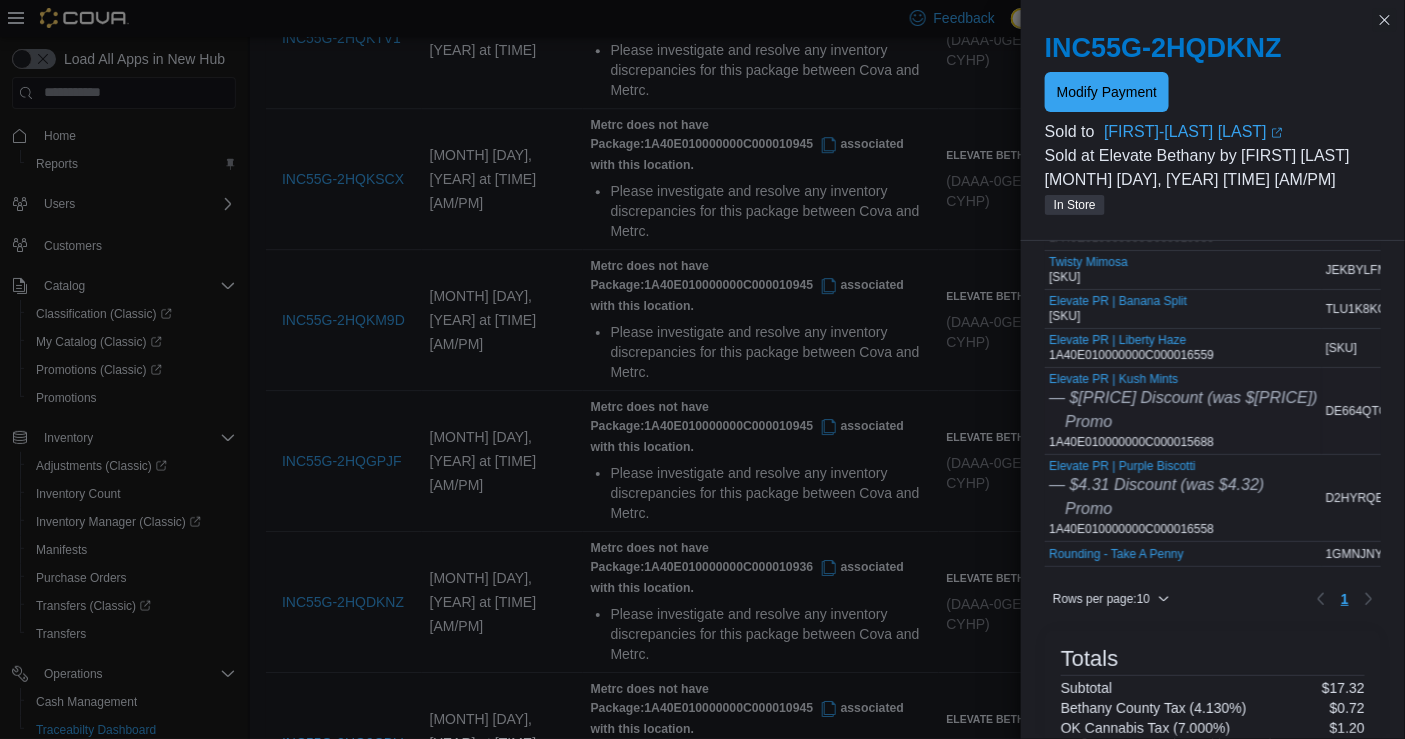 click on "Elevate PR | Kush Mints — $[PRICE] Discount
(was $[PRICE]) Promo 1A40E010000000C000015688" at bounding box center (1183, 411) 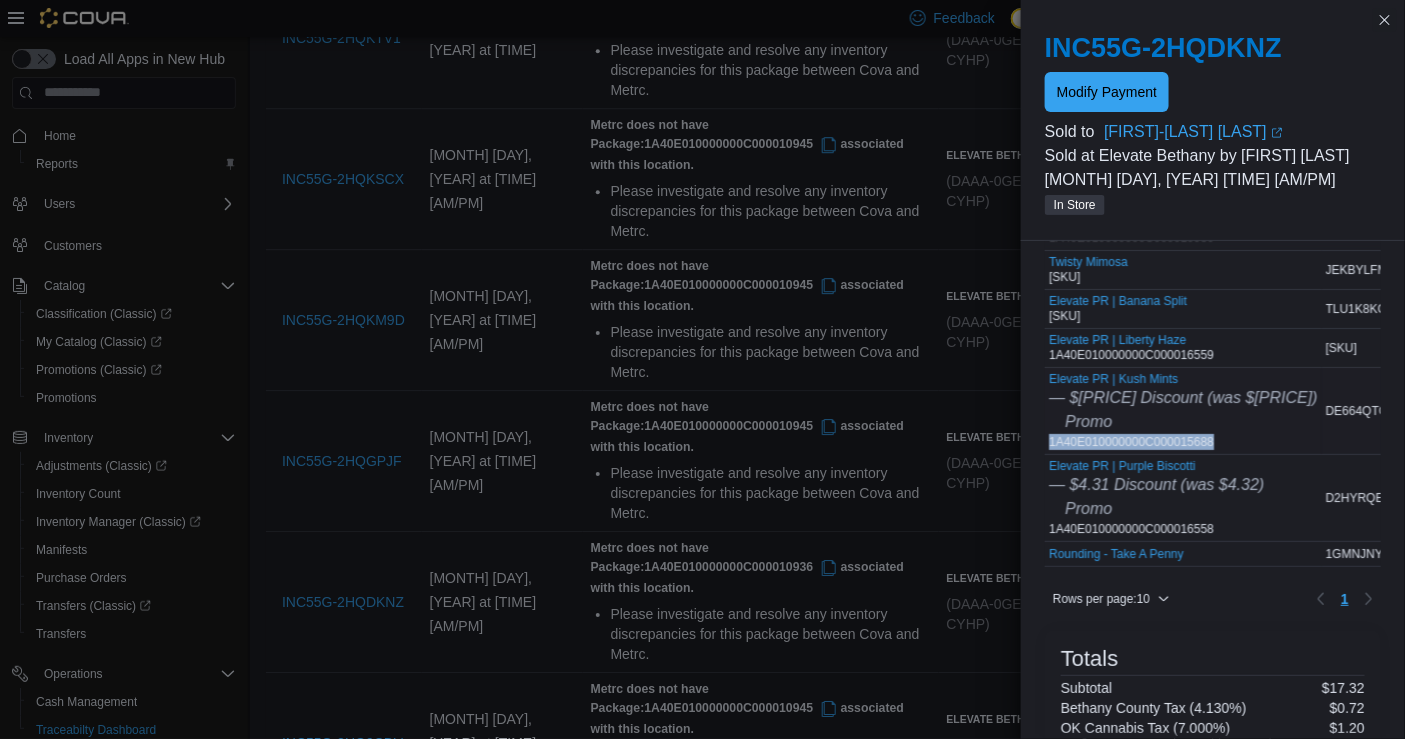 click on "Elevate PR | Kush Mints — $[PRICE] Discount
(was $[PRICE]) Promo 1A40E010000000C000015688" at bounding box center (1183, 411) 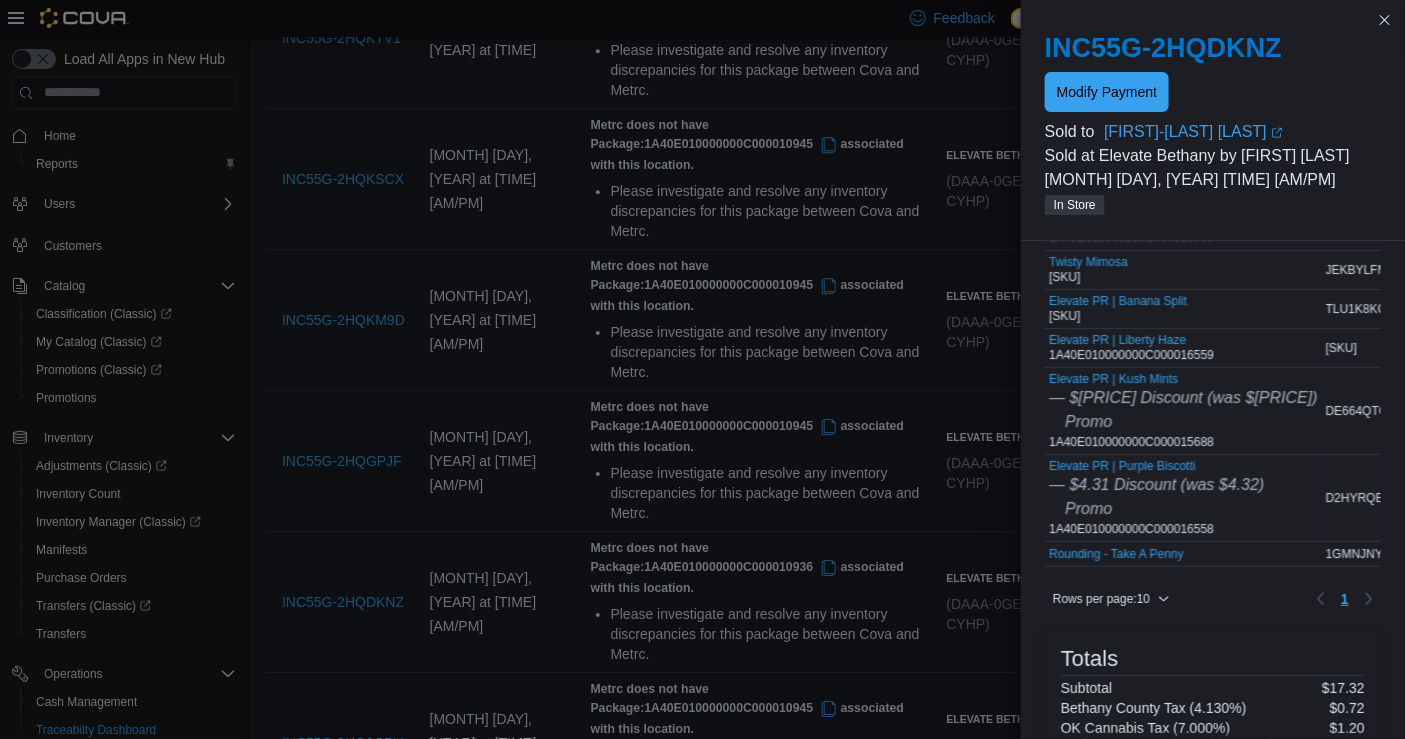 click on "Elevate PR | Purple Biscotti — $[PRICE] Discount
(was $[PRICE]) Promo 1A40E010000000C000016558" at bounding box center (1156, 498) 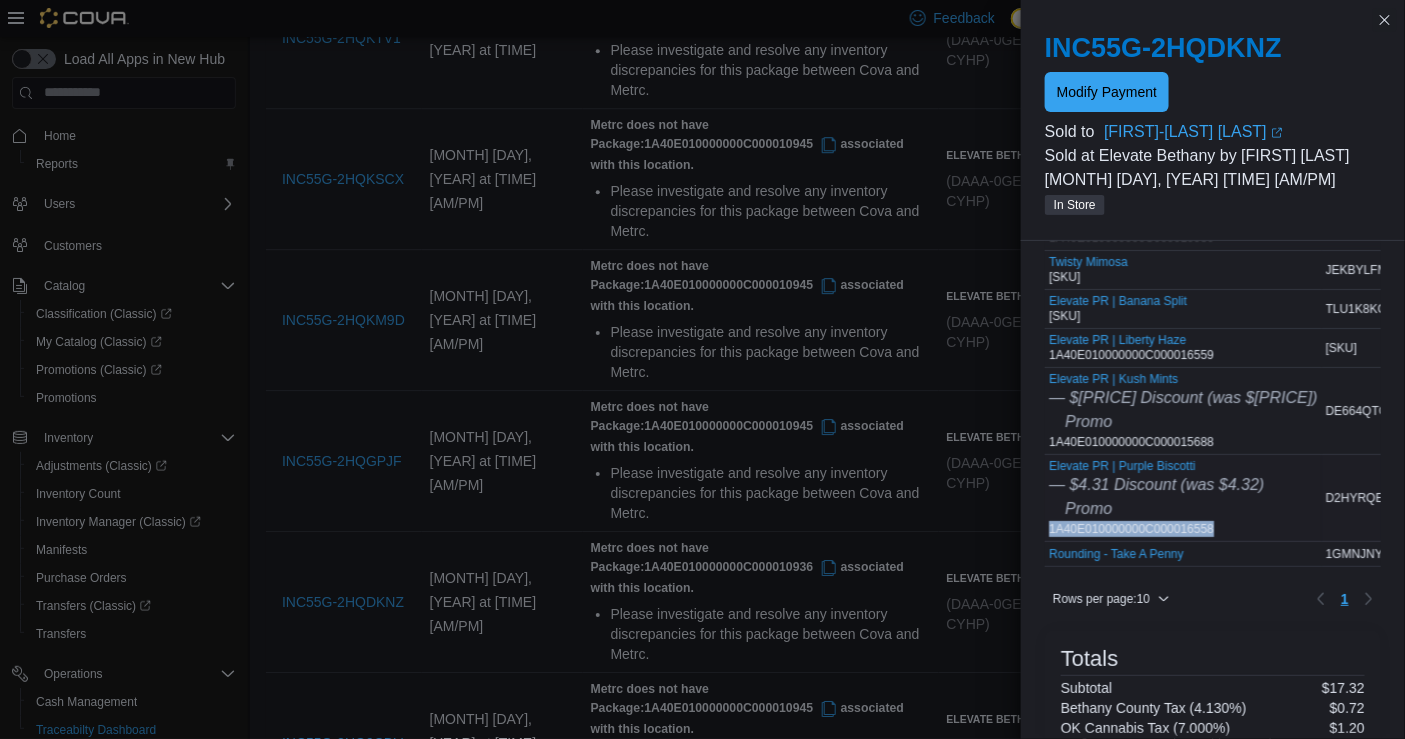 click on "Elevate PR | Purple Biscotti — $[PRICE] Discount
(was $[PRICE]) Promo 1A40E010000000C000016558" at bounding box center (1156, 498) 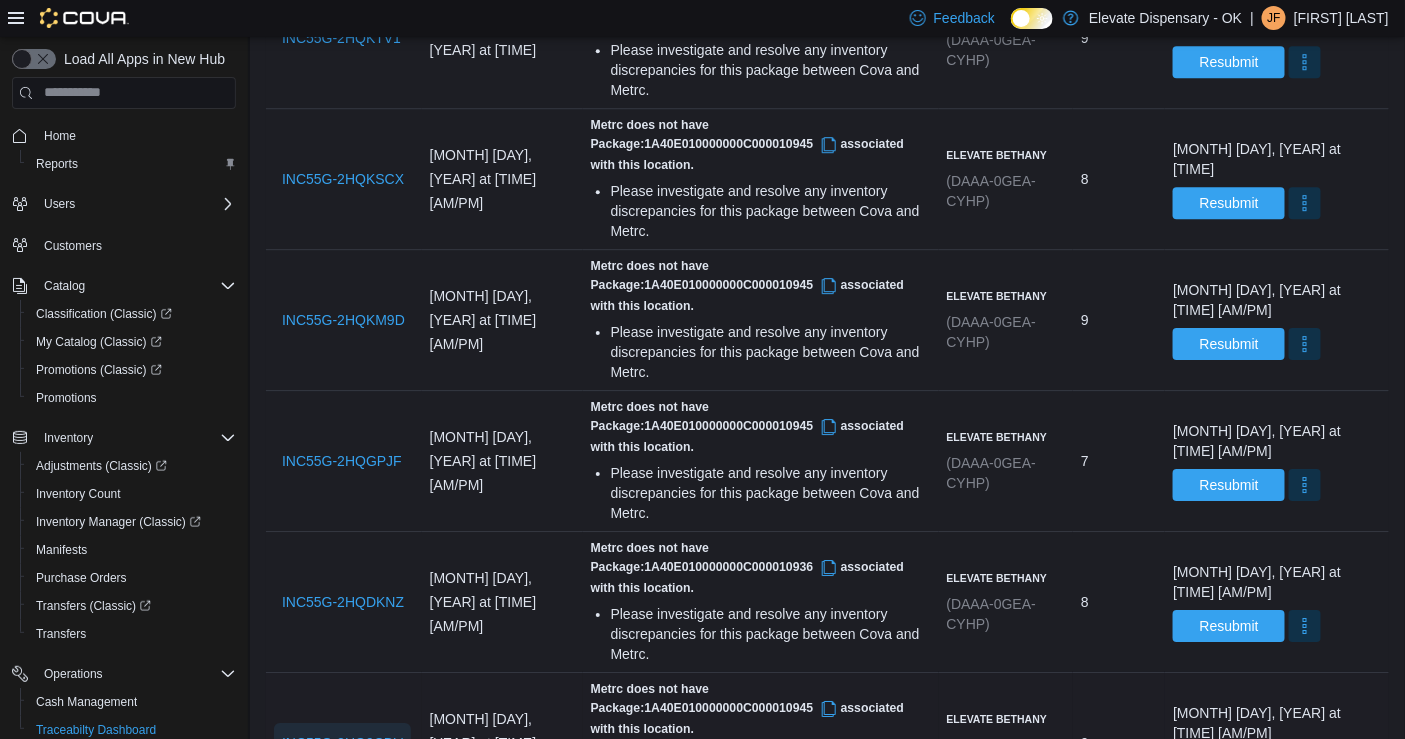 click on "INC55G-2HQ9CDV" at bounding box center [342, 743] 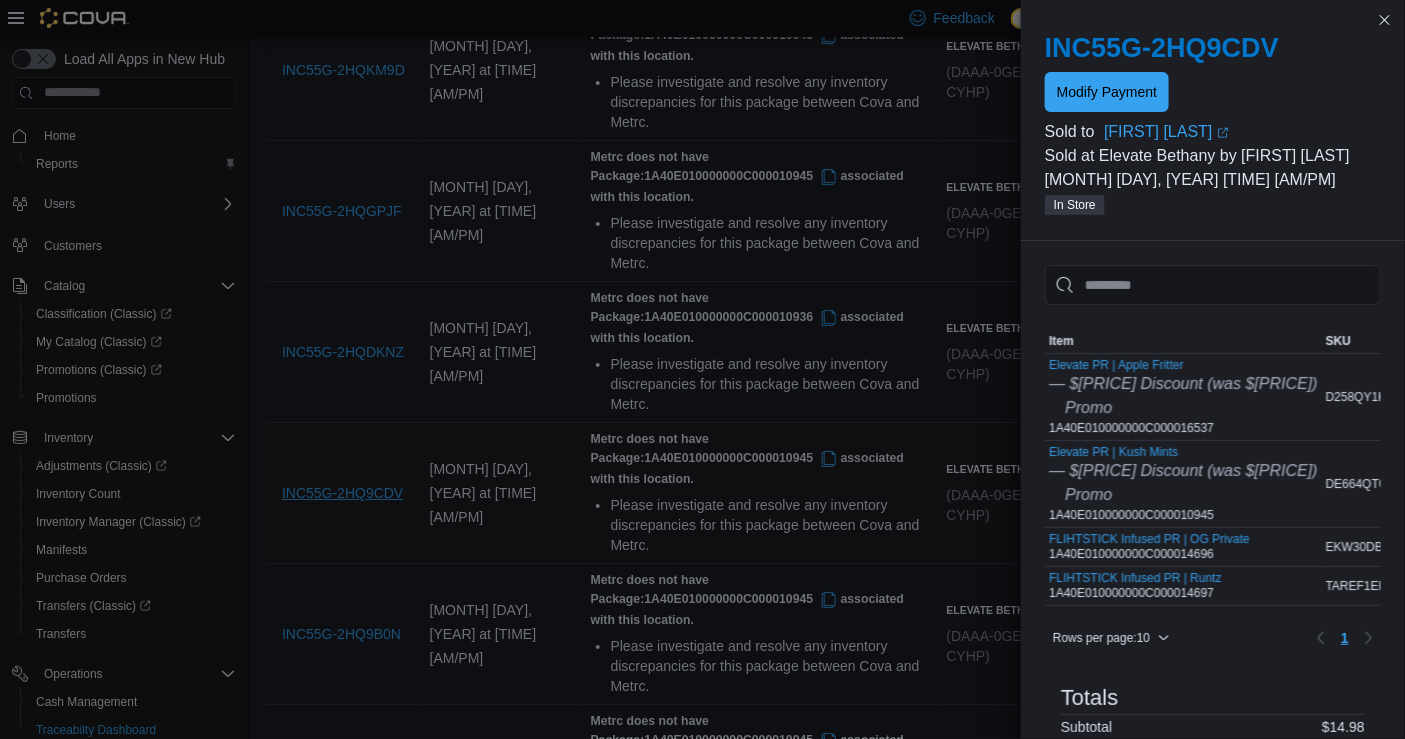 scroll, scrollTop: 1914, scrollLeft: 0, axis: vertical 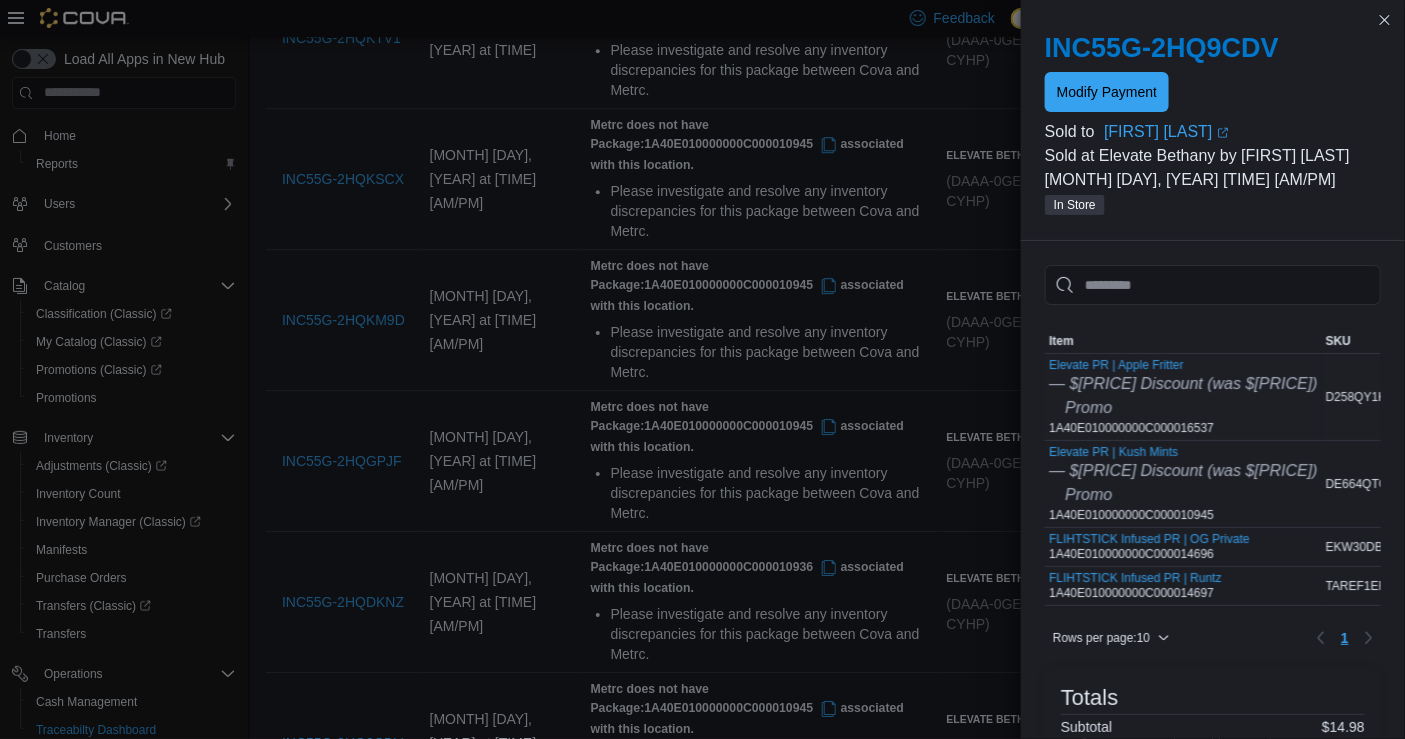 click on "[PRODUCT] | [PRODUCT] — $[PRICE] Discount
(was $[PRICE]) Promo [SKU]" at bounding box center [1183, 397] 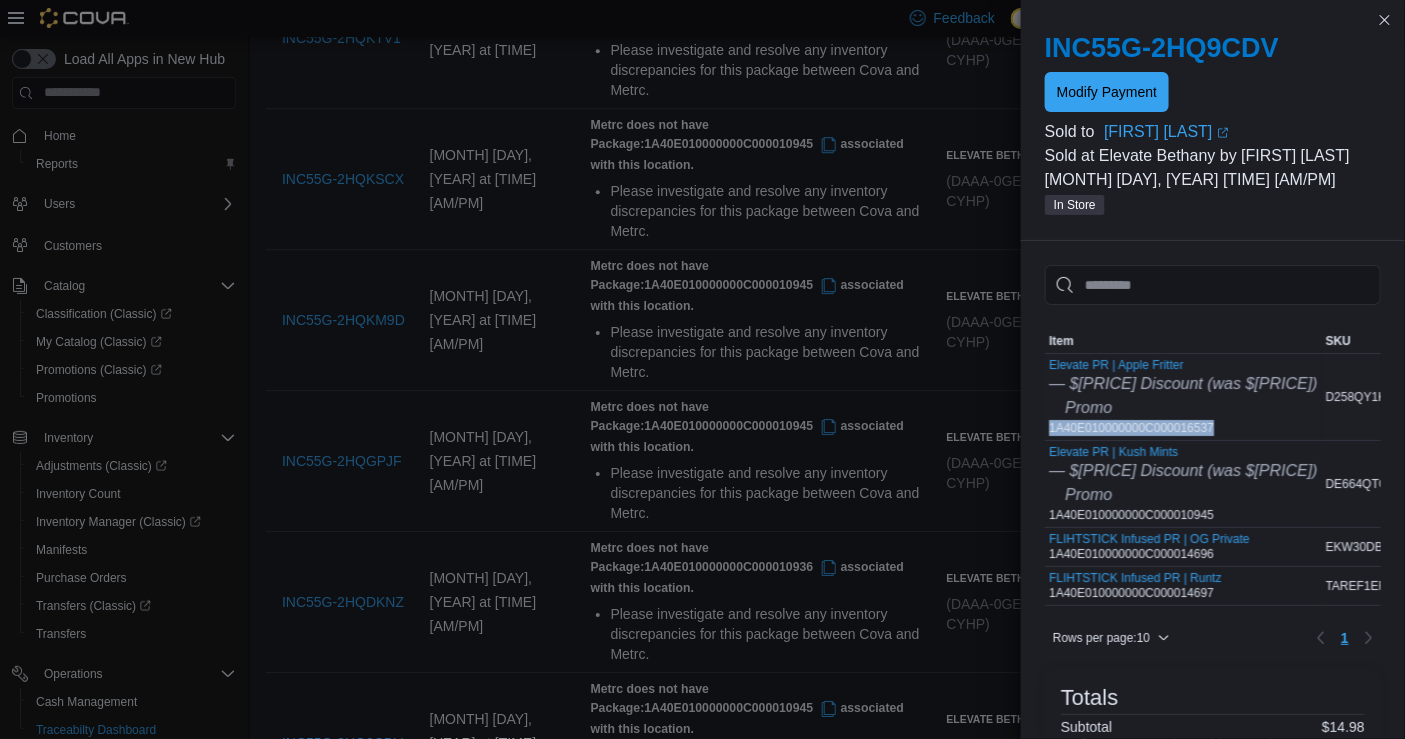 click on "[PRODUCT] | [PRODUCT] — $[PRICE] Discount
(was $[PRICE]) Promo [SKU]" at bounding box center (1183, 397) 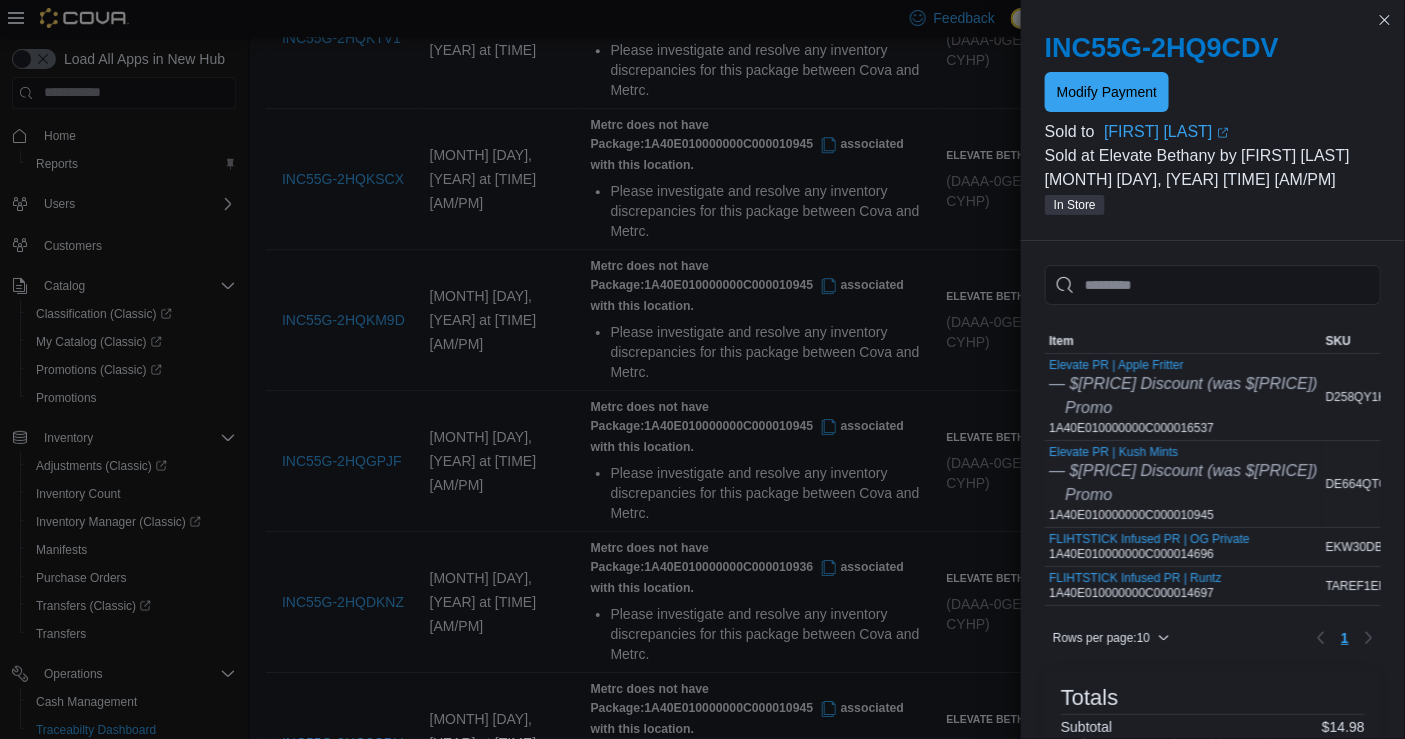 click on "Elevate PR | Kush Mints — $[PRICE] Discount
(was $[PRICE]) Promo 1A40E010000000C000010945" at bounding box center [1183, 484] 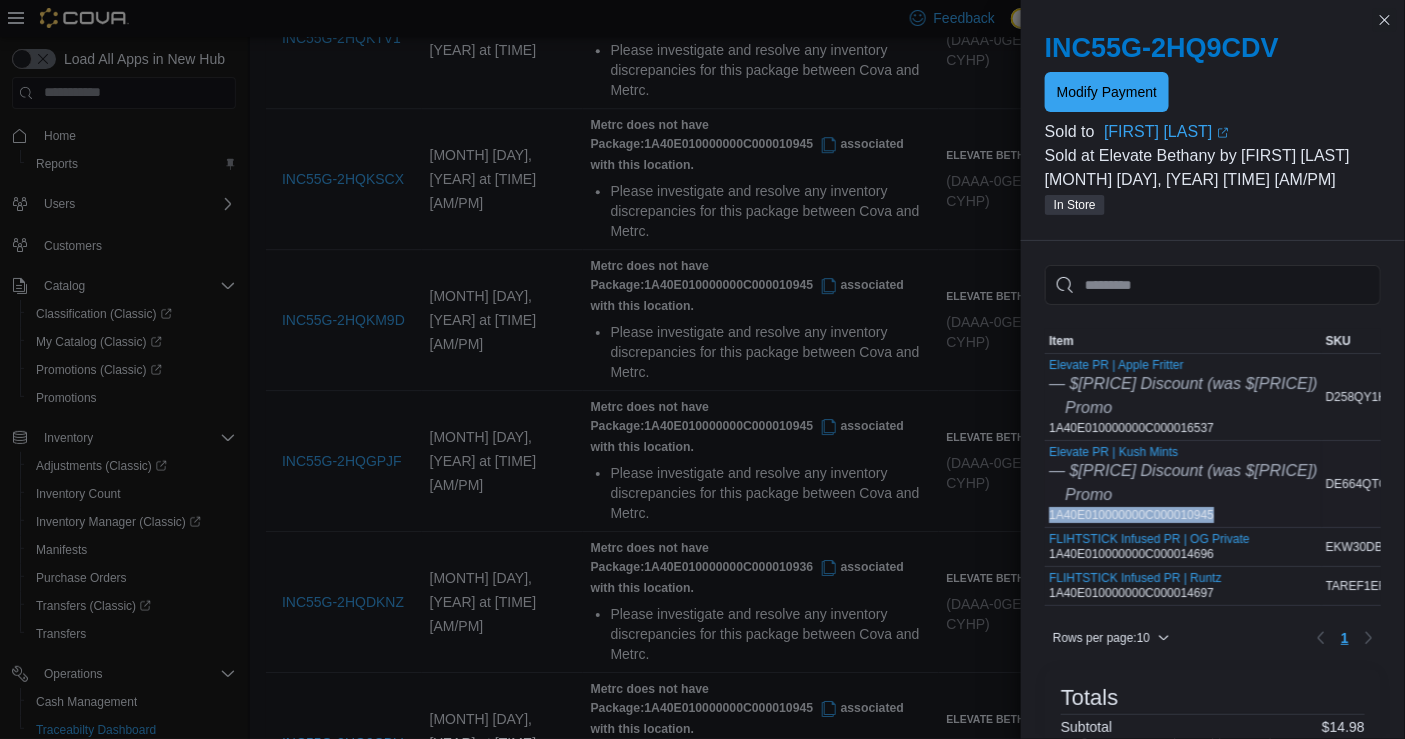 click on "Elevate PR | Kush Mints — $[PRICE] Discount
(was $[PRICE]) Promo 1A40E010000000C000010945" at bounding box center [1183, 484] 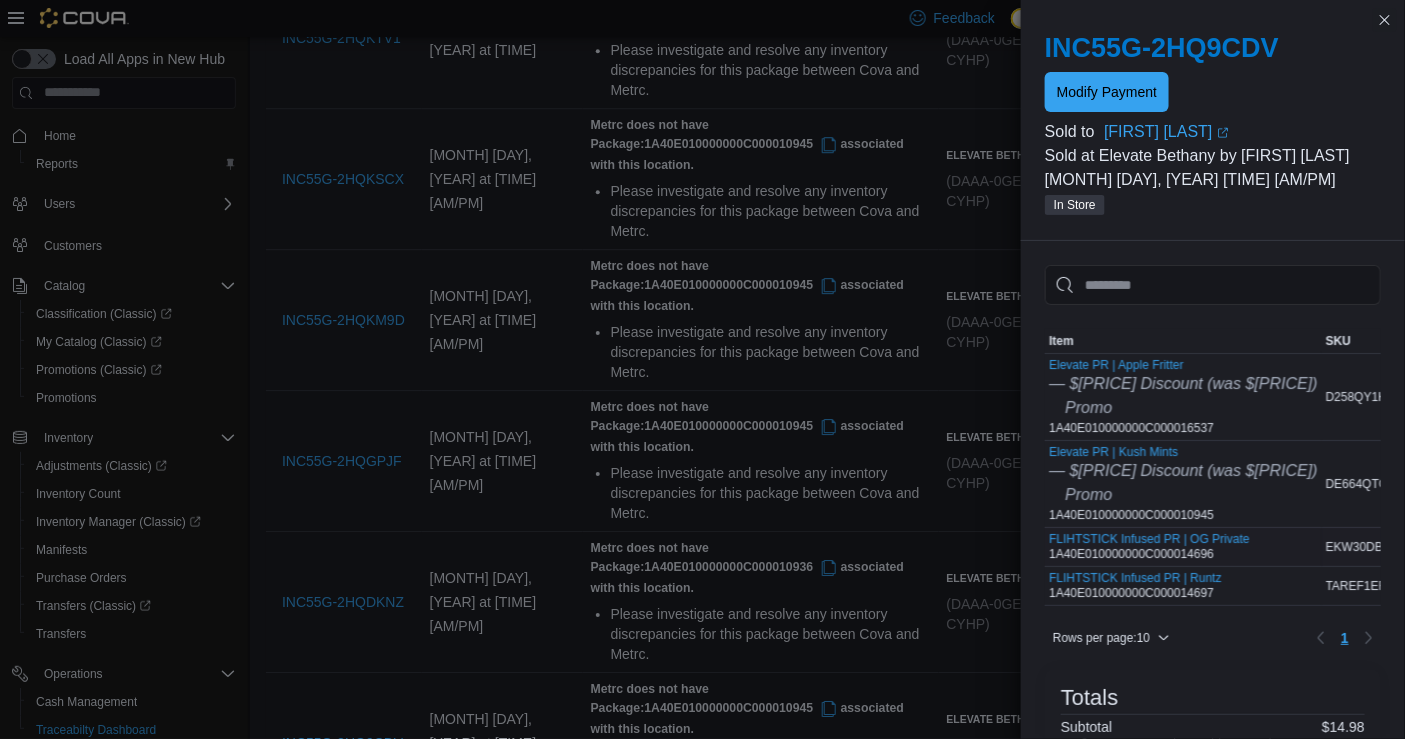 click on "FLIHTSTICK Infused PR | OG Private 1A40E010000000C000014696" at bounding box center (1149, 547) 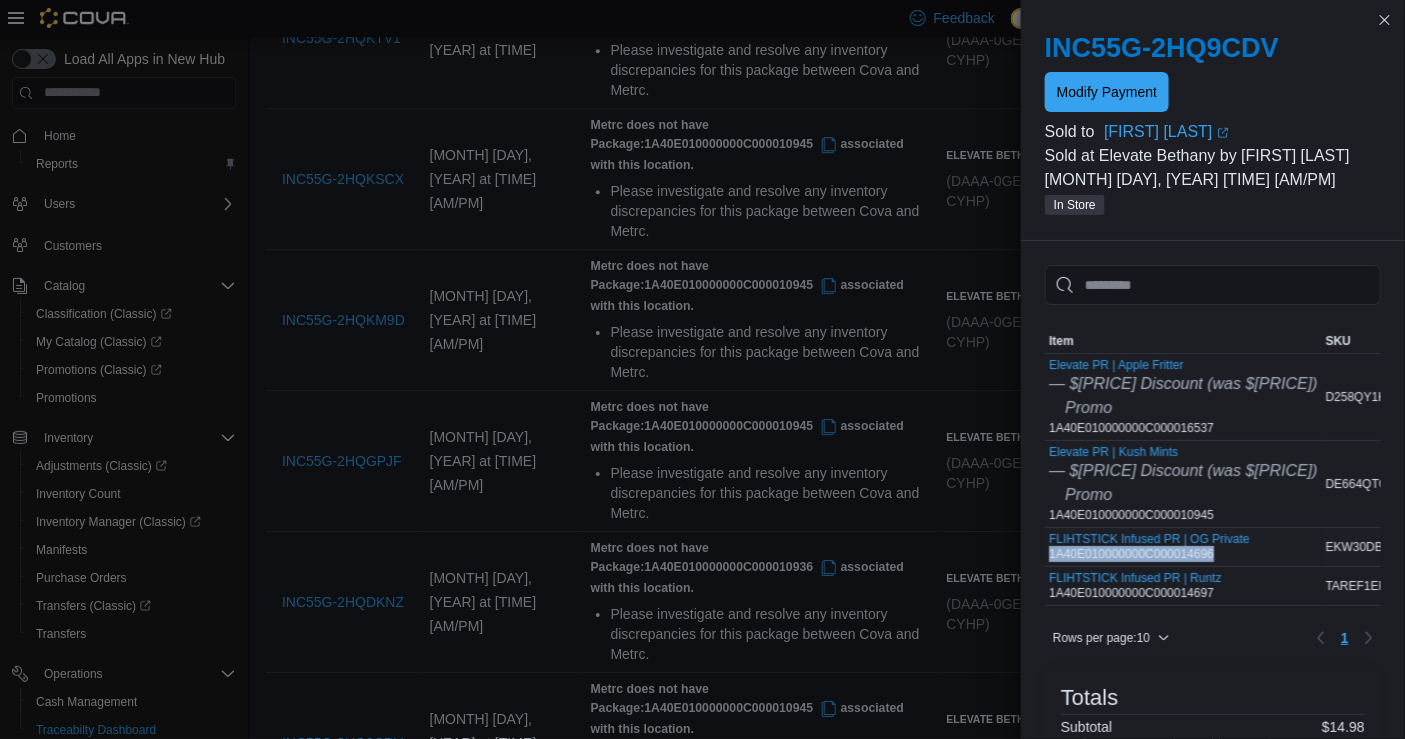 click on "FLIHTSTICK Infused PR | OG Private 1A40E010000000C000014696" at bounding box center (1149, 547) 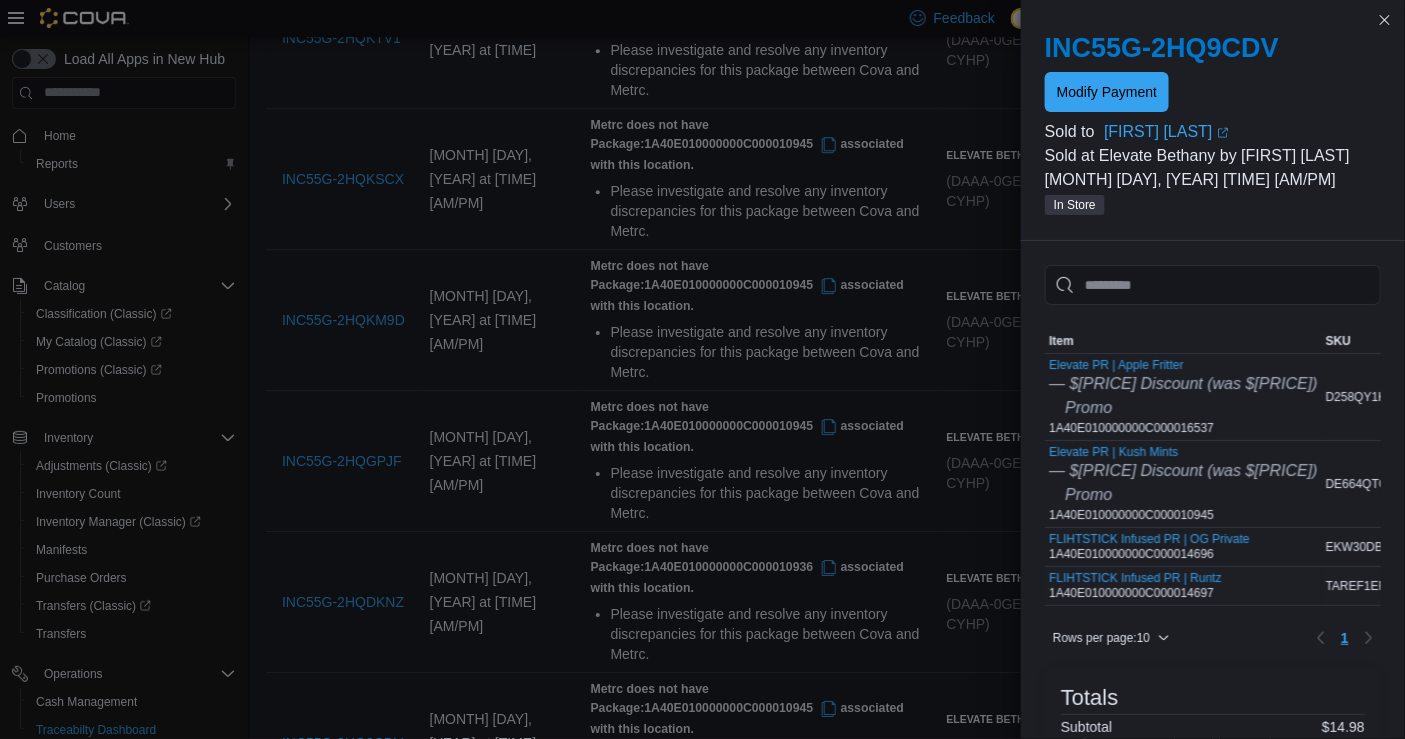 click on "FLIHTSTICK Infused PR | Runtz 1A40E010000000C000014697" at bounding box center [1135, 586] 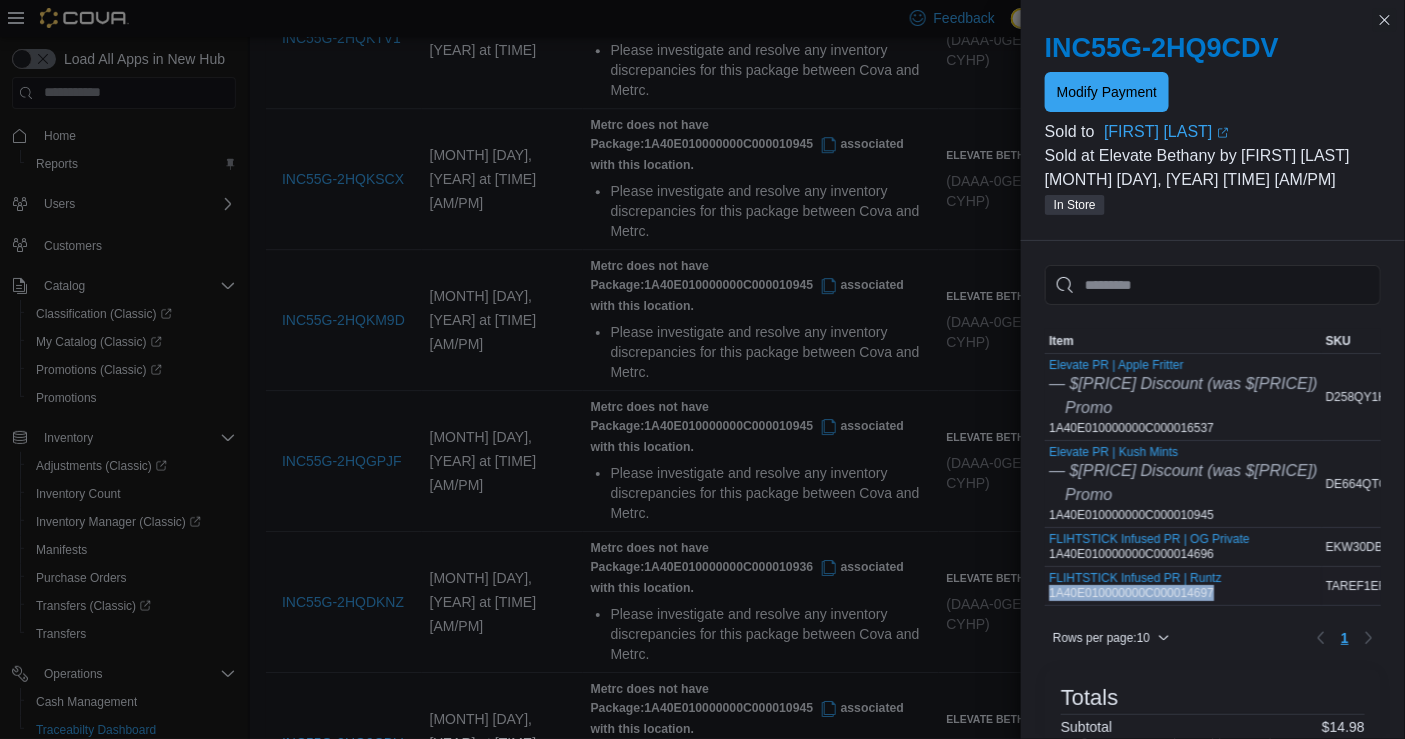 click on "FLIHTSTICK Infused PR | Runtz 1A40E010000000C000014697" at bounding box center (1135, 586) 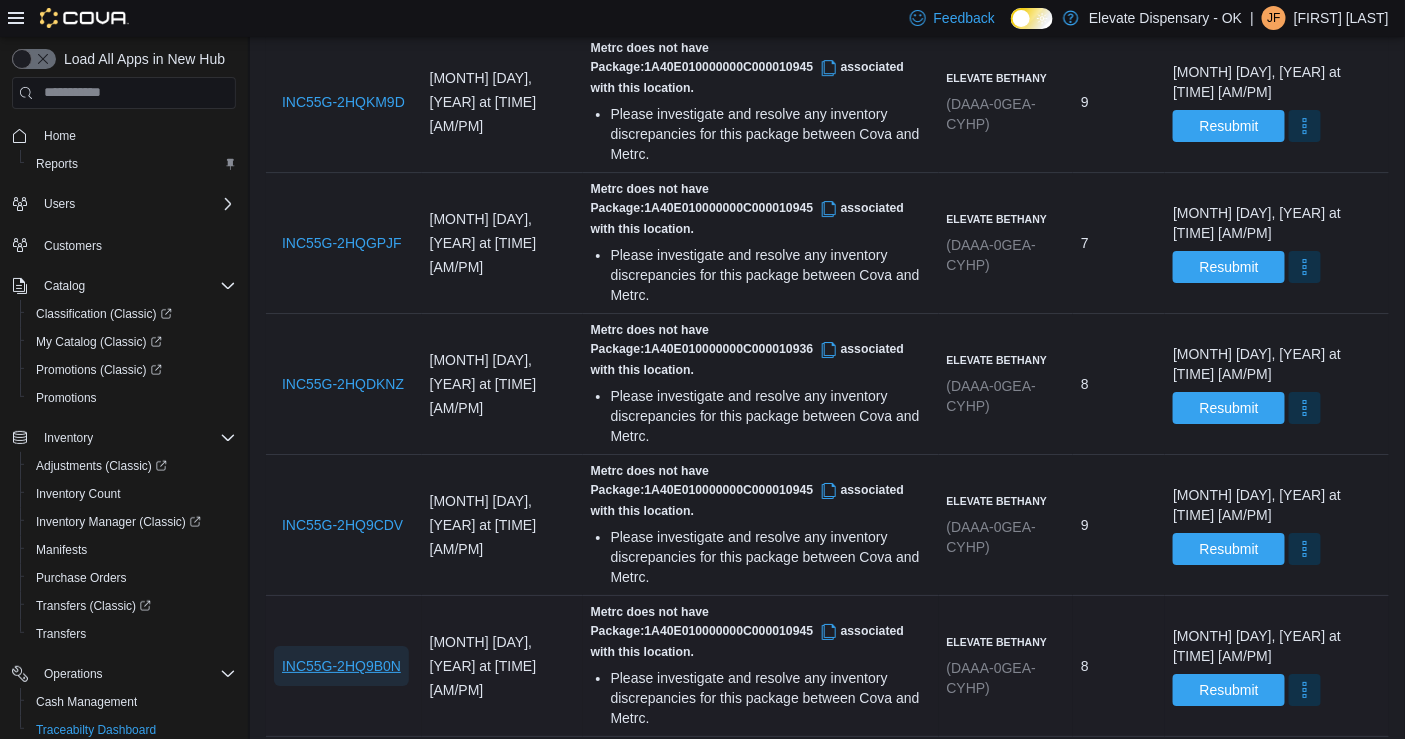 click on "INC55G-2HQ9B0N" at bounding box center [341, 666] 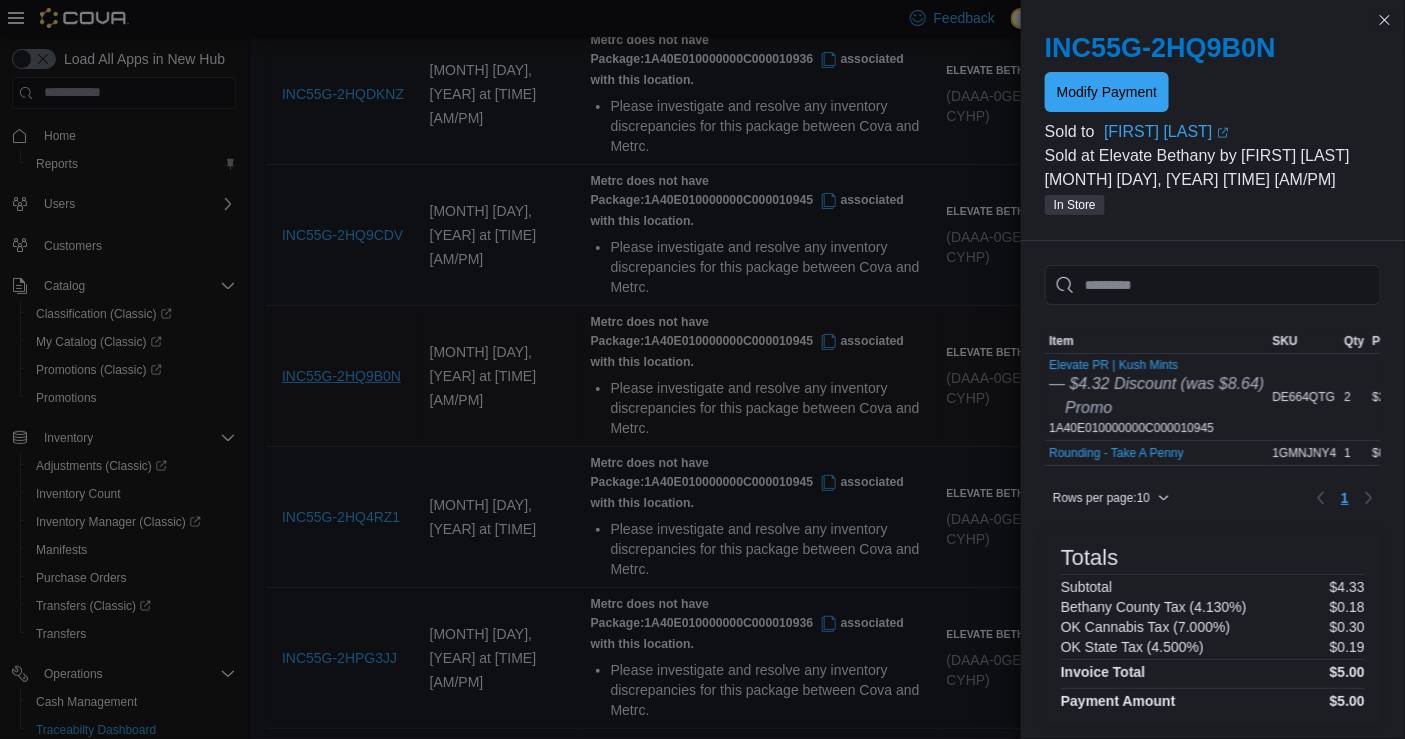 scroll, scrollTop: 2132, scrollLeft: 0, axis: vertical 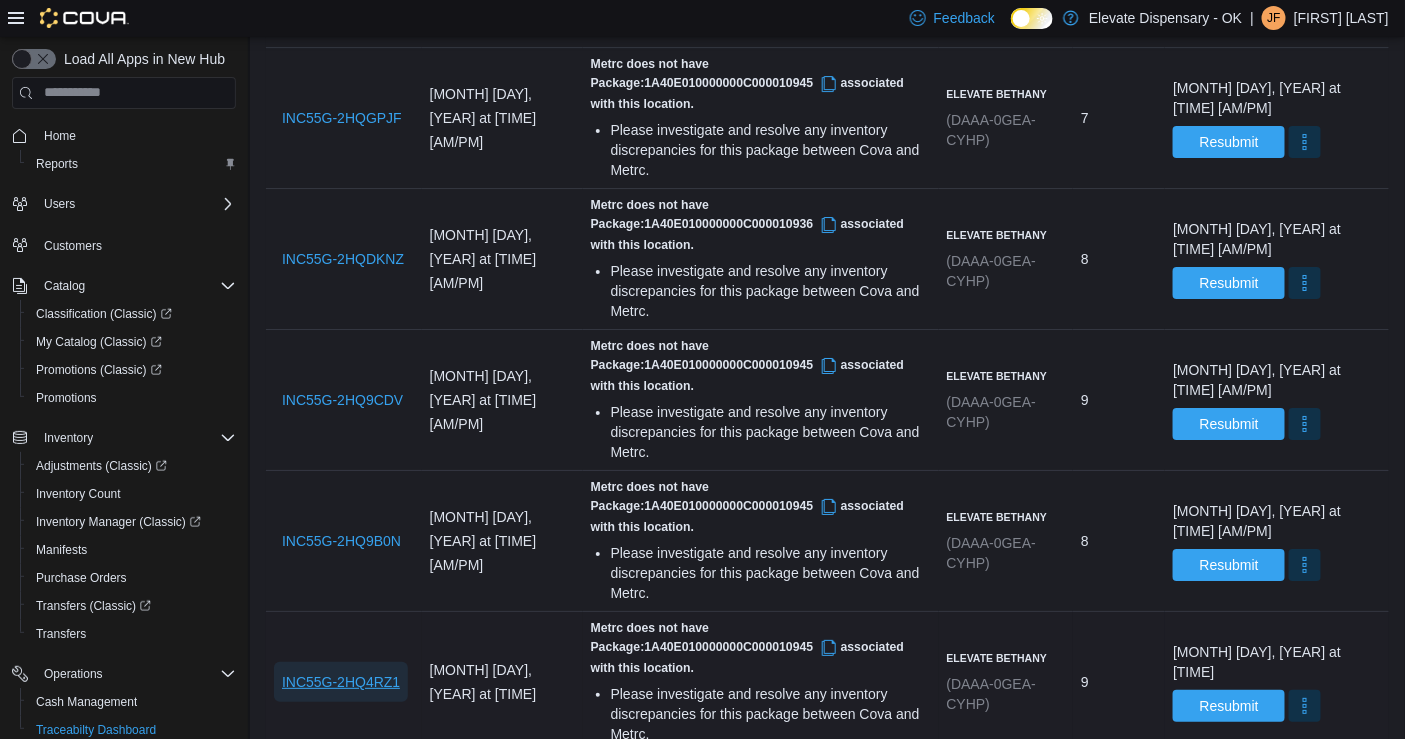 click on "INC55G-2HQ4RZ1" at bounding box center (341, 682) 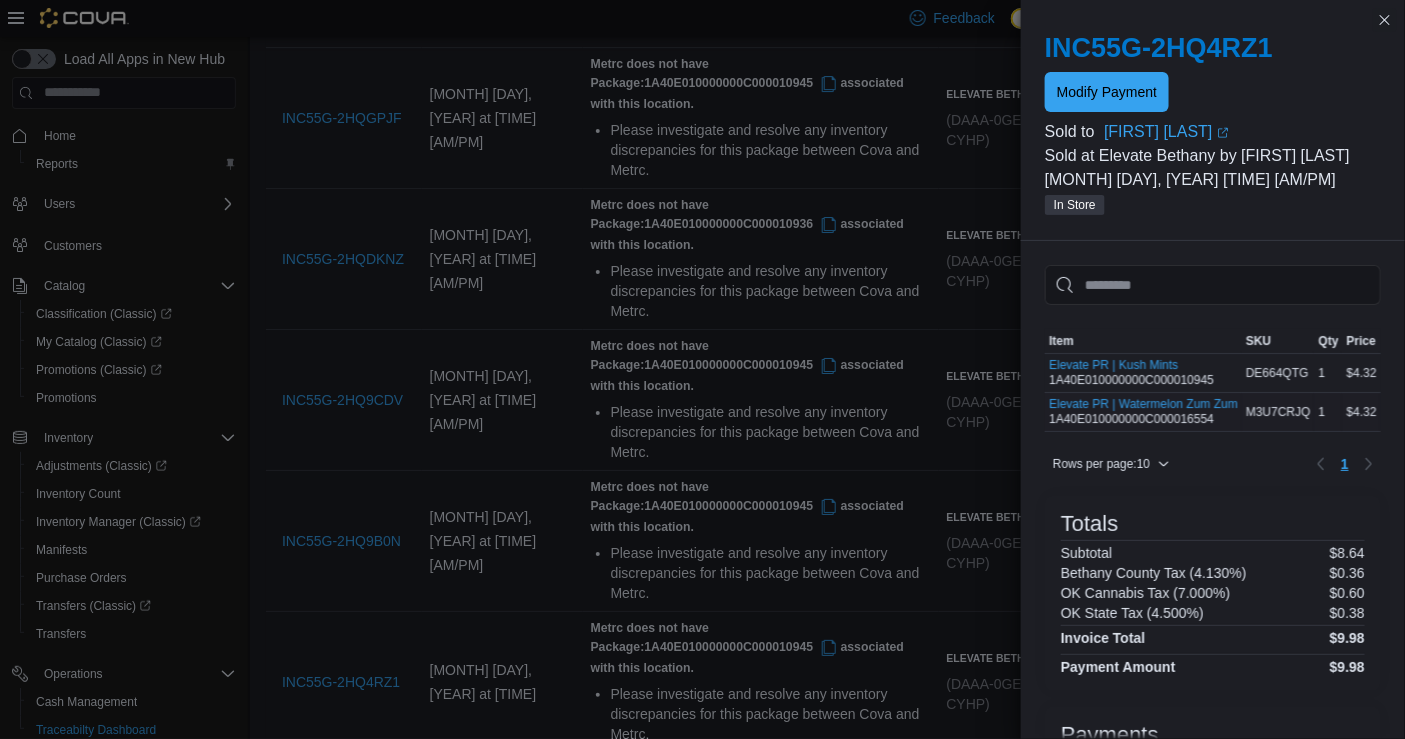 click on "Elevate PR | Watermelon Zum Zum 1A40E010000000C000016554" at bounding box center (1143, 412) 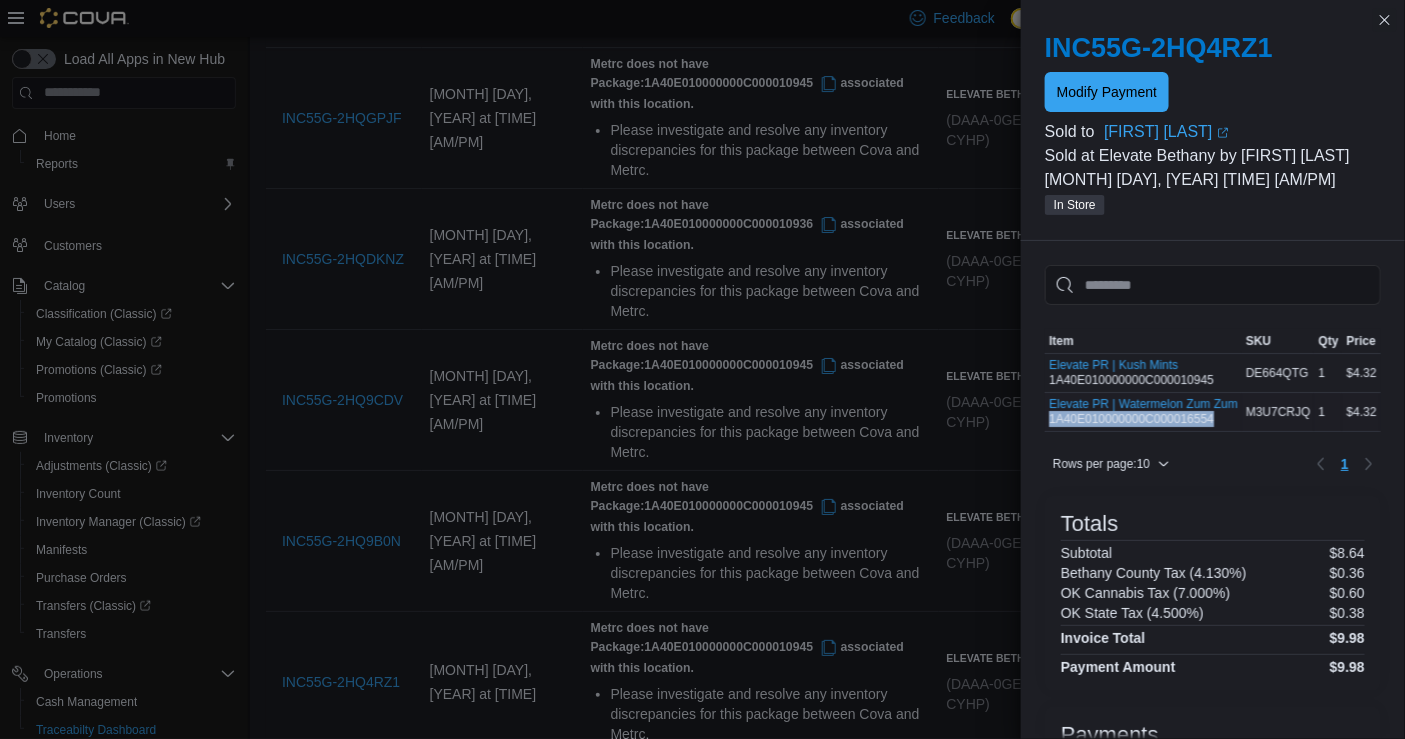 click on "Elevate PR | Watermelon Zum Zum 1A40E010000000C000016554" at bounding box center (1143, 412) 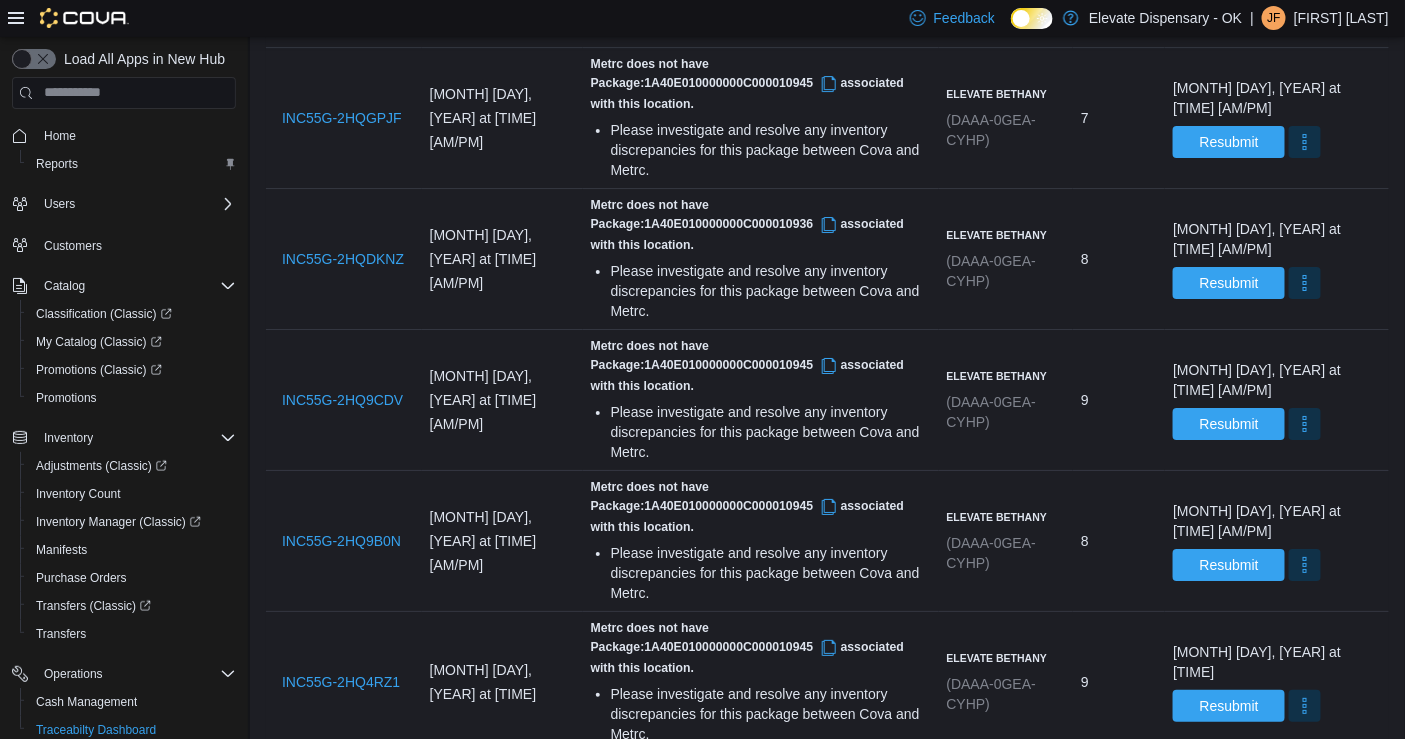 click on "INC55G-2HPG3JJ" at bounding box center (339, 823) 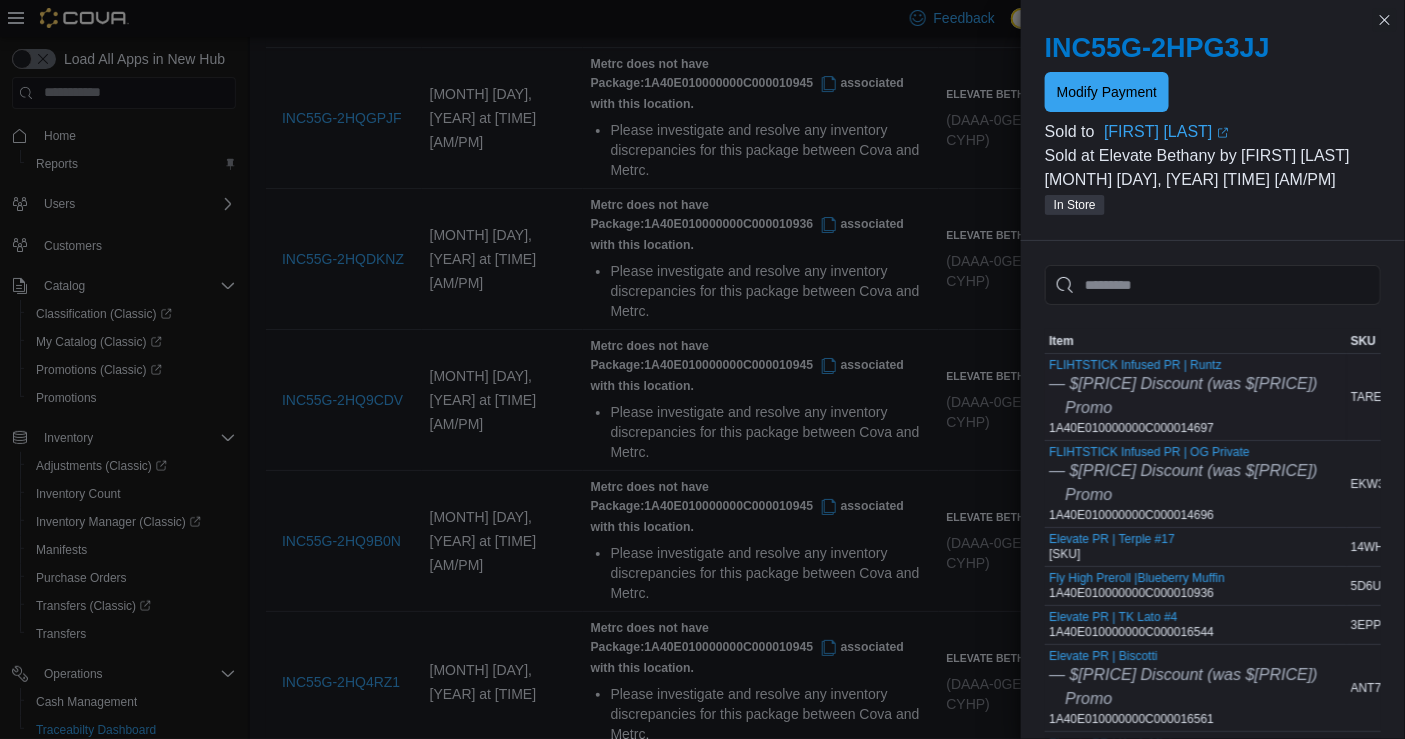click on "FLIHTSTICK Infused PR | Runtz — $[PRICE] Discount
(was $[PRICE]) Promo 1A40E010000000C000014697" at bounding box center [1183, 397] 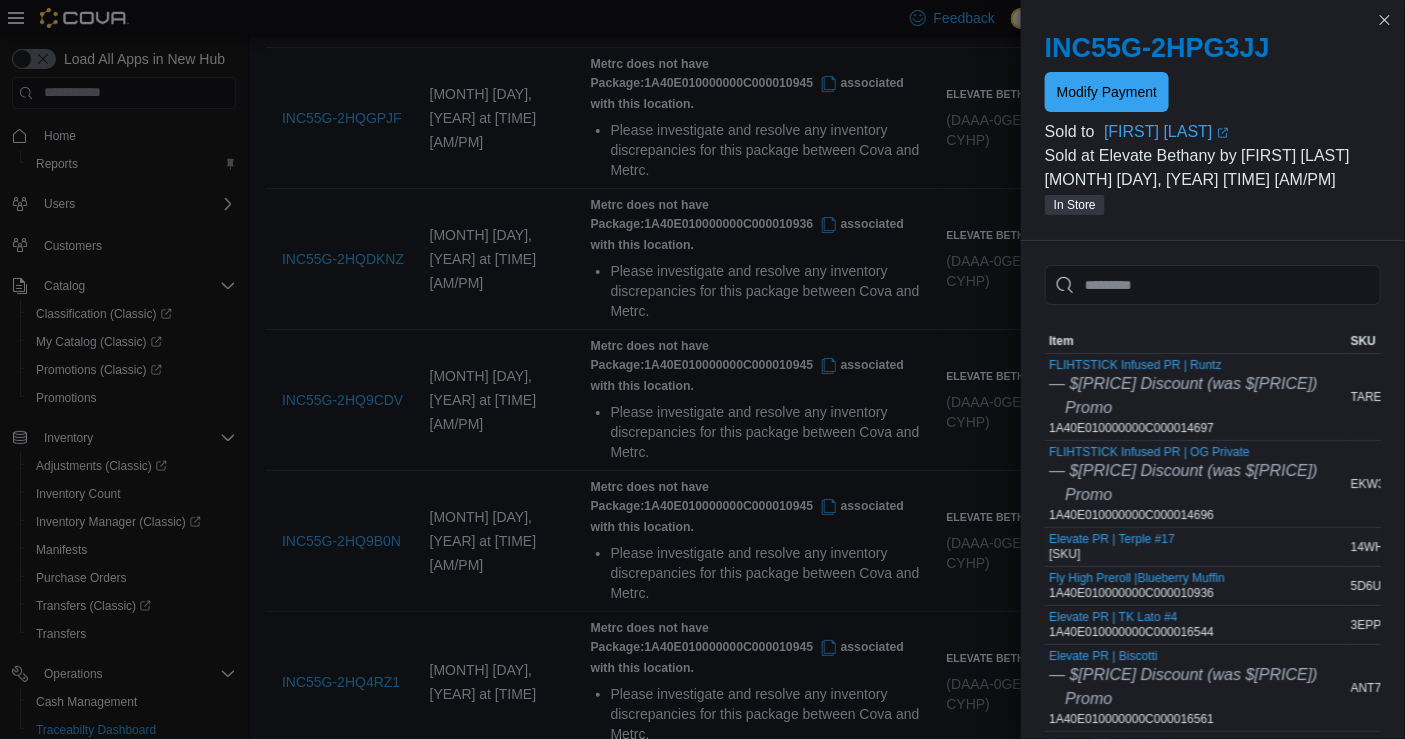 click on "[PRODUCT] | [PRODUCT] [SKU]" at bounding box center (1112, 547) 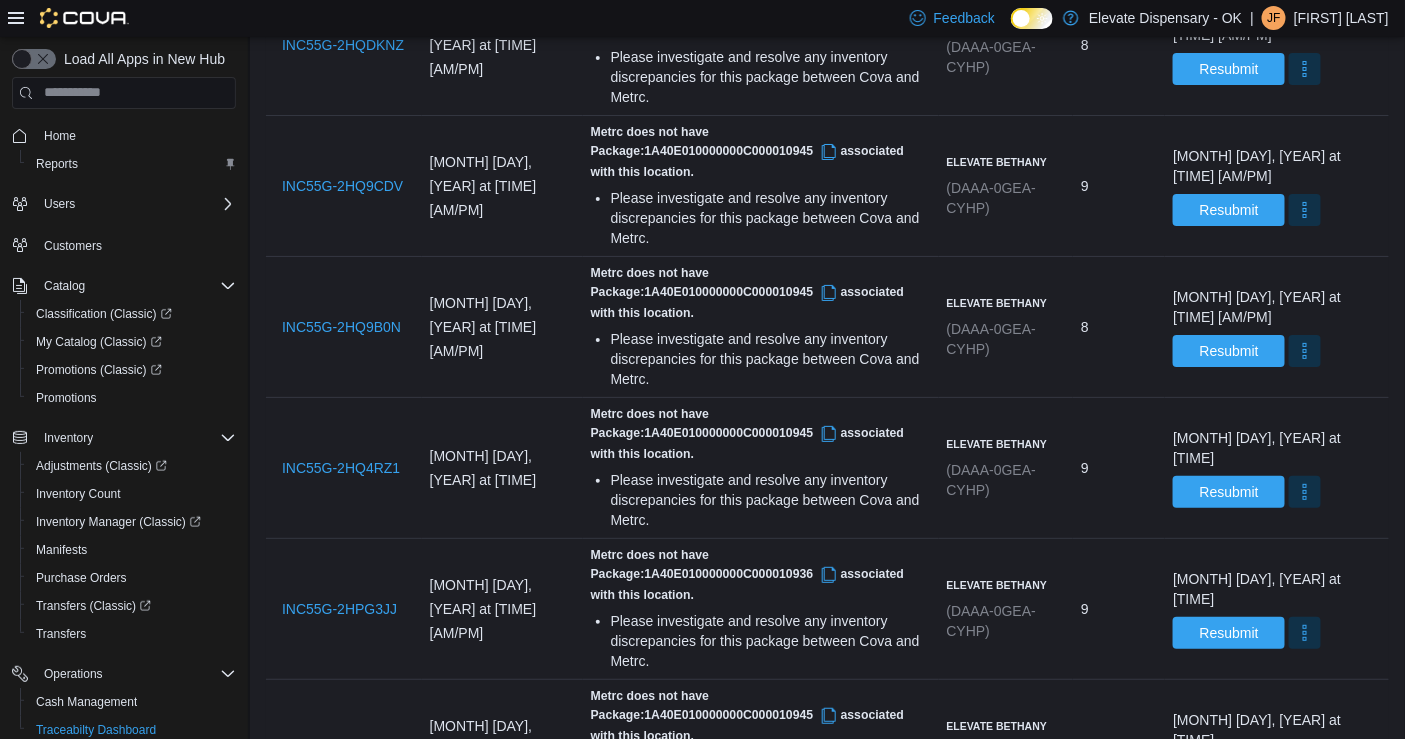 scroll, scrollTop: 2472, scrollLeft: 0, axis: vertical 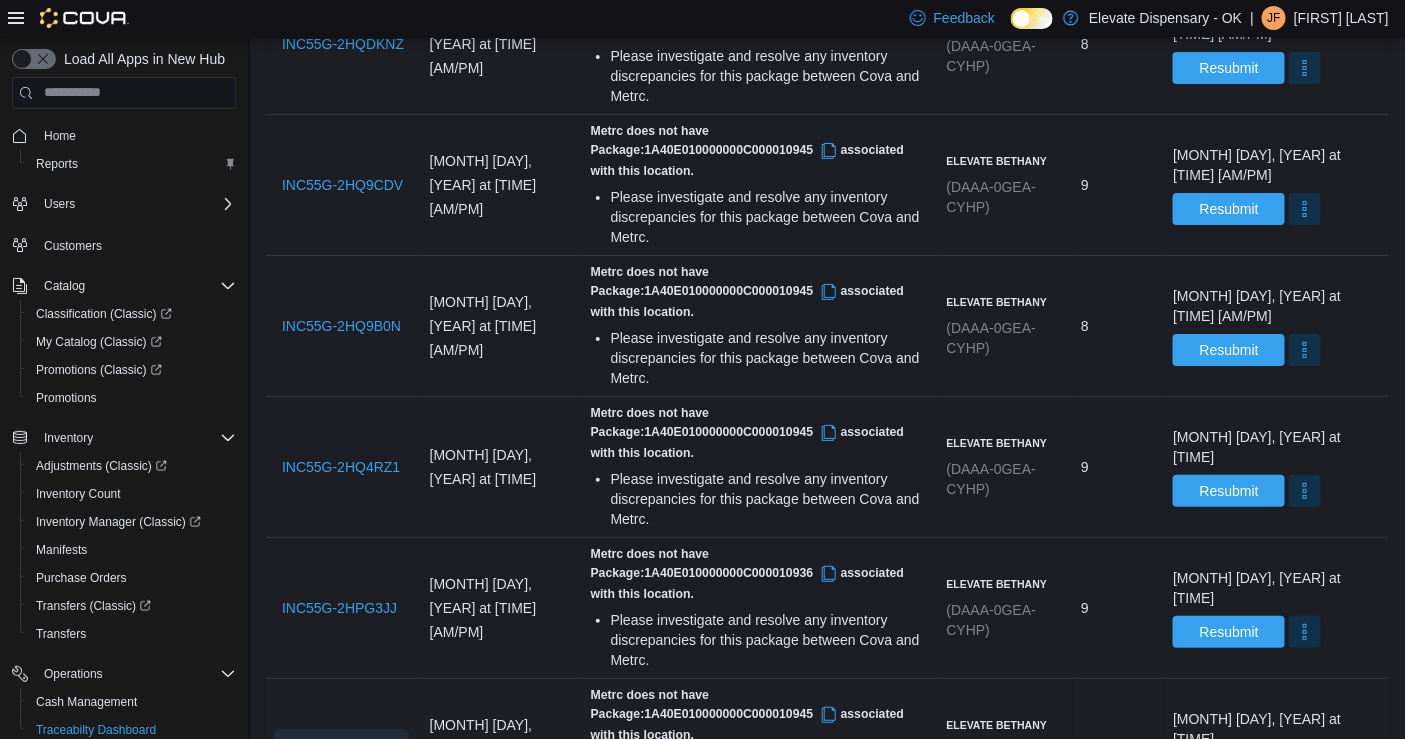click on "INC55G-2HPCCF7" at bounding box center [341, 749] 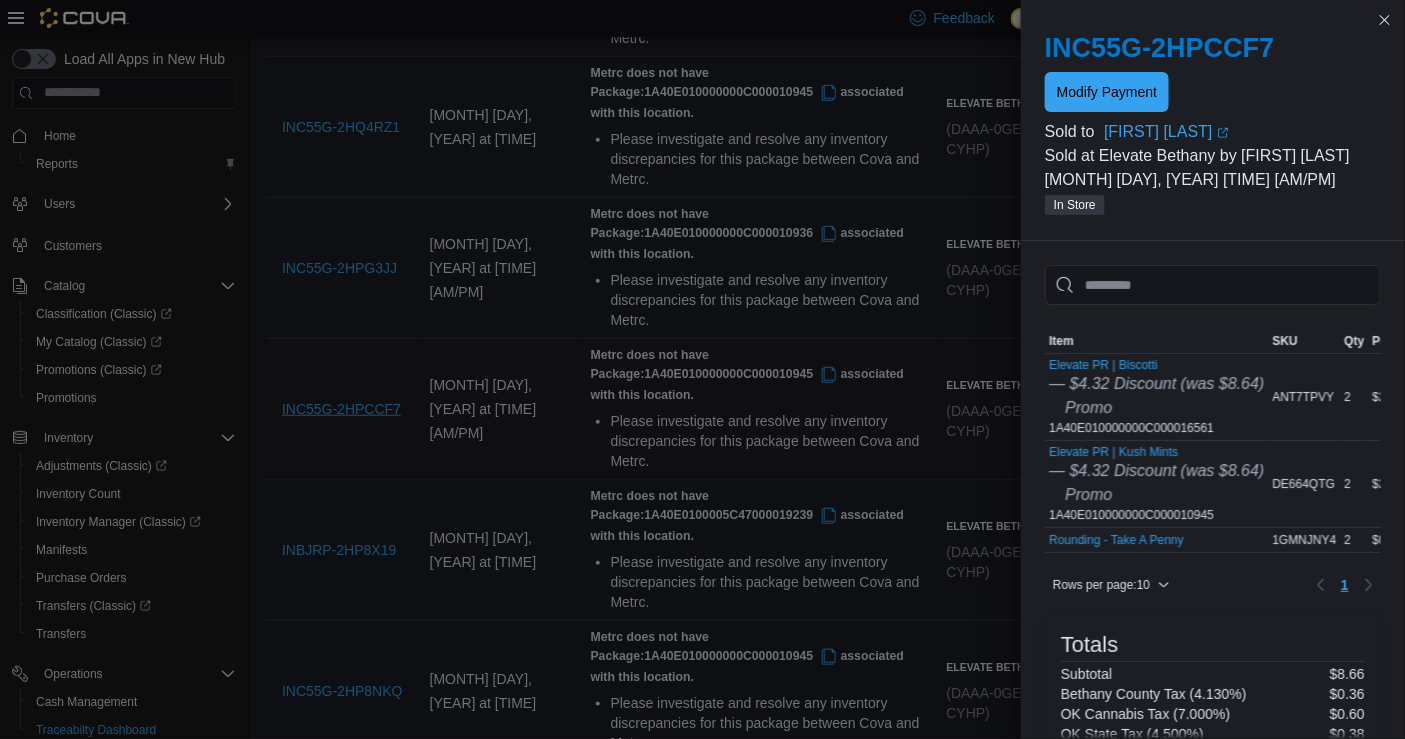 scroll, scrollTop: 2462, scrollLeft: 0, axis: vertical 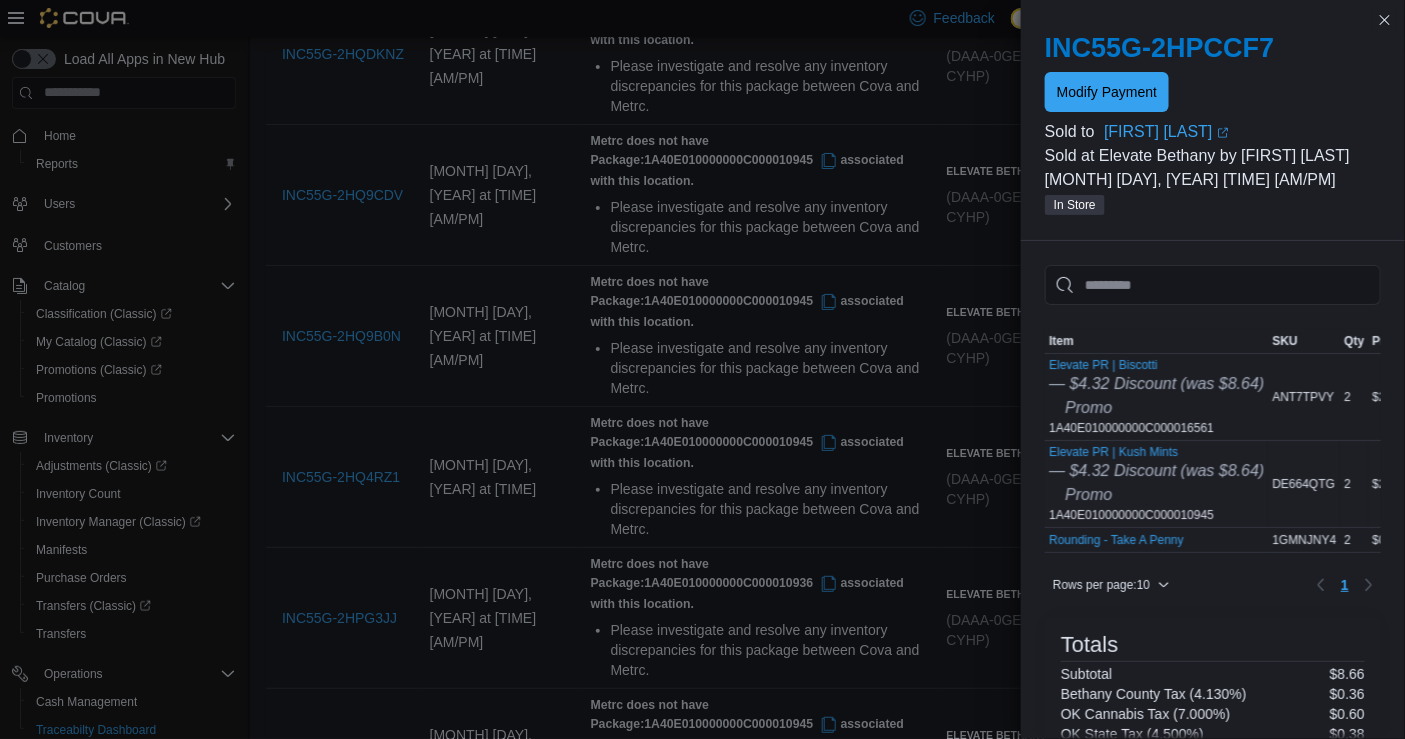 click on "Elevate PR | Kush Mints — $[PRICE] Discount
(was $[PRICE]) Promo 1A40E010000000C000010945" at bounding box center [1156, 484] 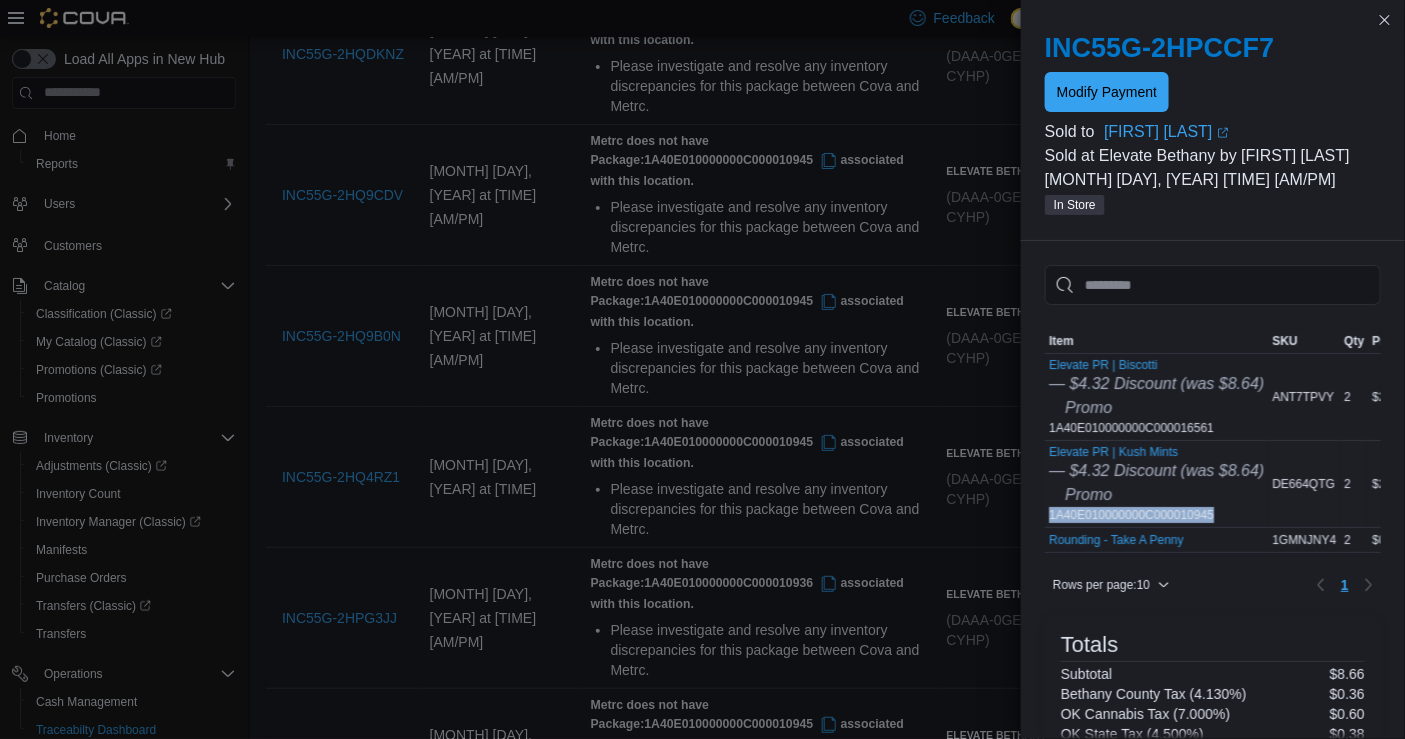 click on "Elevate PR | Kush Mints — $[PRICE] Discount
(was $[PRICE]) Promo 1A40E010000000C000010945" at bounding box center (1156, 484) 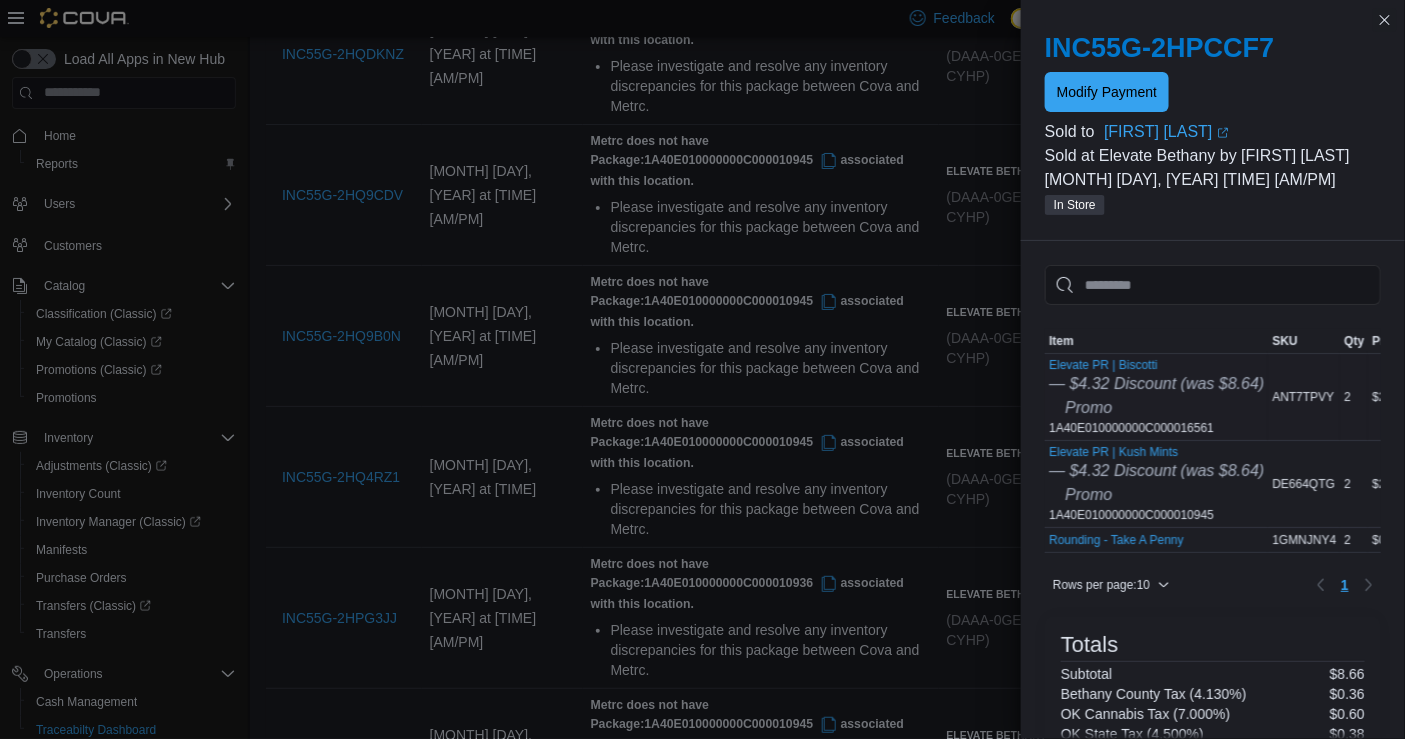 click on "[PRODUCT] | [PRODUCT] — $[PRICE] Discount
(was $[PRICE]) Promo [SKU]" at bounding box center [1156, 397] 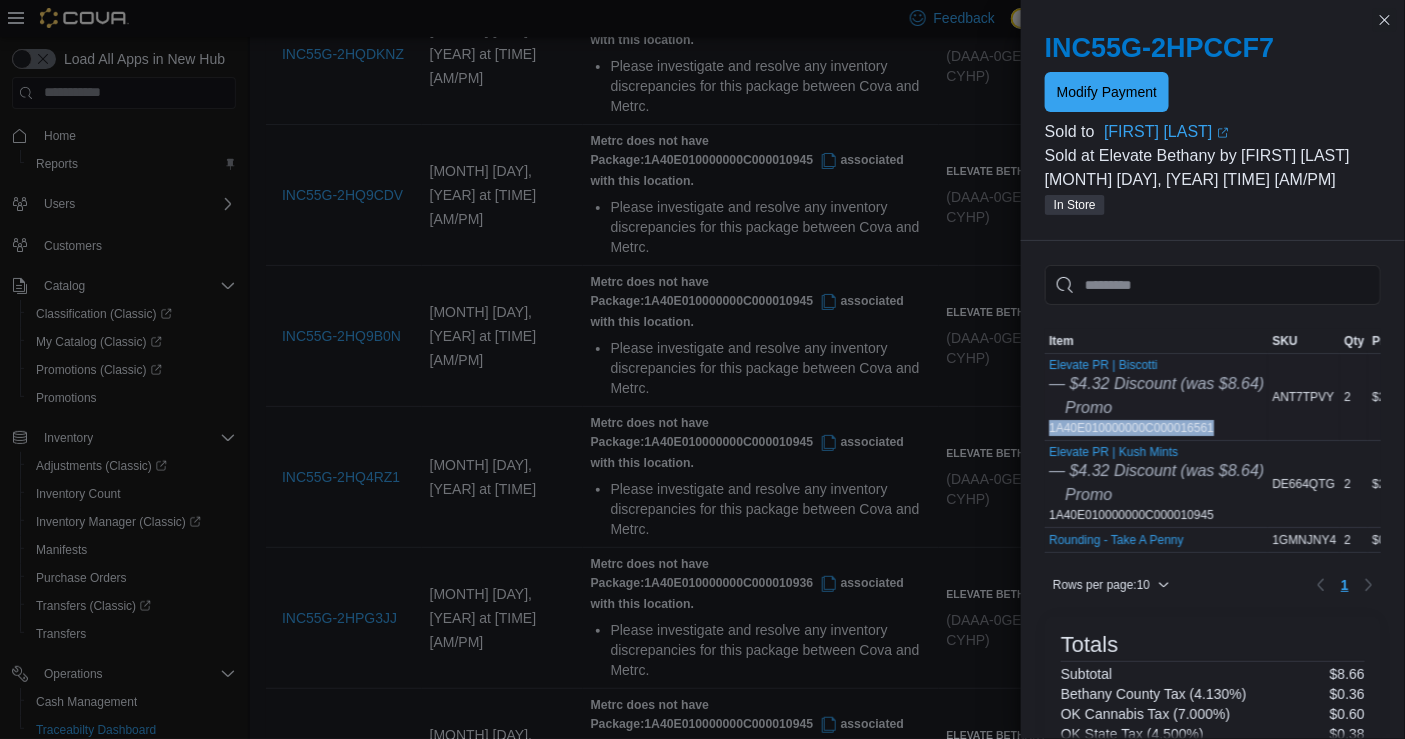 click on "[PRODUCT] | [PRODUCT] — $[PRICE] Discount
(was $[PRICE]) Promo [SKU]" at bounding box center [1156, 397] 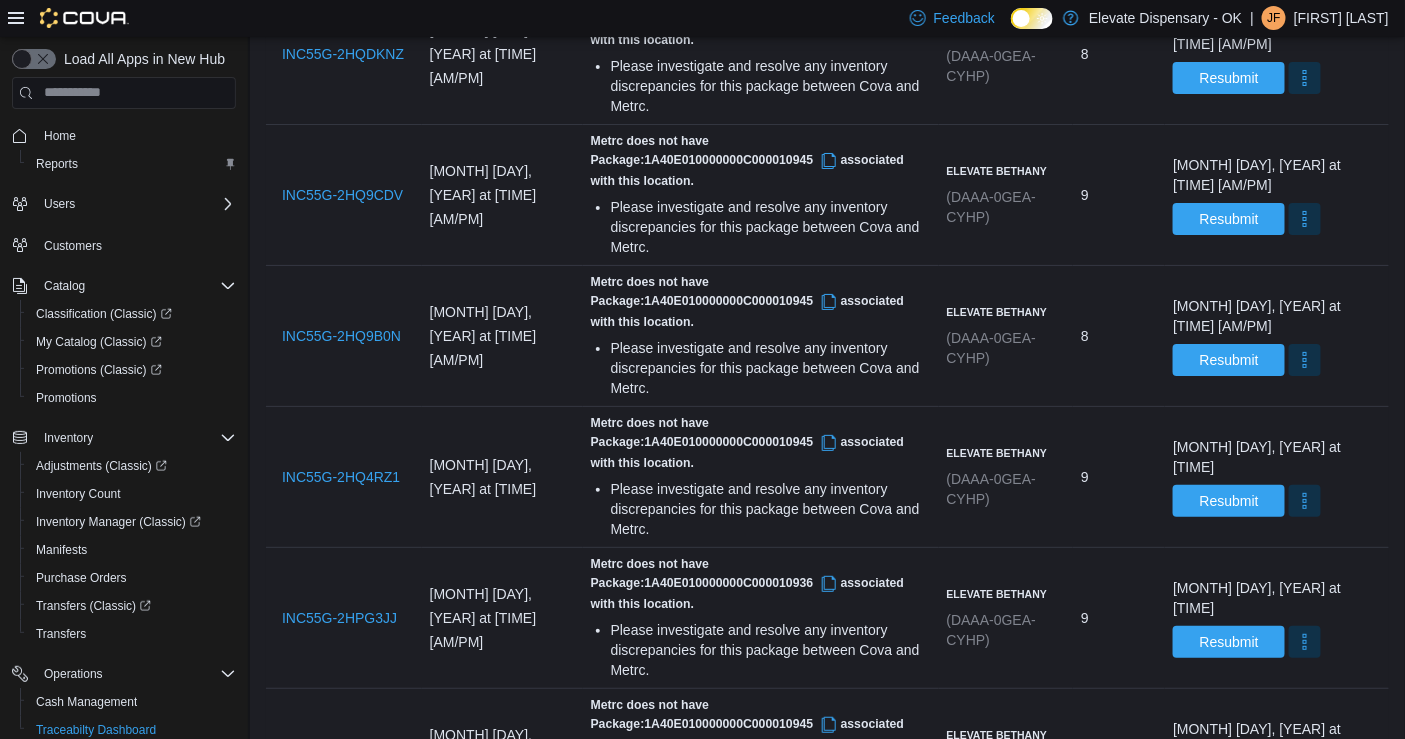 click on "Invoice # INBJRP-2HP8X19" at bounding box center [344, 899] 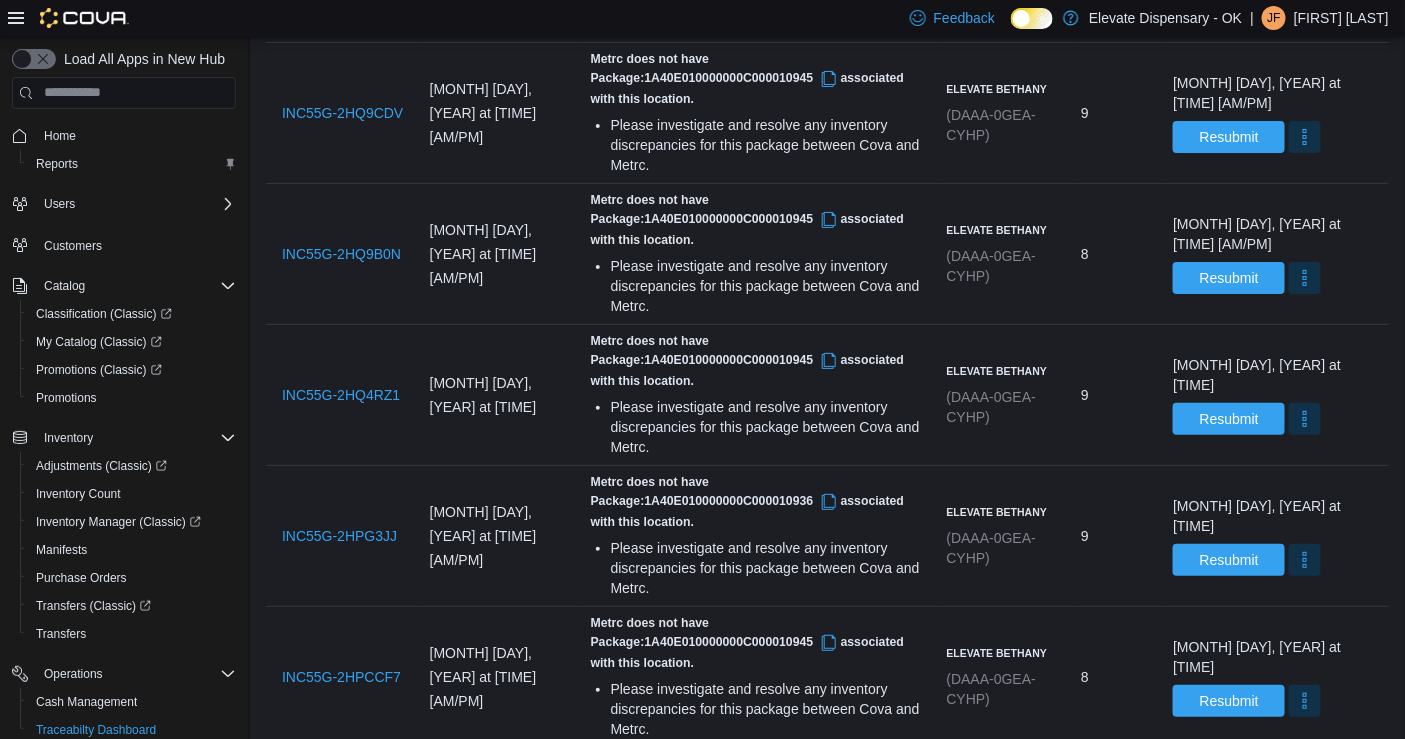 scroll, scrollTop: 2545, scrollLeft: 0, axis: vertical 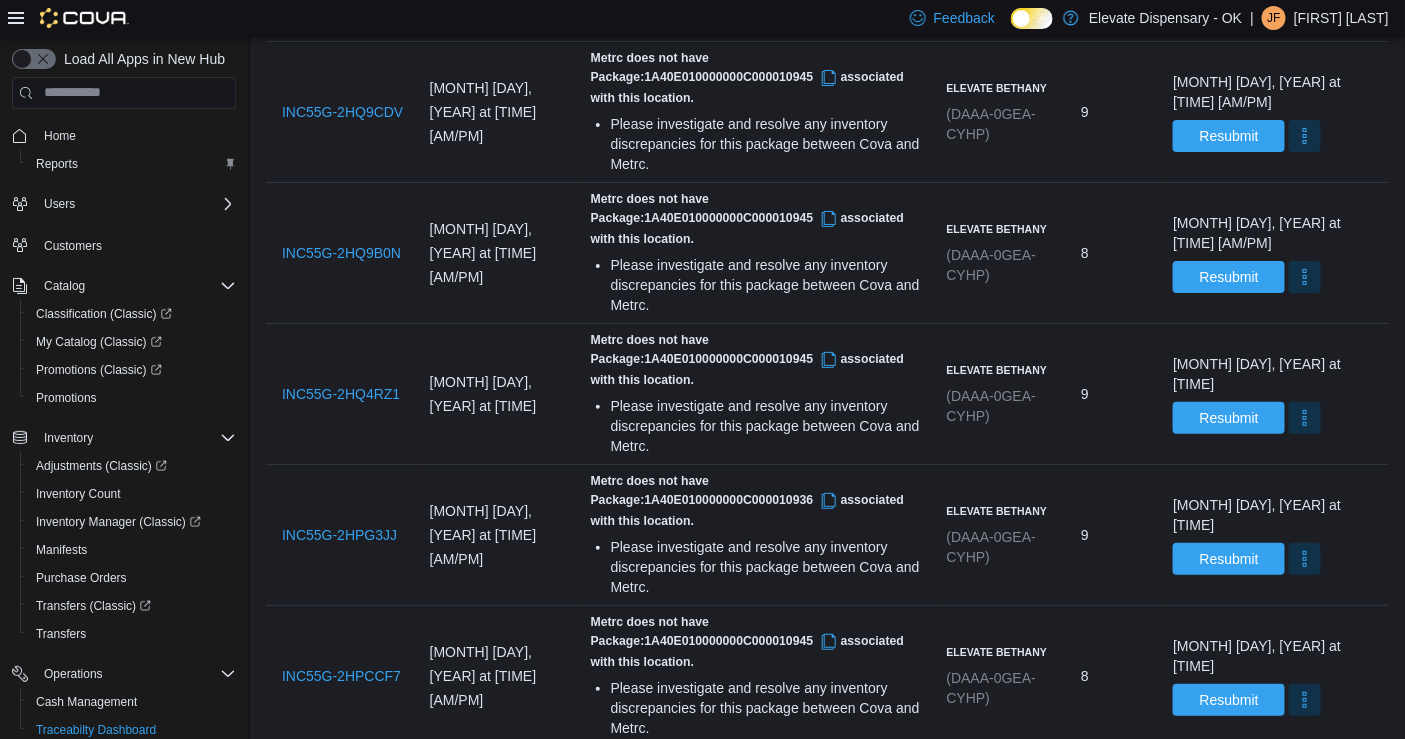 click on "INBJRP-2HP8X19" at bounding box center (339, 817) 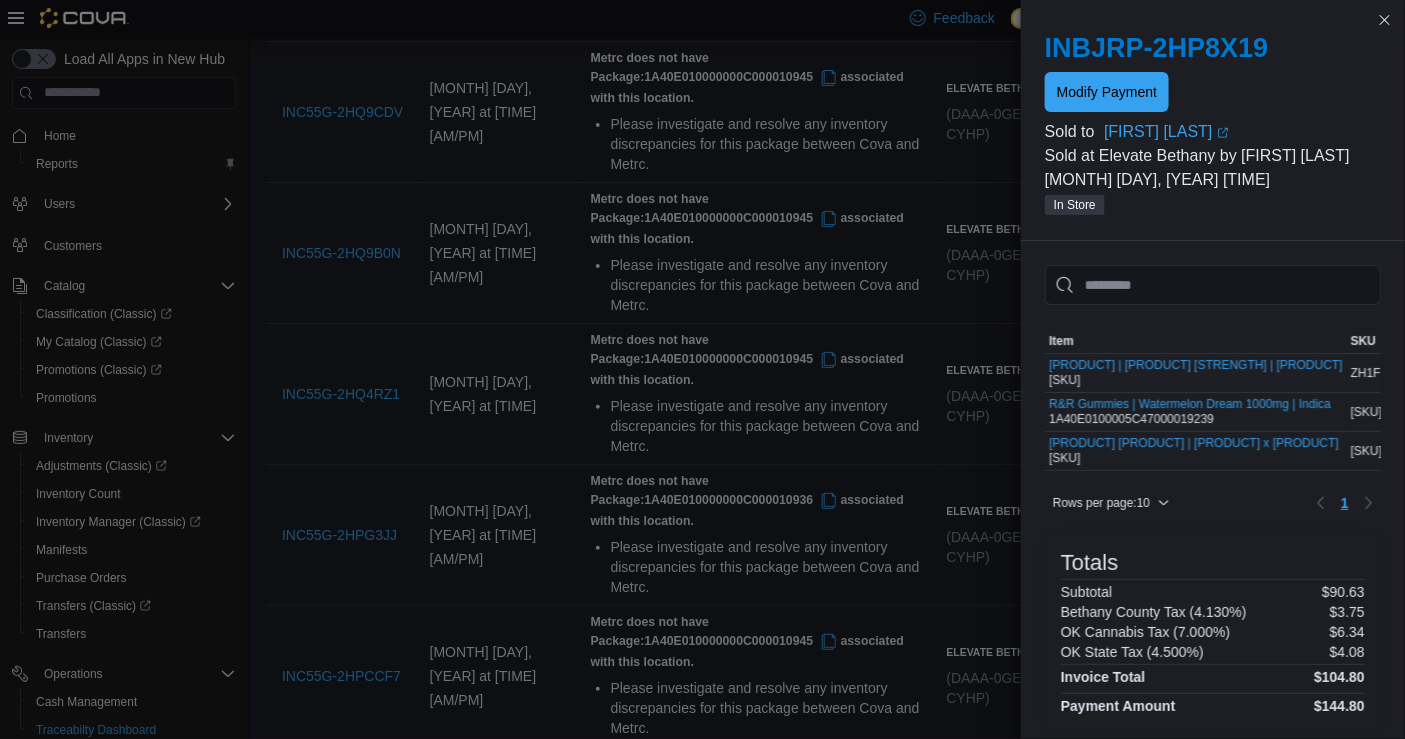 click on "[PRODUCT] | [PRODUCT] [STRENGTH] | [PRODUCT] [SKU]" at bounding box center [1196, 373] 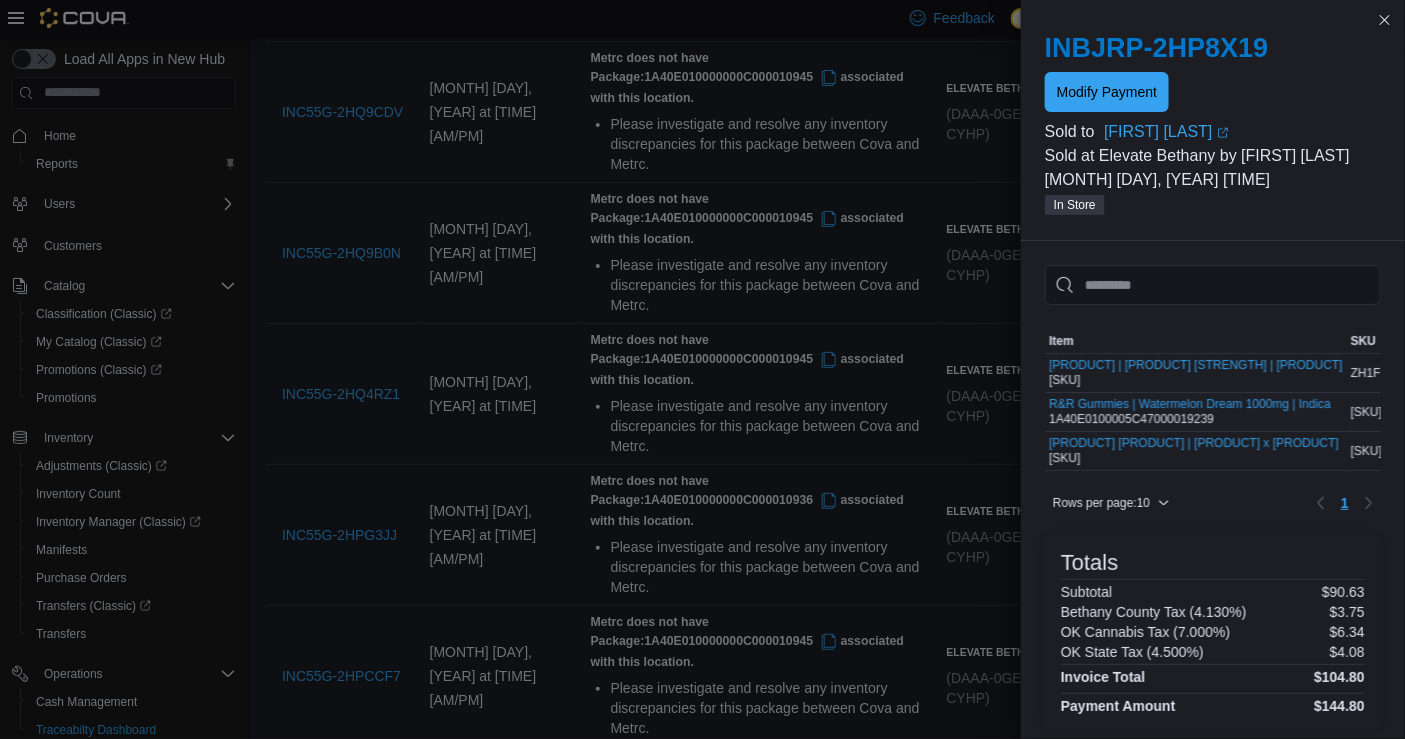 click on "[PRODUCT] | [PRODUCT] [STRENGTH] | [PRODUCT] [SKU]" at bounding box center (1190, 412) 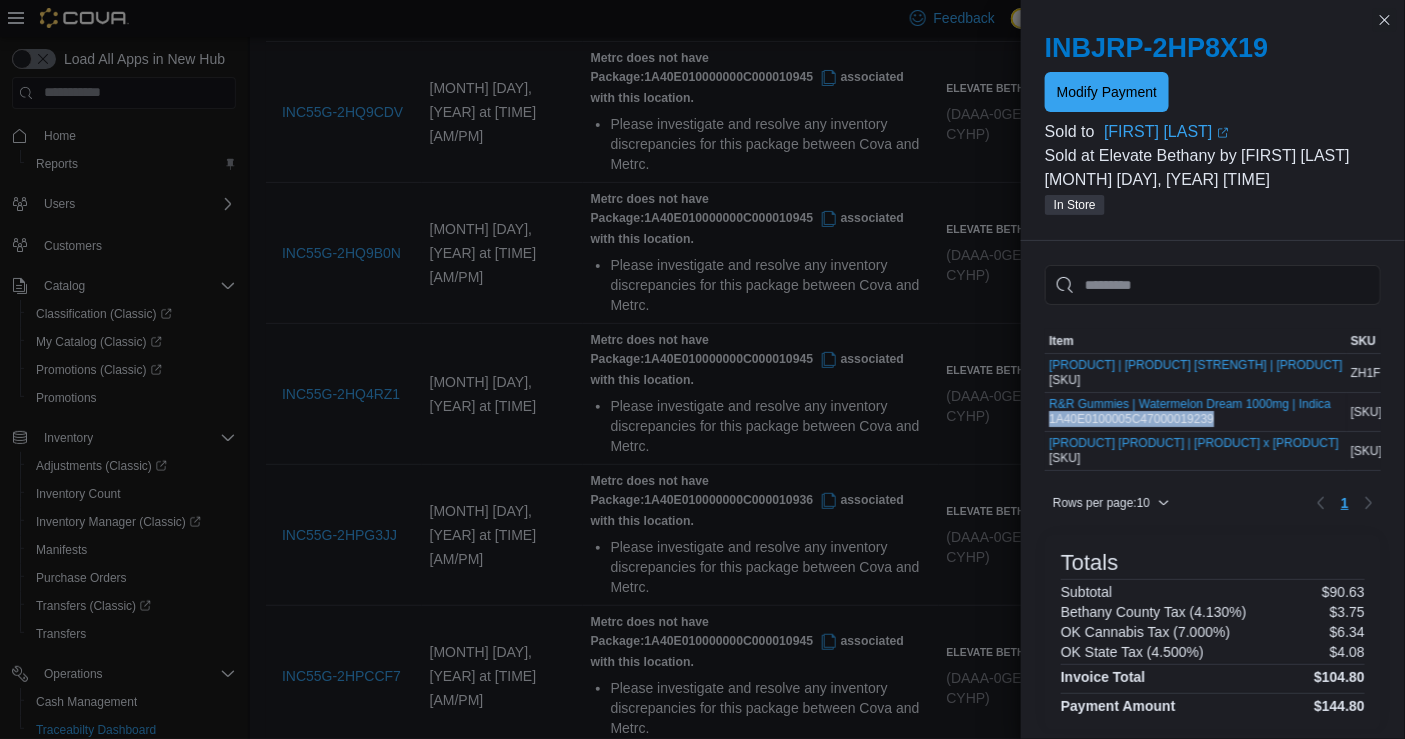 click on "[PRODUCT] | [PRODUCT] [STRENGTH] | [PRODUCT] [SKU]" at bounding box center [1190, 412] 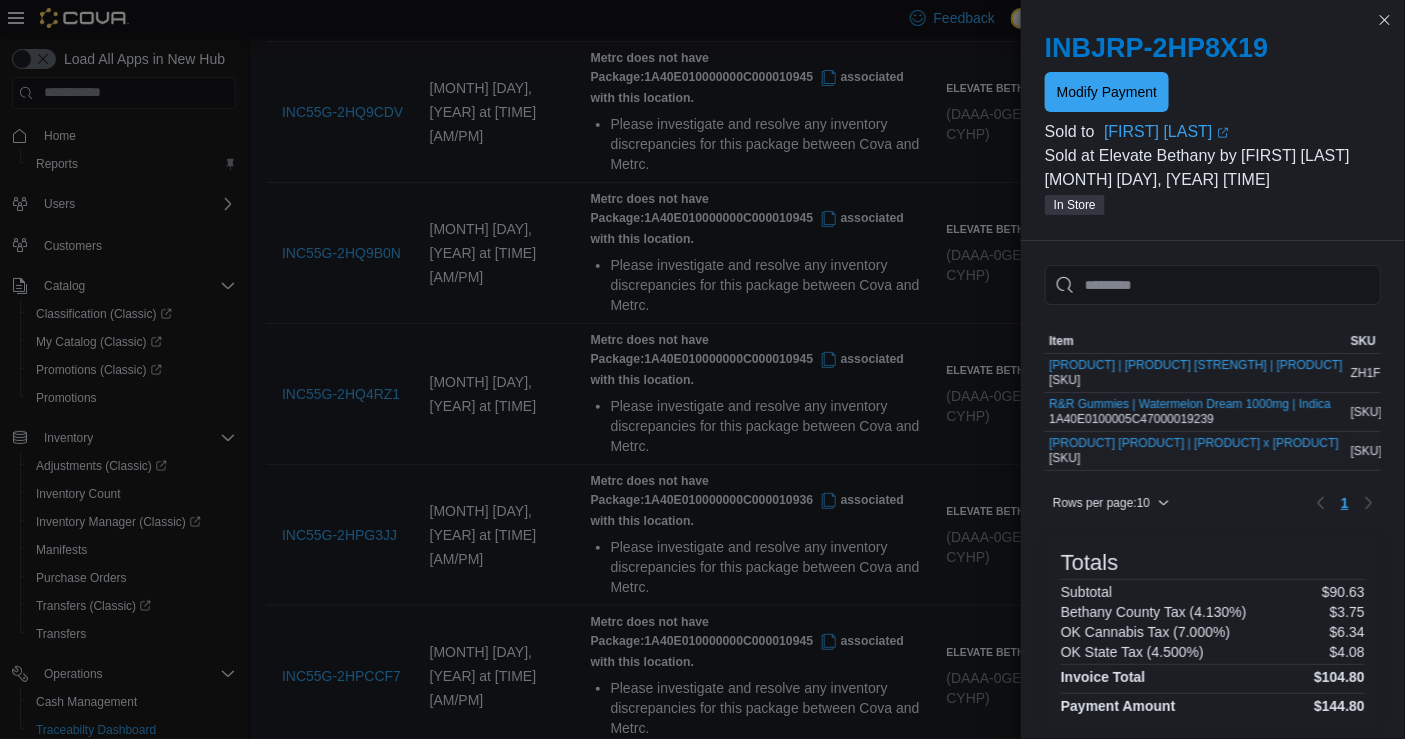 click on "Robot Pharmer Hash Roll | Motorbreath x GMO [SKU]" at bounding box center (1194, 451) 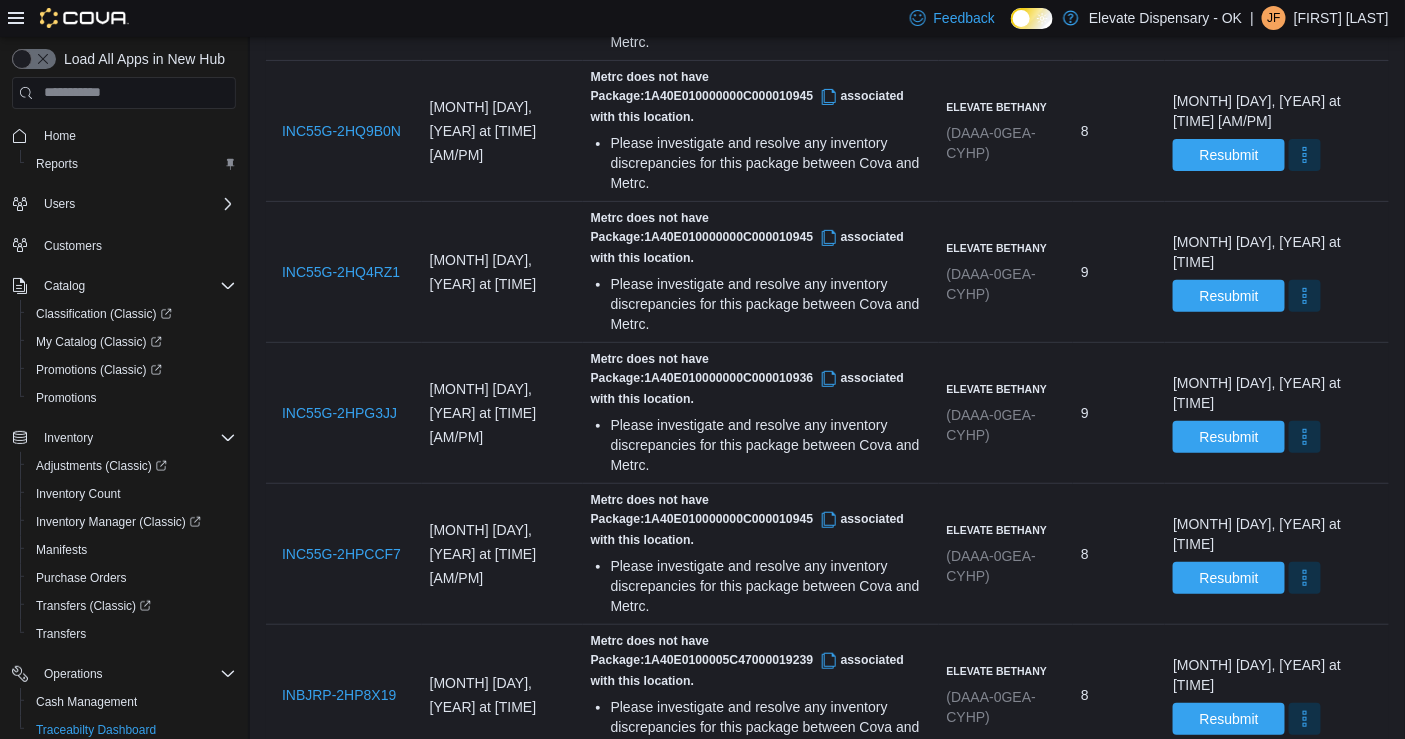 scroll, scrollTop: 2676, scrollLeft: 0, axis: vertical 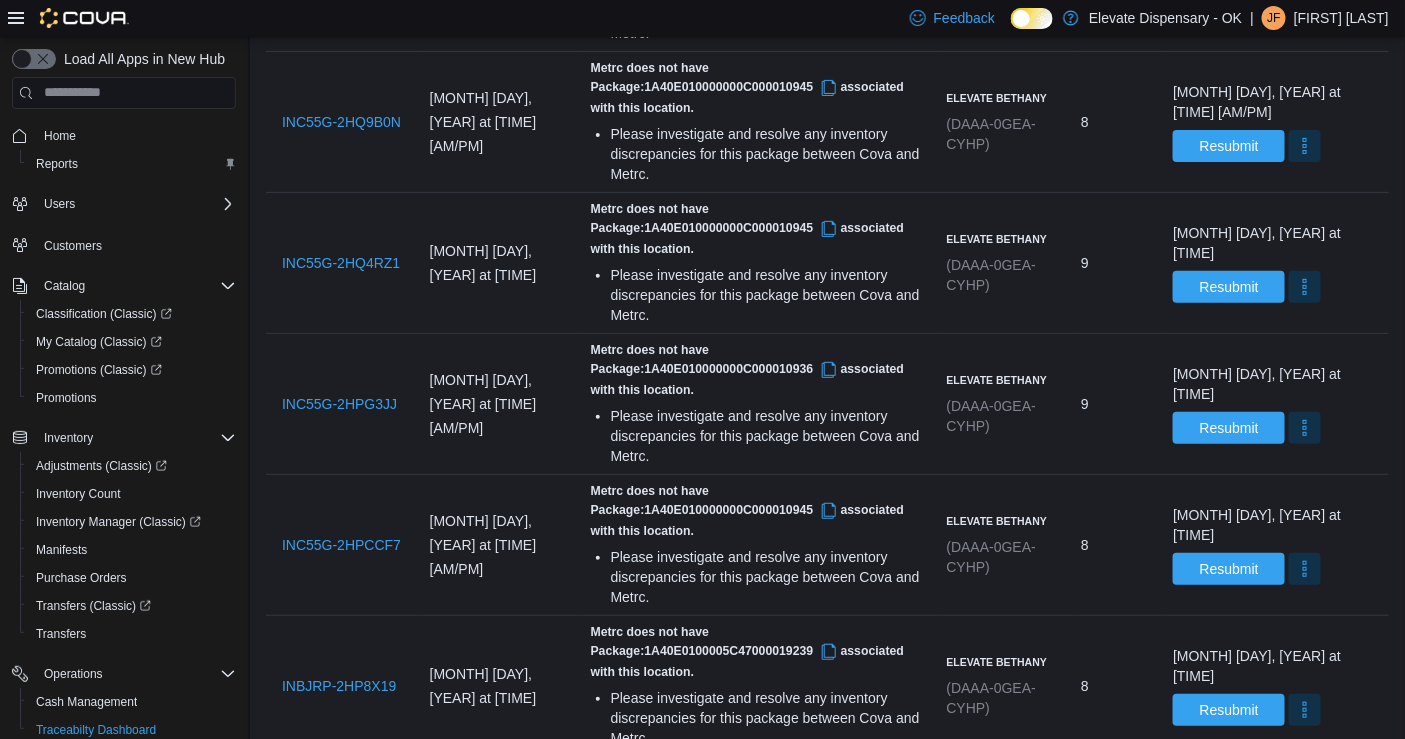 click on "INC55G-2HP8NKQ" at bounding box center (342, 827) 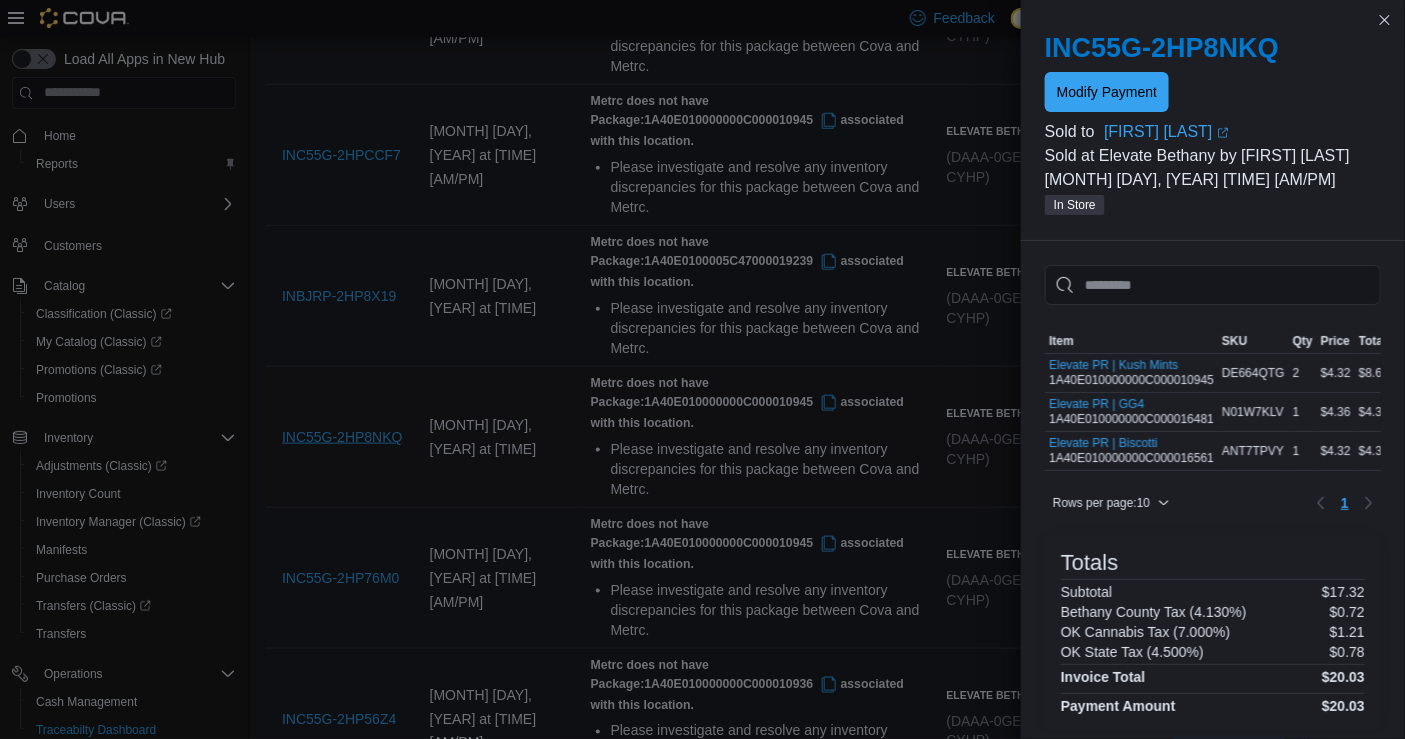 scroll, scrollTop: 2676, scrollLeft: 0, axis: vertical 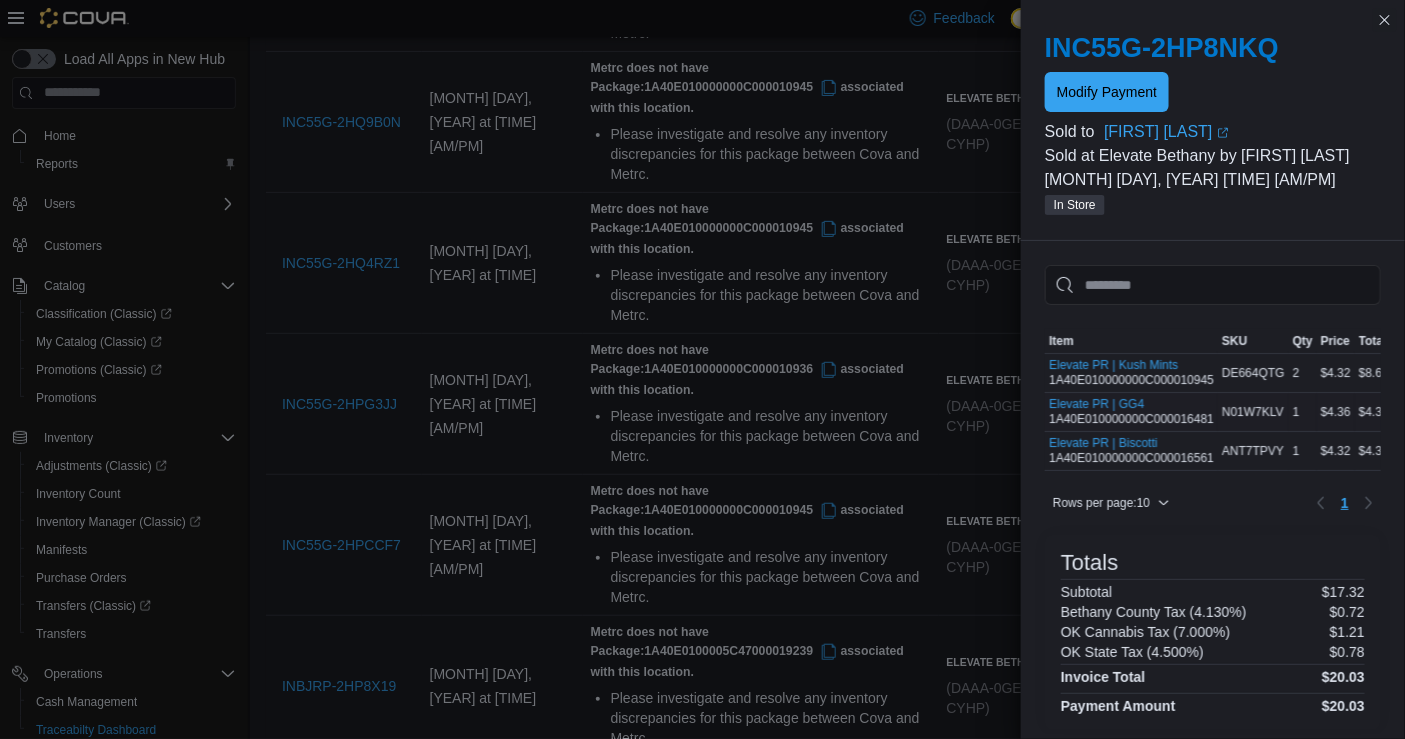 click on "Elevate PR | GG4 [SKU]" at bounding box center (1131, 412) 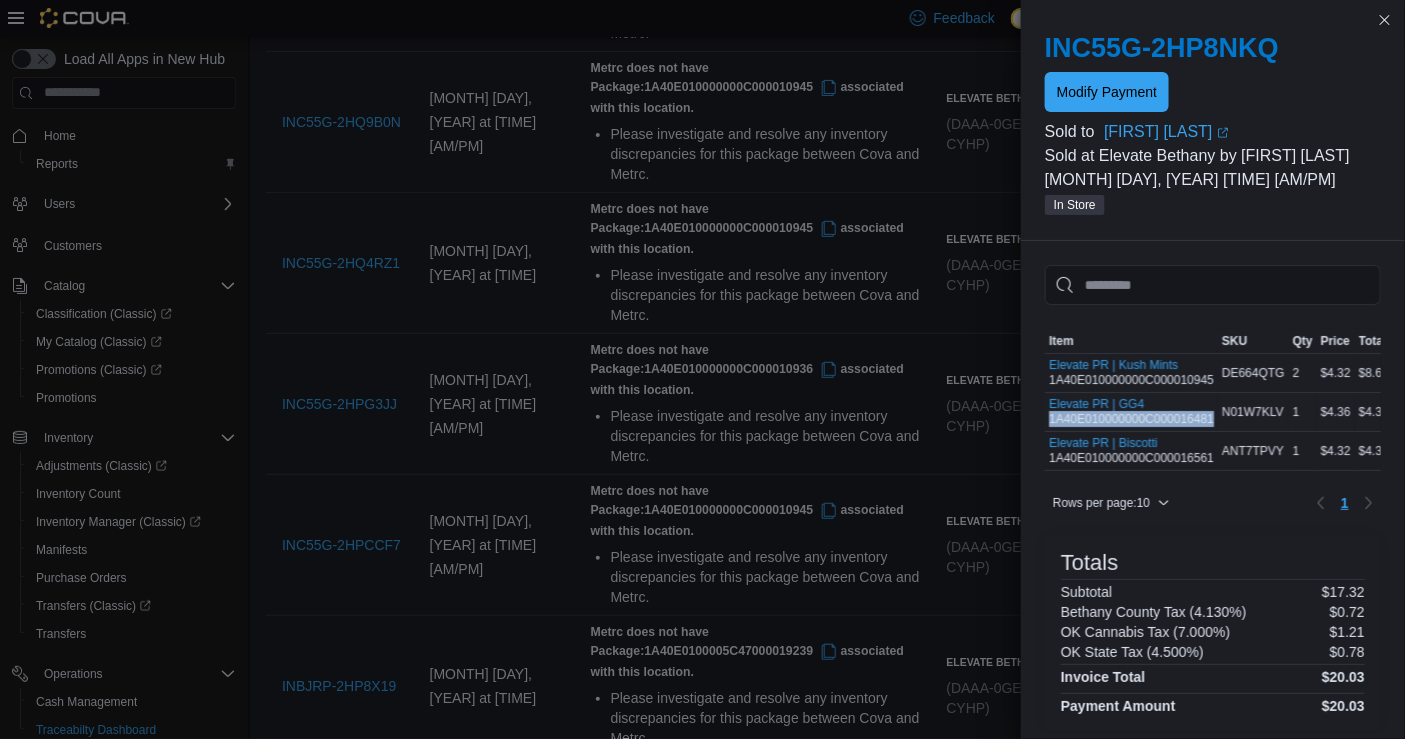 click on "Elevate PR | GG4 [SKU]" at bounding box center [1131, 412] 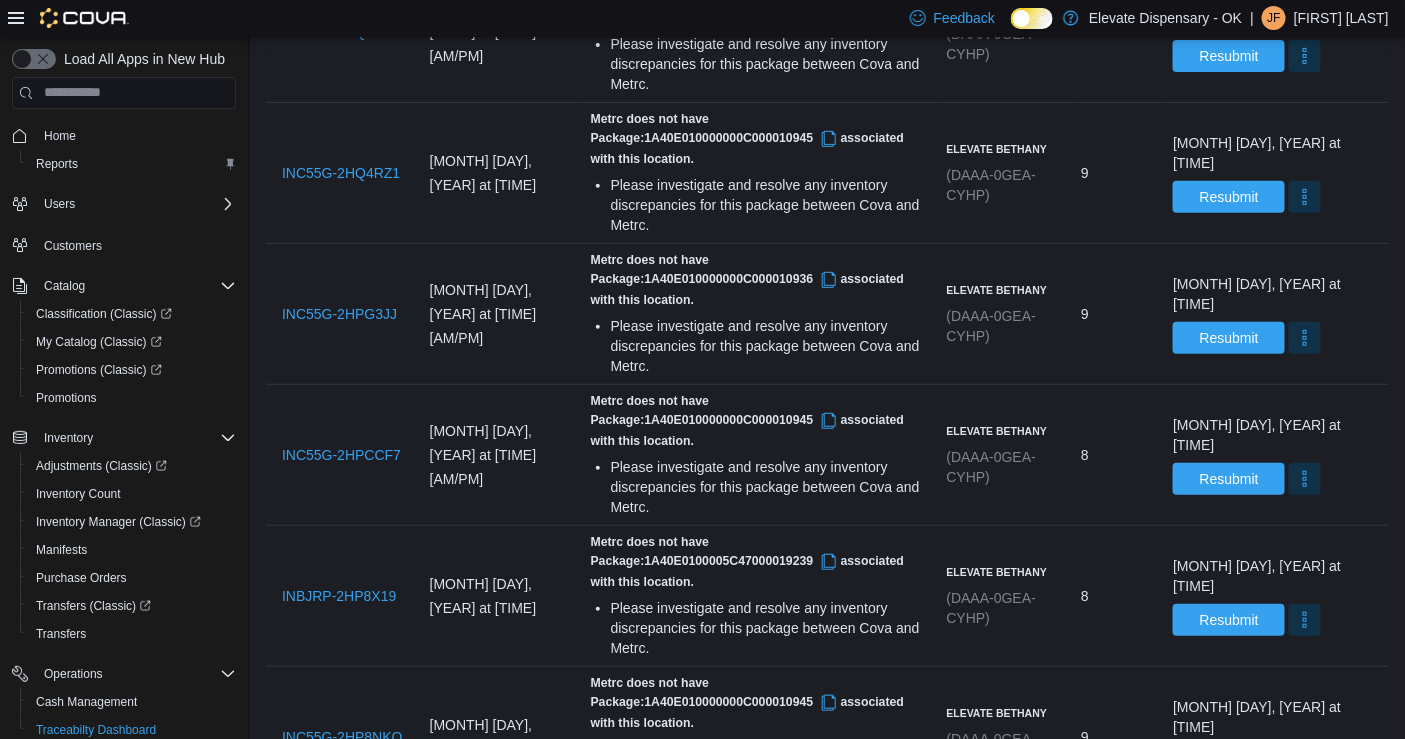 scroll, scrollTop: 2780, scrollLeft: 0, axis: vertical 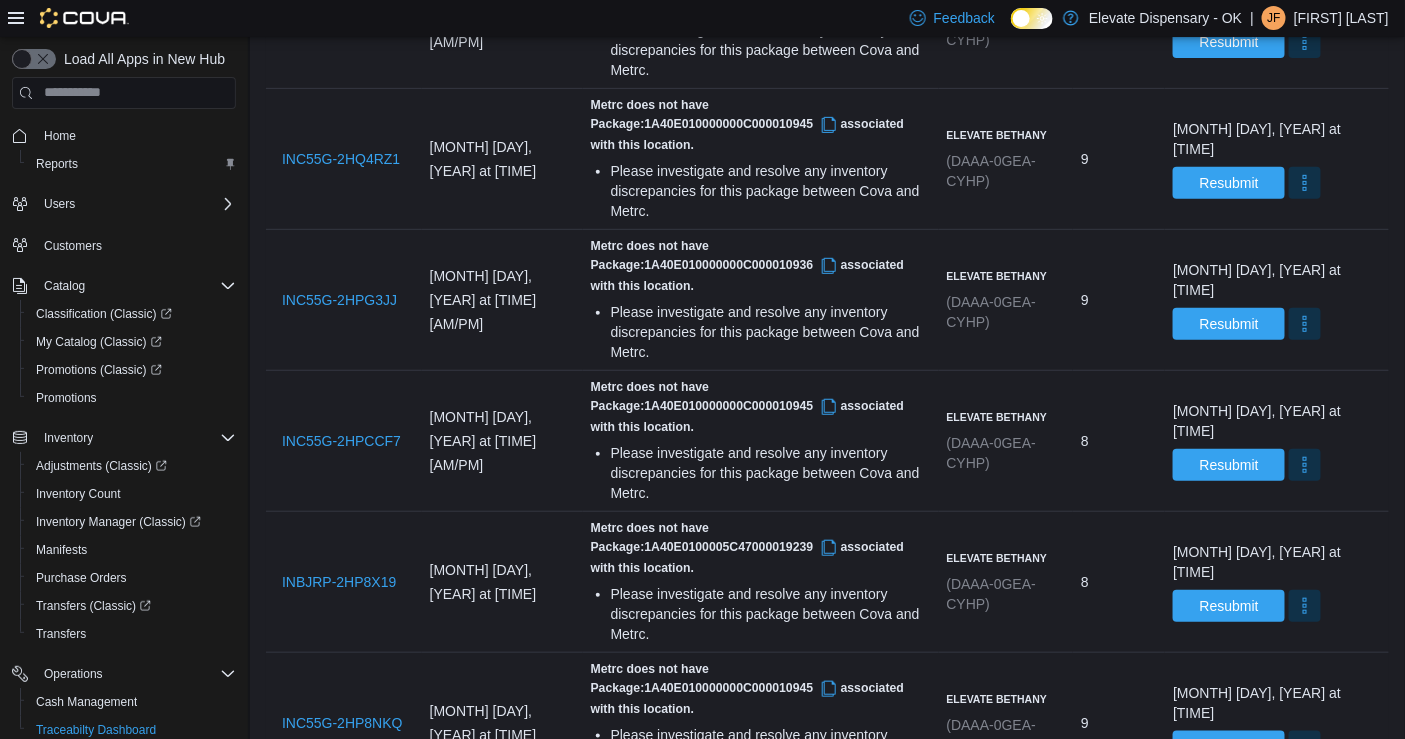 click on "INC55G-2HP76M0" at bounding box center [341, 864] 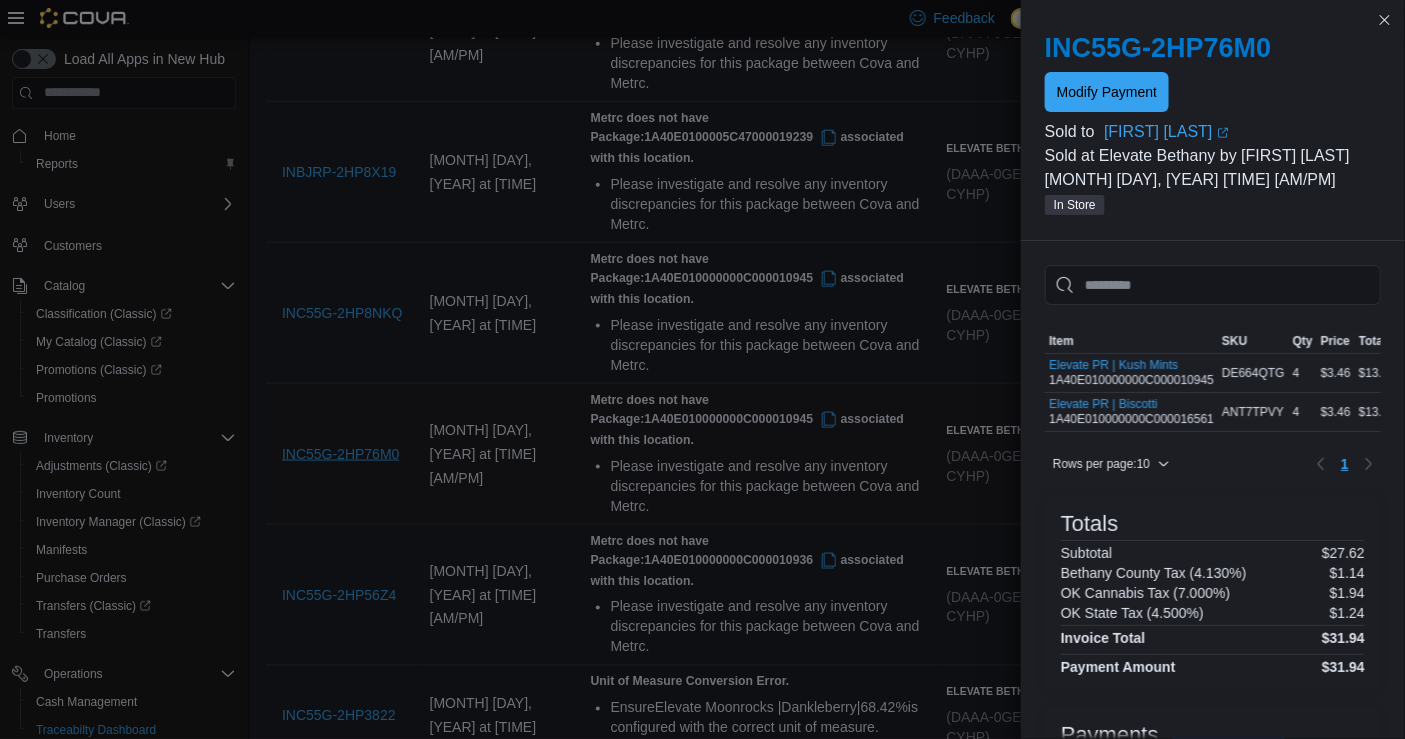 scroll, scrollTop: 2780, scrollLeft: 0, axis: vertical 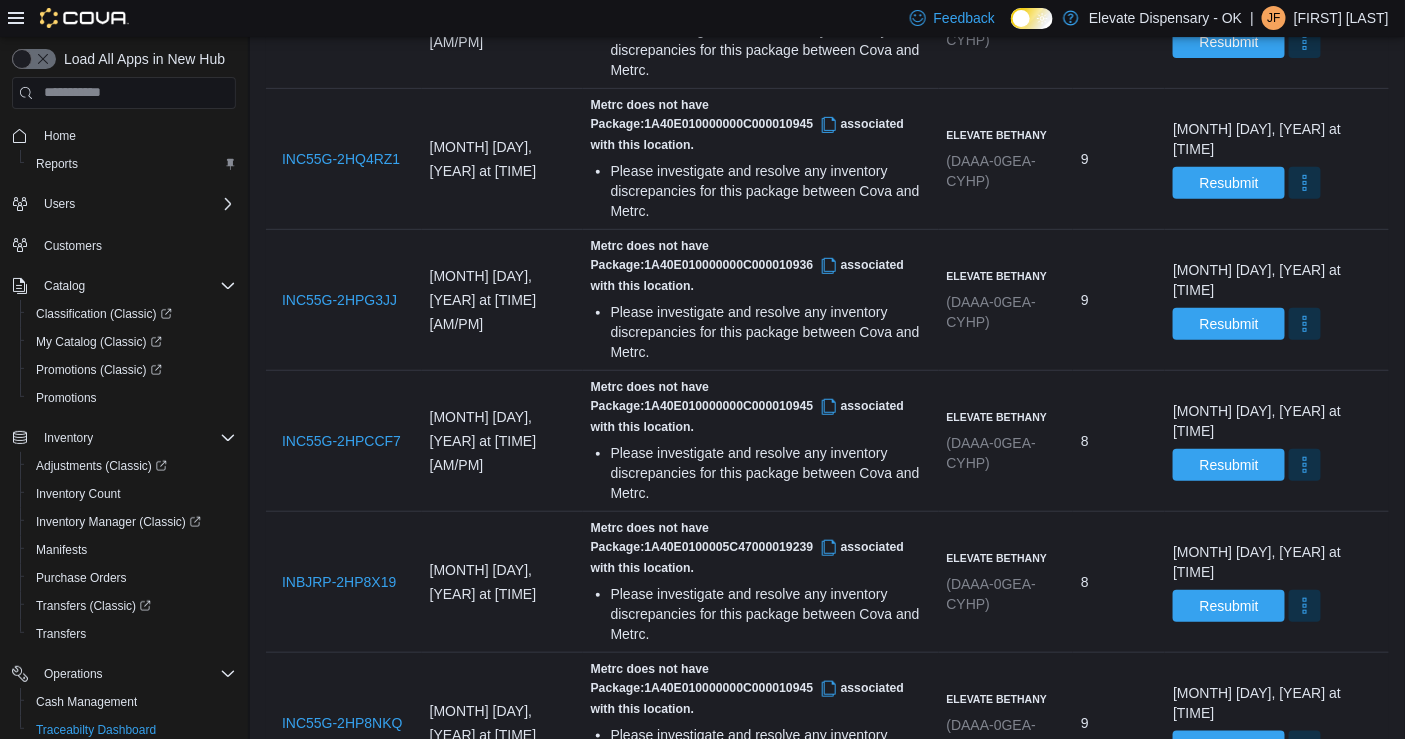 click on "INC55G-2HP56Z4" at bounding box center [339, 1005] 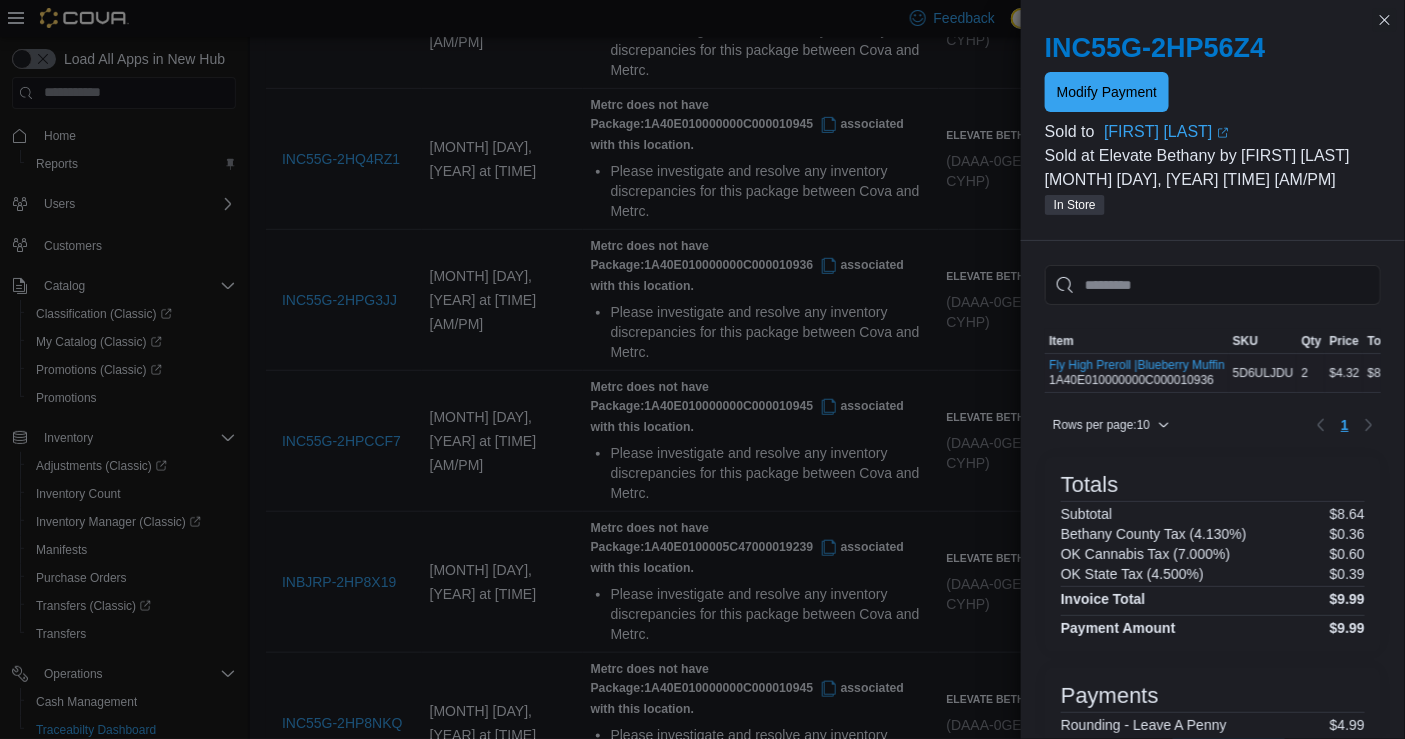 click on "Fly High Preroll |Blueberry Muffin 1A40E010000000C000010936" at bounding box center (1137, 373) 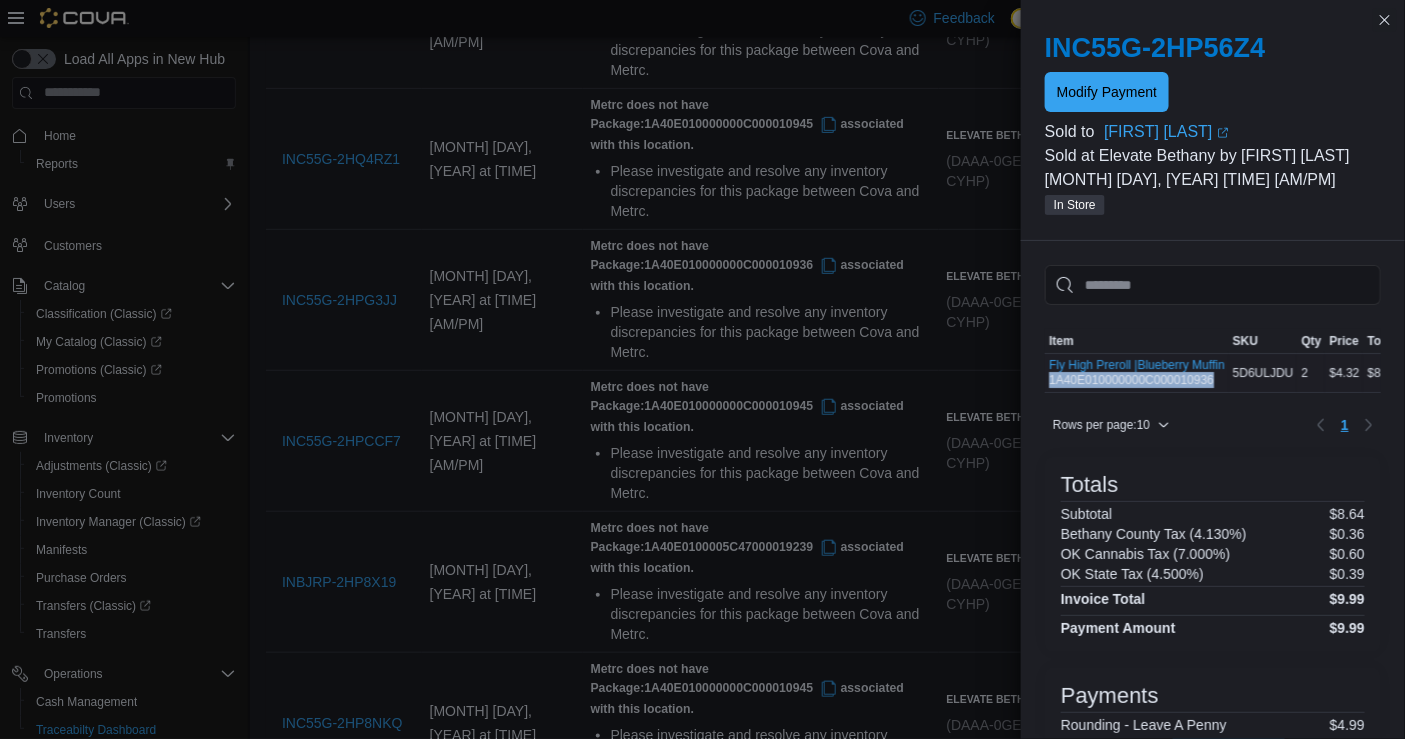 click on "Fly High Preroll |Blueberry Muffin 1A40E010000000C000010936" at bounding box center [1137, 373] 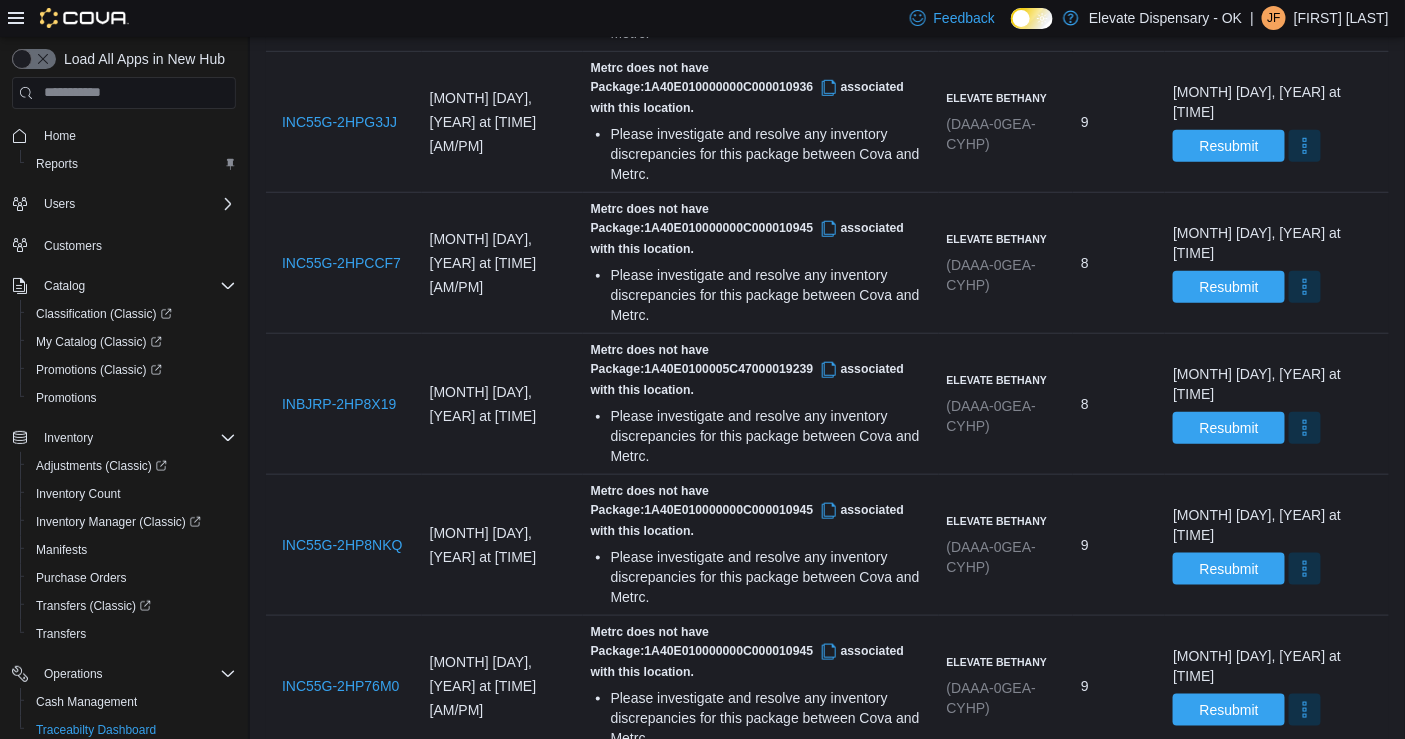scroll, scrollTop: 2955, scrollLeft: 0, axis: vertical 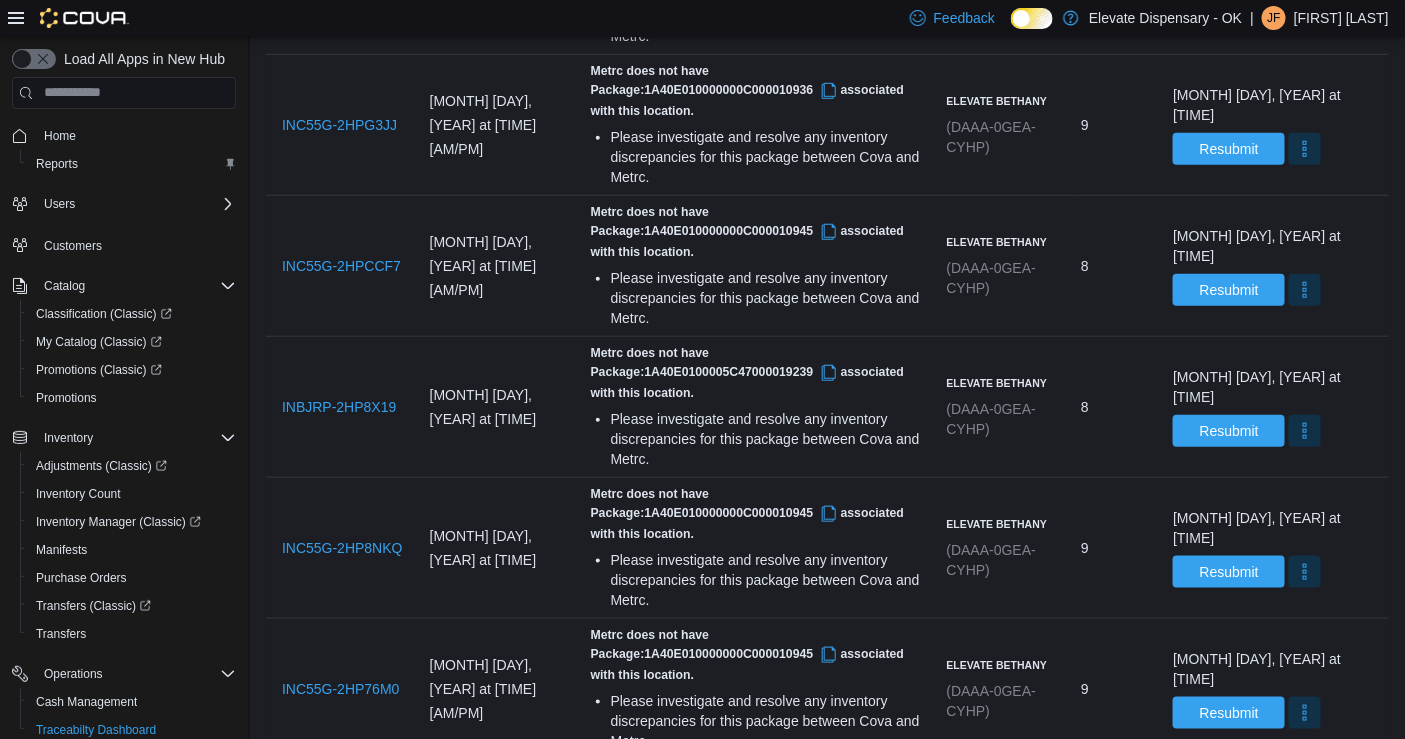 click on "INC55G-2HP3822" at bounding box center [339, 951] 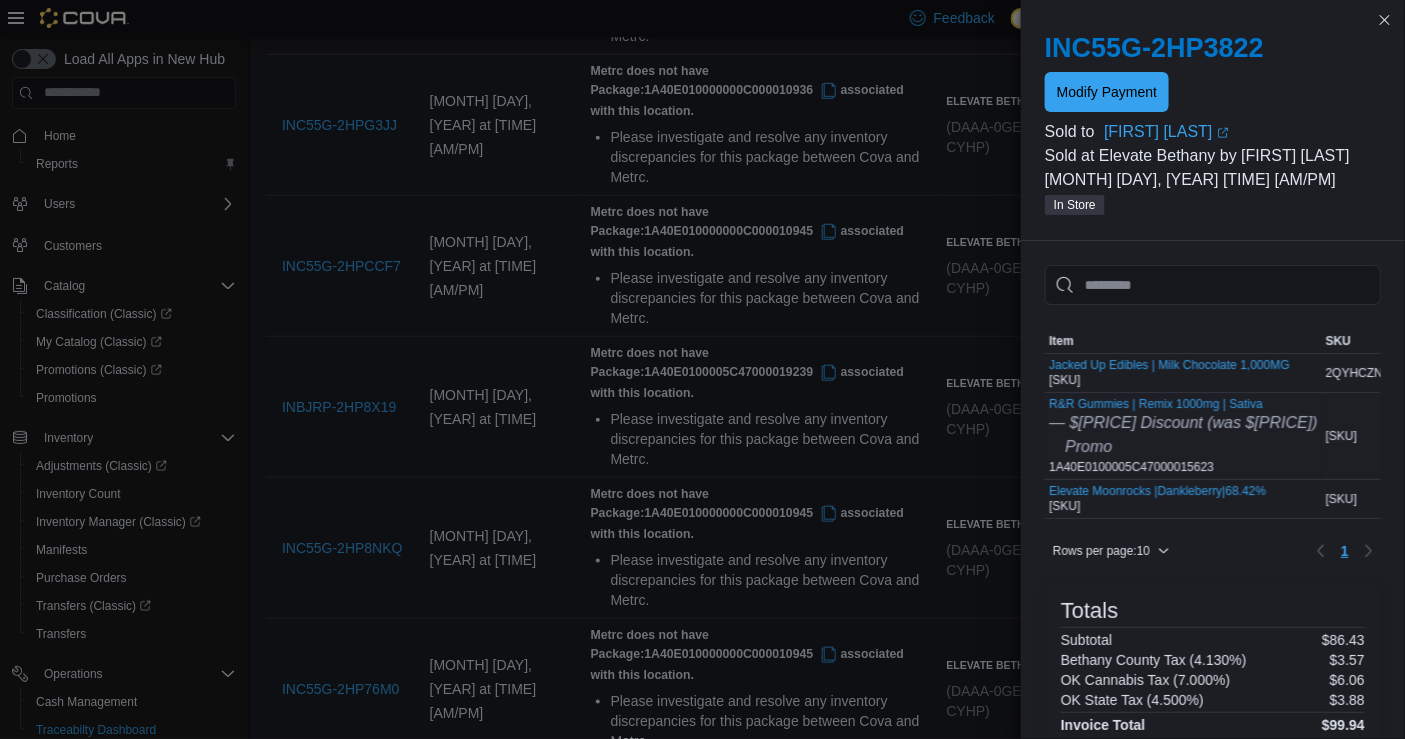 click on "R&R Gummies | Remix 1000mg | Sativa — $[PRICE] Discount
(was $[PRICE]) Promo [PROMO_CODE]" at bounding box center (1183, 436) 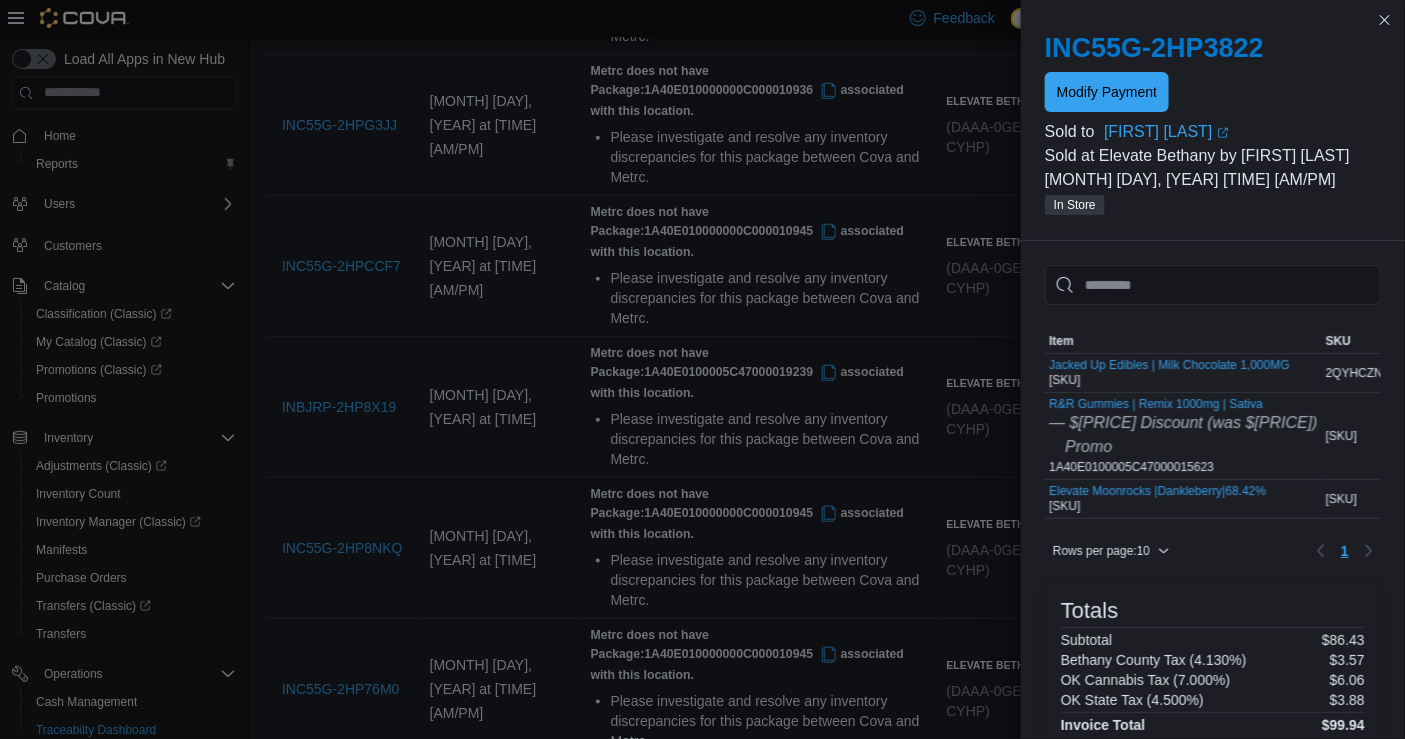 click on "[PRODUCT] [PRODUCT] | [PRODUCT] [STRENGTH] [SKU]" at bounding box center (1169, 373) 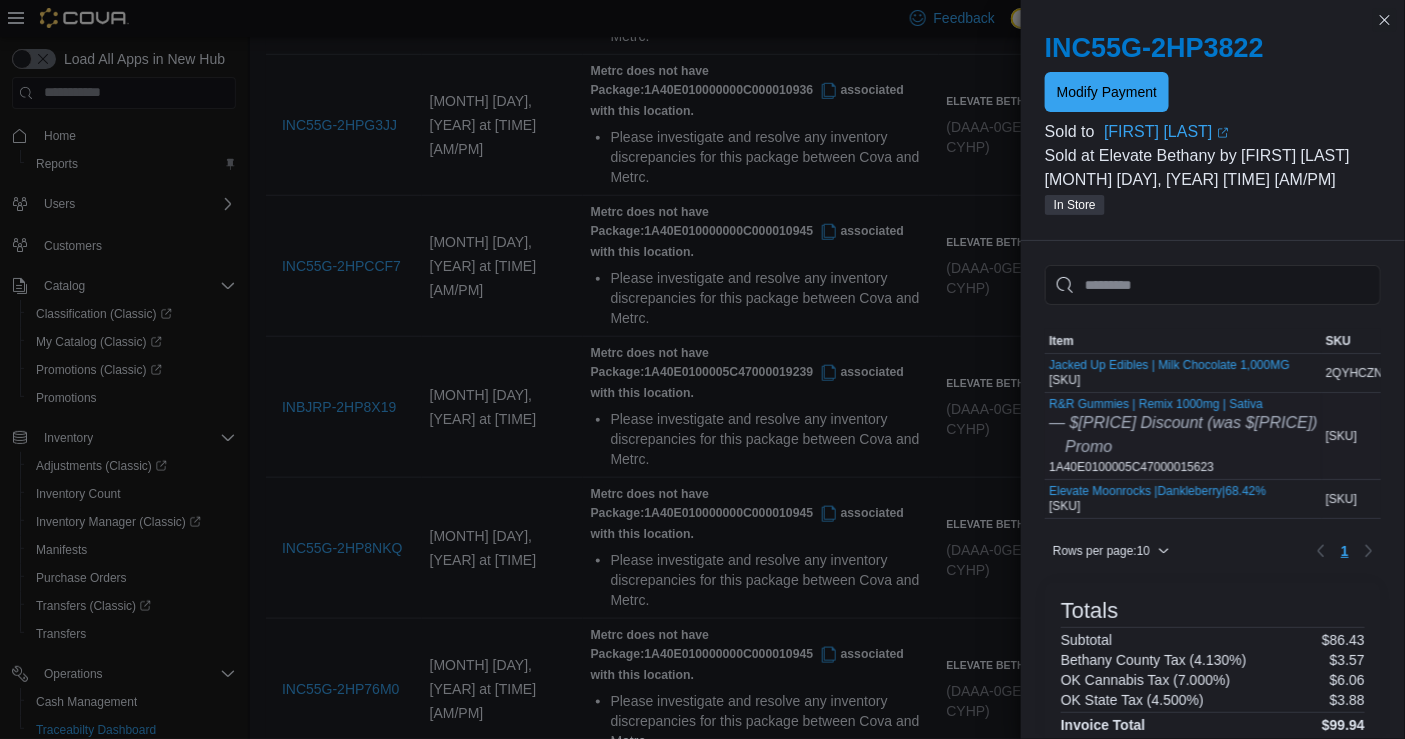 click on "R&R Gummies | Remix 1000mg | Sativa — $[PRICE] Discount
(was $[PRICE]) Promo [PROMO_CODE]" at bounding box center (1183, 436) 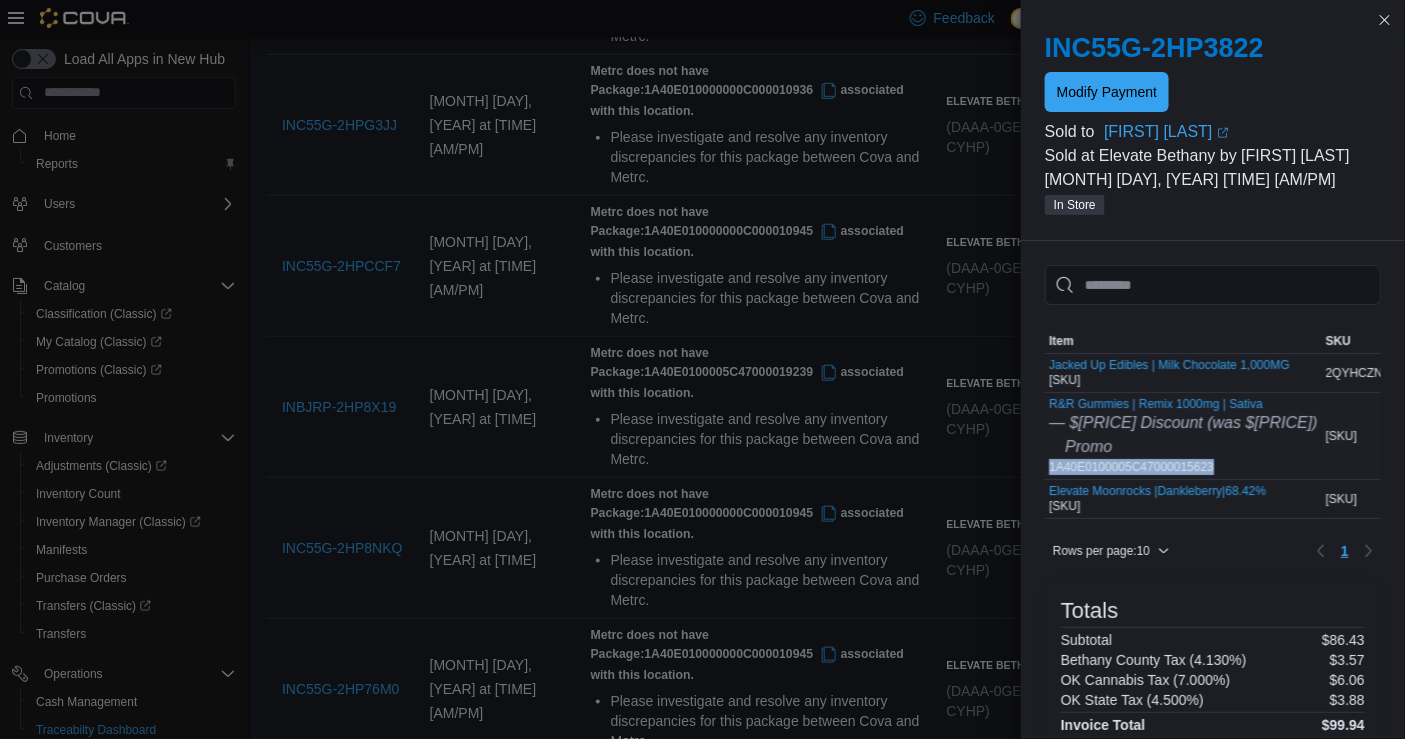 click on "R&R Gummies | Remix 1000mg | Sativa — $[PRICE] Discount
(was $[PRICE]) Promo [PROMO_CODE]" at bounding box center (1183, 436) 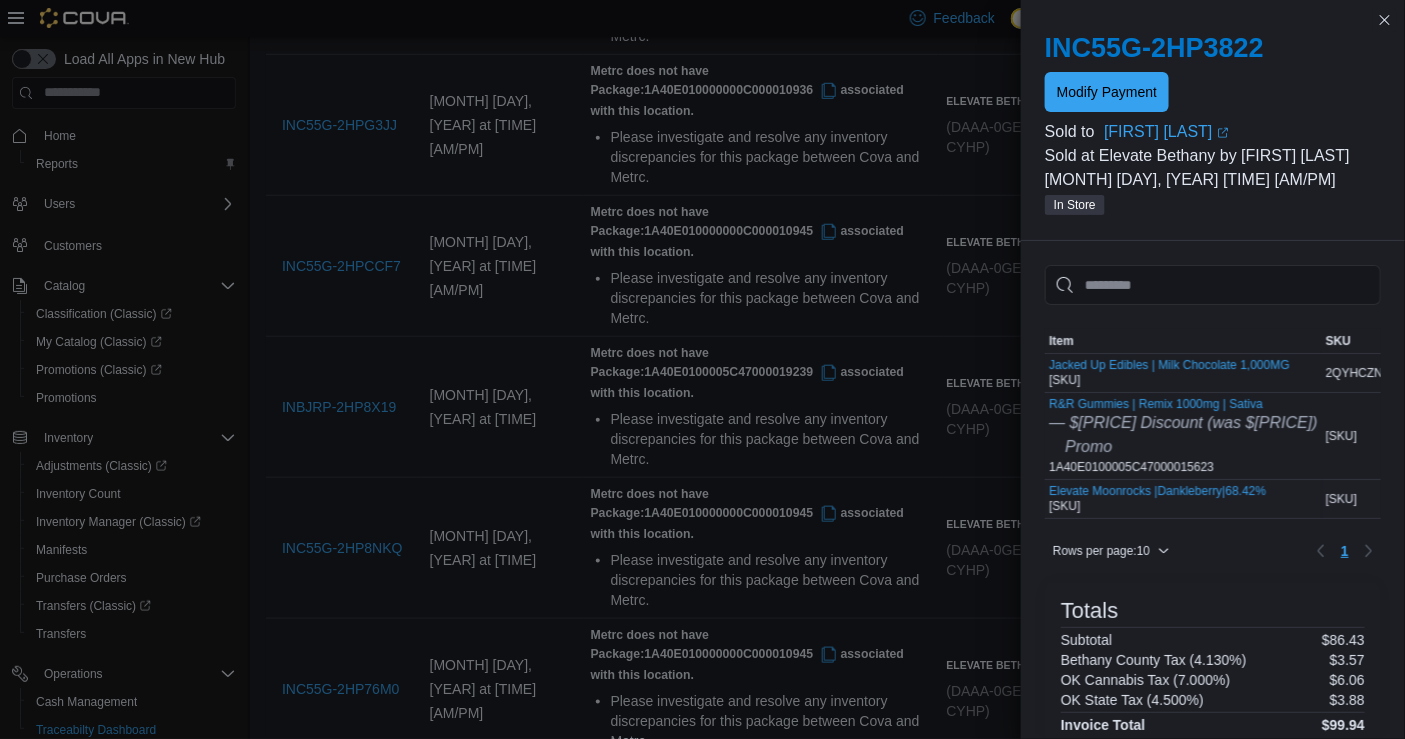 click on "Elevate Moonrocks |Dankleberry|68.42% [SKU]" at bounding box center [1157, 499] 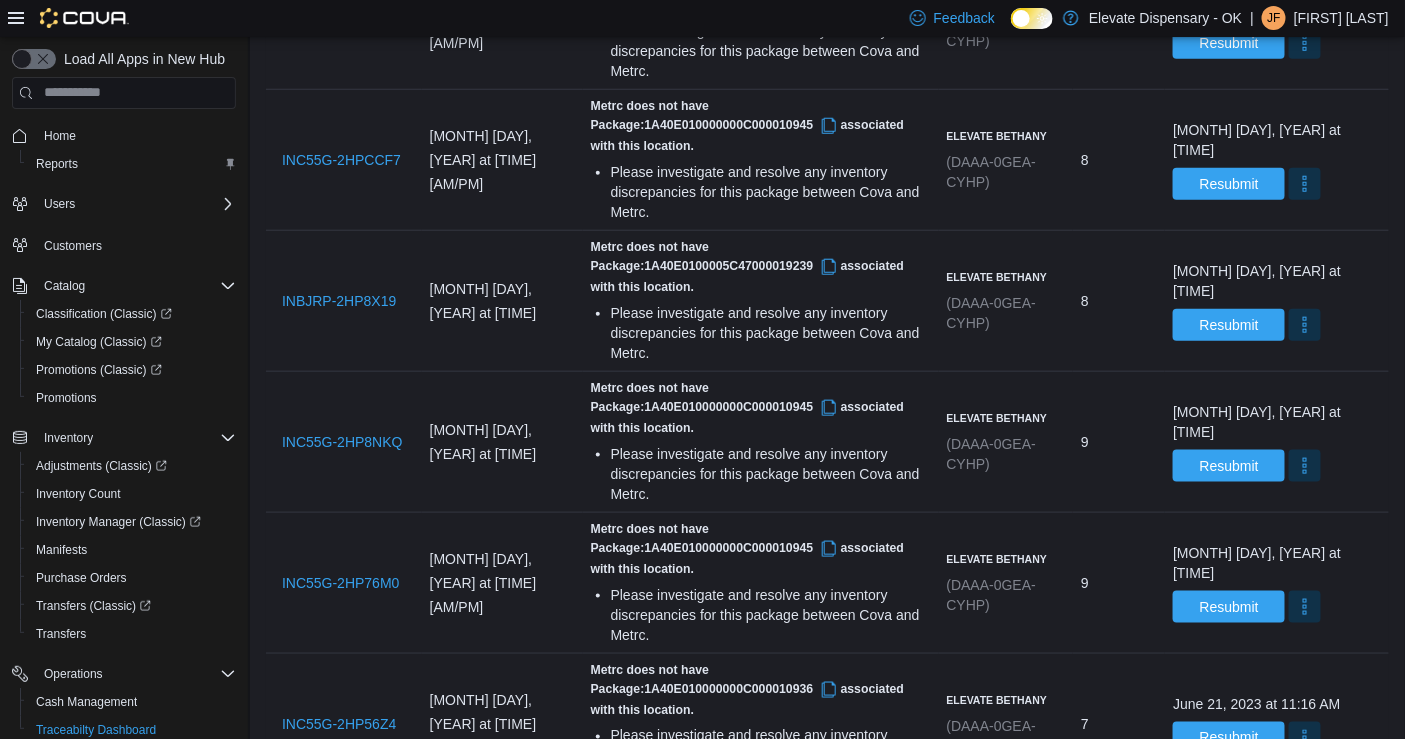 scroll, scrollTop: 3060, scrollLeft: 0, axis: vertical 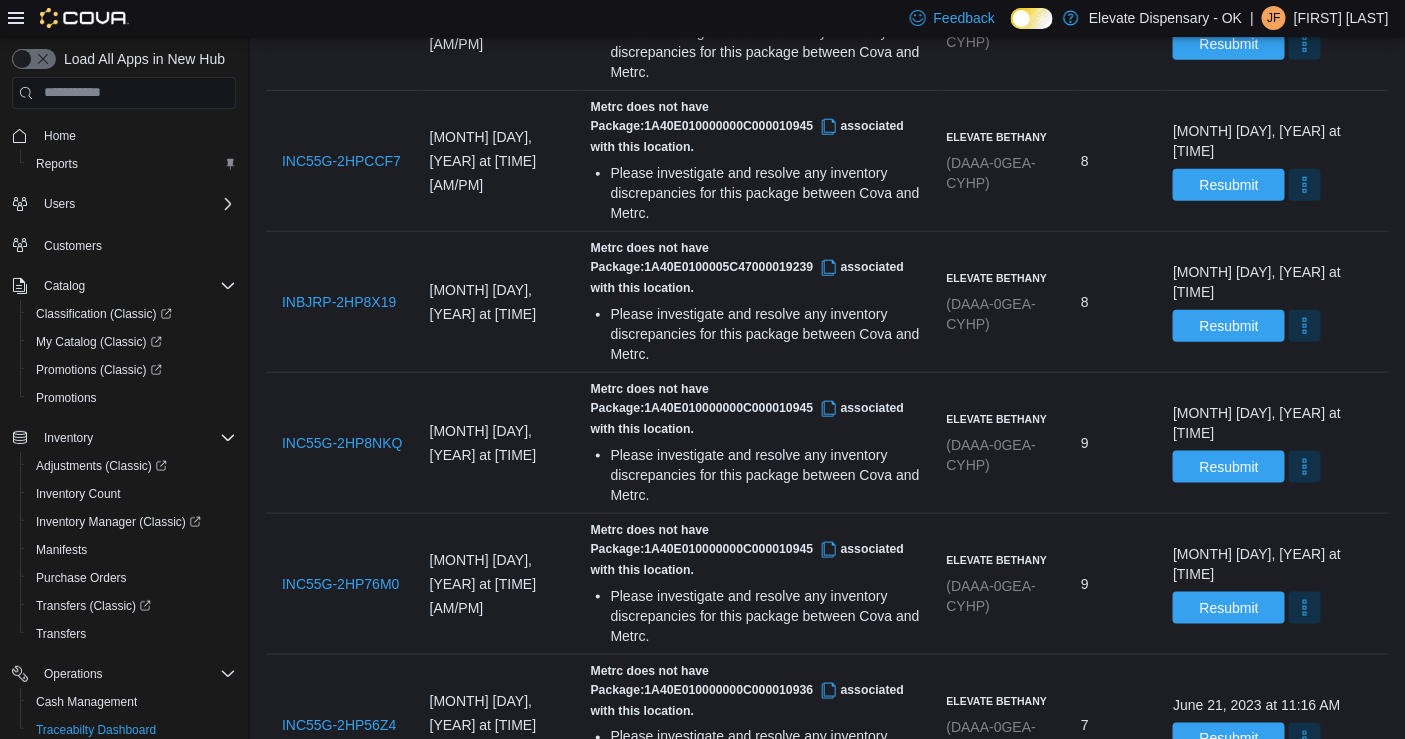 click on "INC55G-2HH0JPZ" at bounding box center (340, 947) 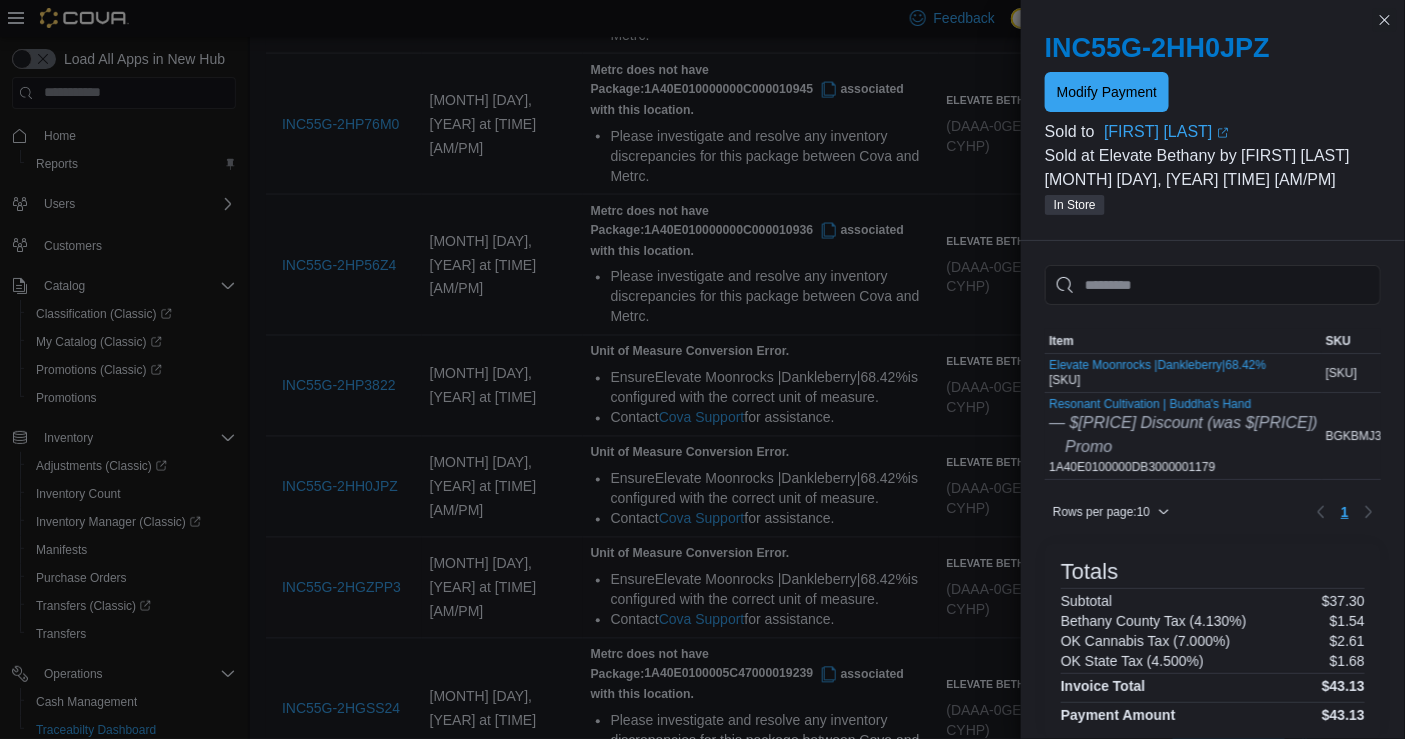 scroll, scrollTop: 3060, scrollLeft: 0, axis: vertical 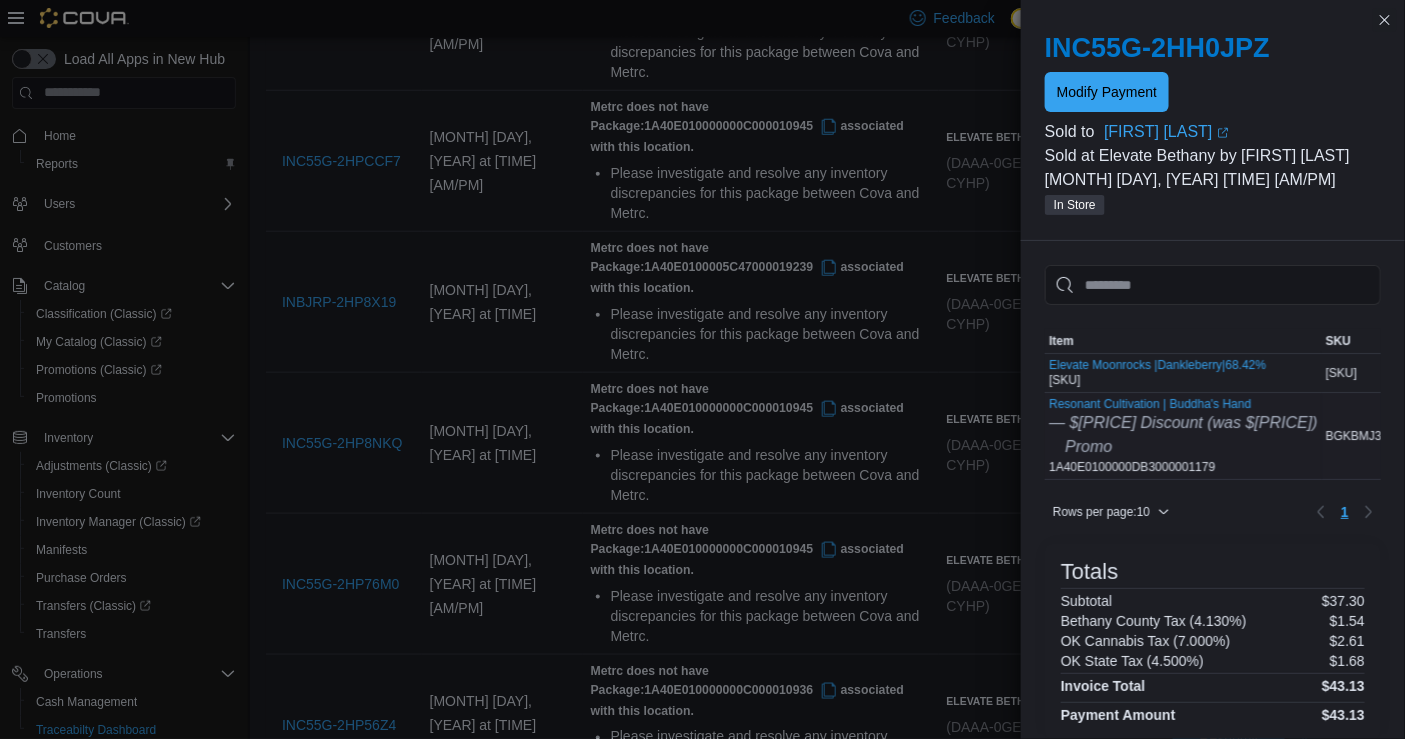 click on "[PRODUCT] | [PRODUCT] — $[PRICE] Discount
(was $[PRICE]) Promo [SKU]" at bounding box center [1183, 436] 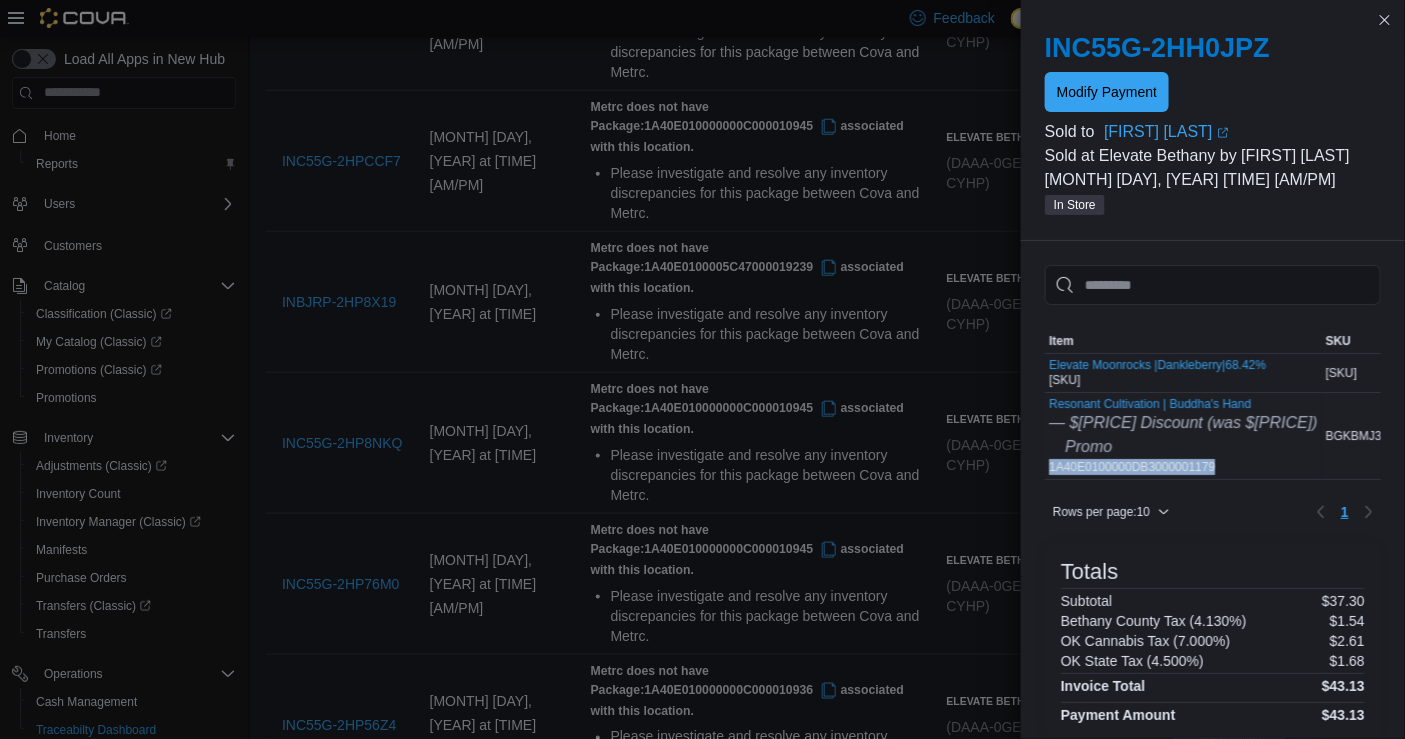click on "[PRODUCT] | [PRODUCT] — $[PRICE] Discount
(was $[PRICE]) Promo [SKU]" at bounding box center (1183, 436) 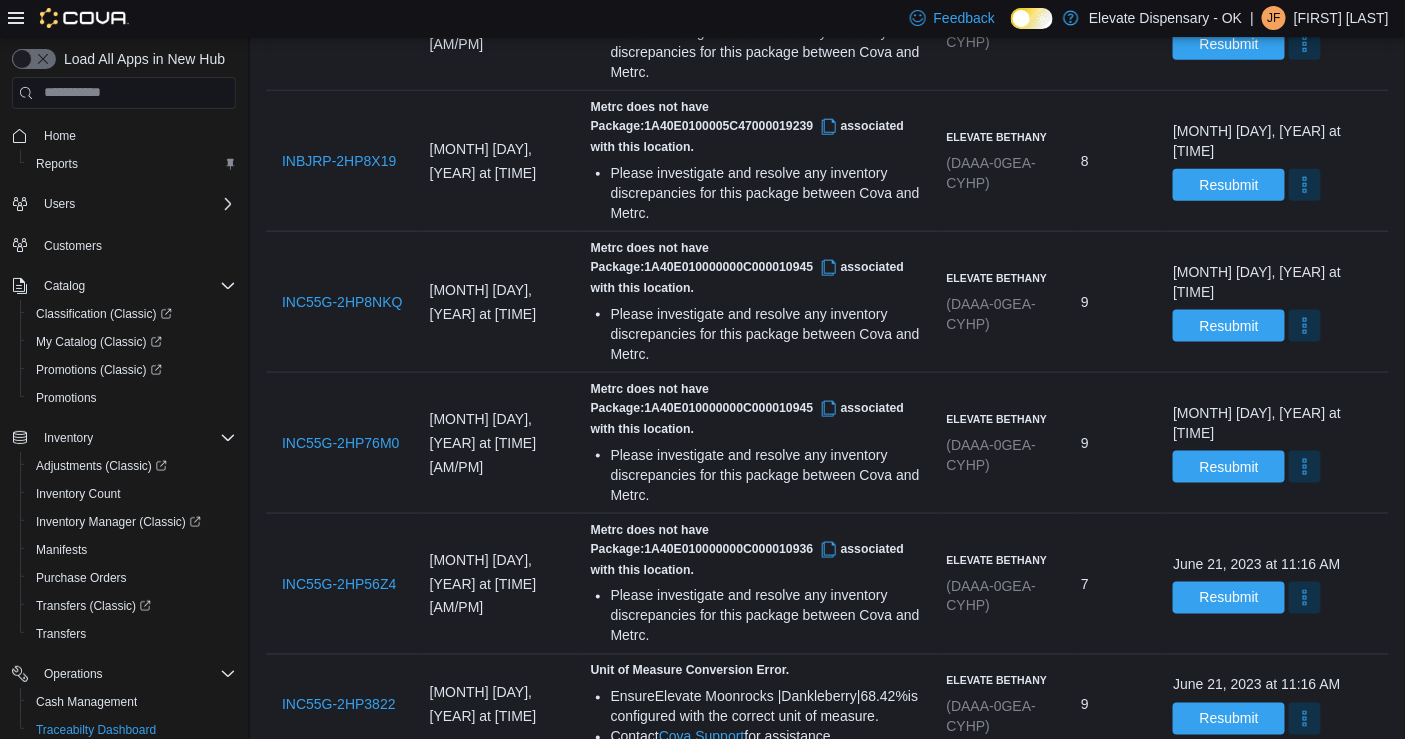 scroll, scrollTop: 3198, scrollLeft: 0, axis: vertical 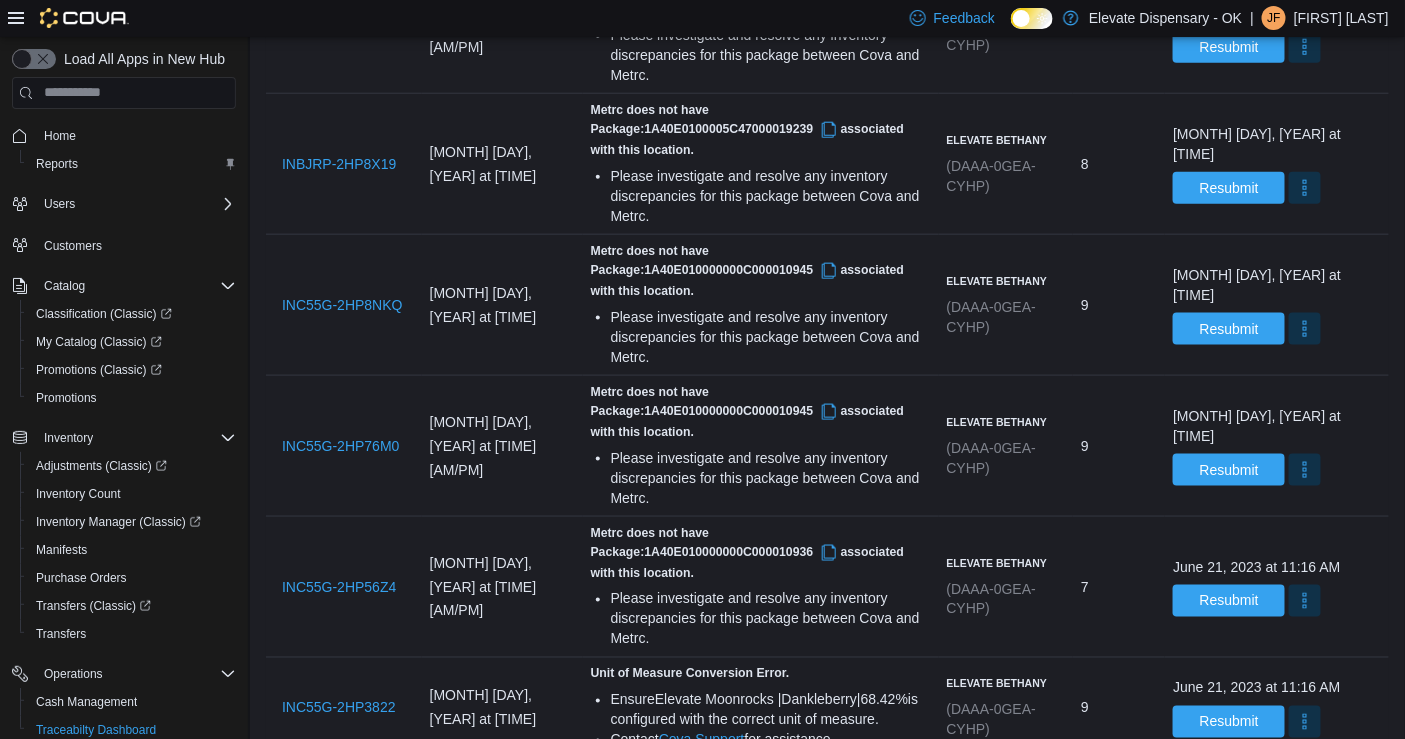 click on "Invoice # [INVOICE_NUMBER]" at bounding box center (344, 909) 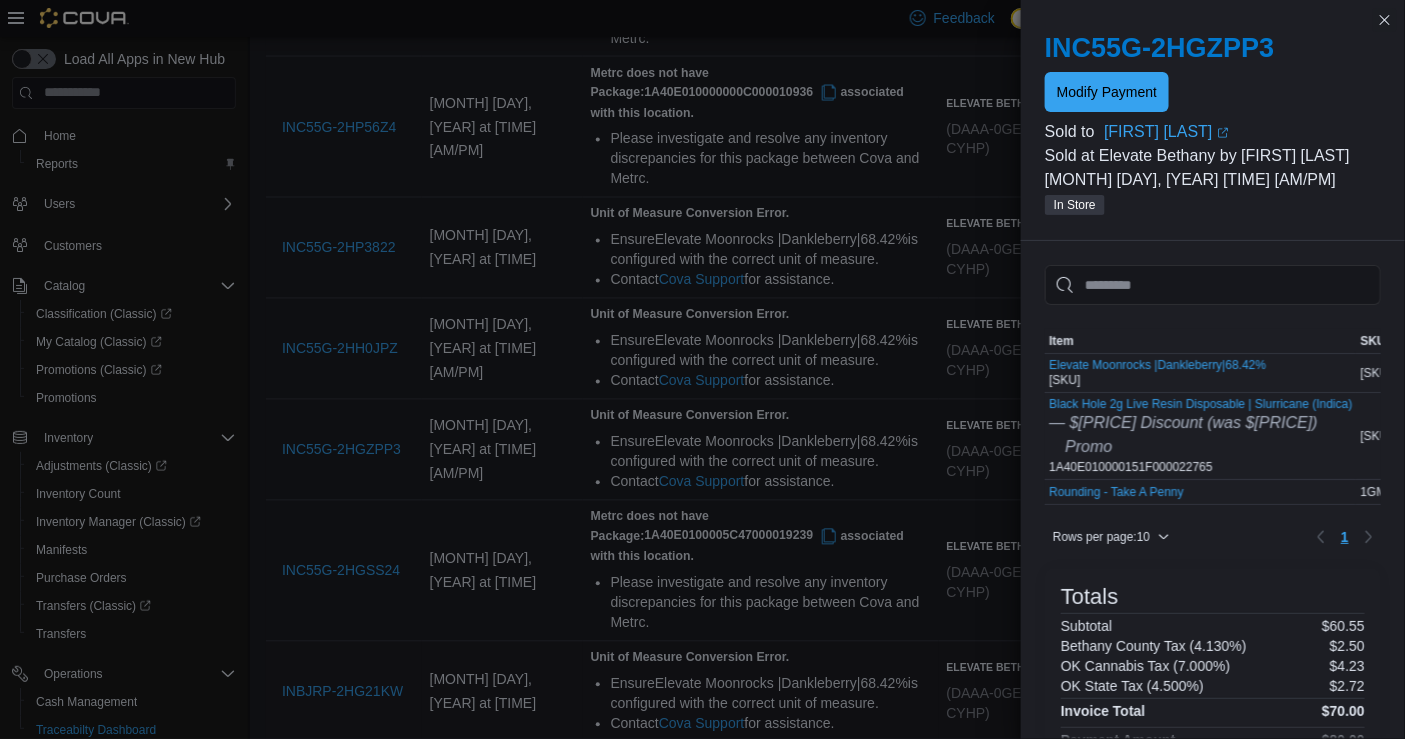 scroll, scrollTop: 3198, scrollLeft: 0, axis: vertical 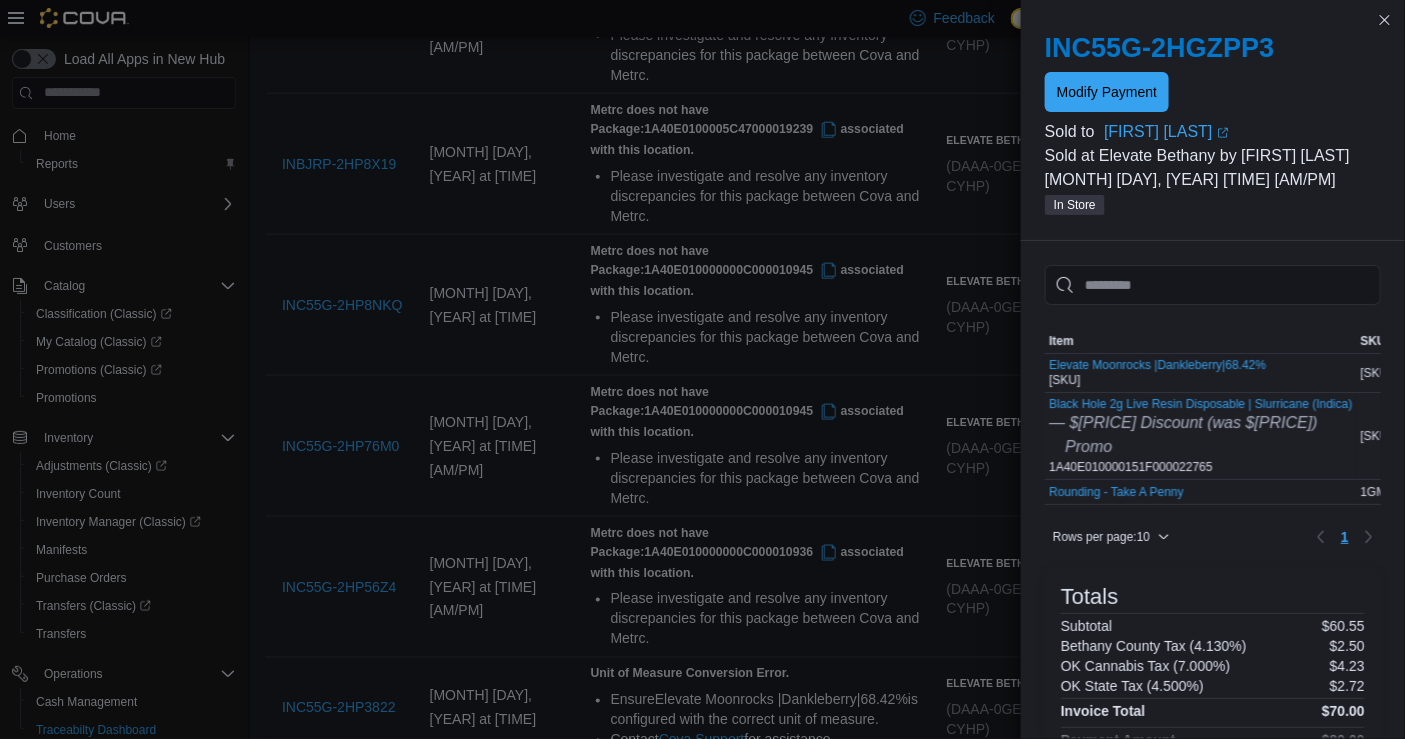 click on "Black Hole 2g Live Resin Disposable | Slurricane (Indica) — $[PRICE] Discount
(was $[PRICE]) Promo 1A40E010000151F000022765" at bounding box center [1200, 436] 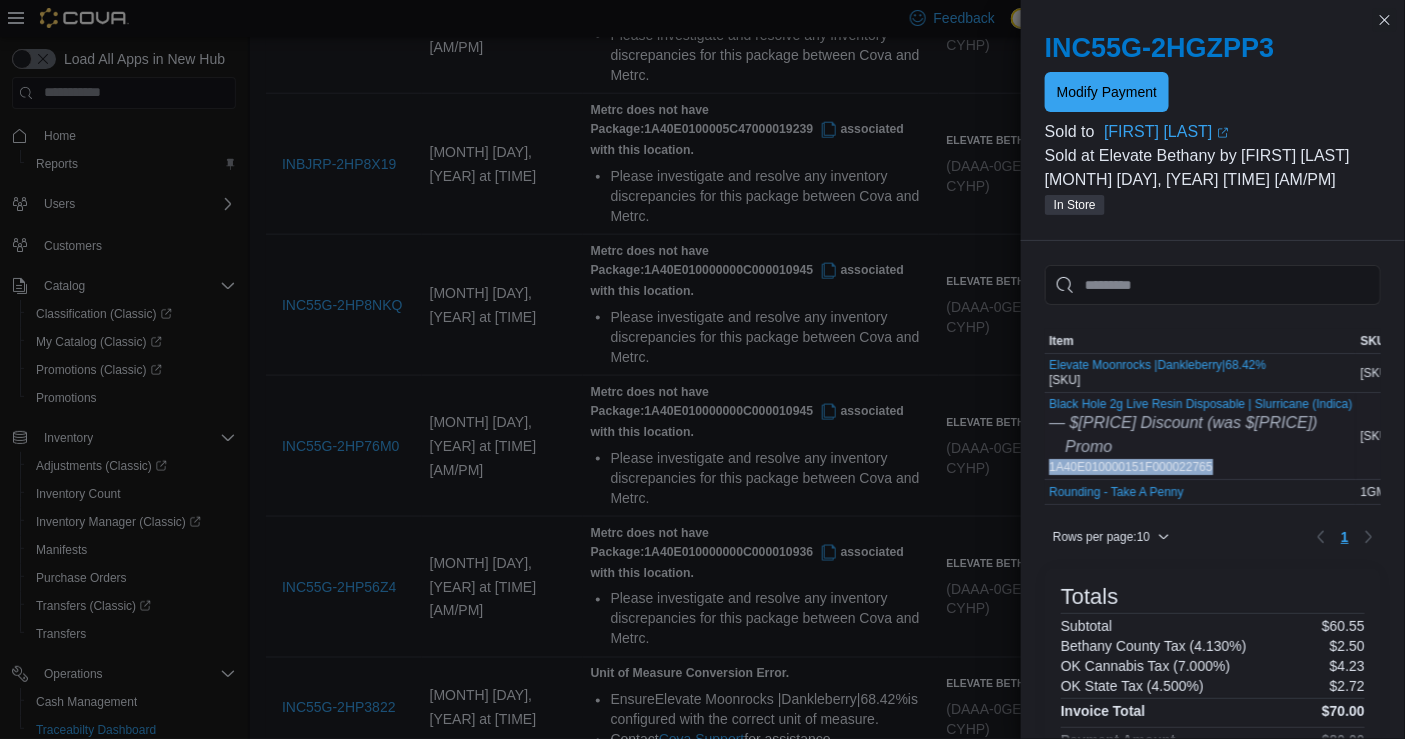 click on "Black Hole 2g Live Resin Disposable | Slurricane (Indica) — $[PRICE] Discount
(was $[PRICE]) Promo 1A40E010000151F000022765" at bounding box center (1200, 436) 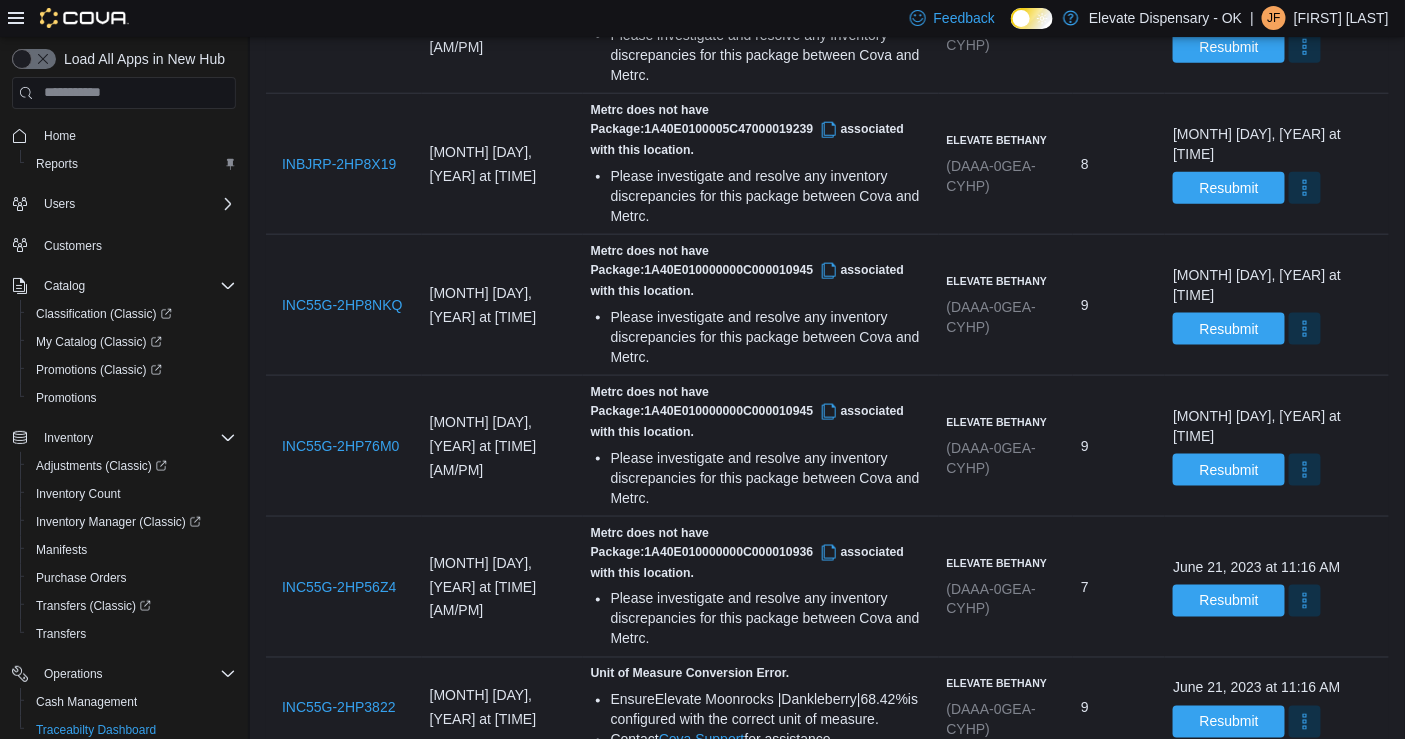 click on "INC55G-2HGSS24" at bounding box center (341, 1031) 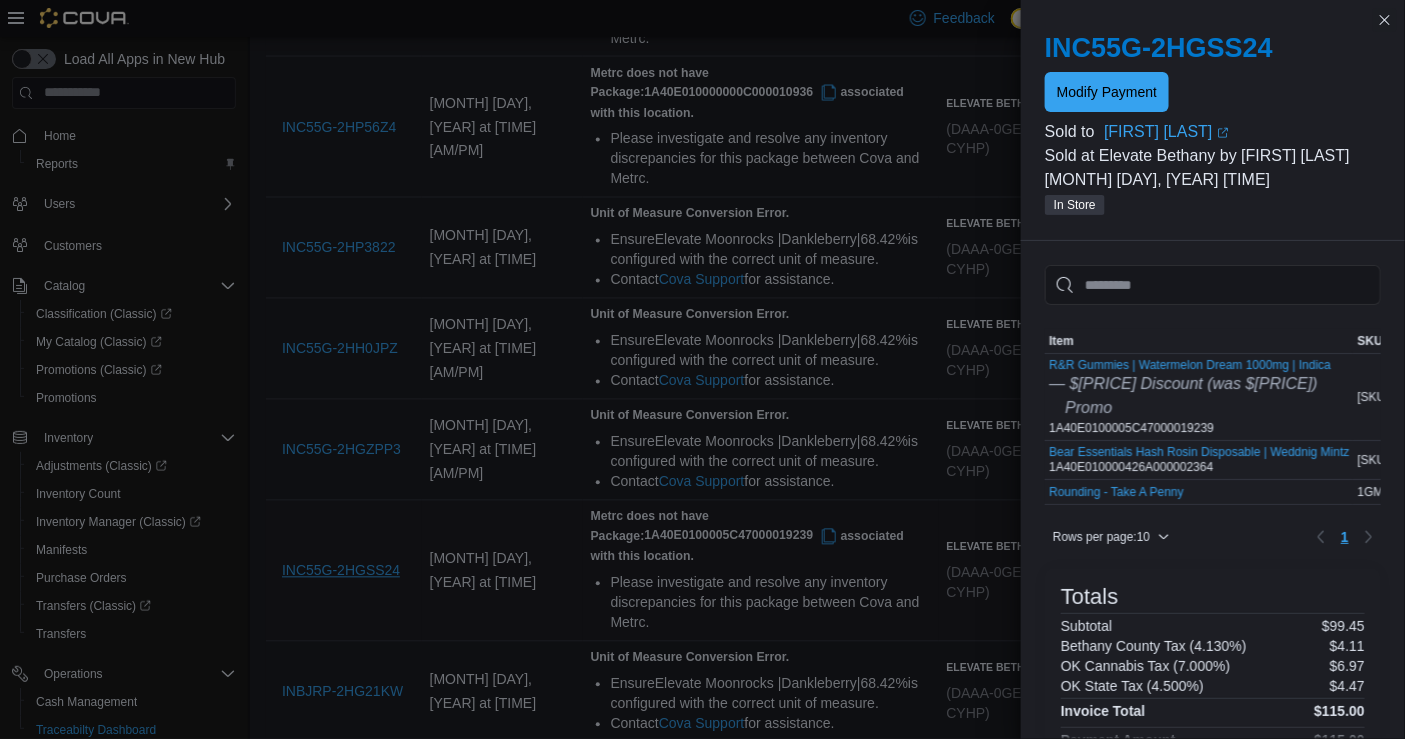 scroll, scrollTop: 3198, scrollLeft: 0, axis: vertical 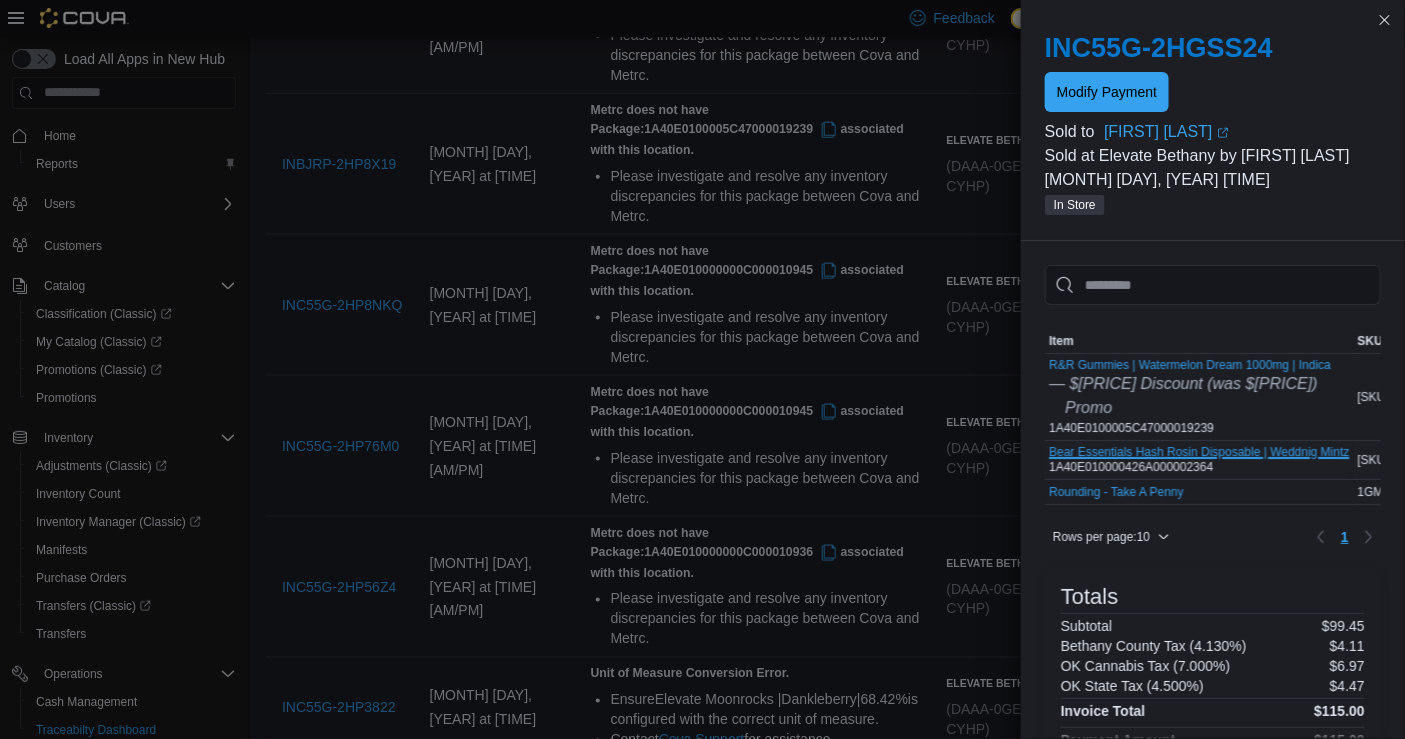 type 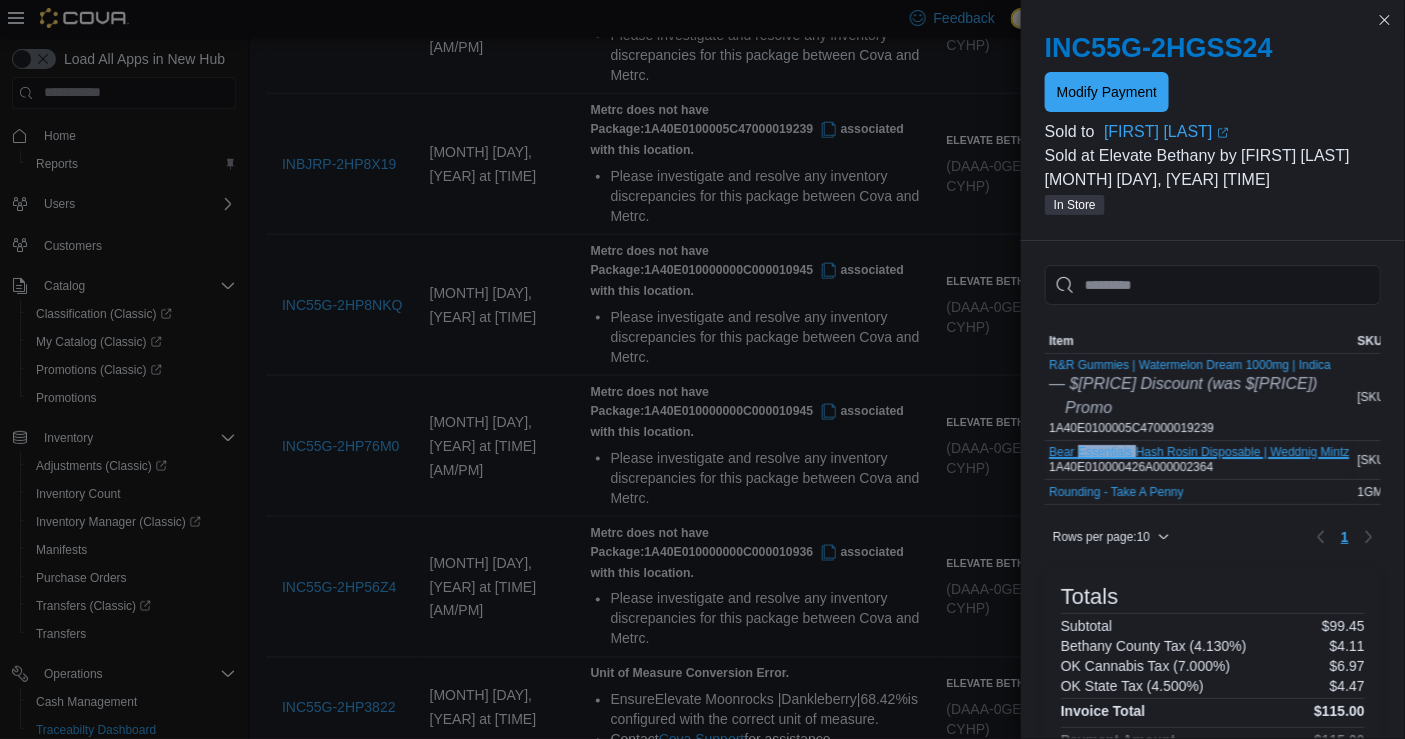 click on "Bear Essentials Hash Rosin Disposable | Weddnig Mintz" at bounding box center (1199, 452) 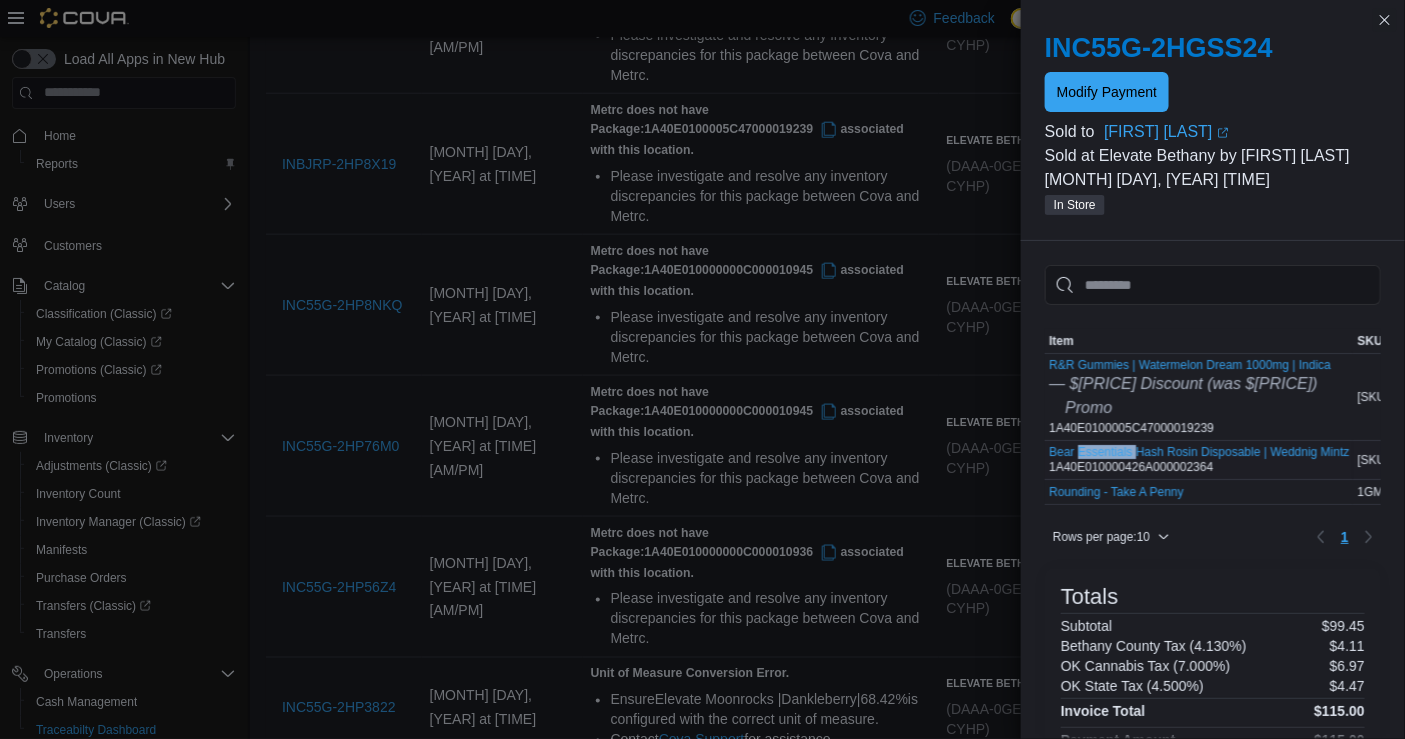 click on "Bear Essentials Hash Rosin Disposable | Weddnig Mintz [SKU]" at bounding box center (1199, 460) 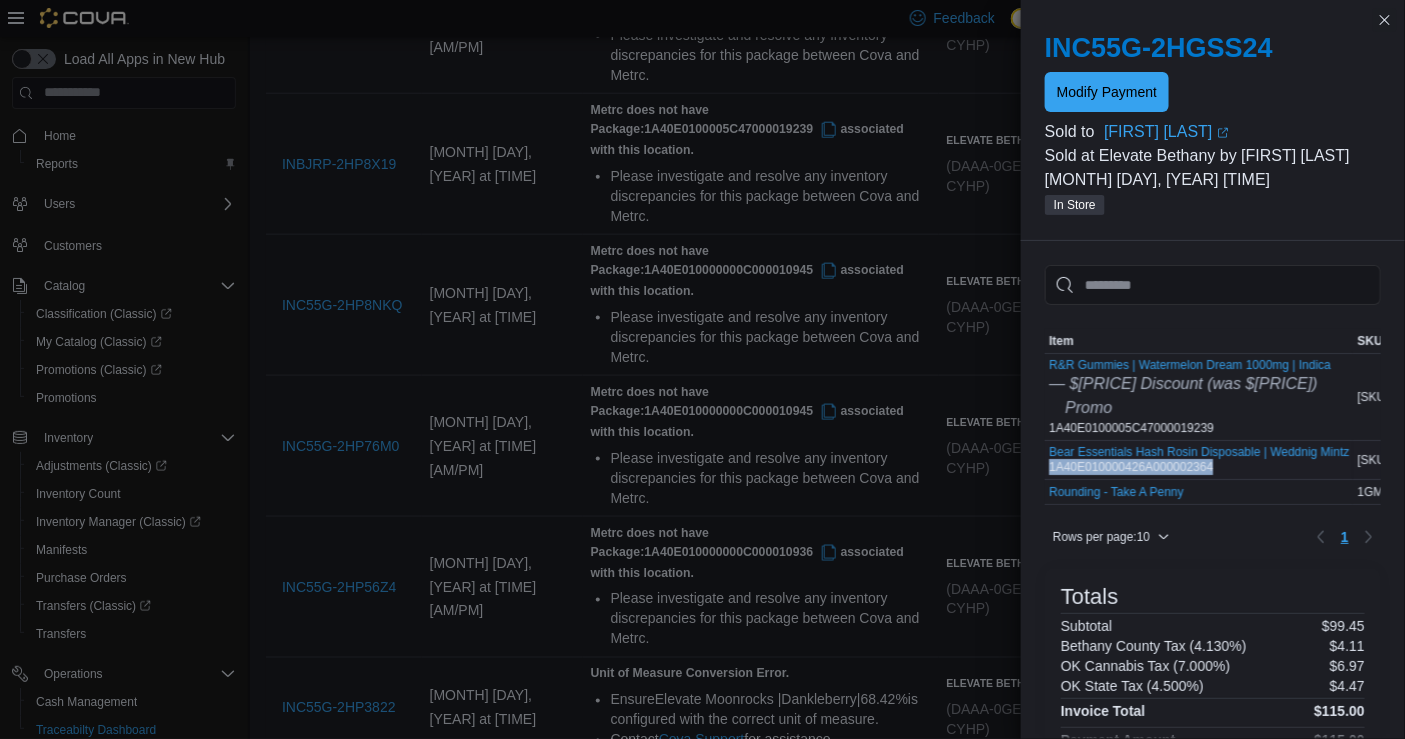 click on "Bear Essentials Hash Rosin Disposable | Weddnig Mintz [SKU]" at bounding box center [1199, 460] 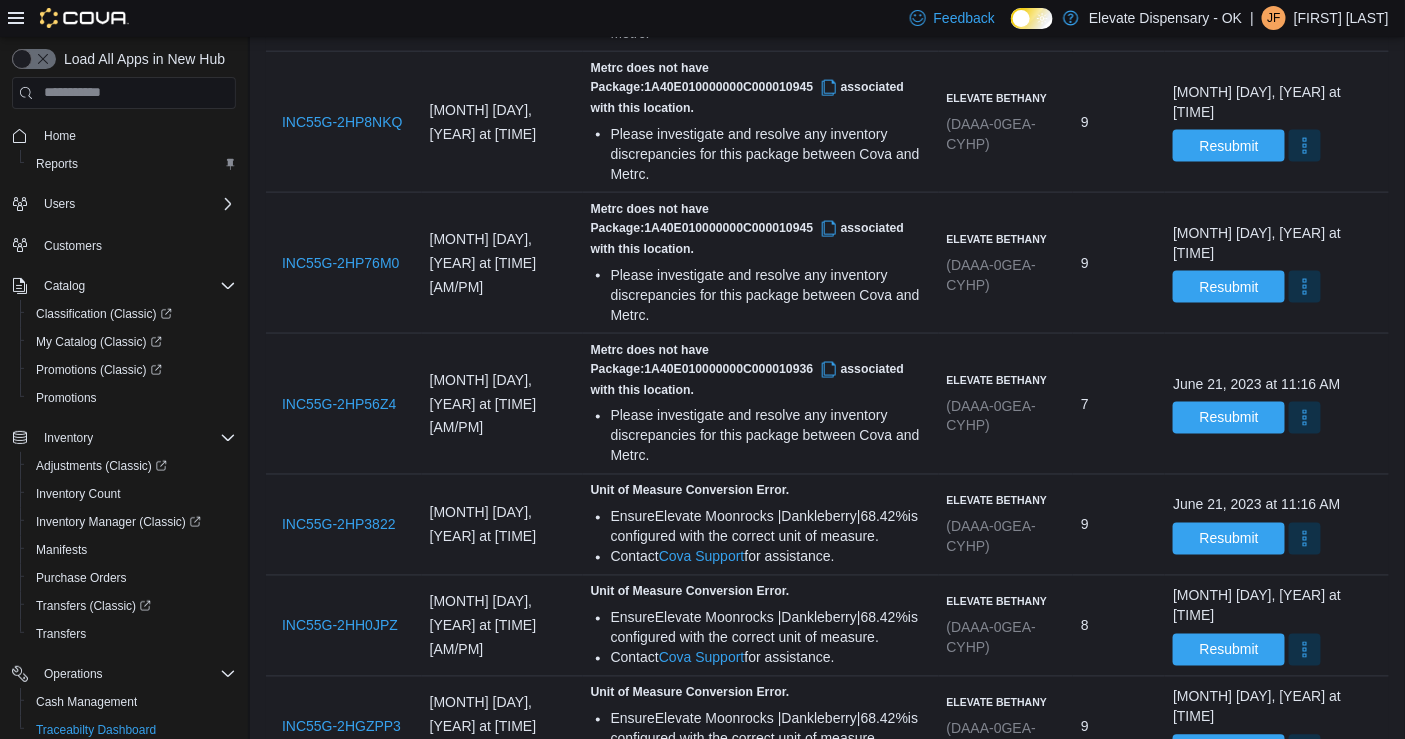 scroll, scrollTop: 3385, scrollLeft: 0, axis: vertical 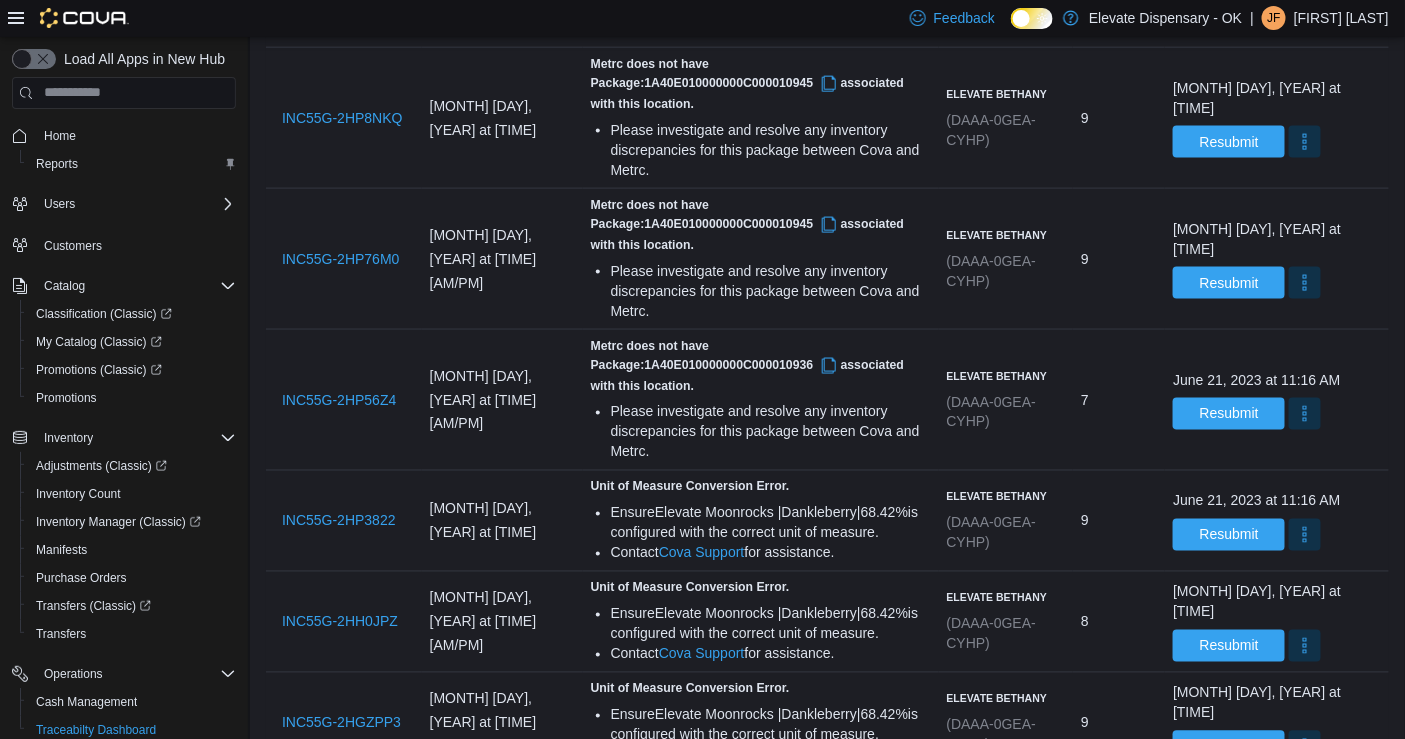 click on "INBJRP-2HG21KW" at bounding box center [342, 965] 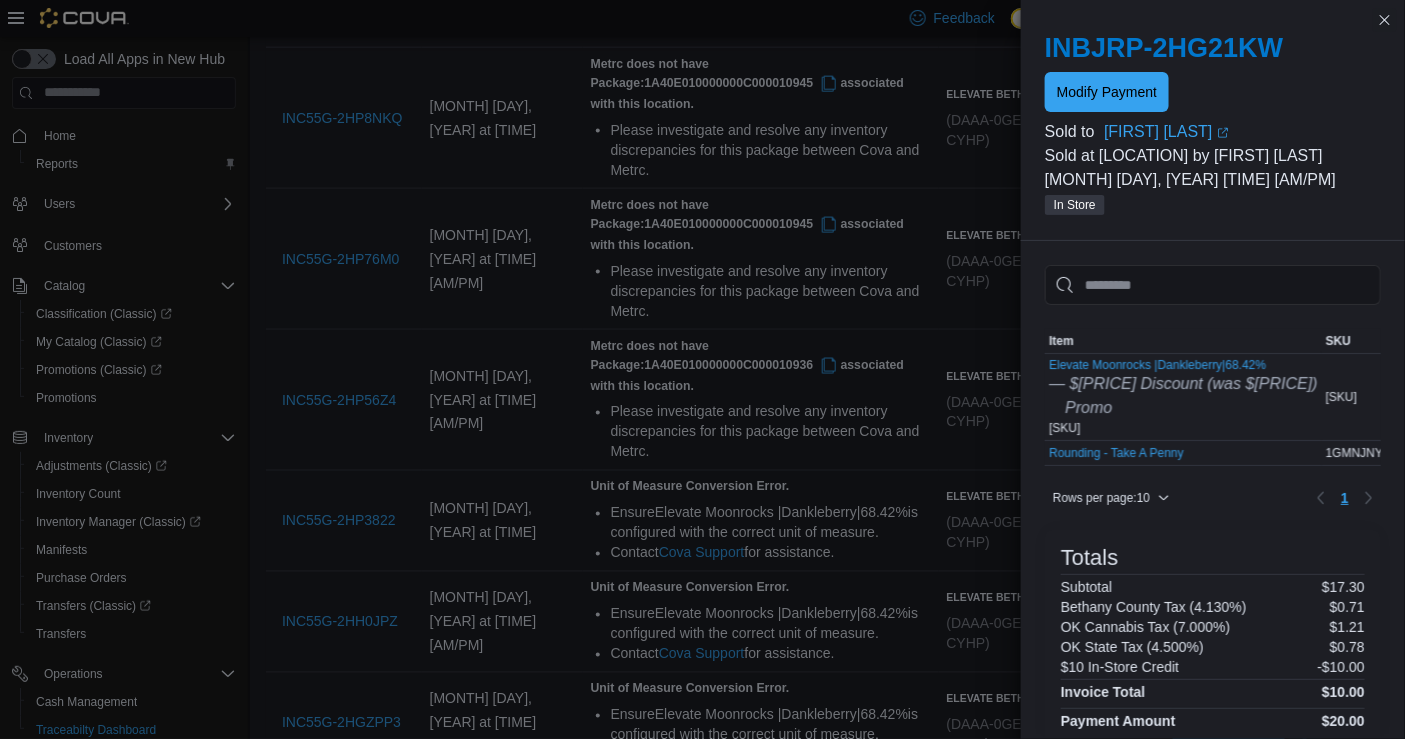 drag, startPoint x: 353, startPoint y: 231, endPoint x: 318, endPoint y: 240, distance: 36.138622 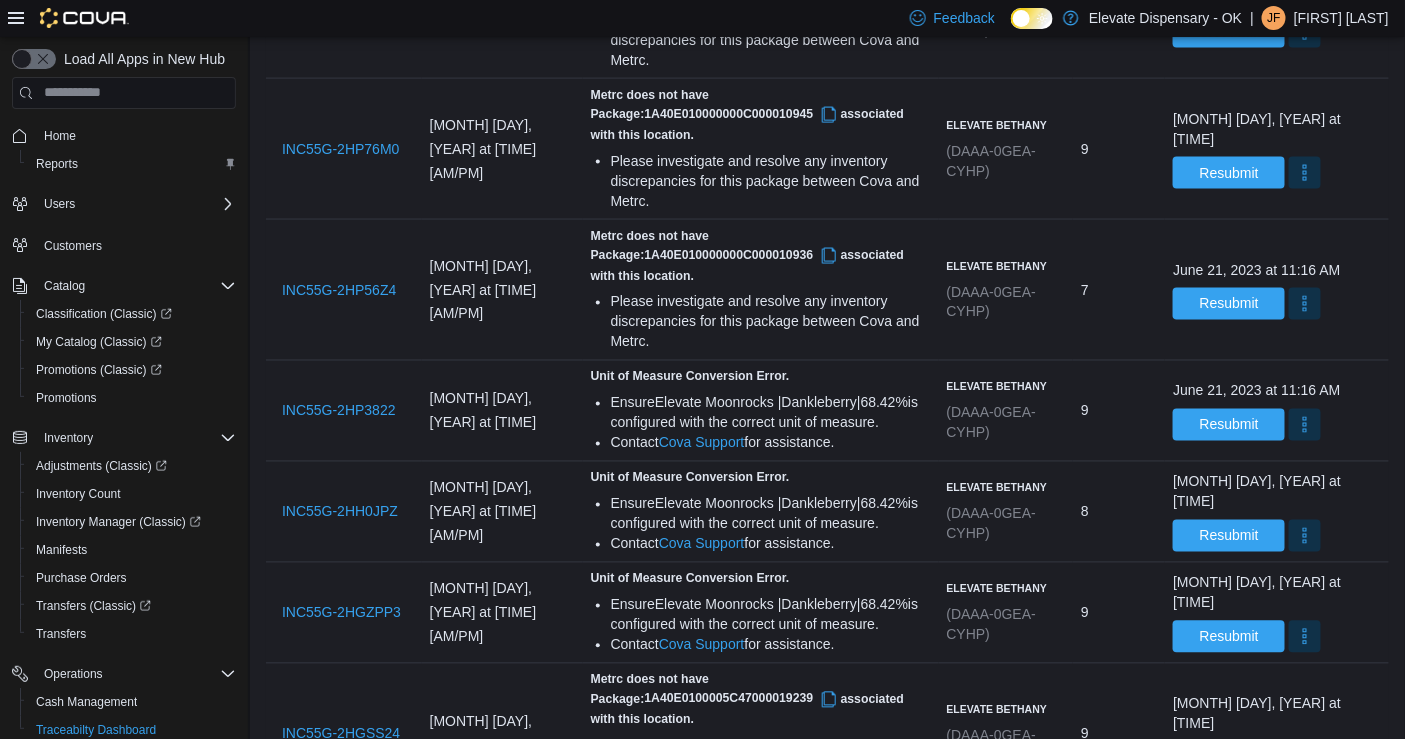scroll, scrollTop: 3496, scrollLeft: 0, axis: vertical 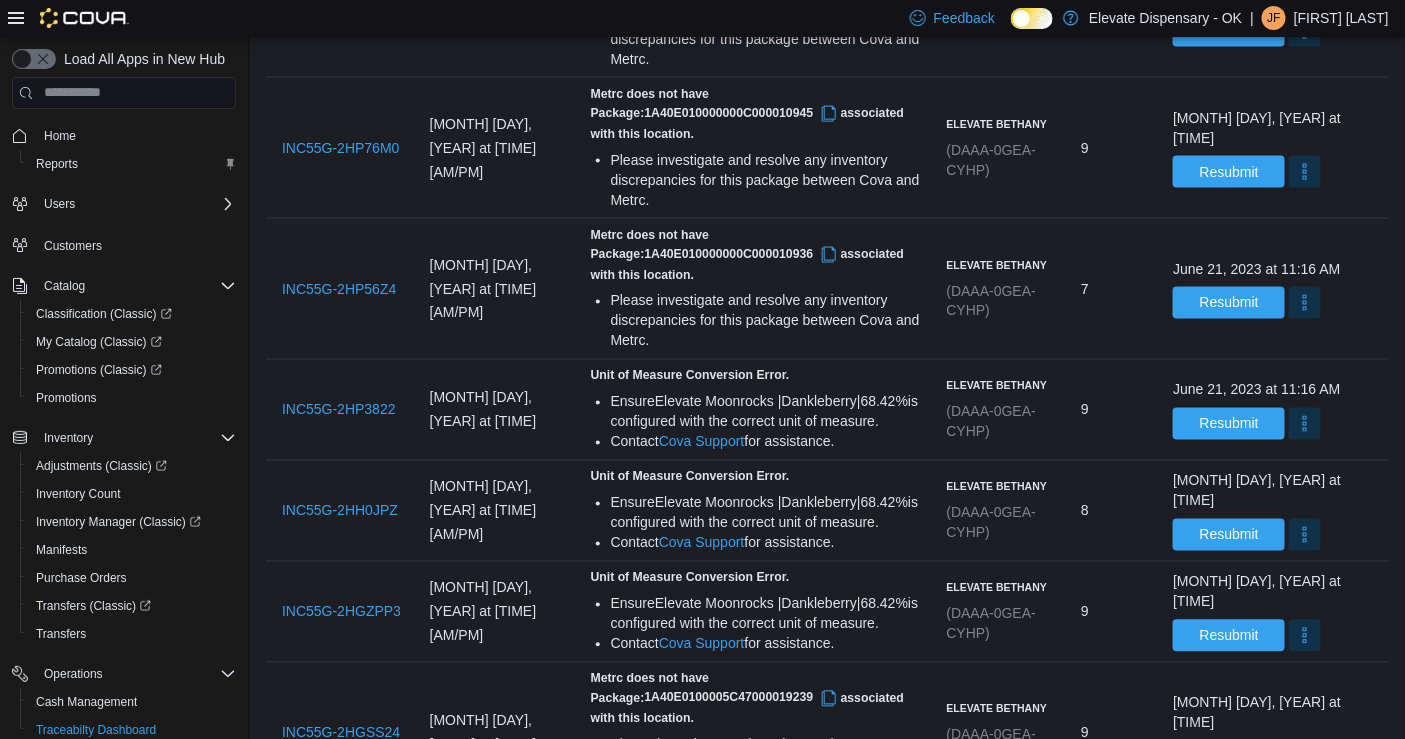 click on "INC55G-2HDPT64" at bounding box center (340, 975) 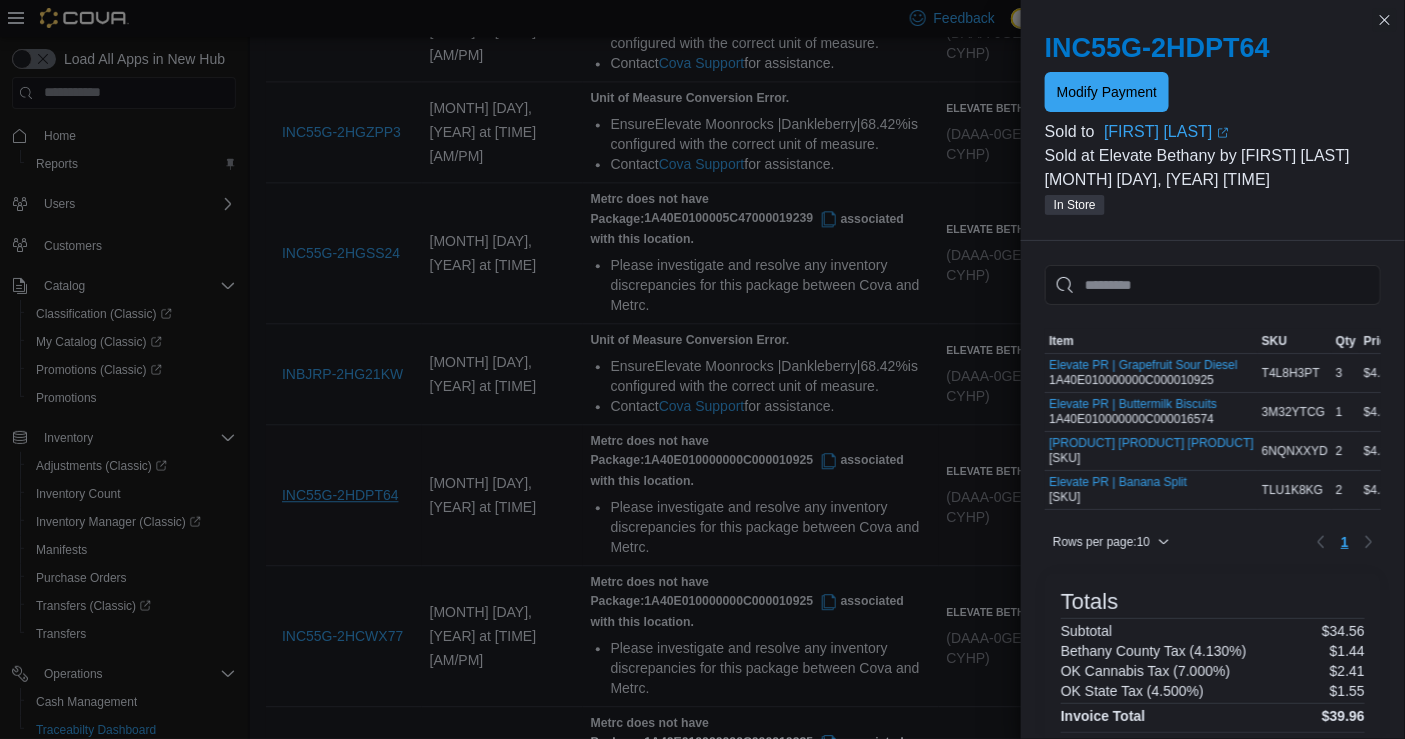 scroll, scrollTop: 3496, scrollLeft: 0, axis: vertical 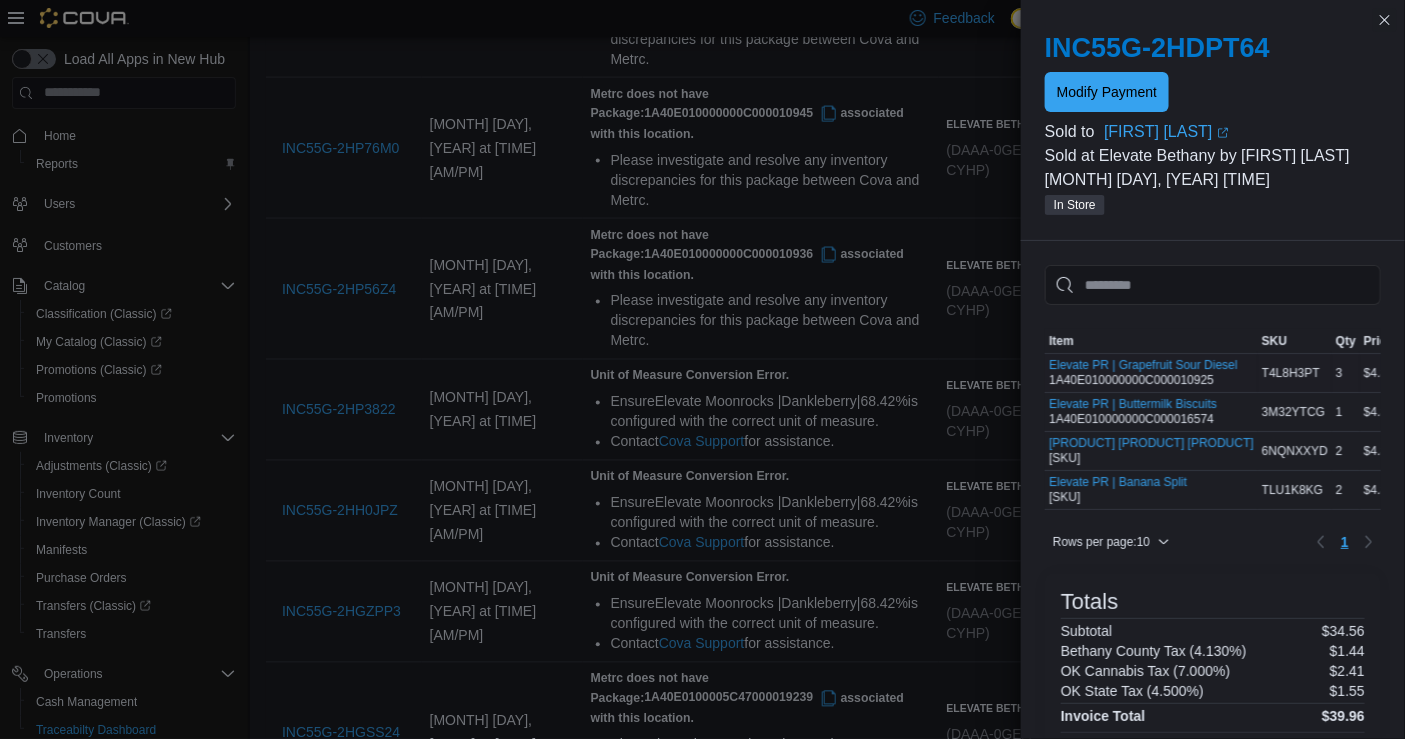 click on "[PRODUCT] | [PRODUCT] [SKU]" at bounding box center (1143, 373) 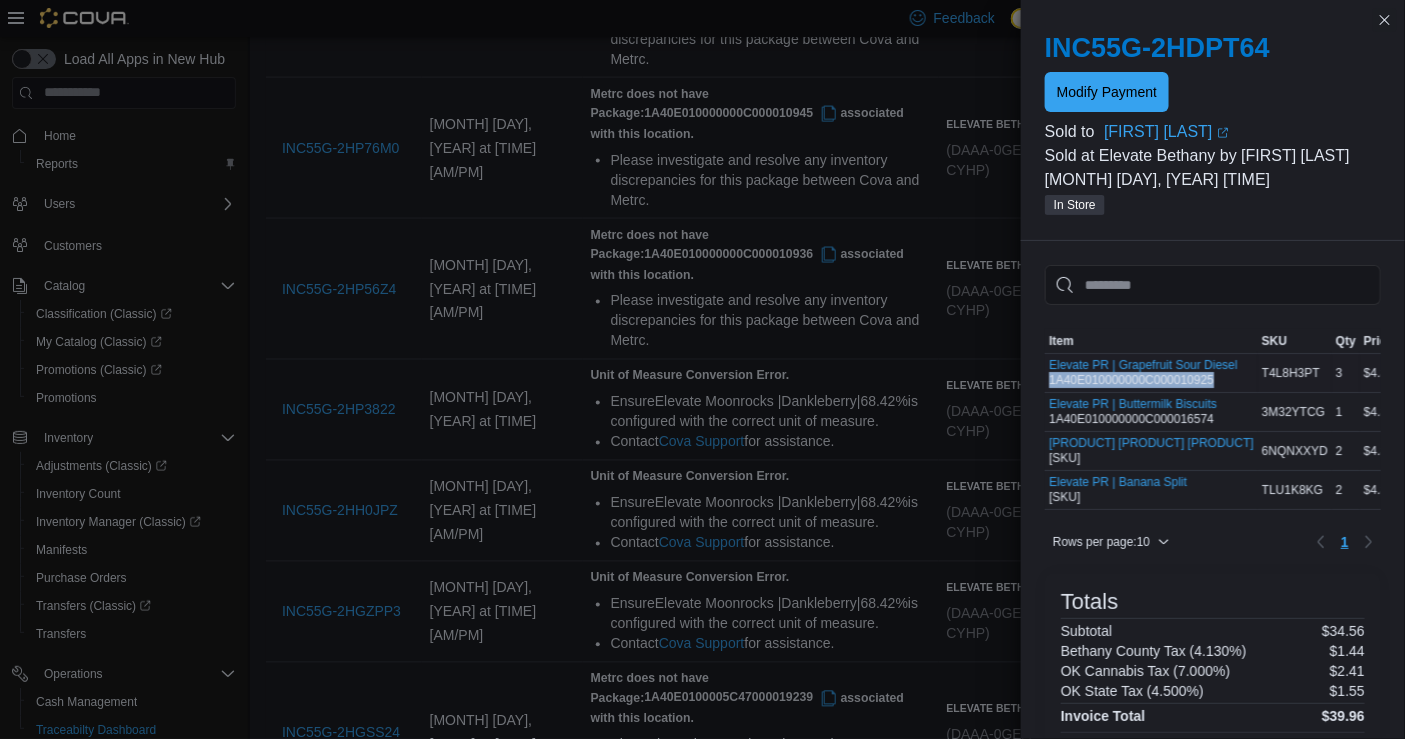 click on "[PRODUCT] | [PRODUCT] [SKU]" at bounding box center [1143, 373] 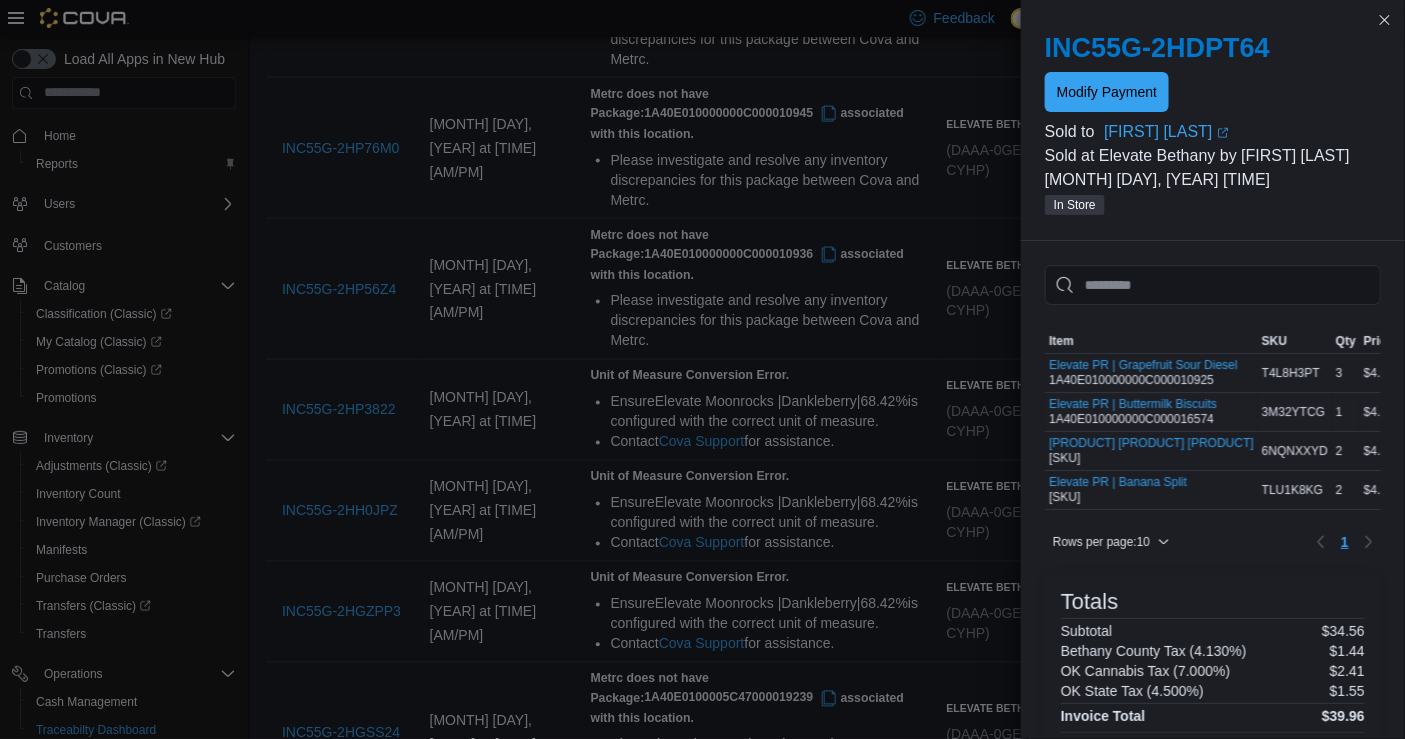 click on "Elevate PR | Buttermilk Biscuits [SKU]" at bounding box center [1151, 412] 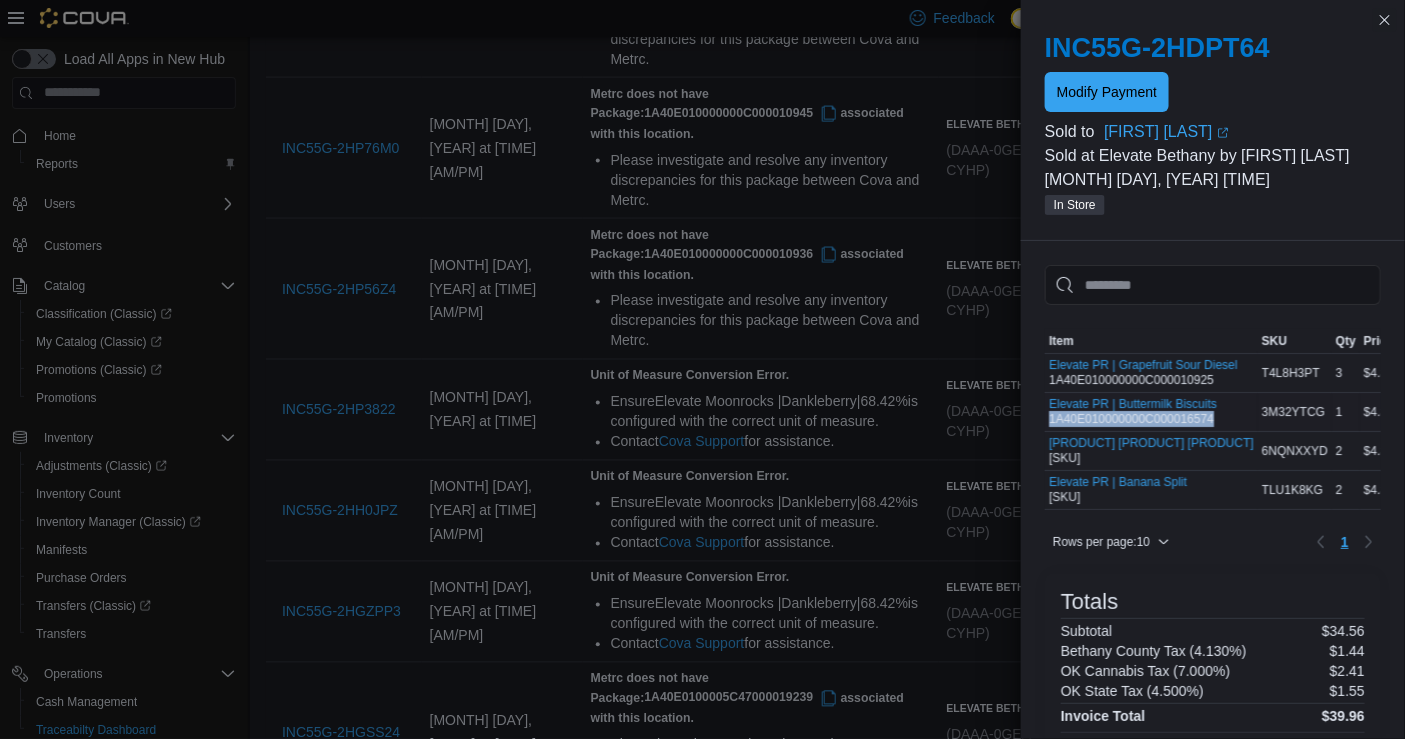 click on "Elevate PR | Buttermilk Biscuits [SKU]" at bounding box center [1151, 412] 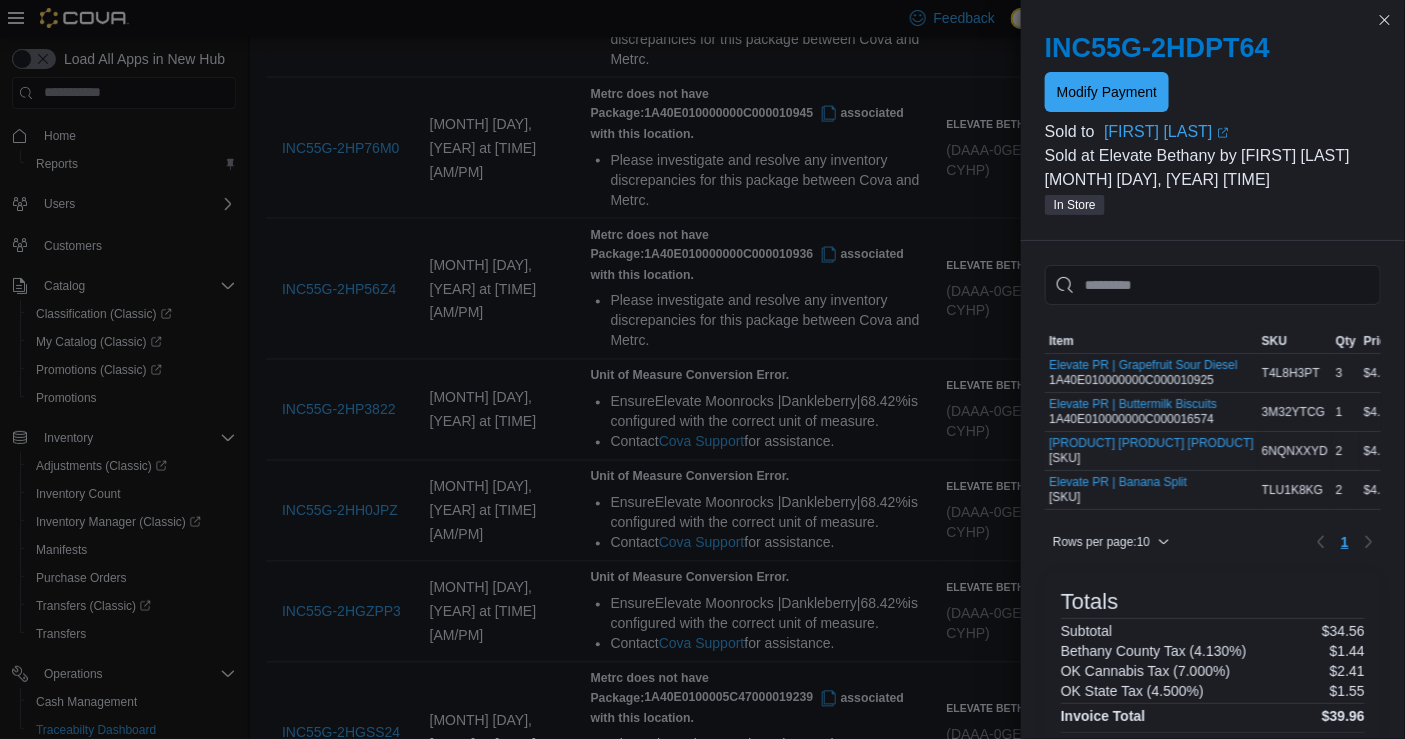 click on "[PRODUCT] [PRODUCT] [PRODUCT] [SKU]" at bounding box center (1151, 451) 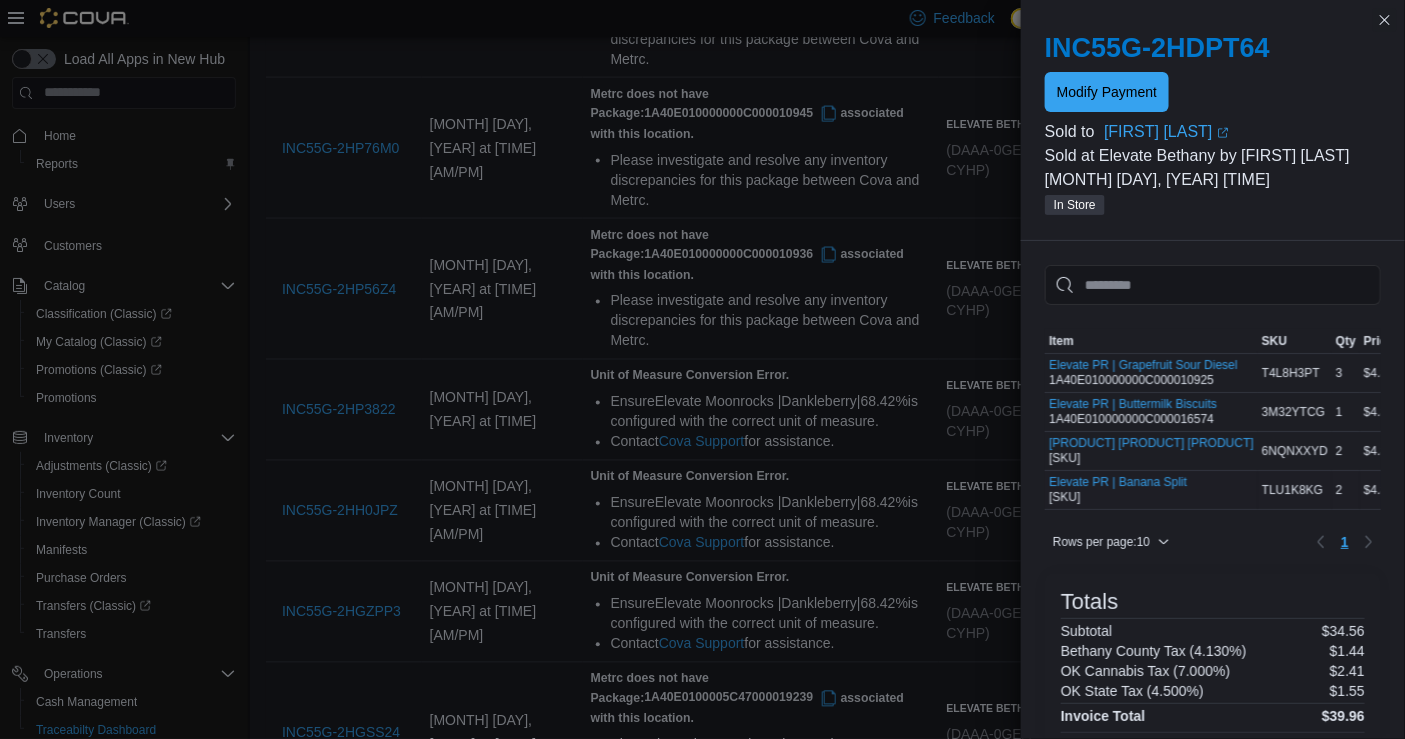 click on "Elevate PR | Banana Split [SKU]" at bounding box center [1118, 490] 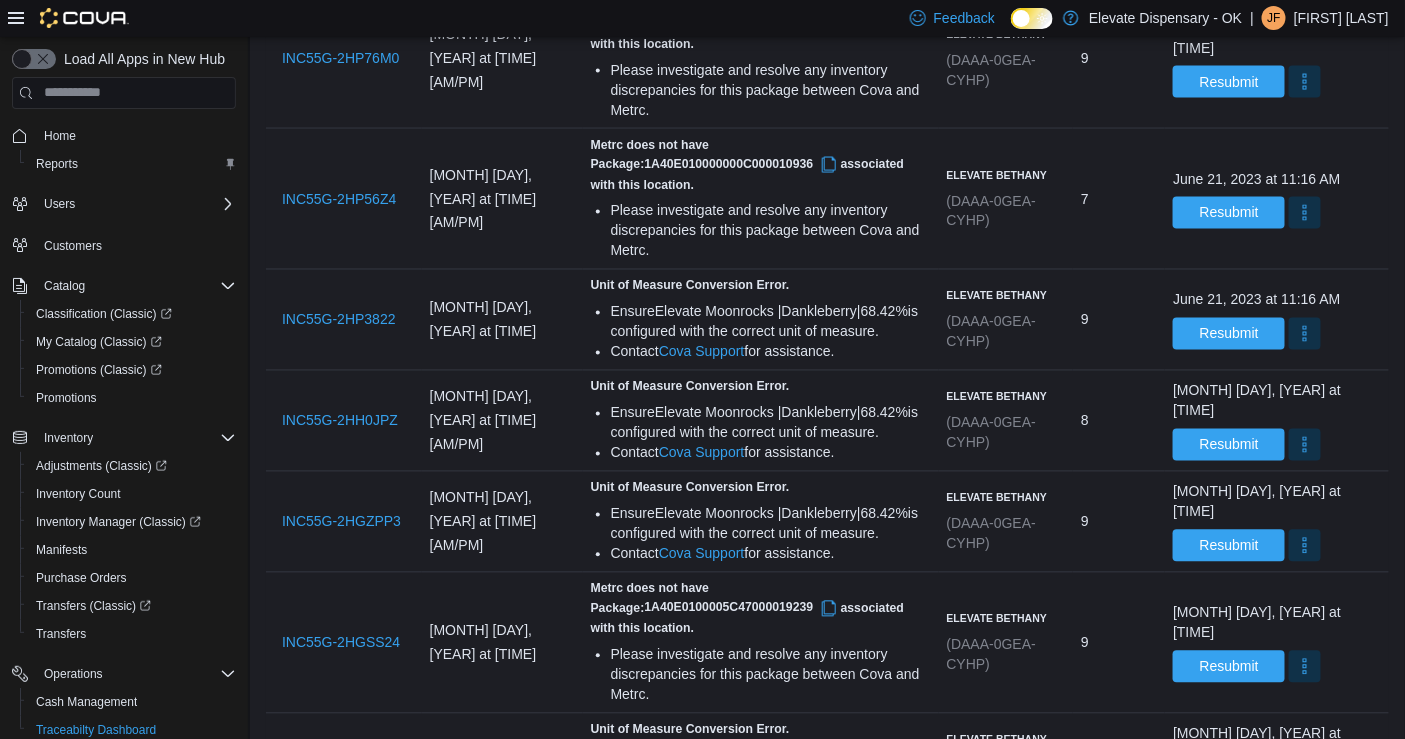 scroll, scrollTop: 3587, scrollLeft: 0, axis: vertical 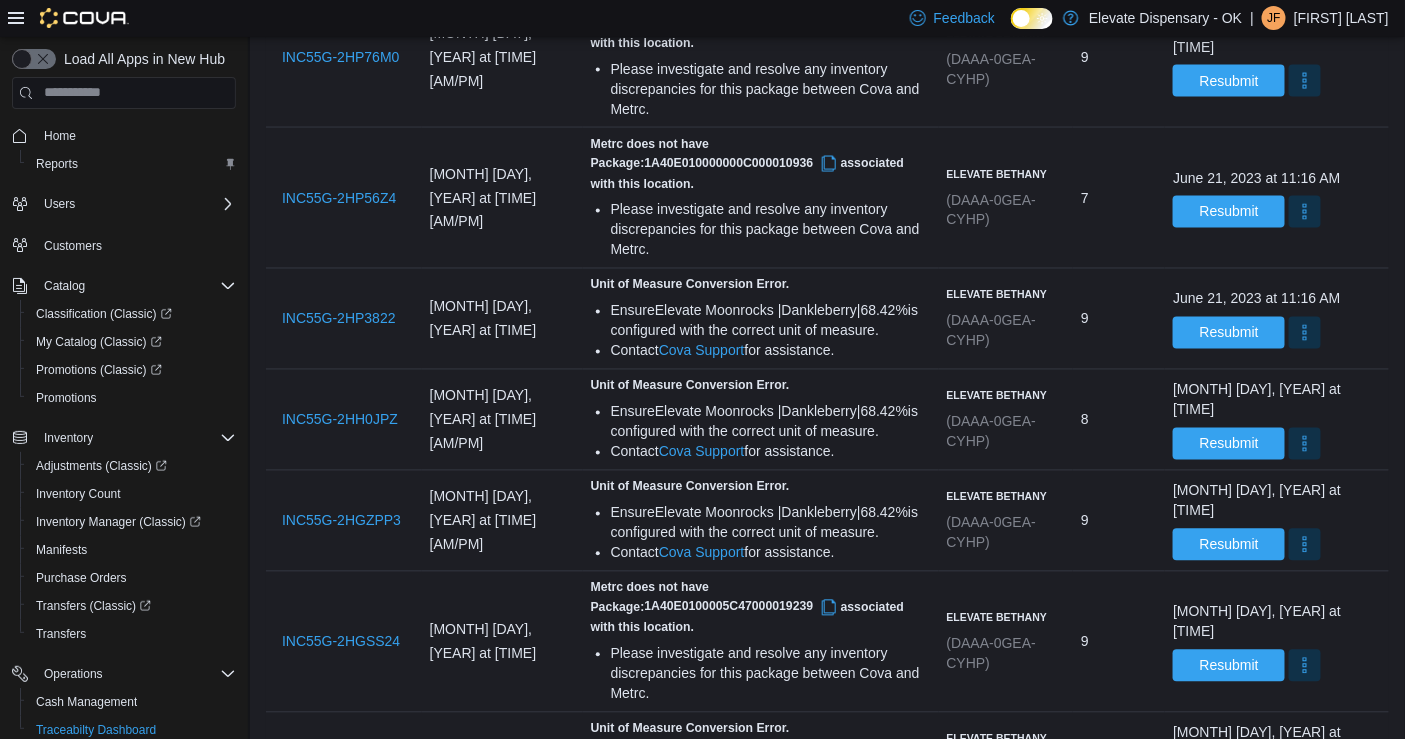 click on "INC55G-2HCWX77" at bounding box center [342, 1025] 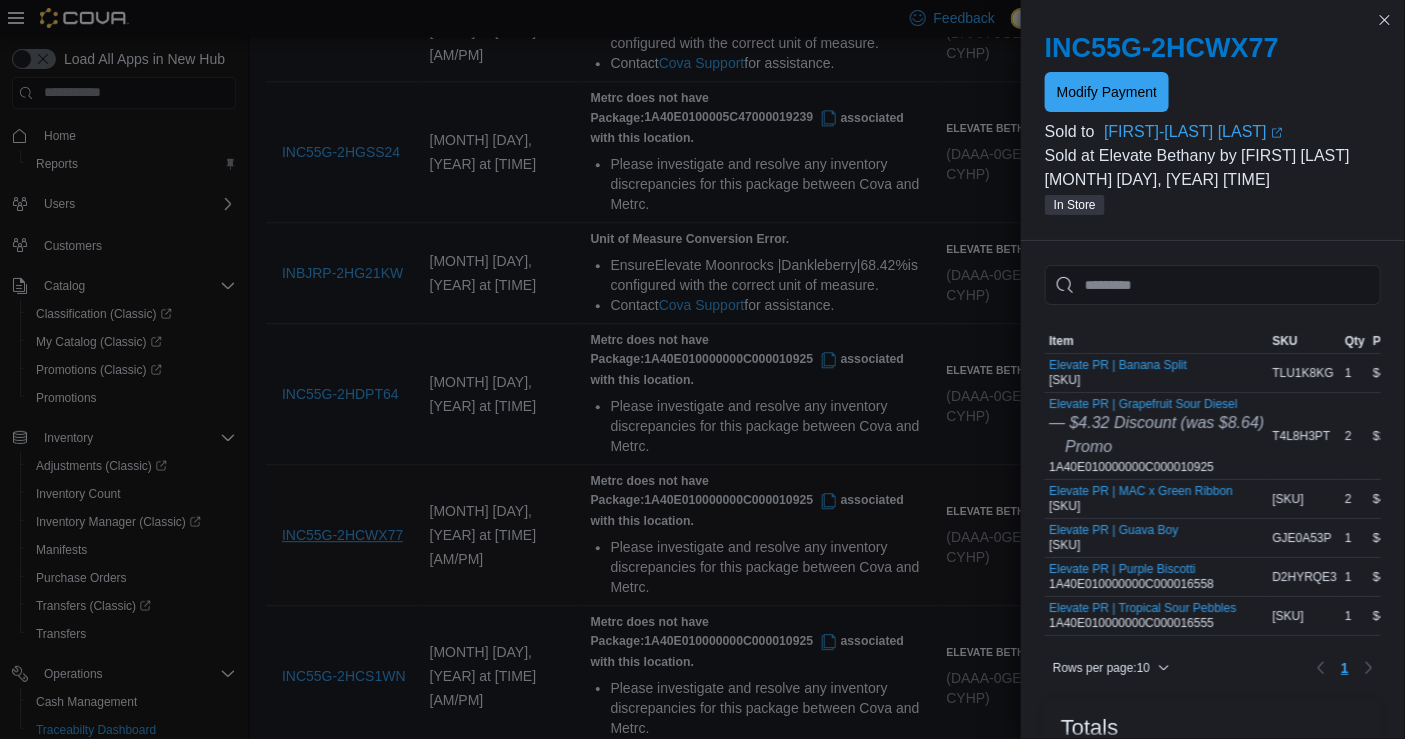 scroll, scrollTop: 3587, scrollLeft: 0, axis: vertical 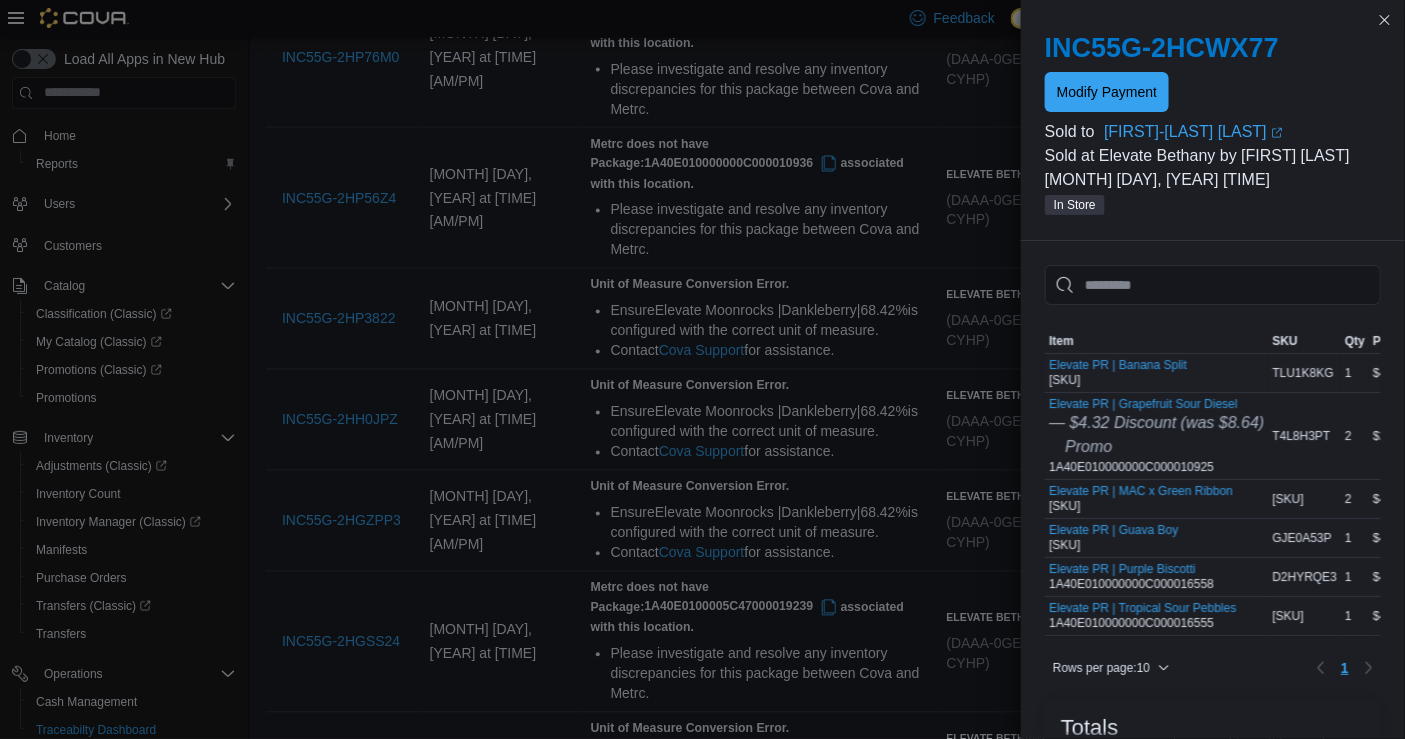 click on "Elevate PR | Banana Split [SKU]" at bounding box center [1118, 373] 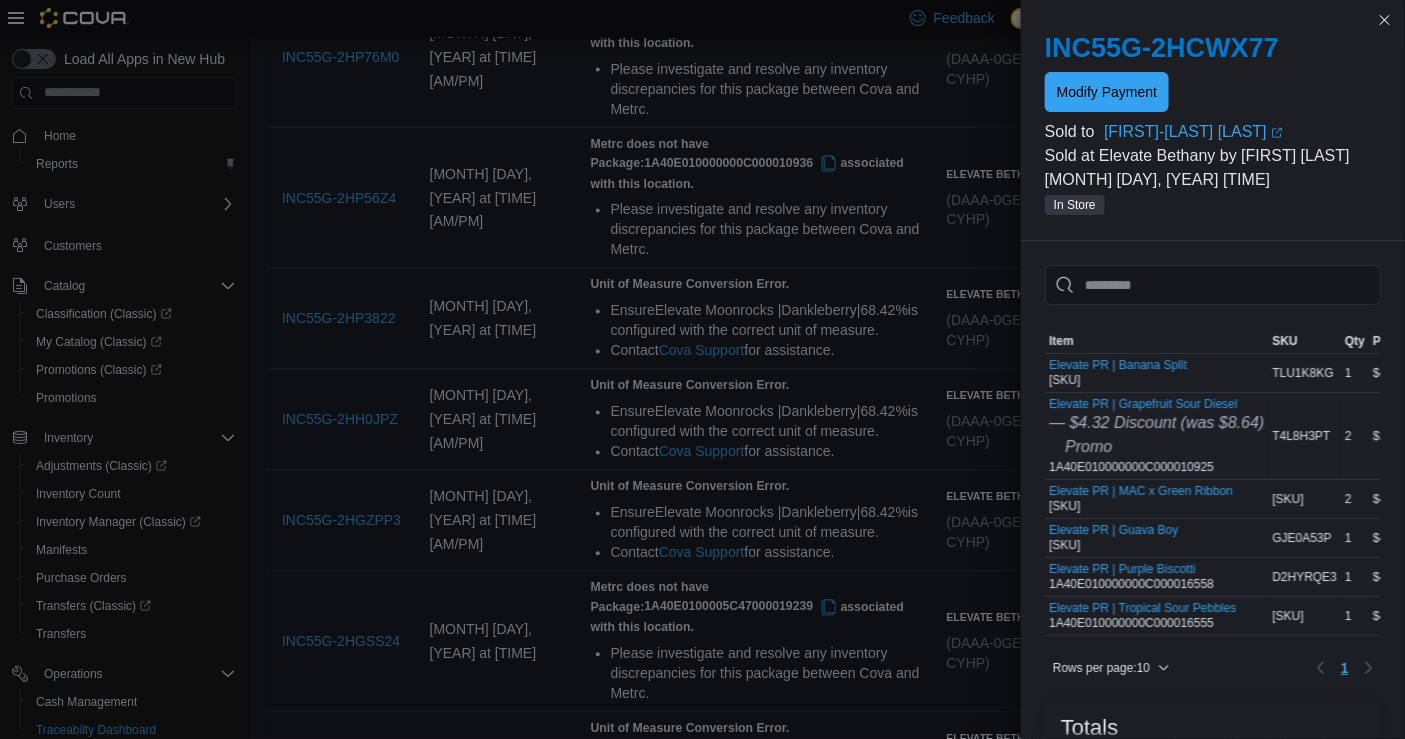 click on "[PRODUCT] | [PRODUCT] — $[PRICE] Discount
(was $[PRICE]) Promo [SKU]" at bounding box center (1156, 436) 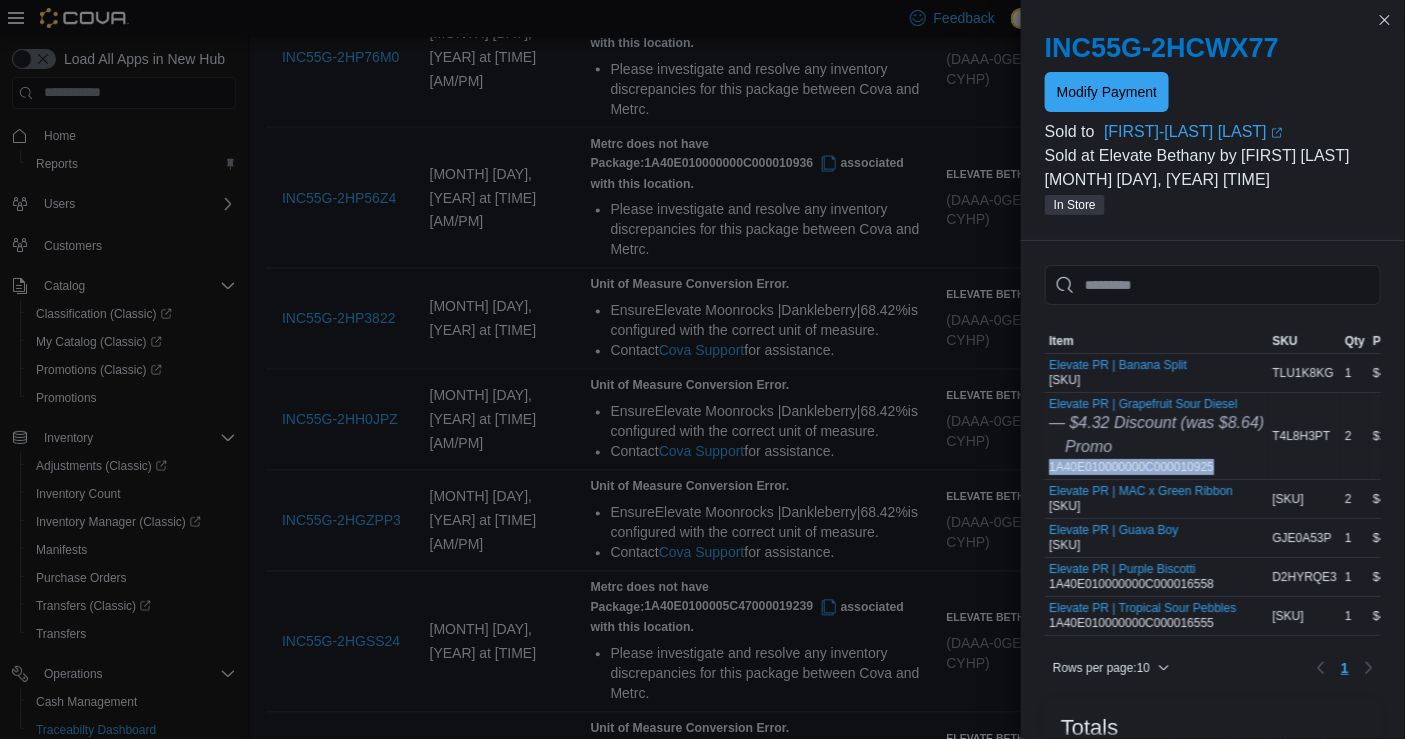 click on "[PRODUCT] | [PRODUCT] — $[PRICE] Discount
(was $[PRICE]) Promo [SKU]" at bounding box center [1156, 436] 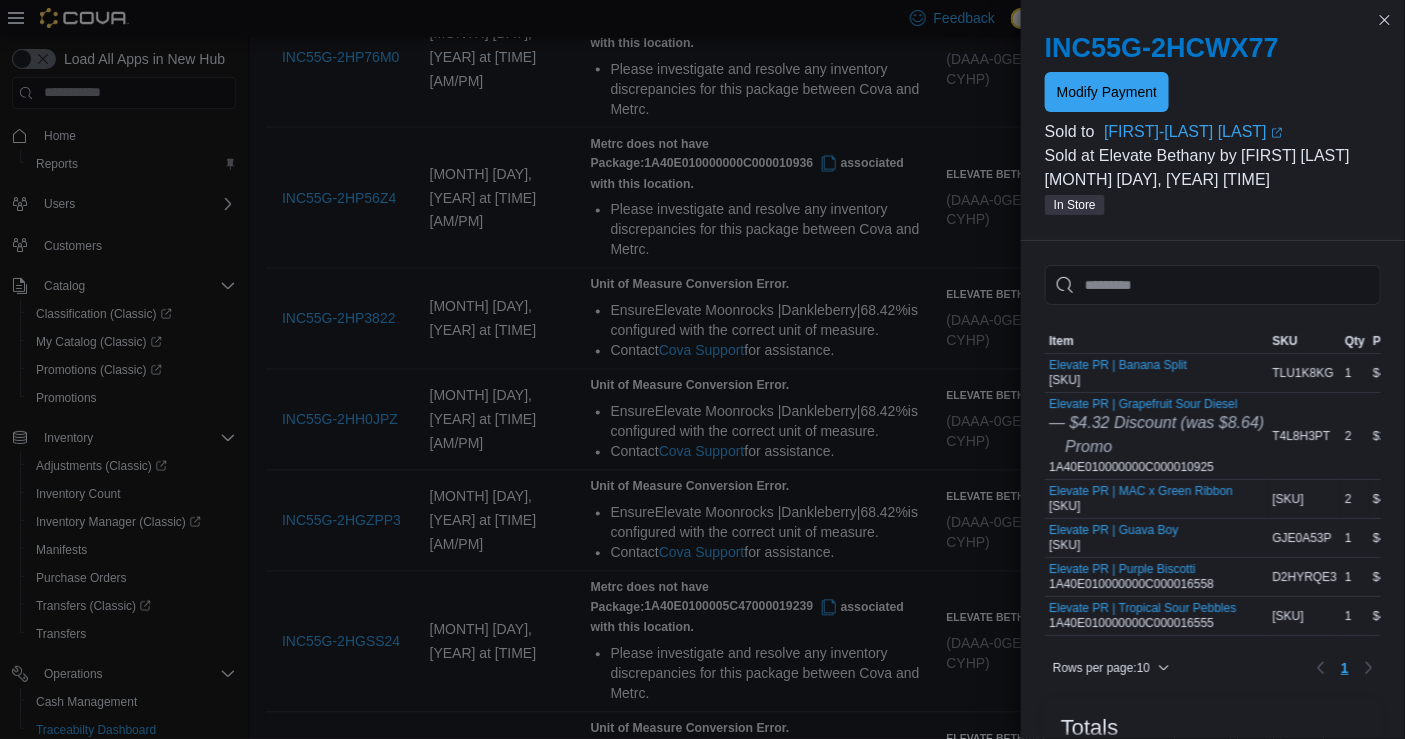 click on "Elevate PR | MAC x Green Ribbon 1A40E010000000C000016487" at bounding box center [1141, 499] 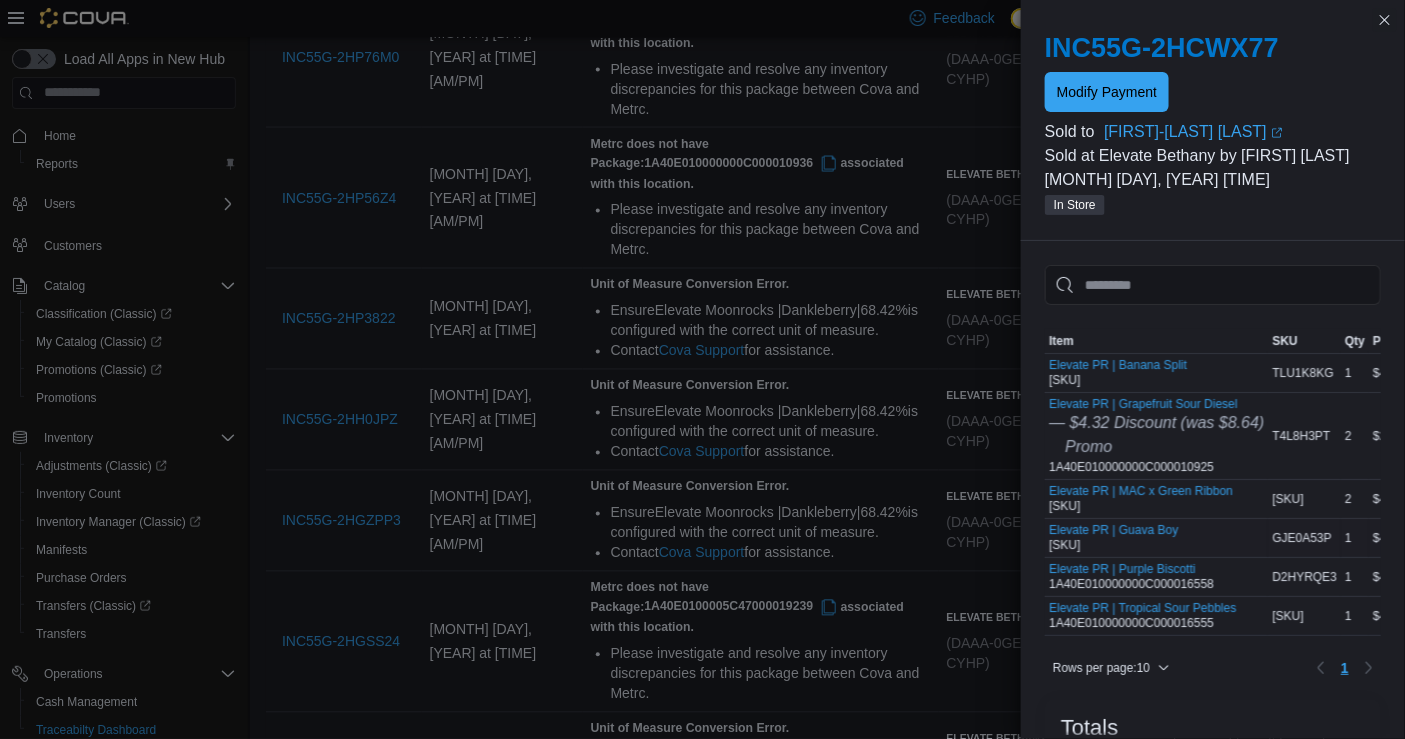 click on "Elevate PR | Guava Boy 1A40E010000000C000016548" at bounding box center (1113, 538) 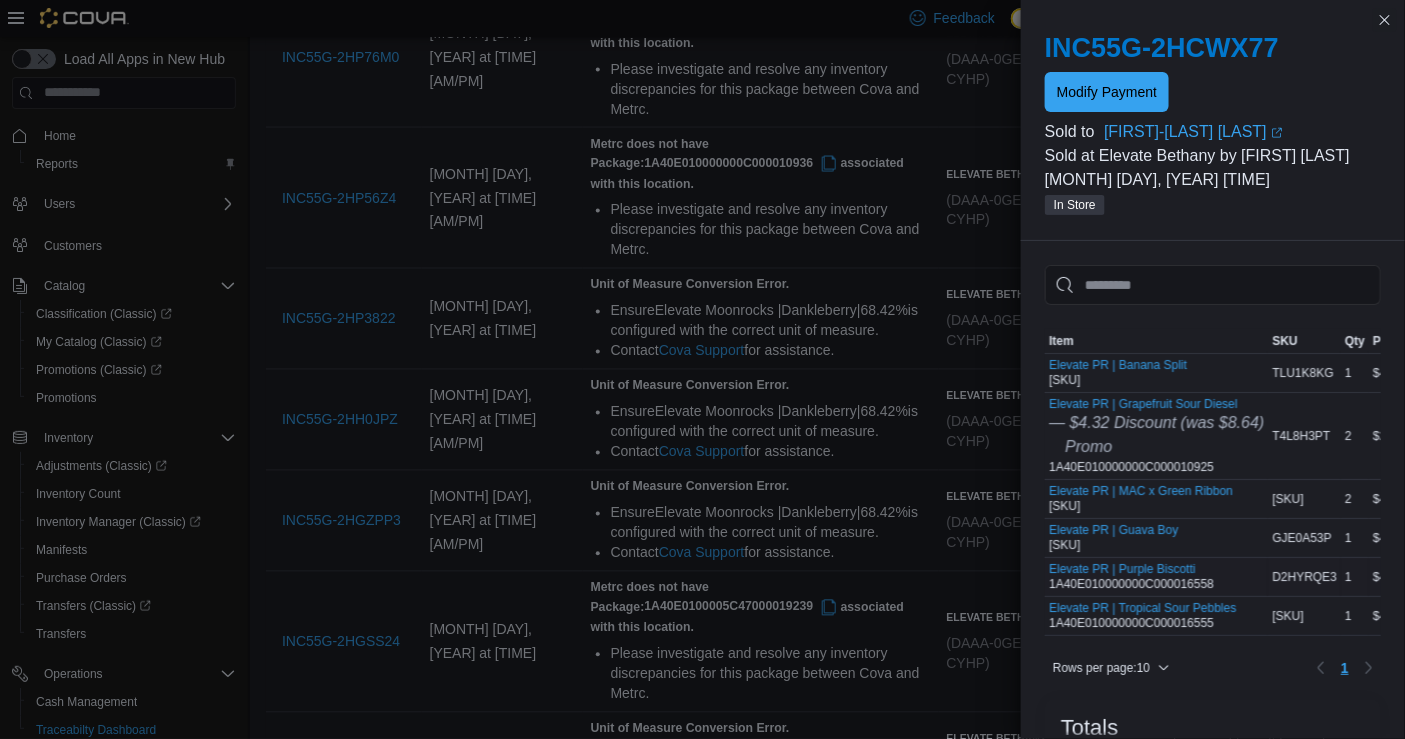 click on "Elevate PR | Purple Biscotti 1A40E010000000C000016558" at bounding box center [1156, 577] 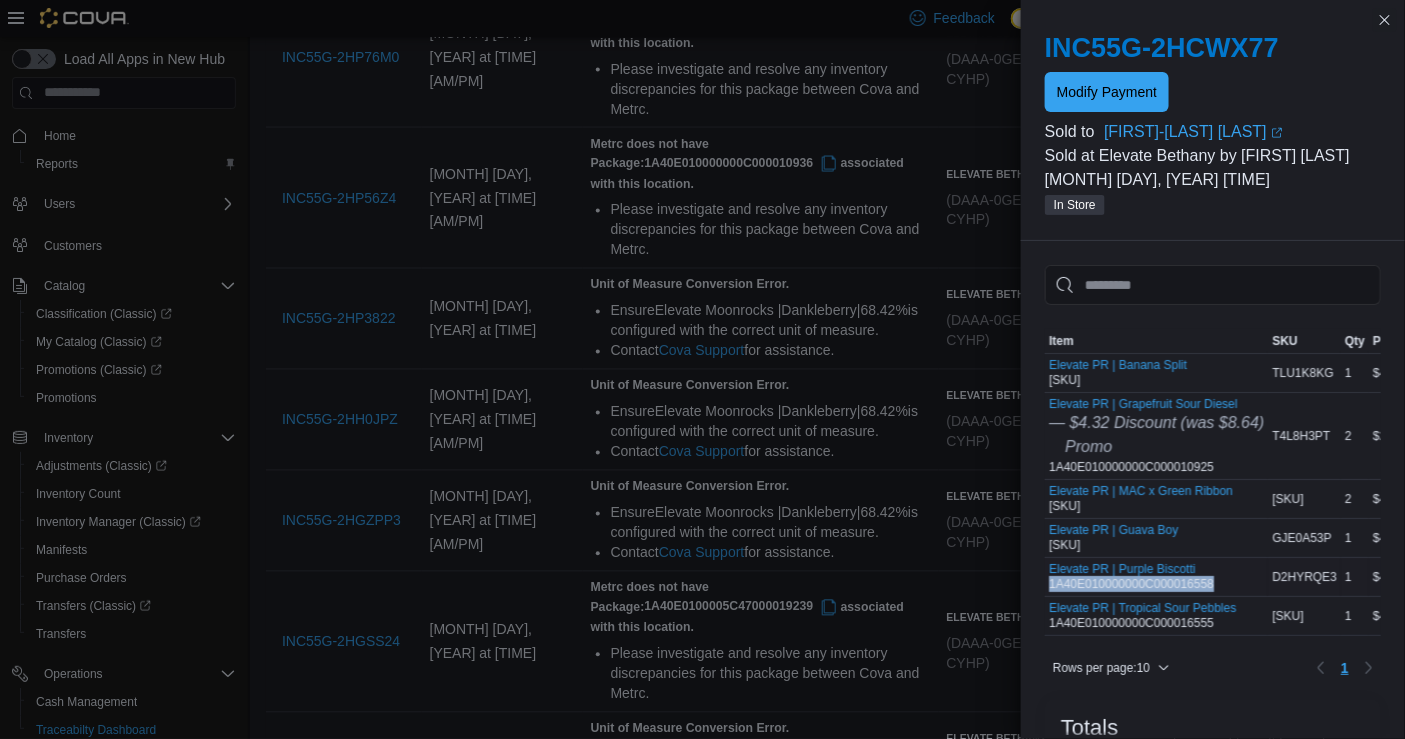 click on "Elevate PR | Purple Biscotti 1A40E010000000C000016558" at bounding box center [1156, 577] 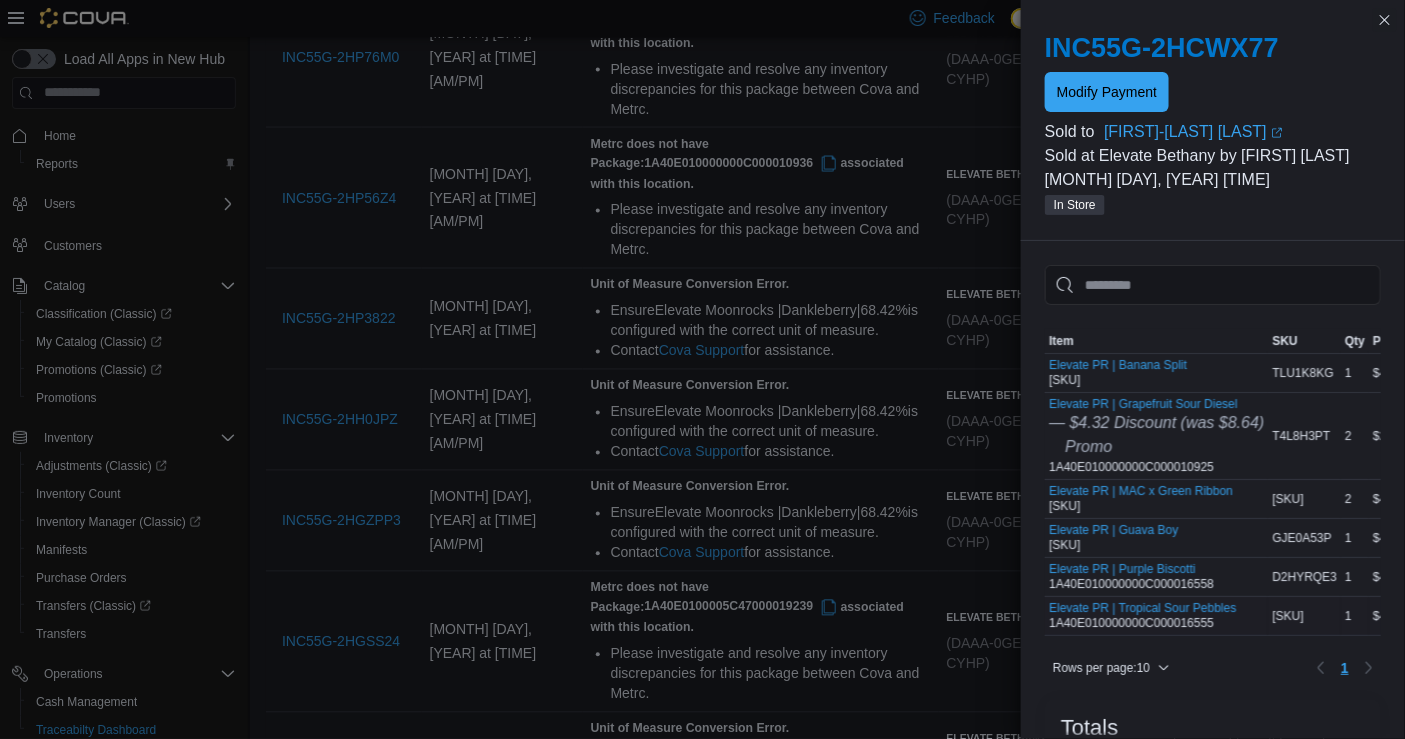 click on "[PRODUCT] | [PRODUCT] [SKU]" at bounding box center (1142, 616) 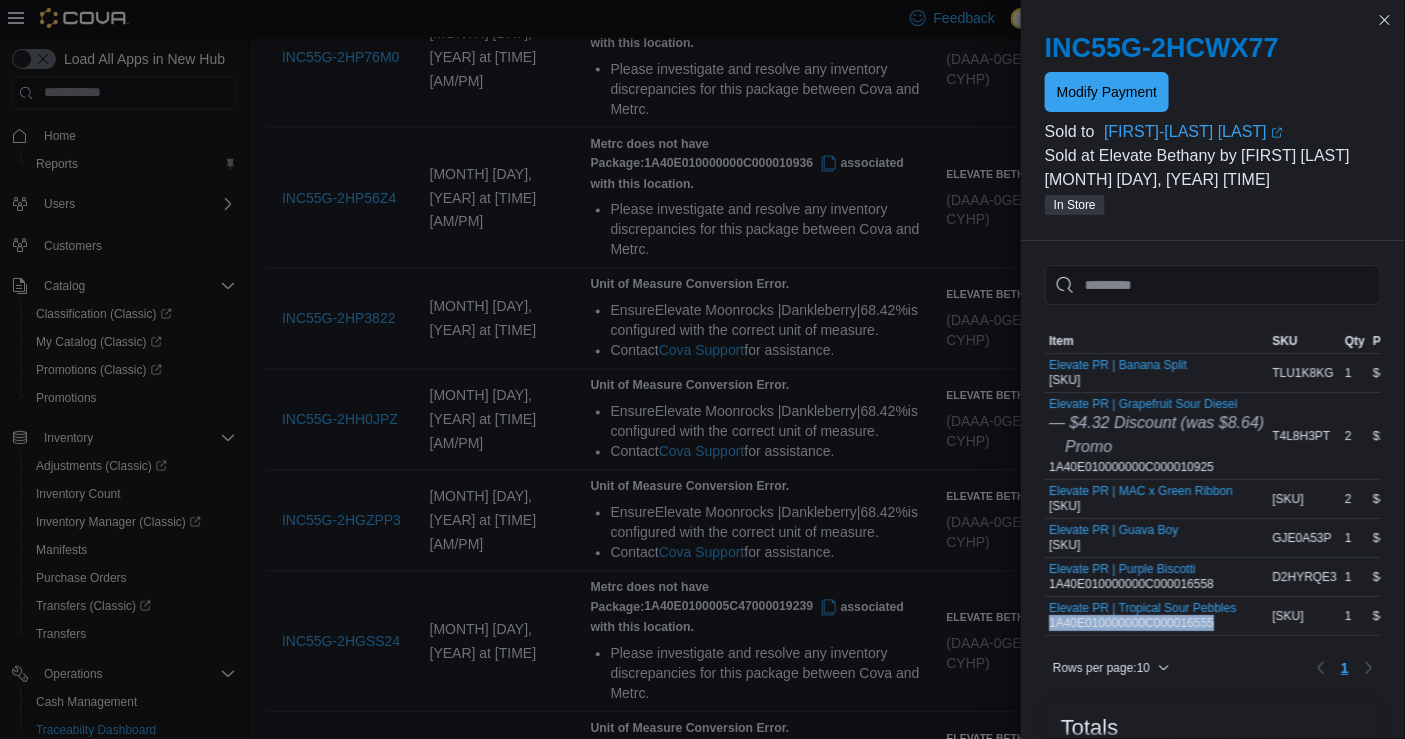 click on "[PRODUCT] | [PRODUCT] [SKU]" at bounding box center [1142, 616] 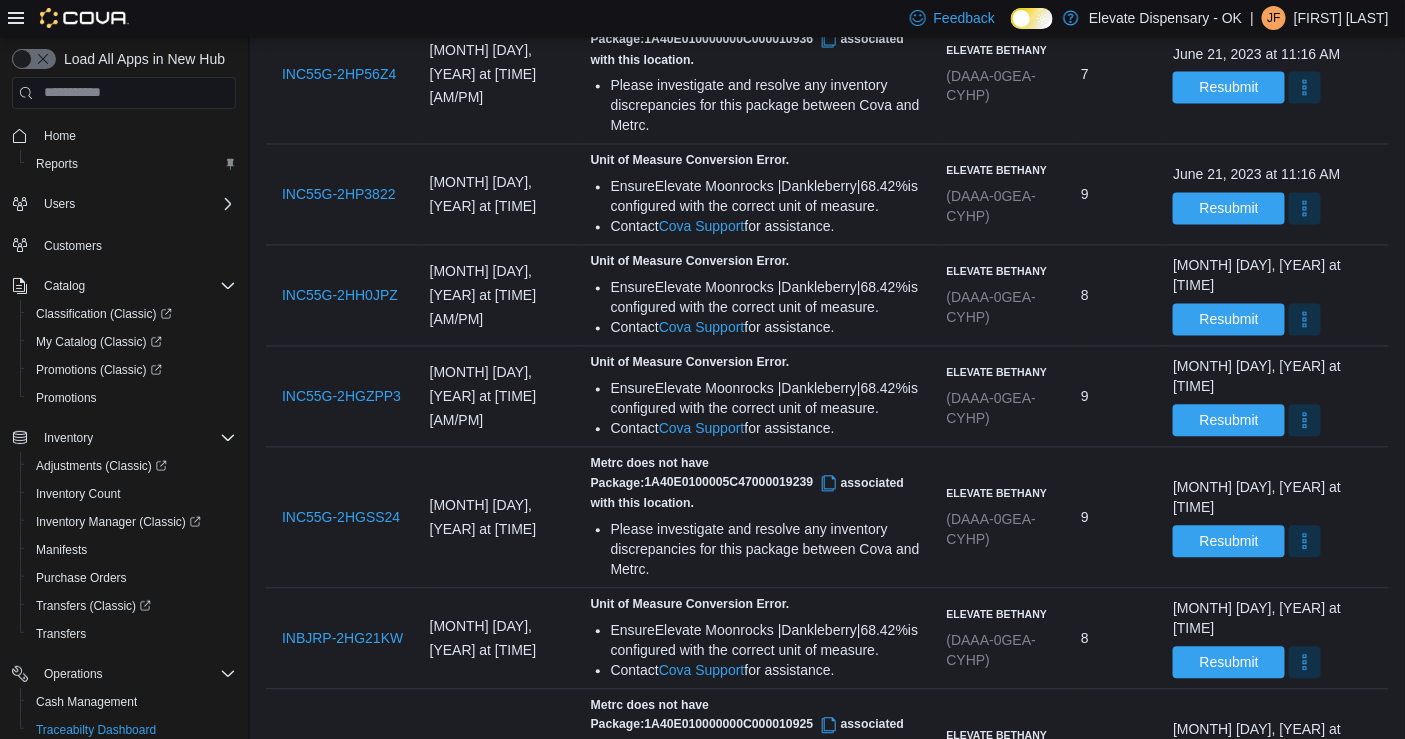 click on "INC55G-2HCS1WN" at bounding box center (344, 1042) 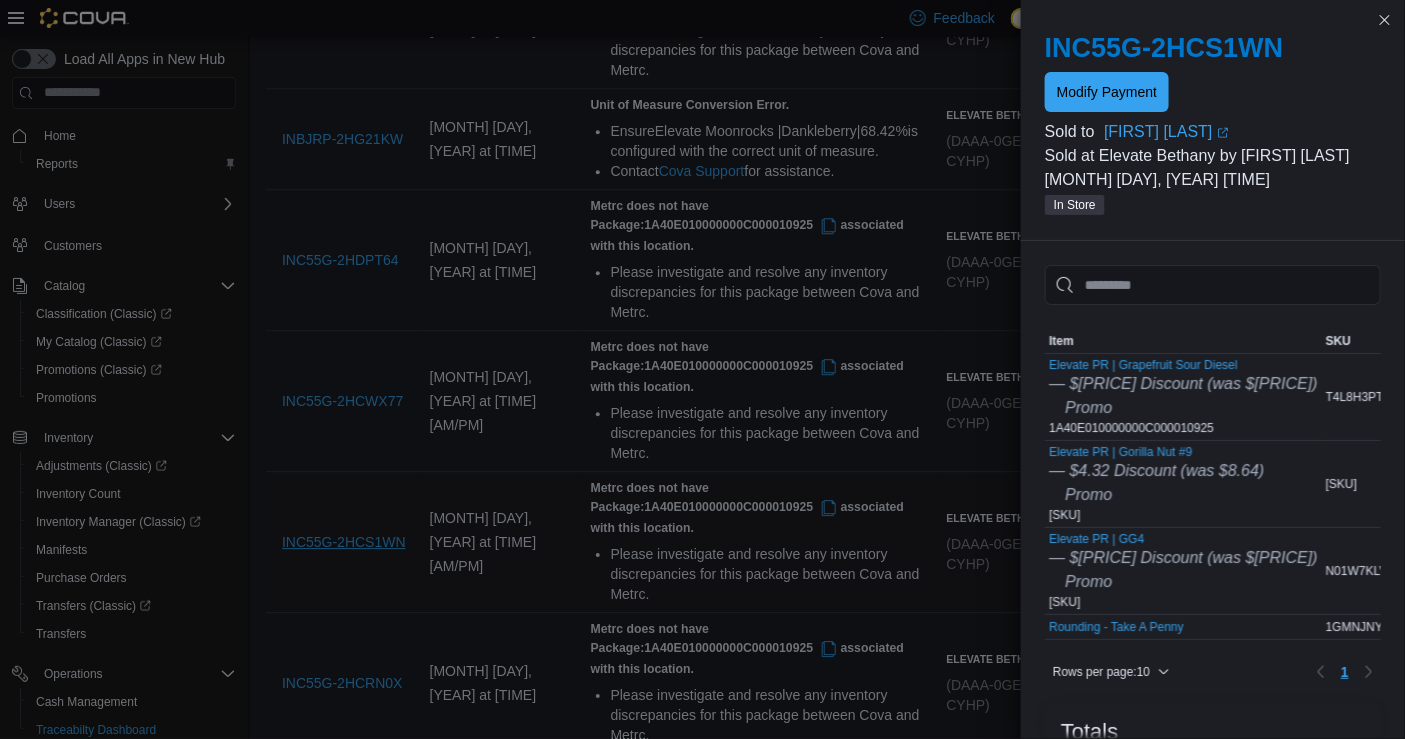 scroll, scrollTop: 3701, scrollLeft: 0, axis: vertical 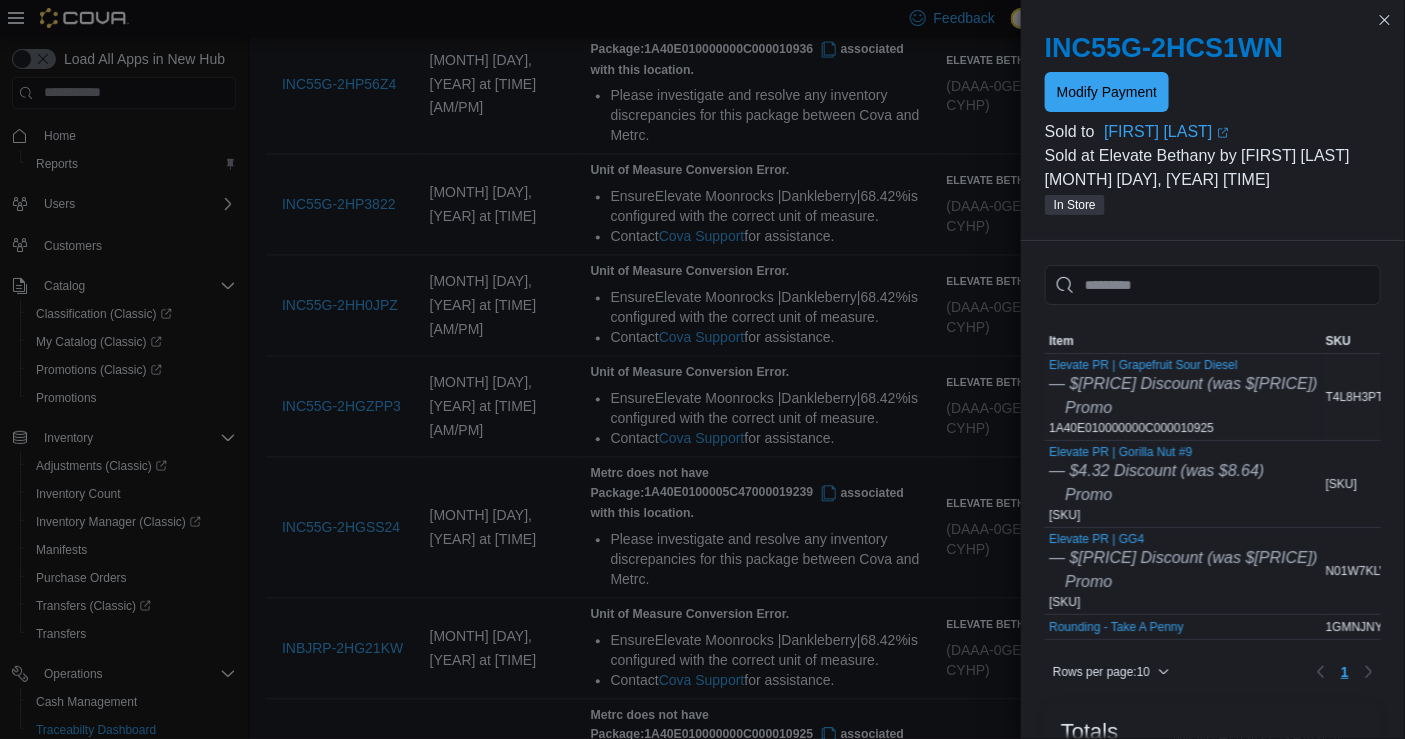click on "[PRODUCT] | [PRODUCT] — $[PRICE] Discount
(was $[PRICE]) Promo [SKU]" at bounding box center (1183, 397) 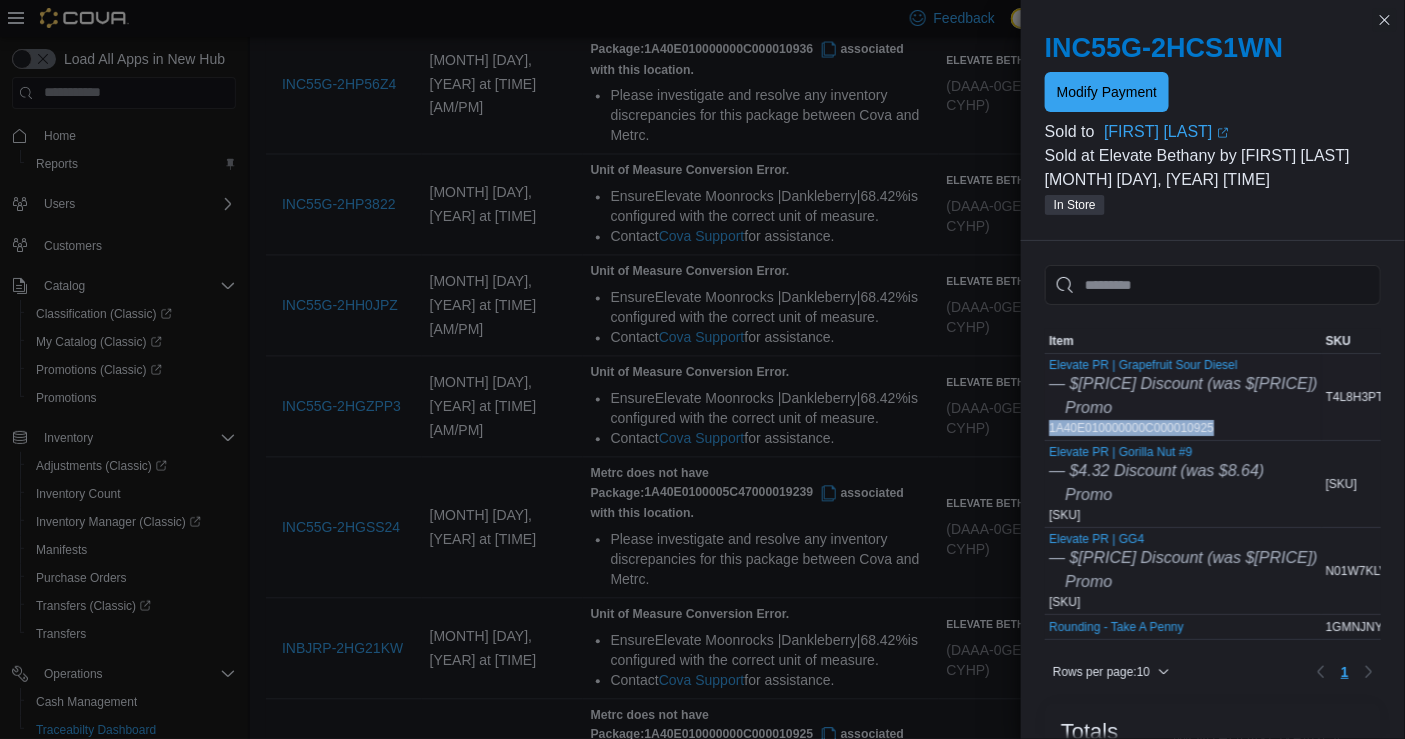 click on "[PRODUCT] | [PRODUCT] — $[PRICE] Discount
(was $[PRICE]) Promo [SKU]" at bounding box center [1183, 397] 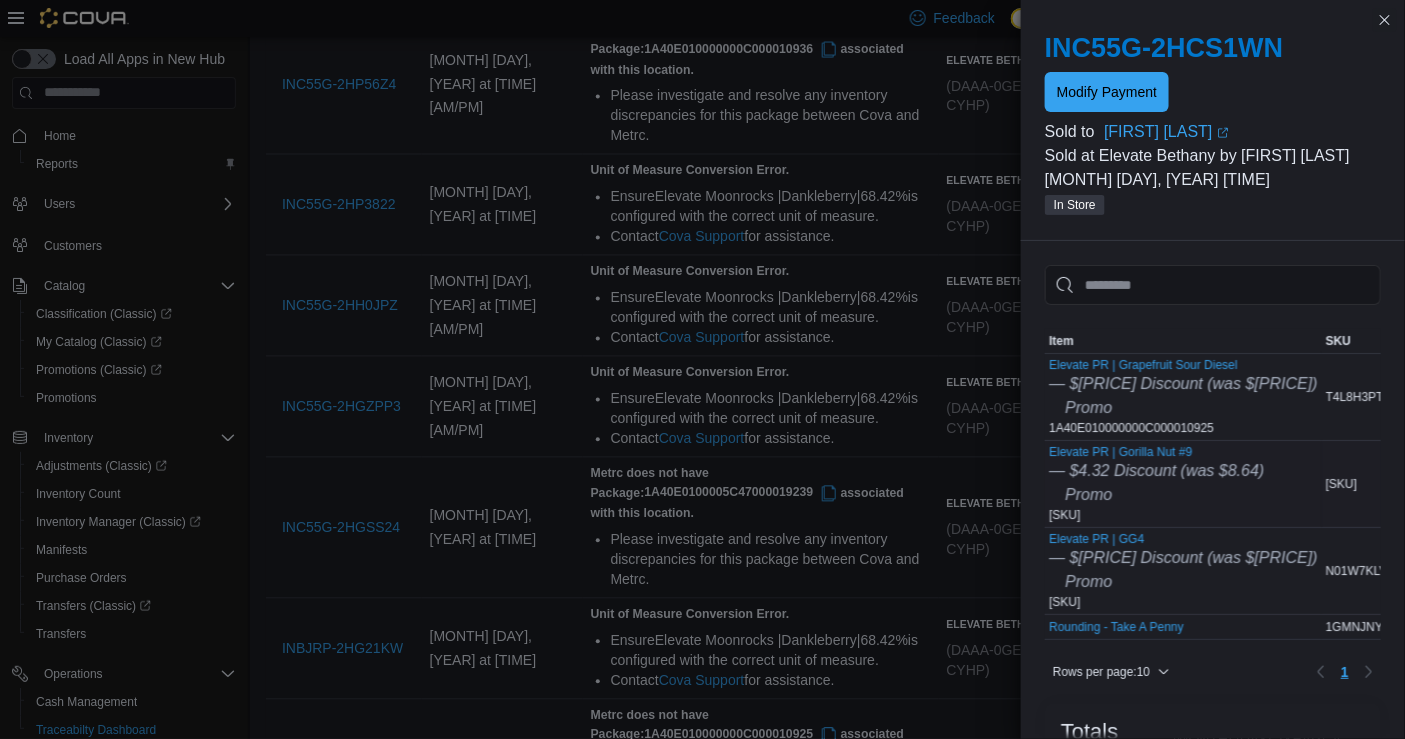 click on "Elevate PR | Gorilla Nut #9 — $[PRICE] Discount
(was $[PRICE]) Promo [SKU]" at bounding box center [1156, 484] 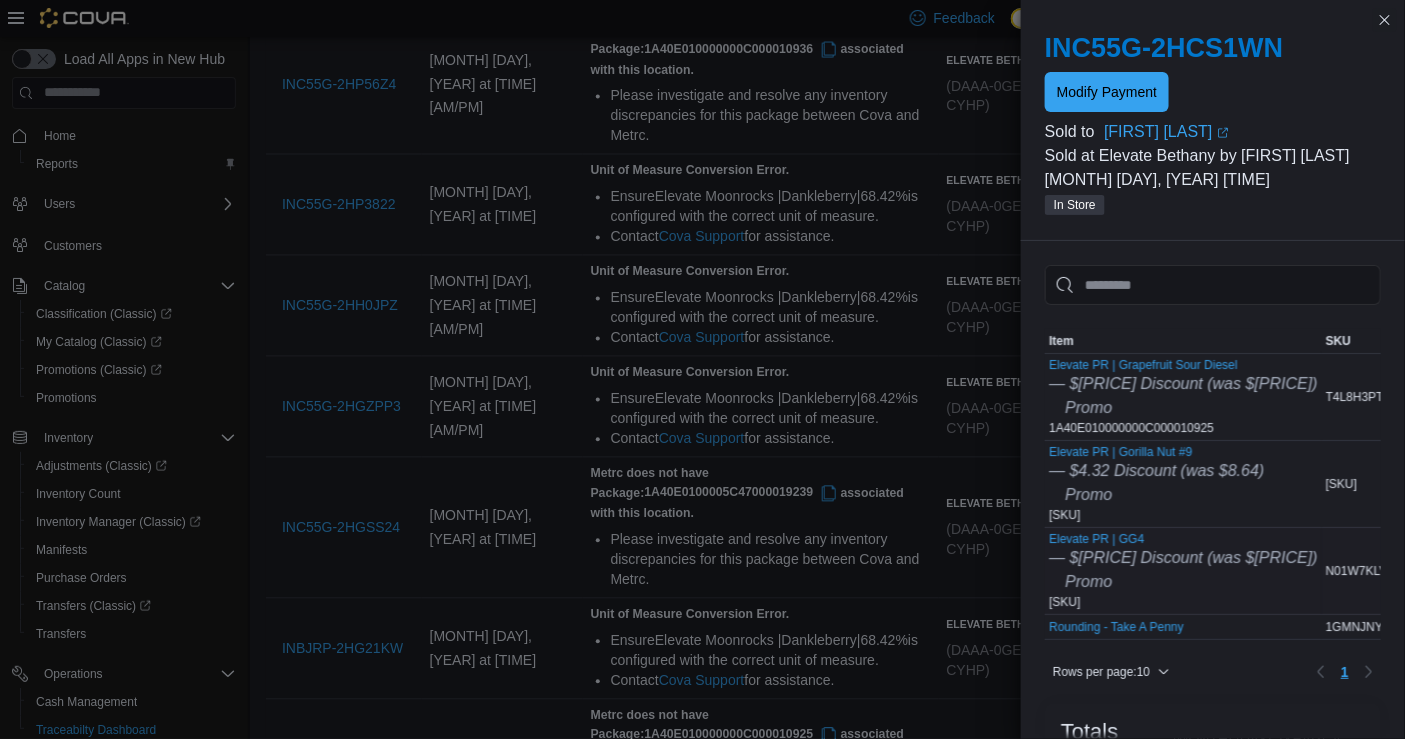 click on "[PRODUCT] | [PRODUCT] — $[PRICE] Discount
(was $[PRICE]) Promo [SKU]" at bounding box center [1183, 571] 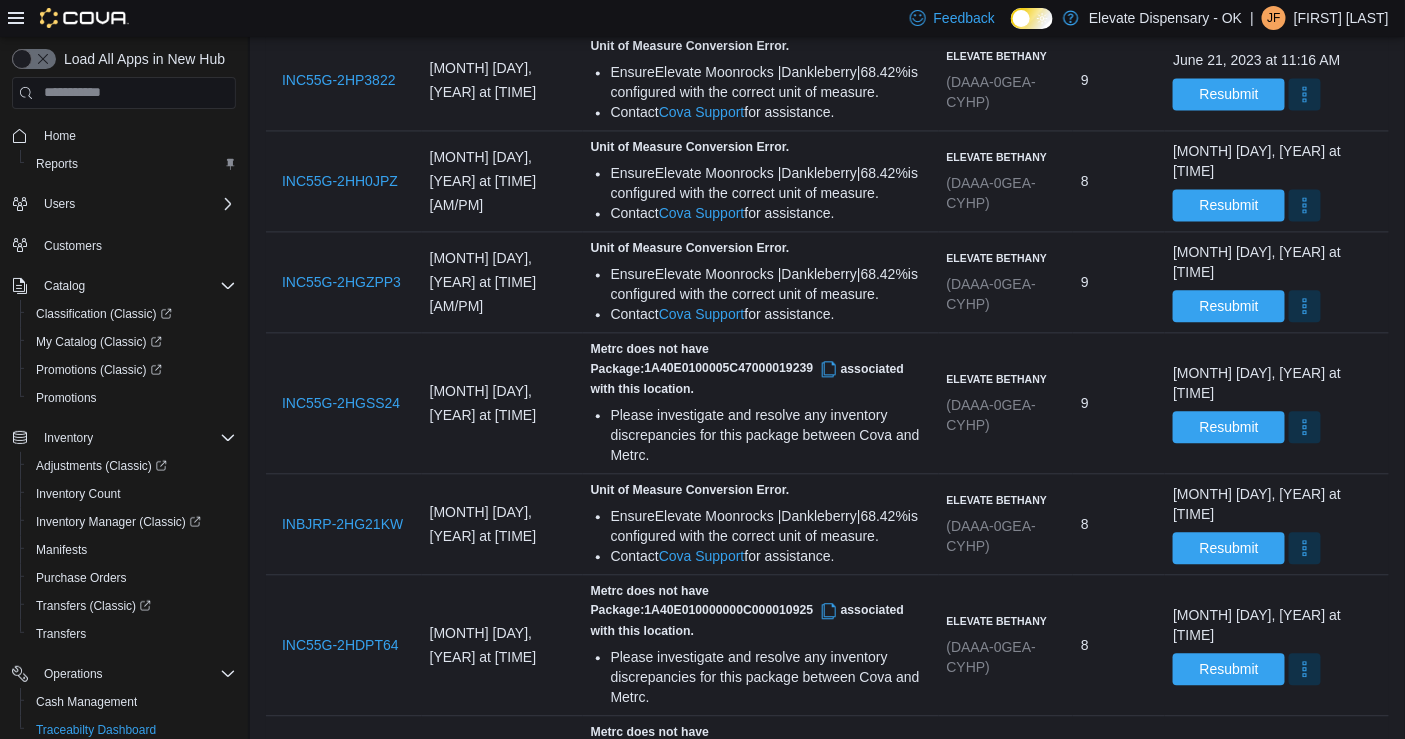 click on "INC55G-2HCRN0X" at bounding box center (342, 1068) 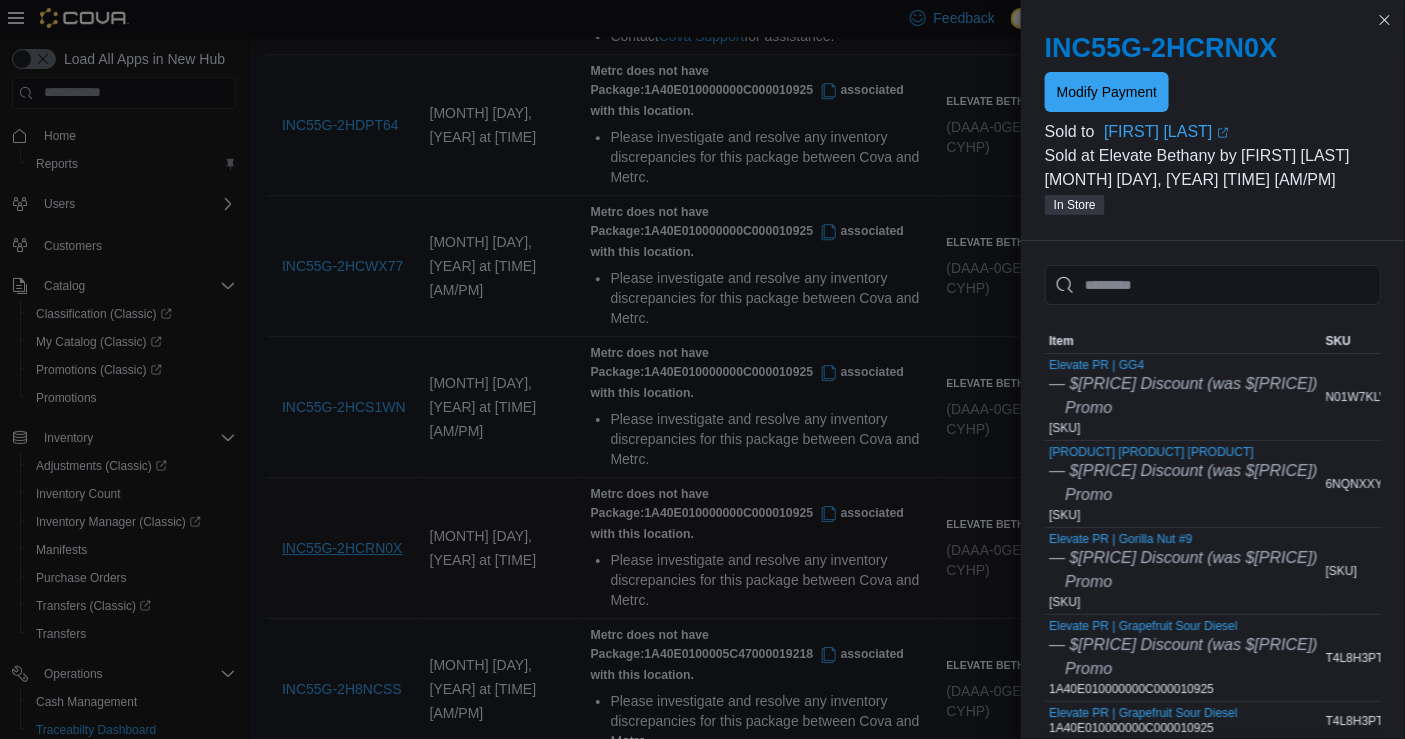 scroll, scrollTop: 3826, scrollLeft: 0, axis: vertical 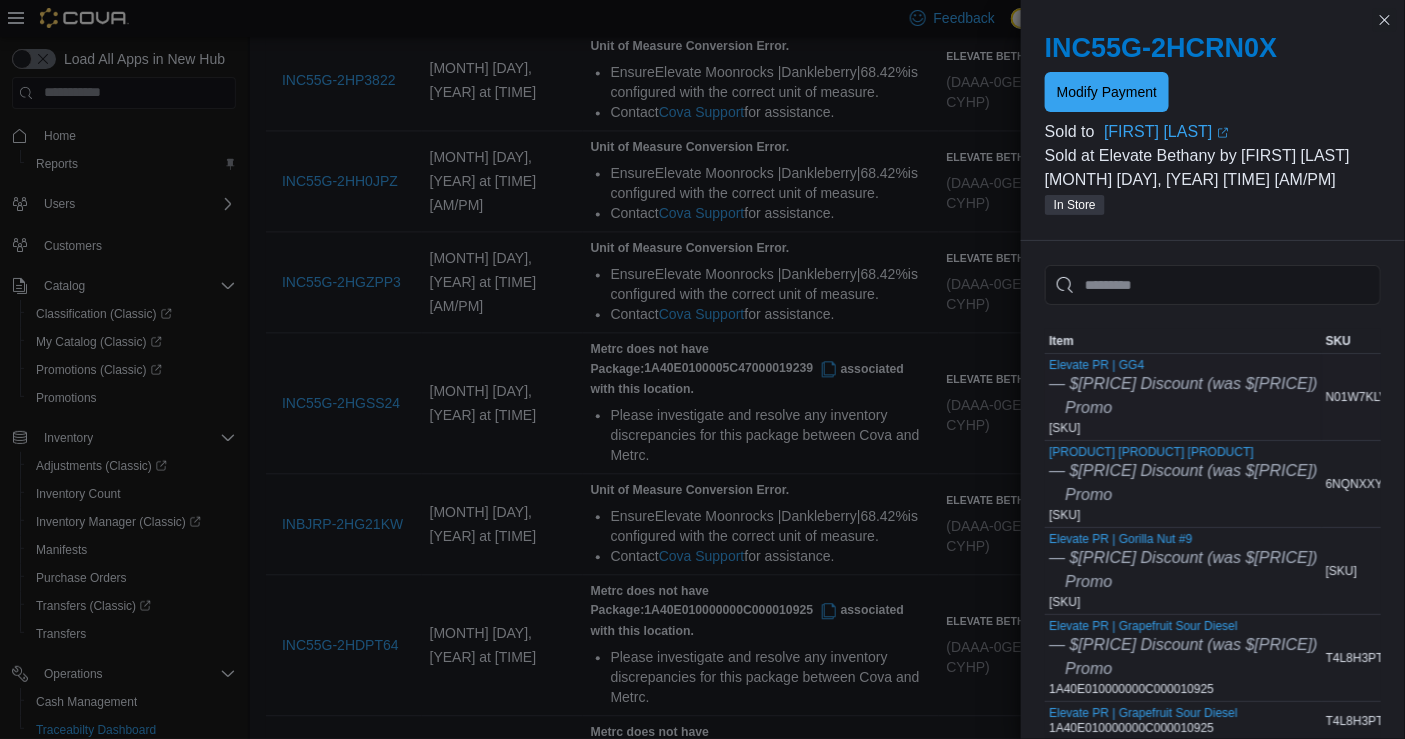 click on "Elevate PR | GG4 — $[PRICE] Discount
(was $[PRICE]) Promo 1A40E010000000C000015667" at bounding box center [1183, 397] 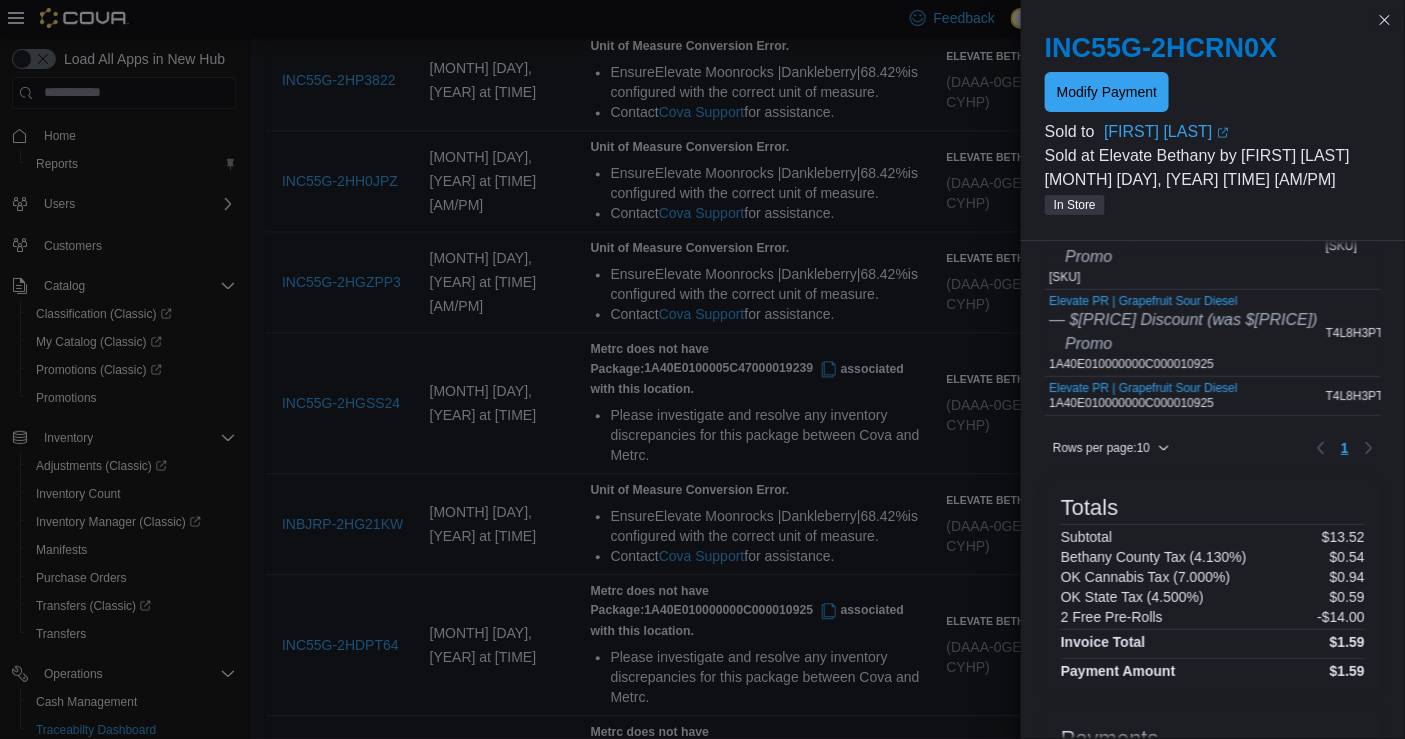 scroll, scrollTop: 340, scrollLeft: 0, axis: vertical 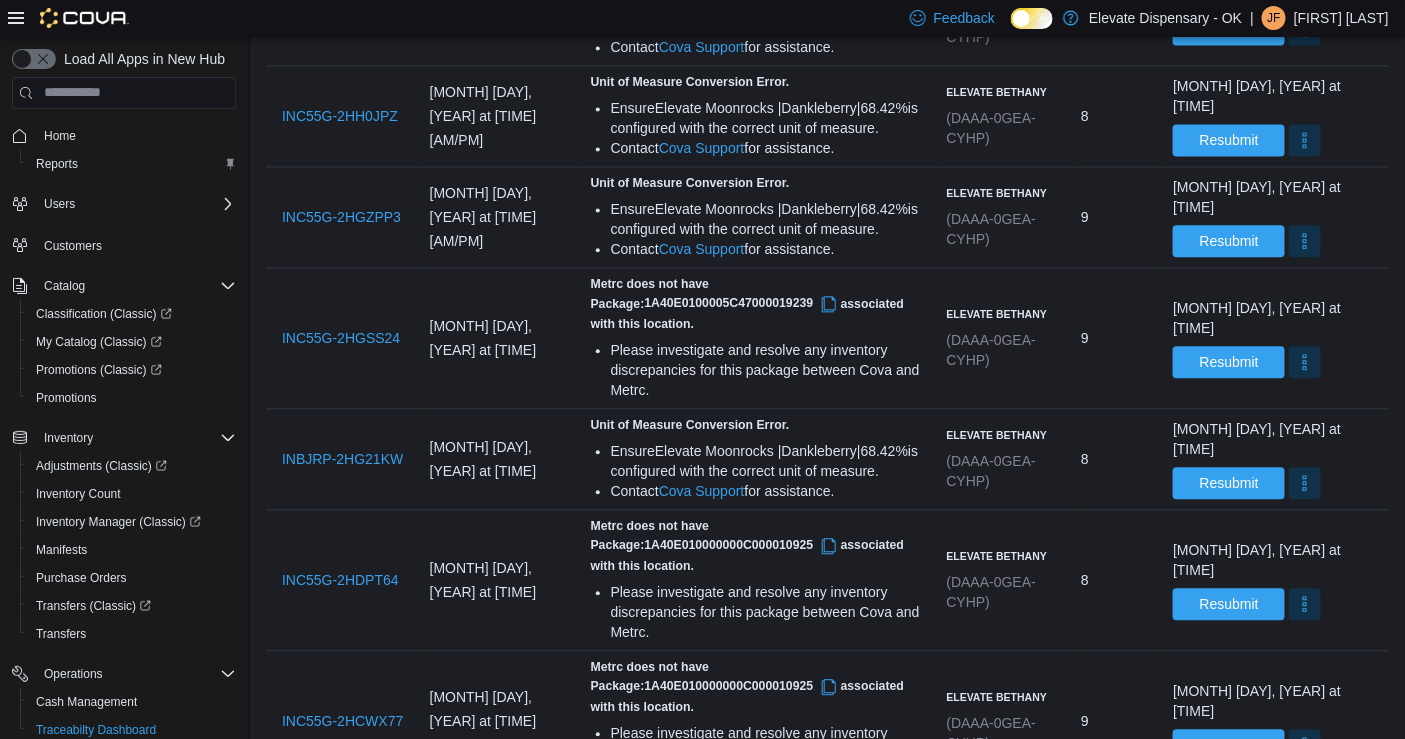 click on "INC55G-2H8NCSS" at bounding box center [342, 1144] 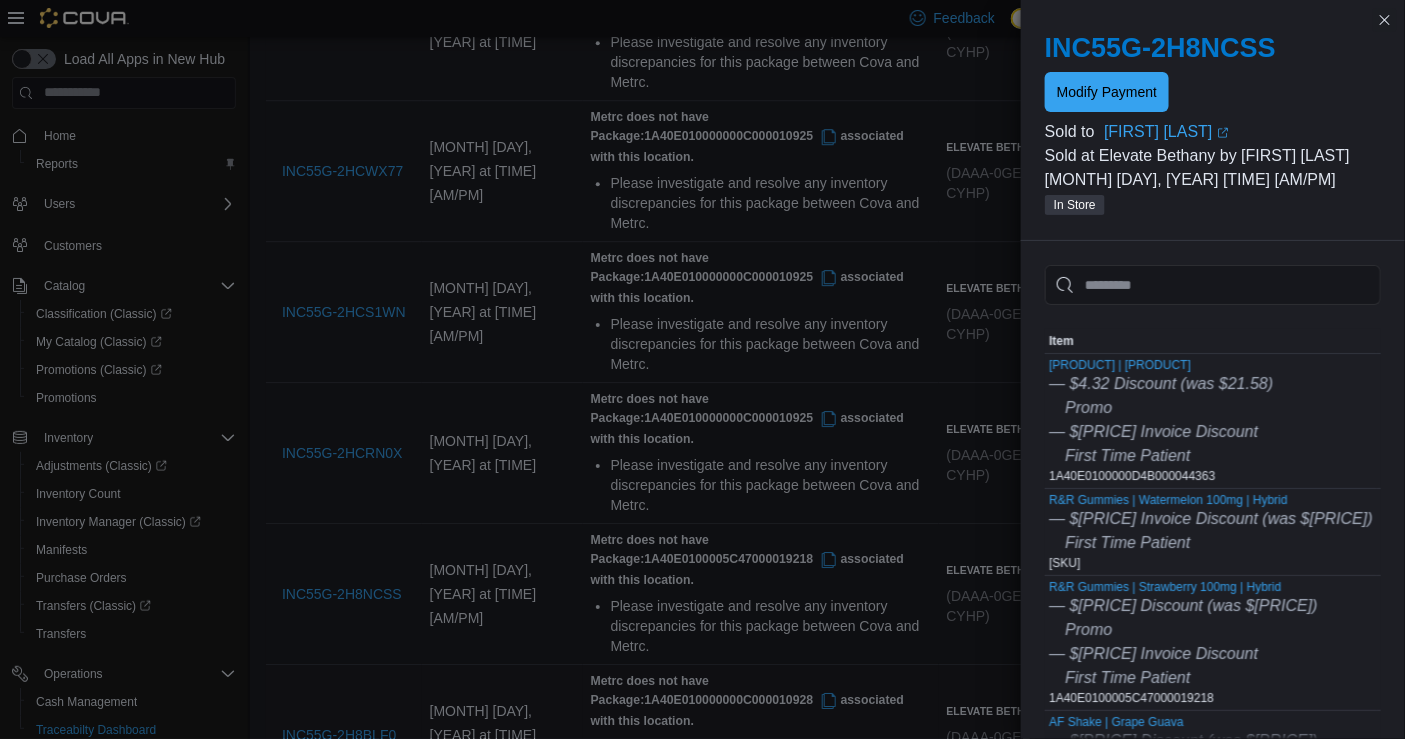 scroll, scrollTop: 3891, scrollLeft: 0, axis: vertical 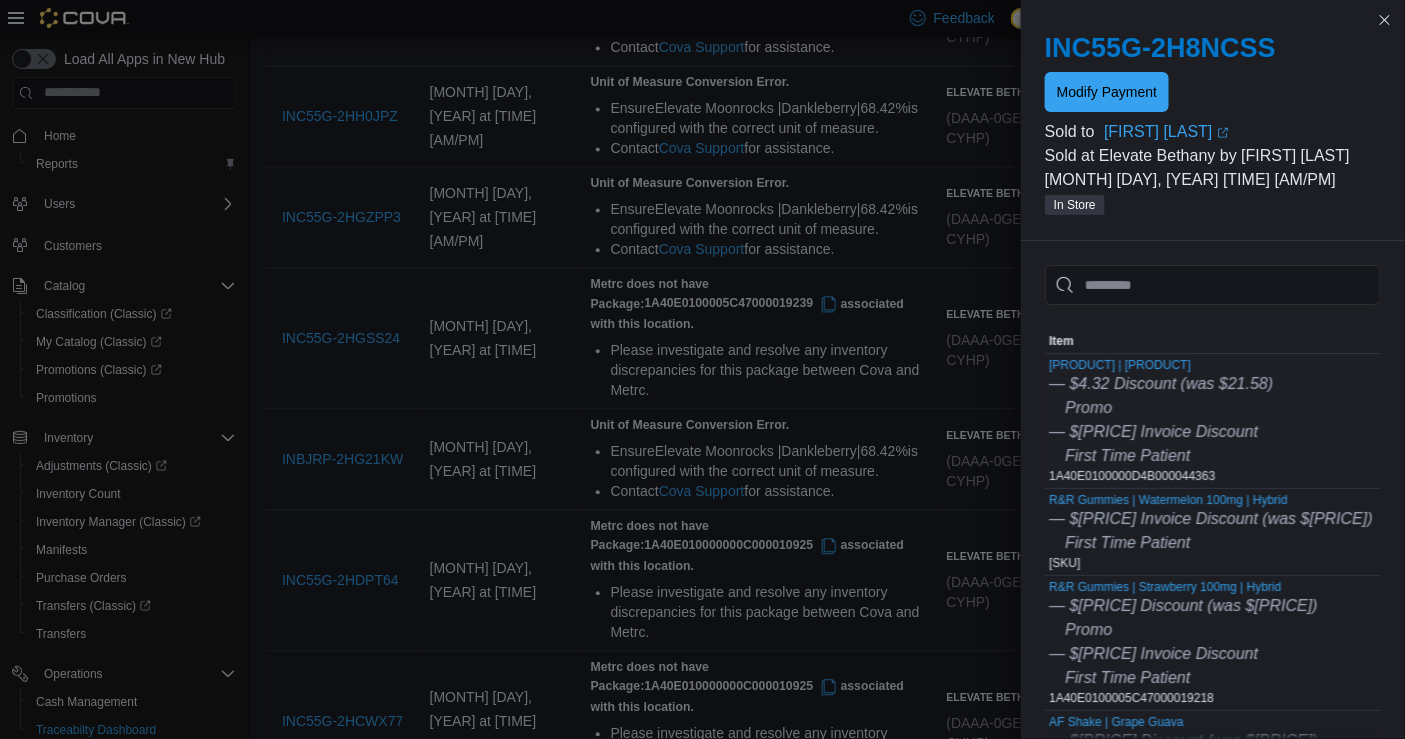 click on "[PRODUCT] | [PRODUCT] — $[PRICE] Discount
(was $[PRICE]) Promo — $[PRICE] Invoice Discount
First Time Patient  [SKU]" at bounding box center [1161, 421] 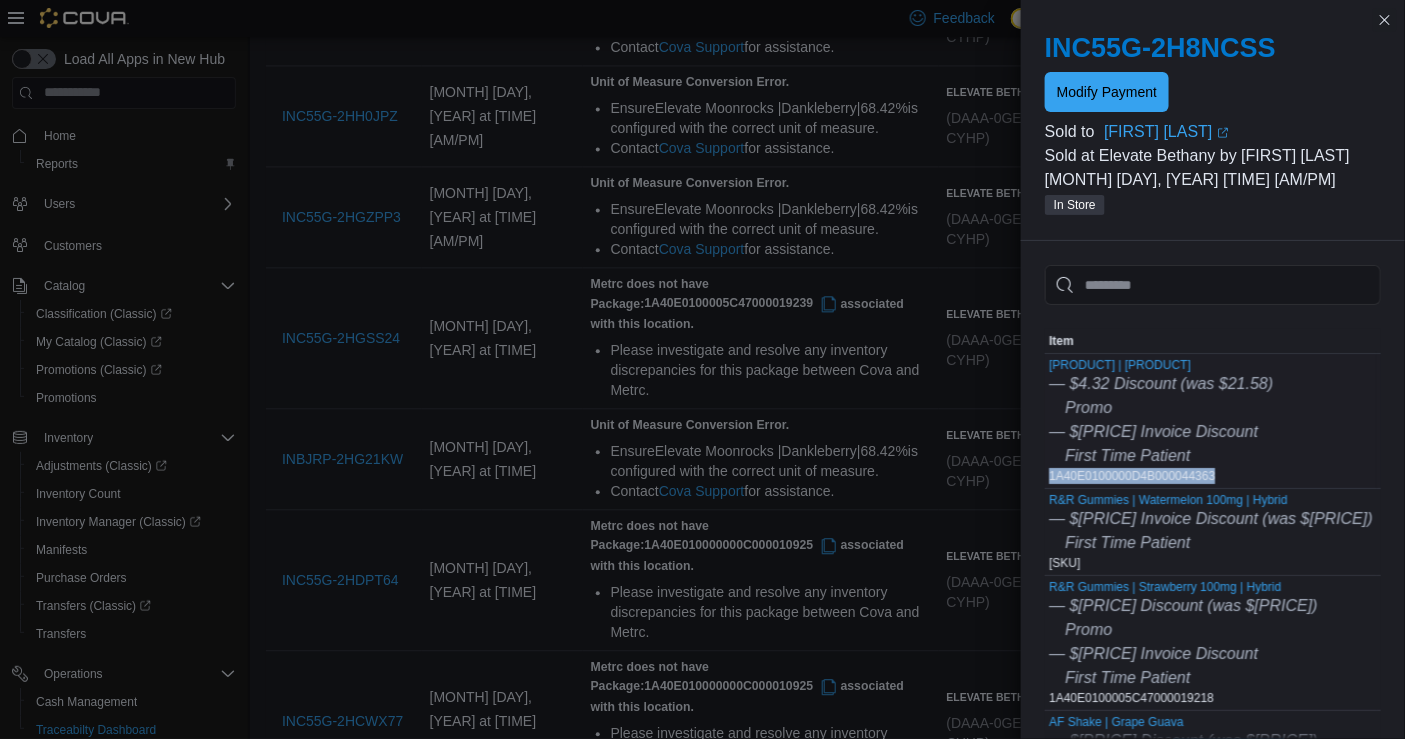 click on "[PRODUCT] | [PRODUCT] — $[PRICE] Discount
(was $[PRICE]) Promo — $[PRICE] Invoice Discount
First Time Patient  [SKU]" at bounding box center [1161, 421] 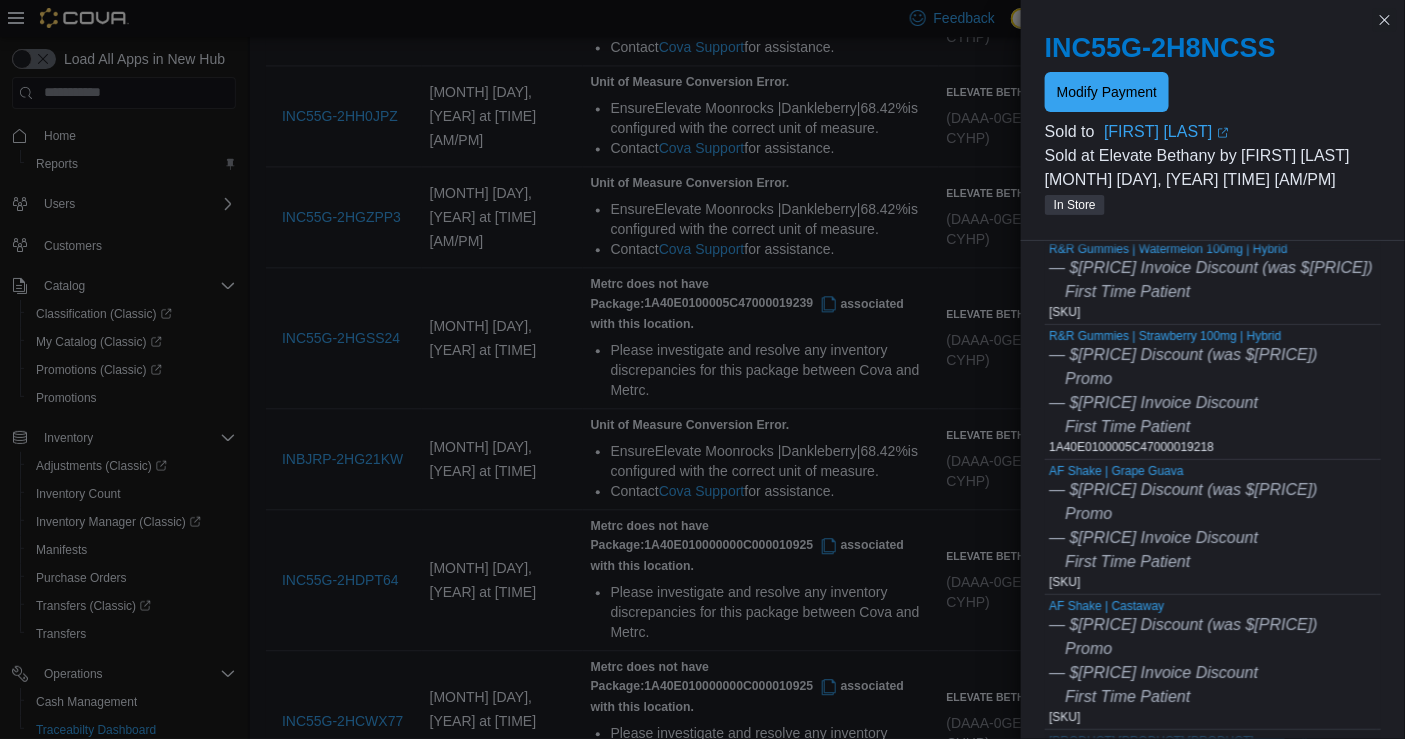 scroll, scrollTop: 263, scrollLeft: 0, axis: vertical 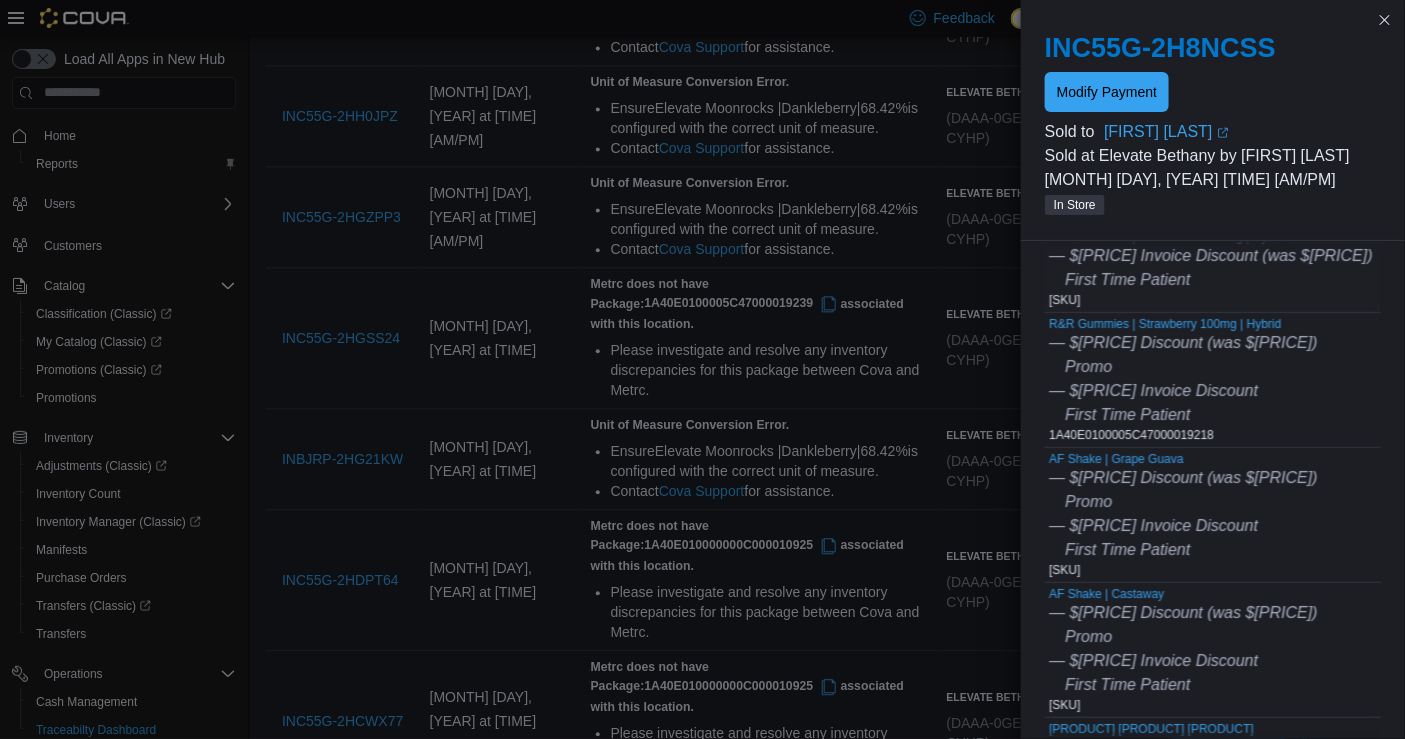 click on "[PRODUCT] | [PRODUCT] [STRENGTH] | [PRODUCT] — $[PRICE] Invoice Discount
(was $[PRICE]) First Time Patient  [SKU]" at bounding box center (1211, 269) 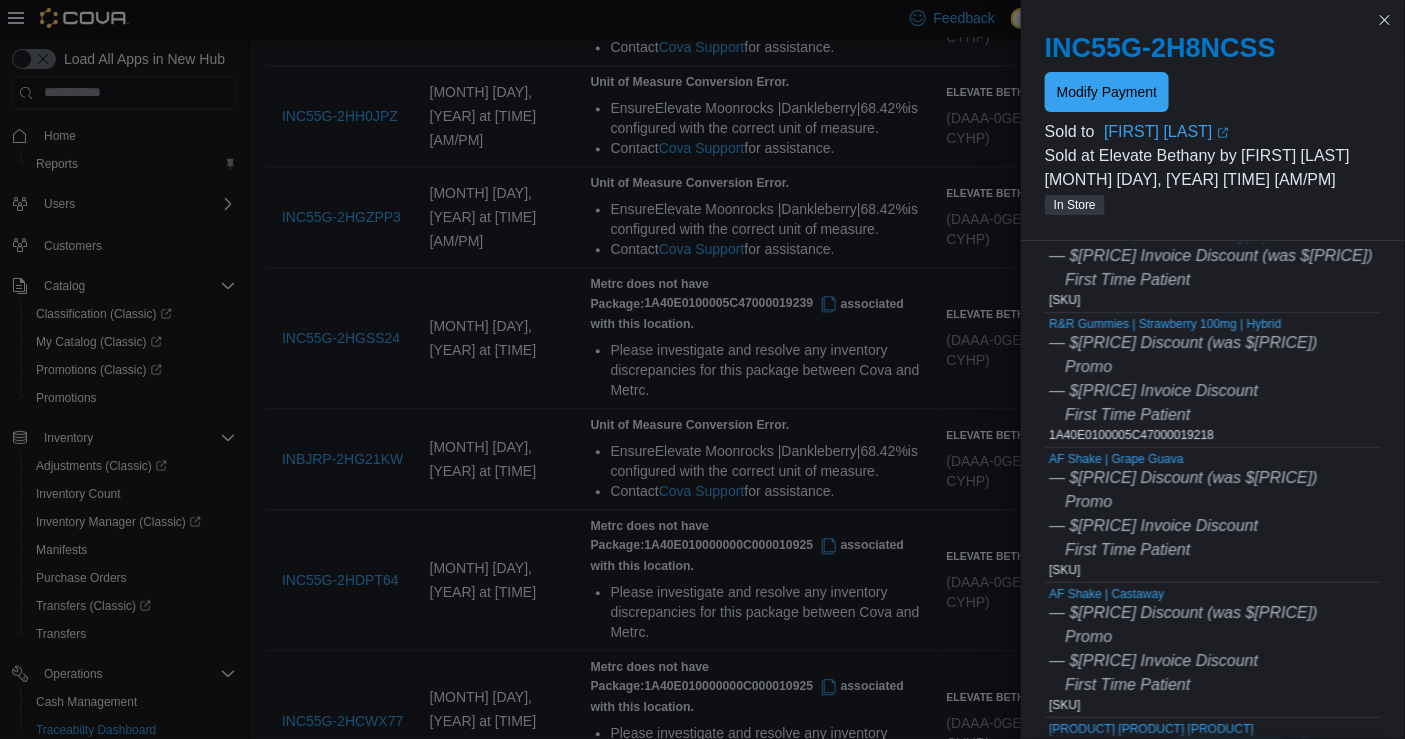 click on "First Time Patient" at bounding box center (1127, 414) 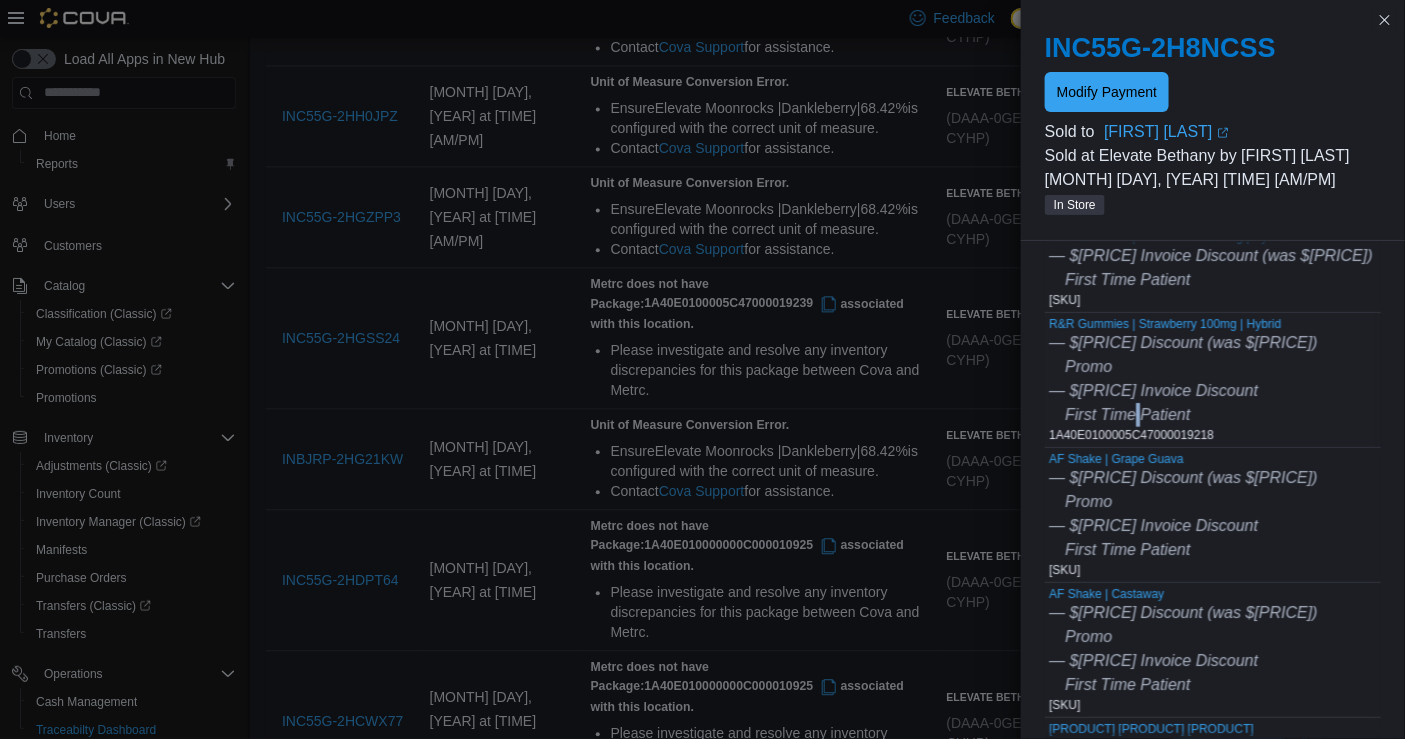 click on "First Time Patient" at bounding box center (1127, 414) 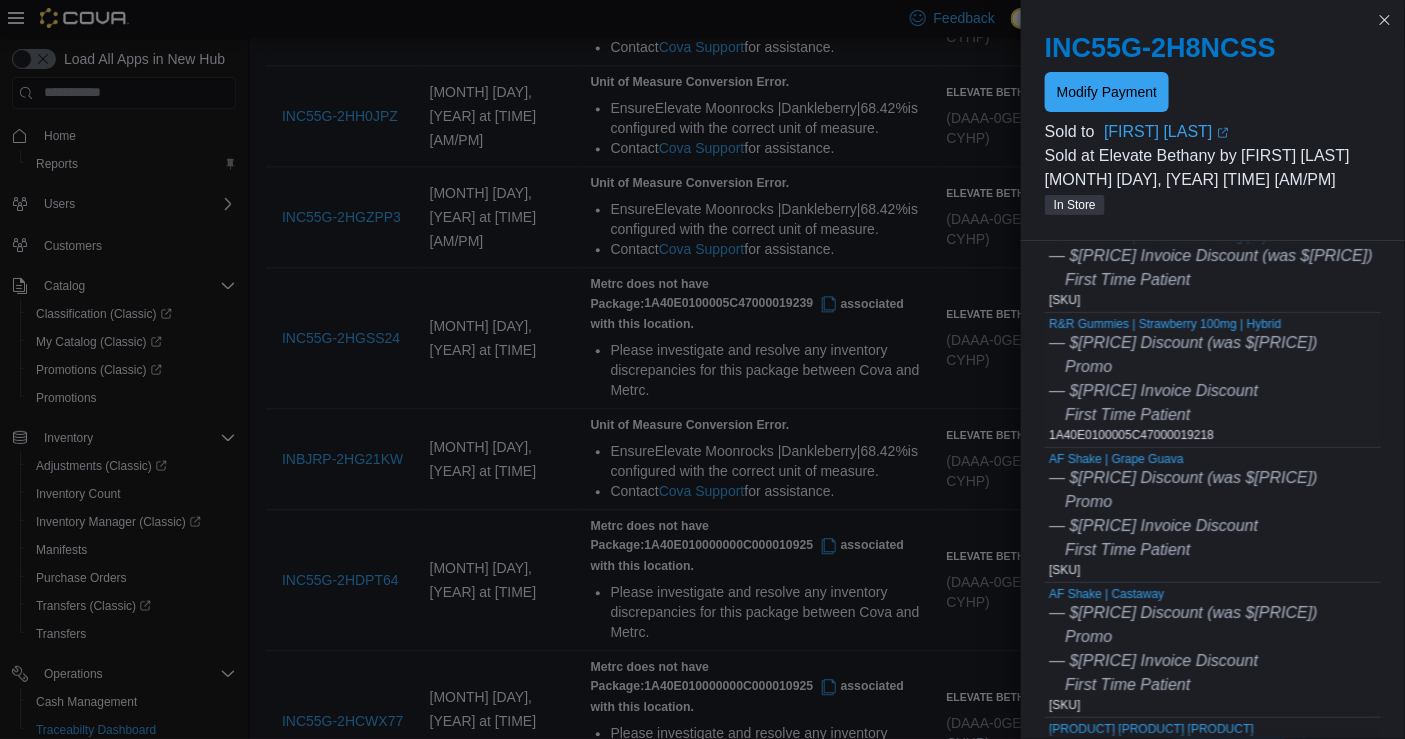 click on "R&R Gummies | Strawberry 100mg | Hybrid — $[PRICE] Discount
(was $[PRICE]) Promo — $[PRICE] Invoice Discount
First Time Patient [SKU]" at bounding box center [1183, 380] 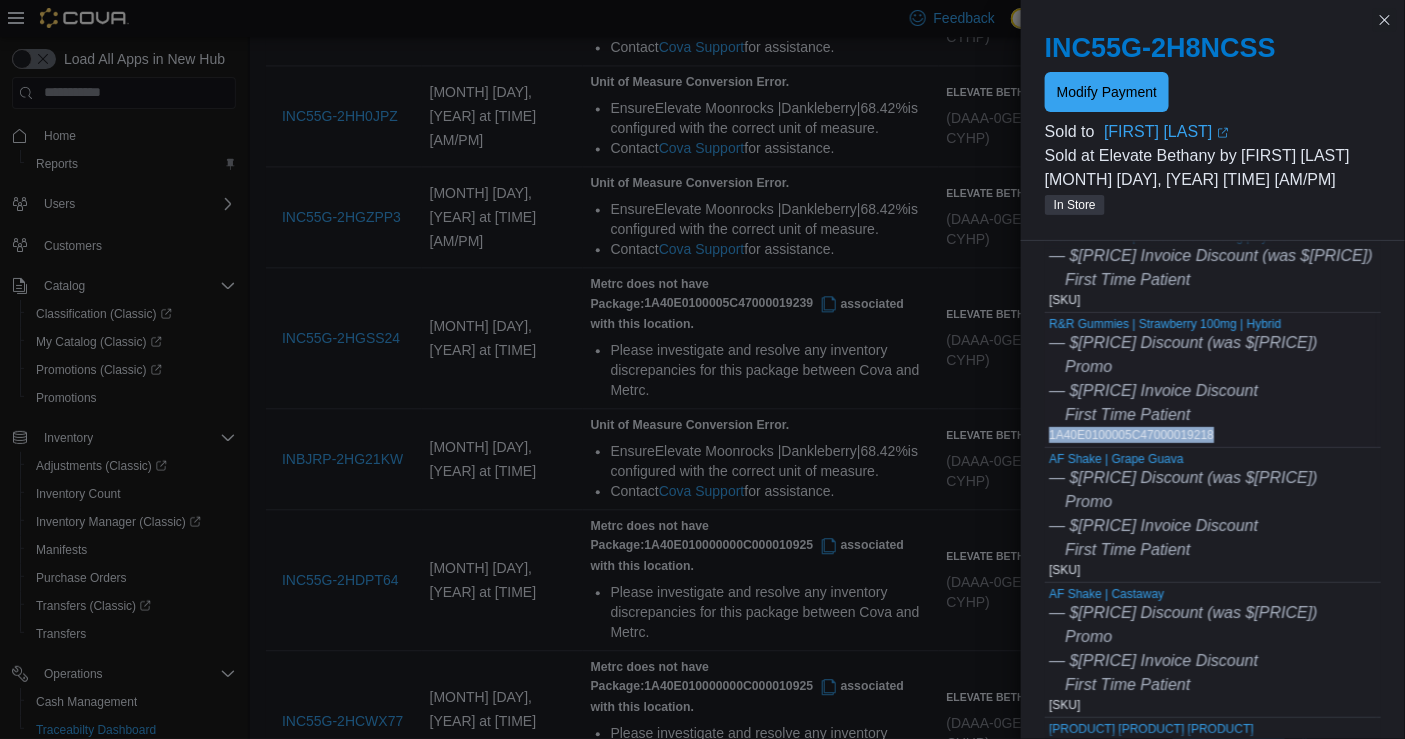click on "R&R Gummies | Strawberry 100mg | Hybrid — $[PRICE] Discount
(was $[PRICE]) Promo — $[PRICE] Invoice Discount
First Time Patient [SKU]" at bounding box center (1183, 380) 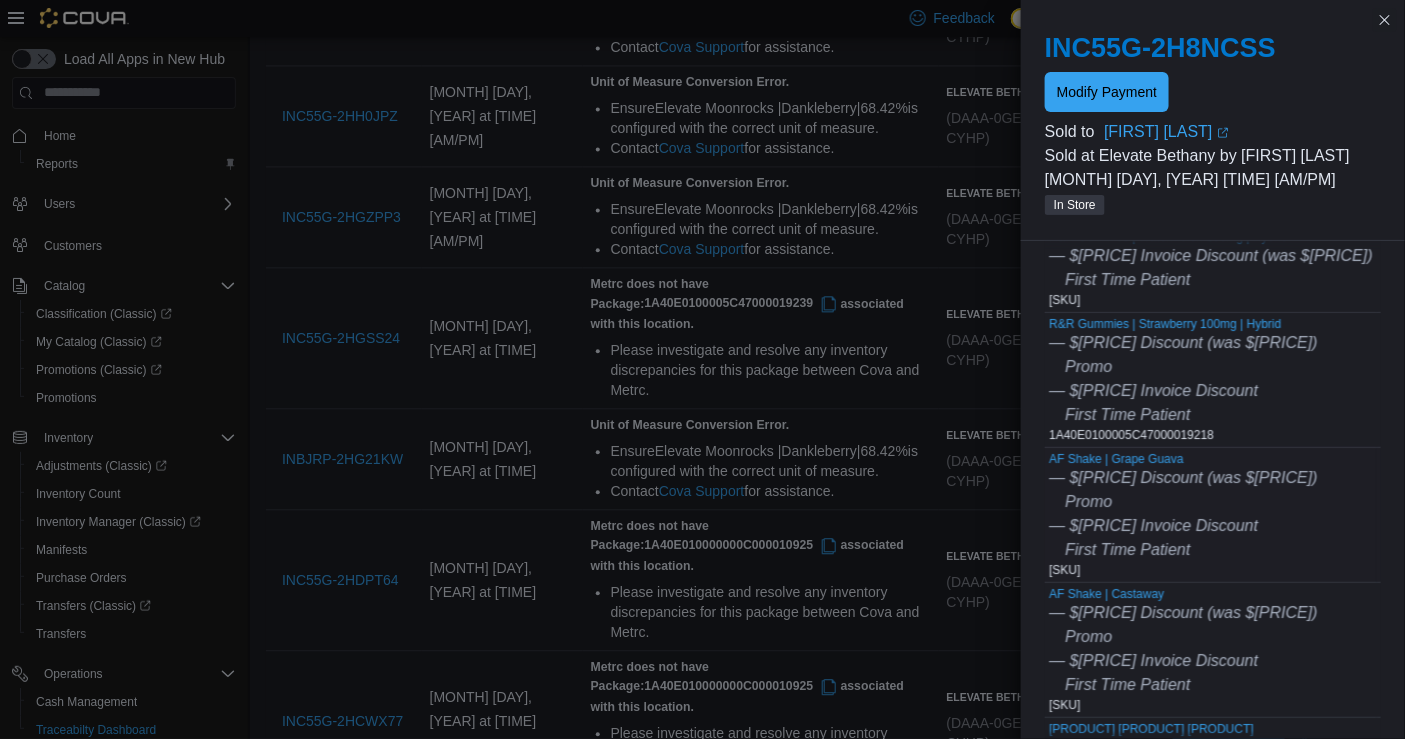 click on "AF Shake | Grape Guava — $[PRICE] Discount
(was $[PRICE]) Promo — $[PRICE] Invoice Discount
First Time Patient  1A40E010001ABCC000000004" at bounding box center (1183, 515) 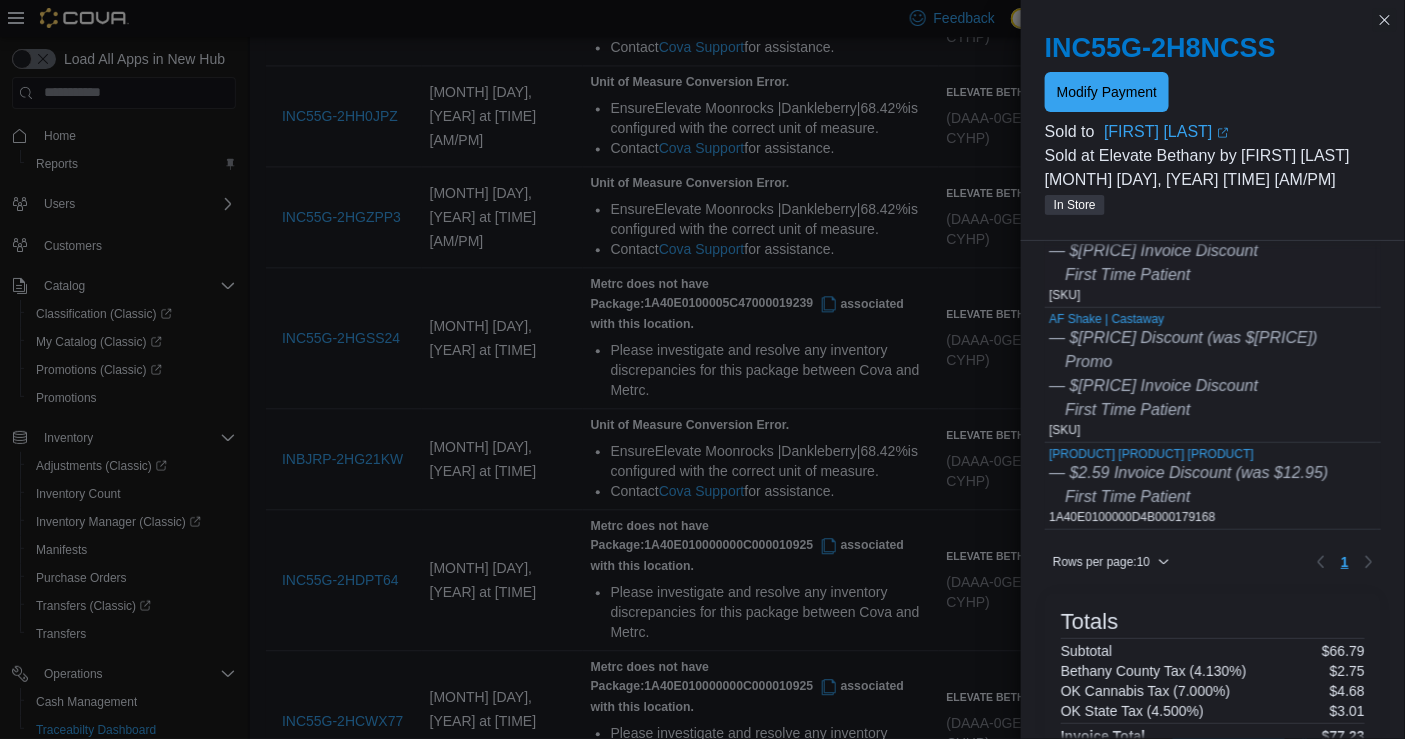 scroll, scrollTop: 540, scrollLeft: 0, axis: vertical 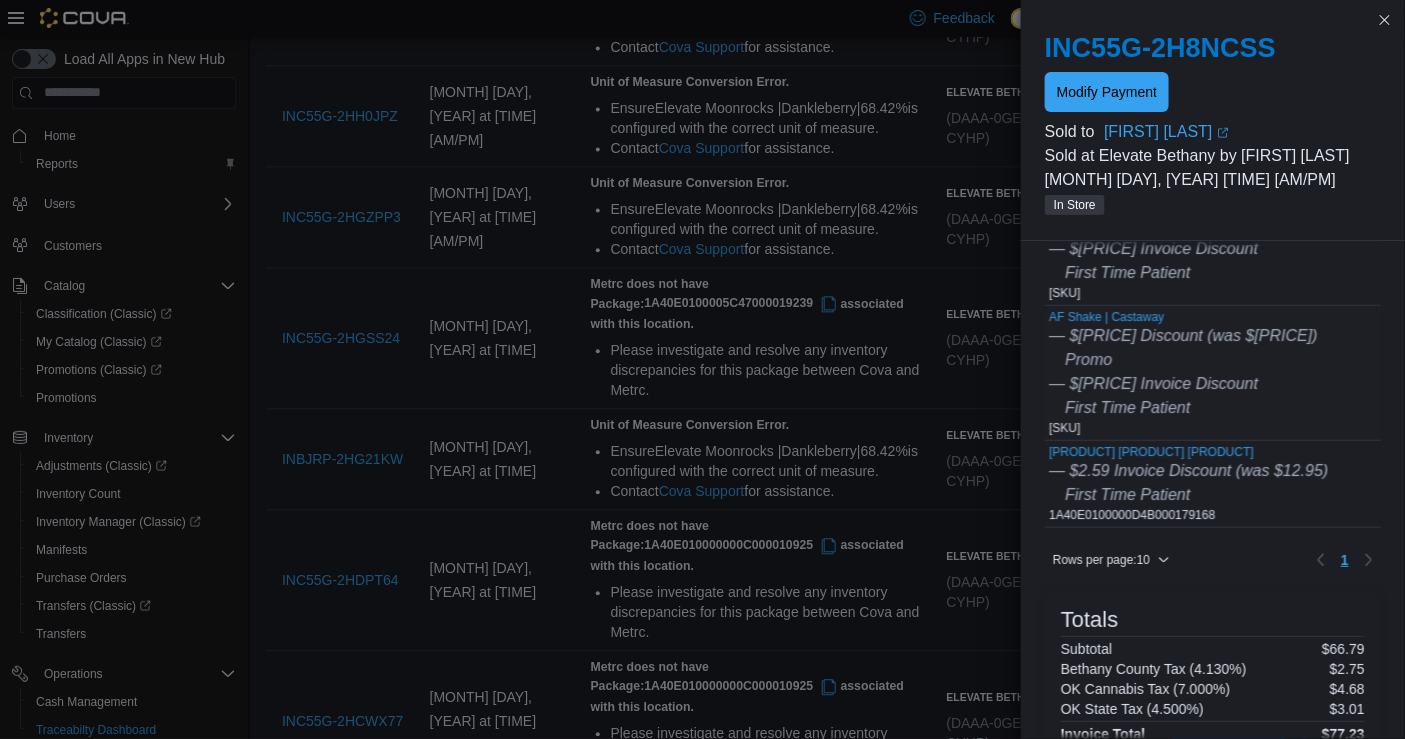 click on "AF Shake | Castaway — $[PRICE] Discount
(was $[PRICE]) Promo — $[PRICE] Invoice Discount
First Time Patient  1A40E010001ABCC000000006" at bounding box center (1183, 373) 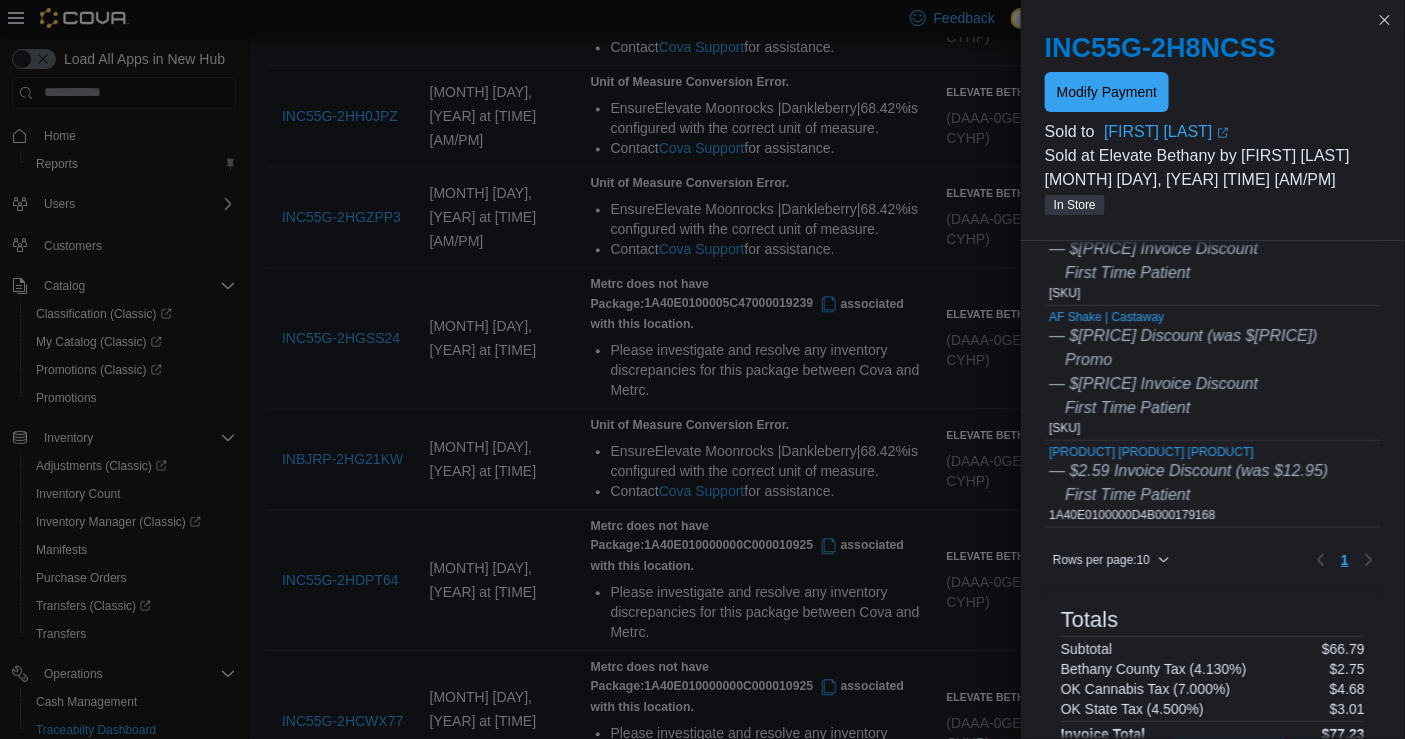 click on "[PRODUCT] [PRODUCT] — $[PRICE] Invoice Discount
(was $[PRICE]) First Time Patient  [SKU]" at bounding box center [1188, 484] 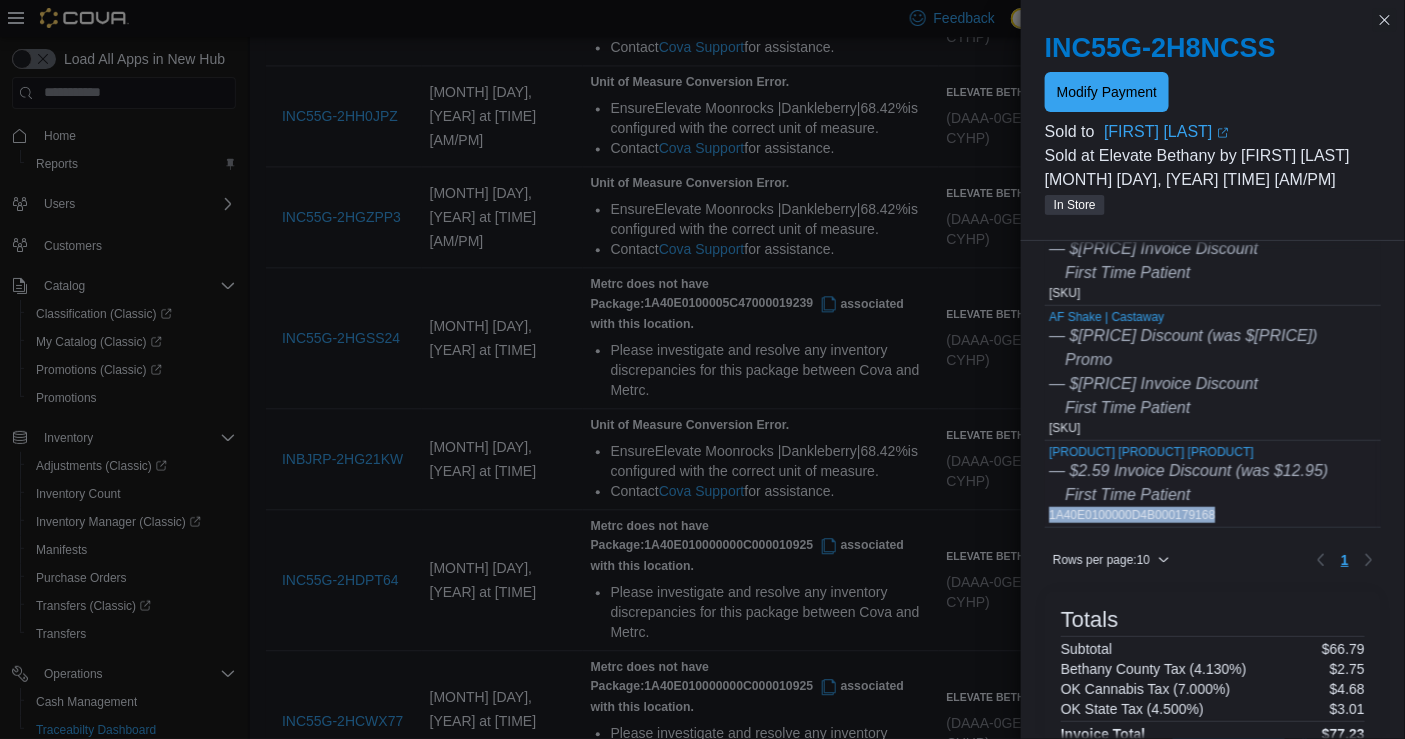 click on "[PRODUCT] [PRODUCT] — $[PRICE] Invoice Discount
(was $[PRICE]) First Time Patient  [SKU]" at bounding box center (1188, 484) 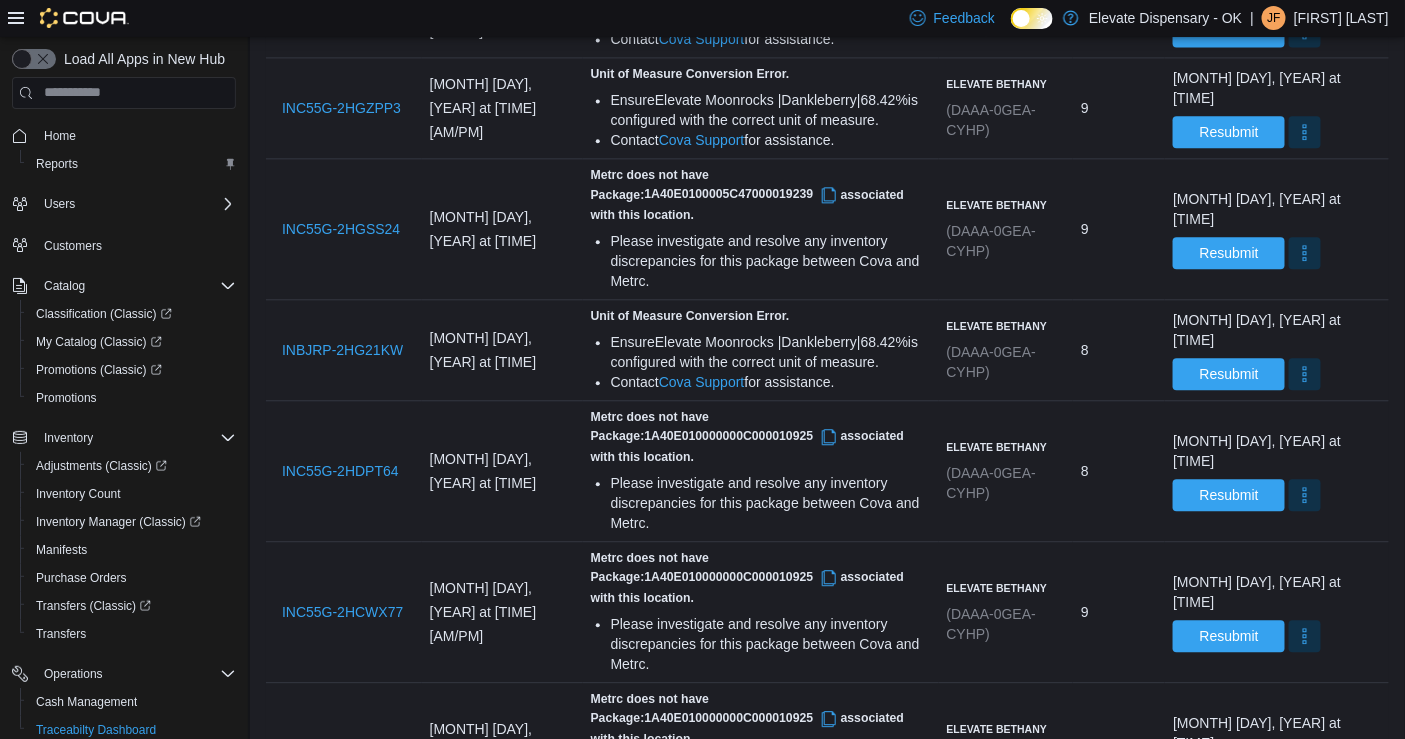 scroll, scrollTop: 4001, scrollLeft: 0, axis: vertical 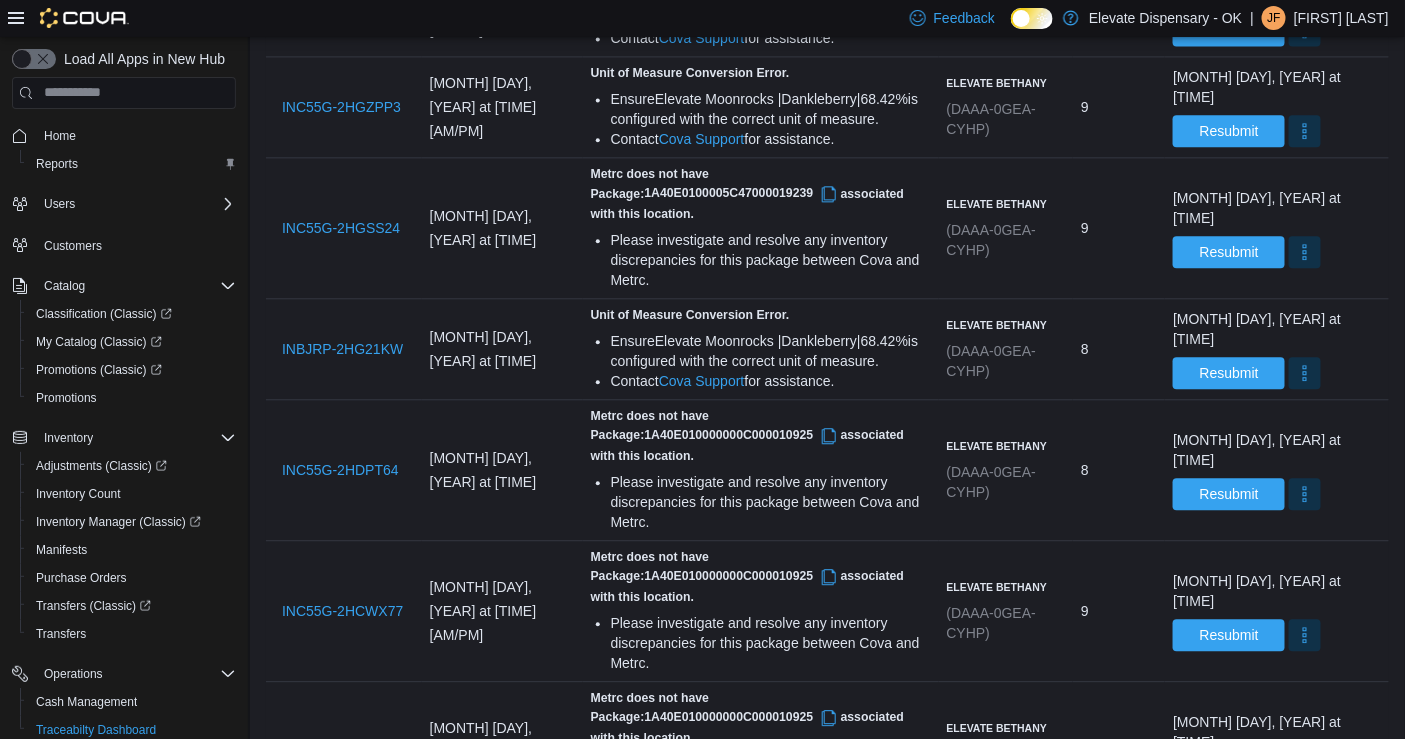 click on "INC55G-2H8BLF0" at bounding box center [339, 1175] 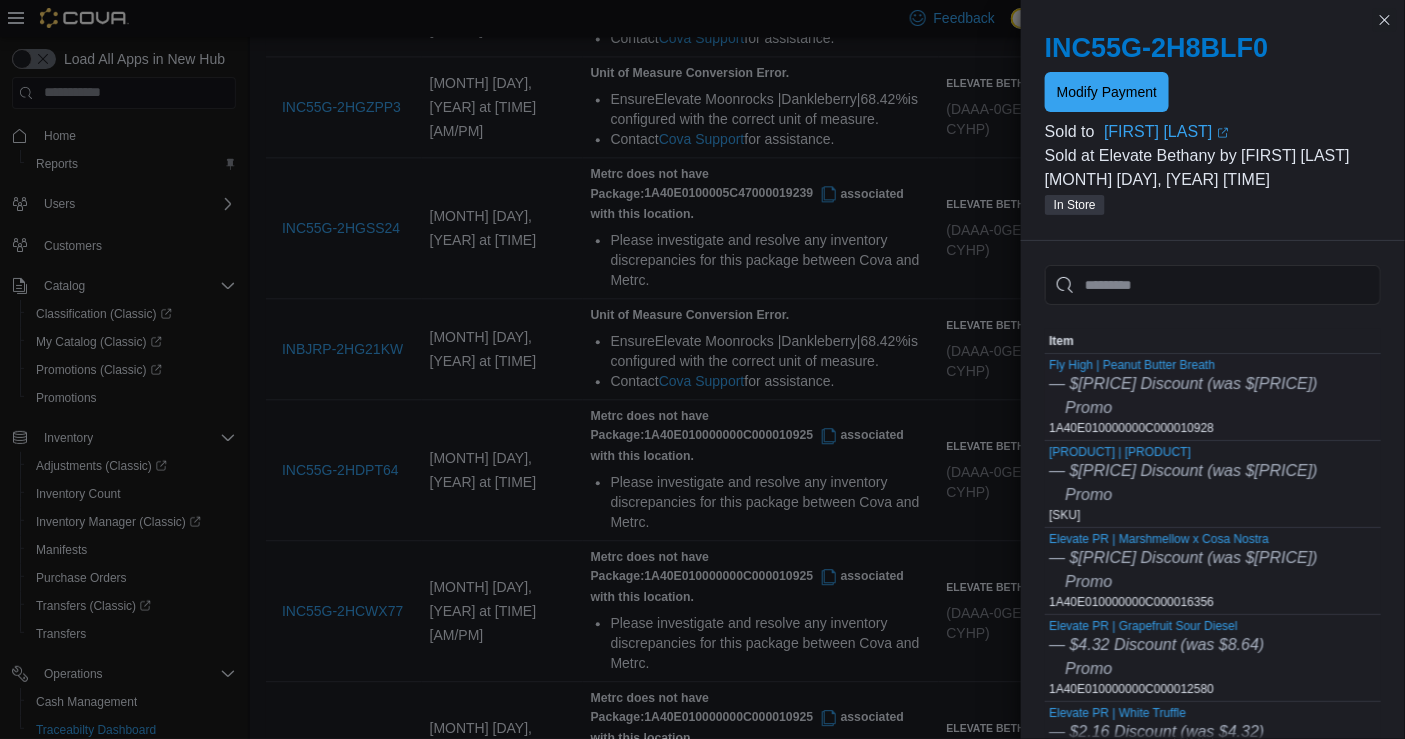 click on "Fly High | Peanut Butter Breath — $[PRICE] Discount
(was $[PRICE]) Promo [PROMO_CODE]" at bounding box center (1183, 397) 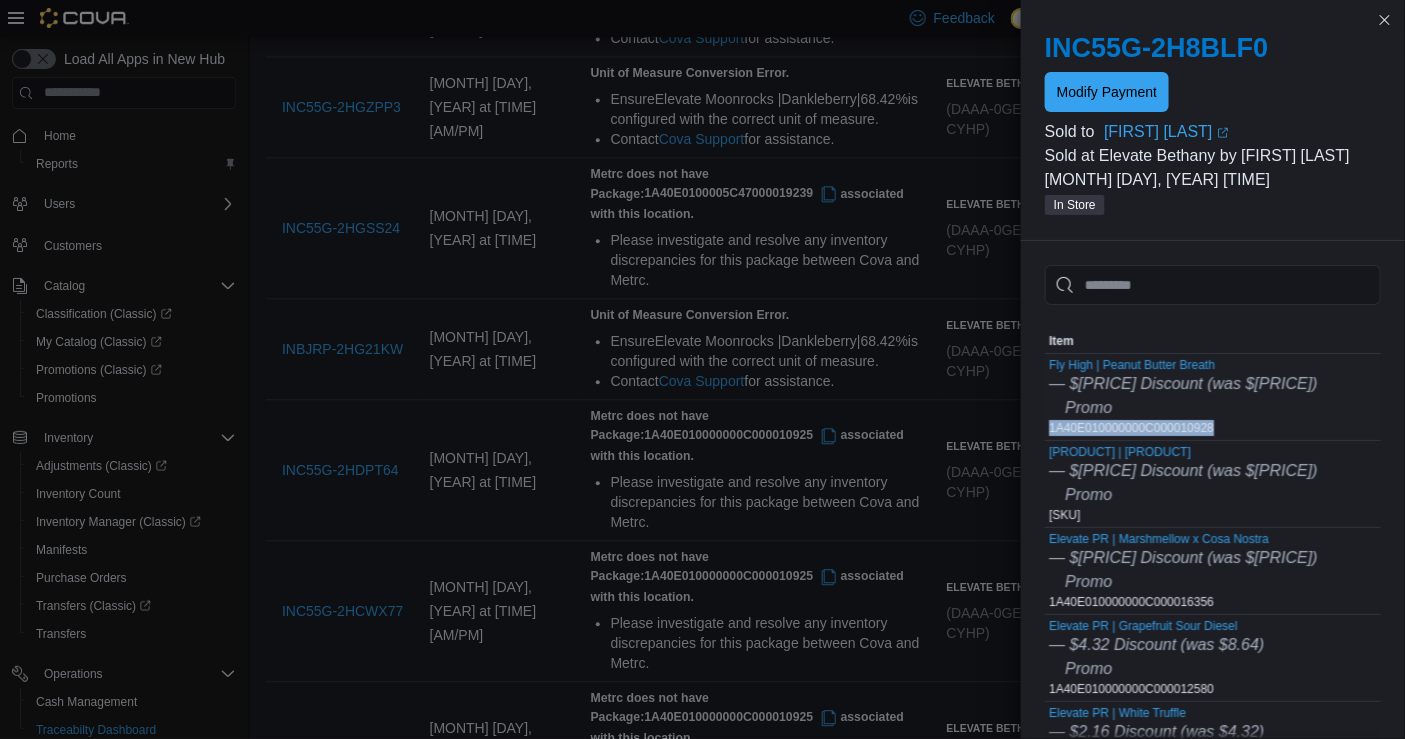 click on "Fly High | Peanut Butter Breath — $[PRICE] Discount
(was $[PRICE]) Promo [PROMO_CODE]" at bounding box center (1183, 397) 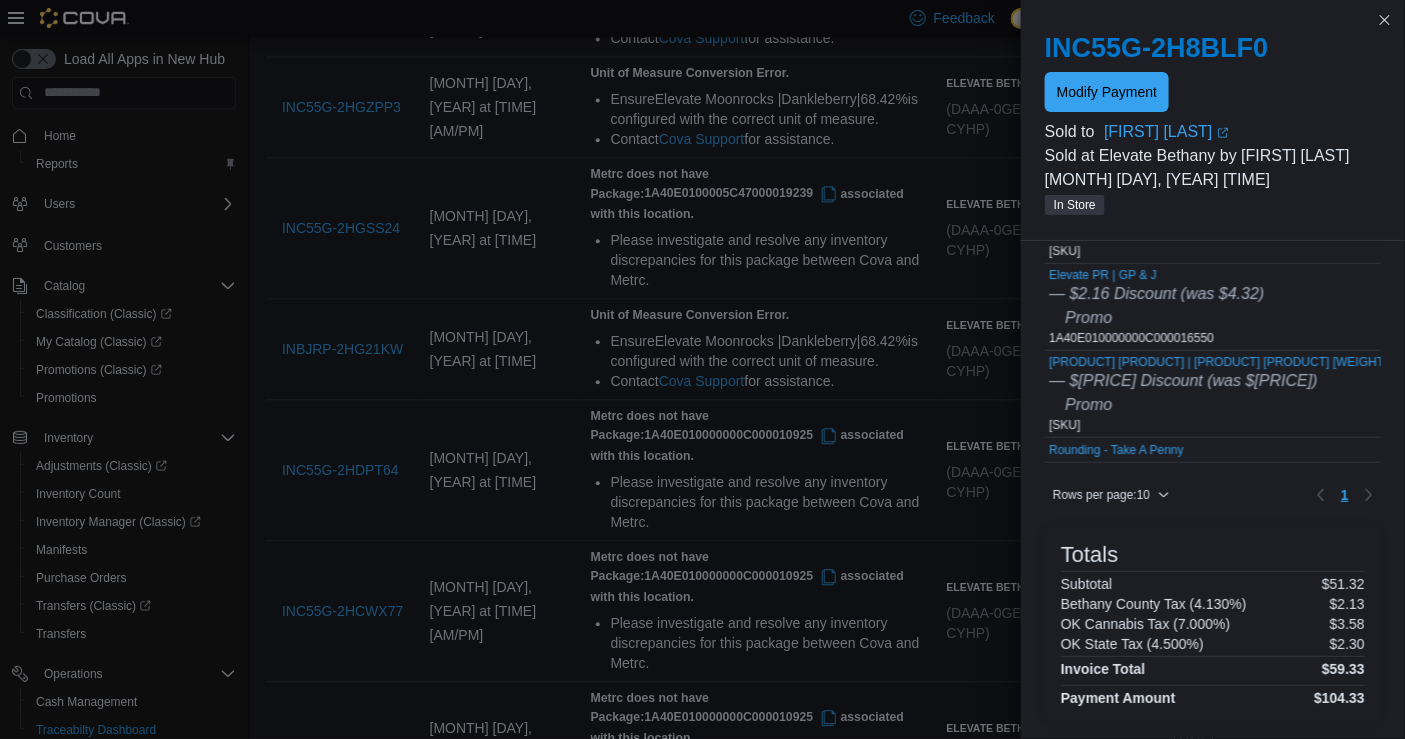 scroll, scrollTop: 613, scrollLeft: 0, axis: vertical 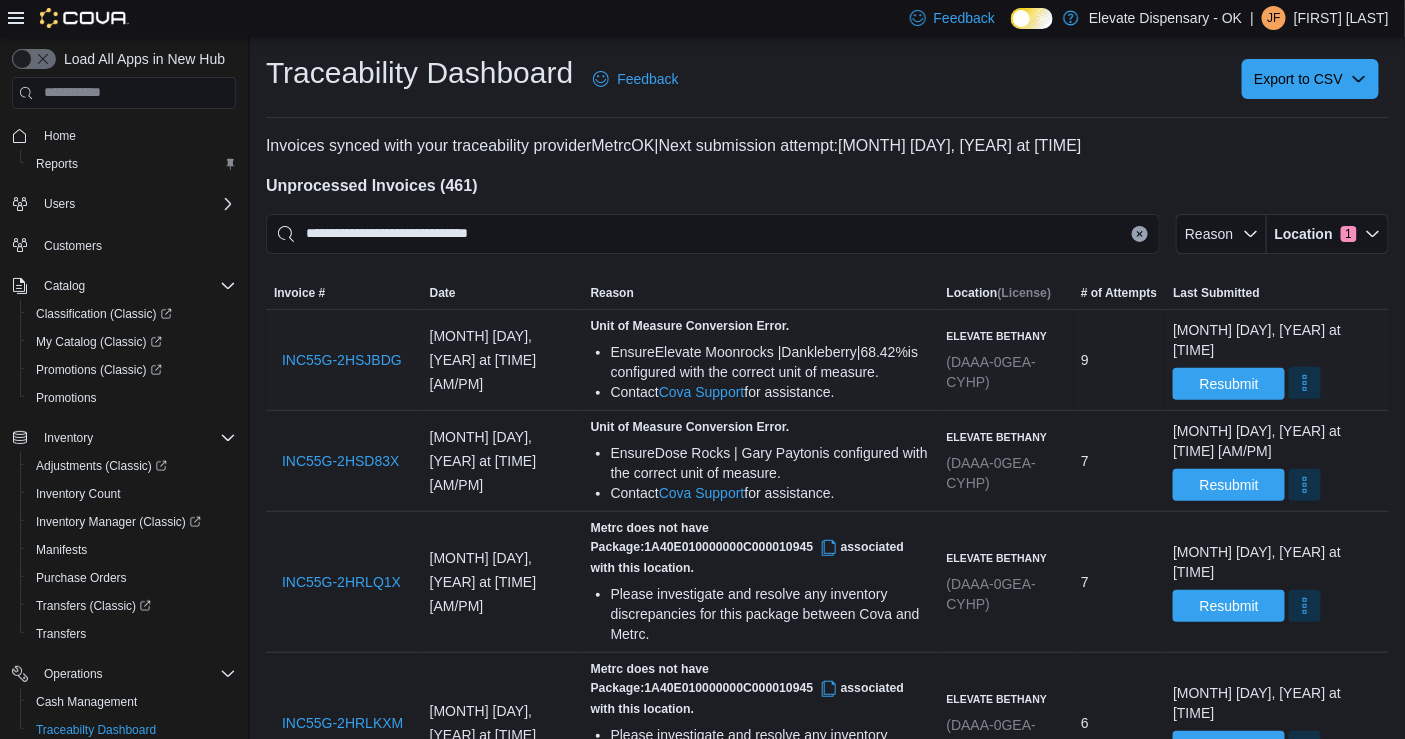 click at bounding box center [1305, 383] 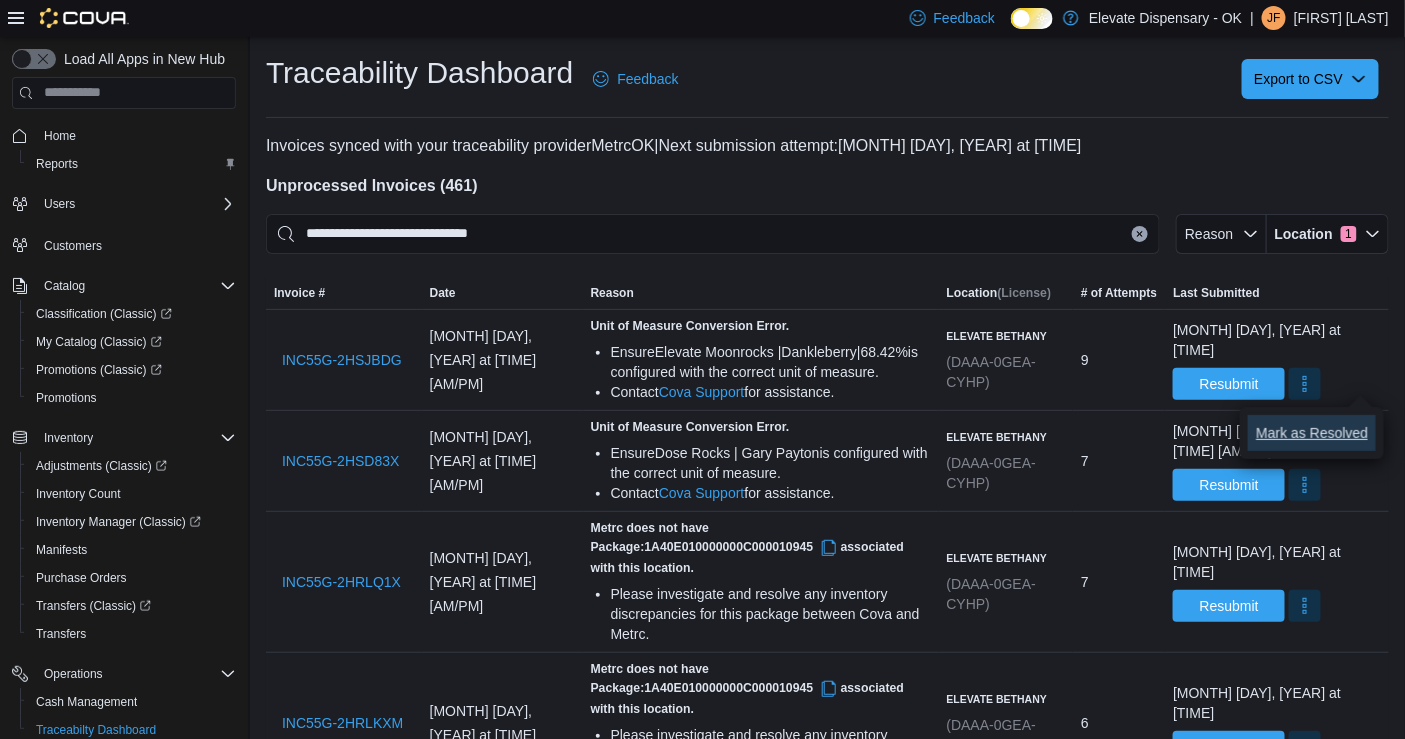 click on "Mark as Resolved" at bounding box center (1312, 433) 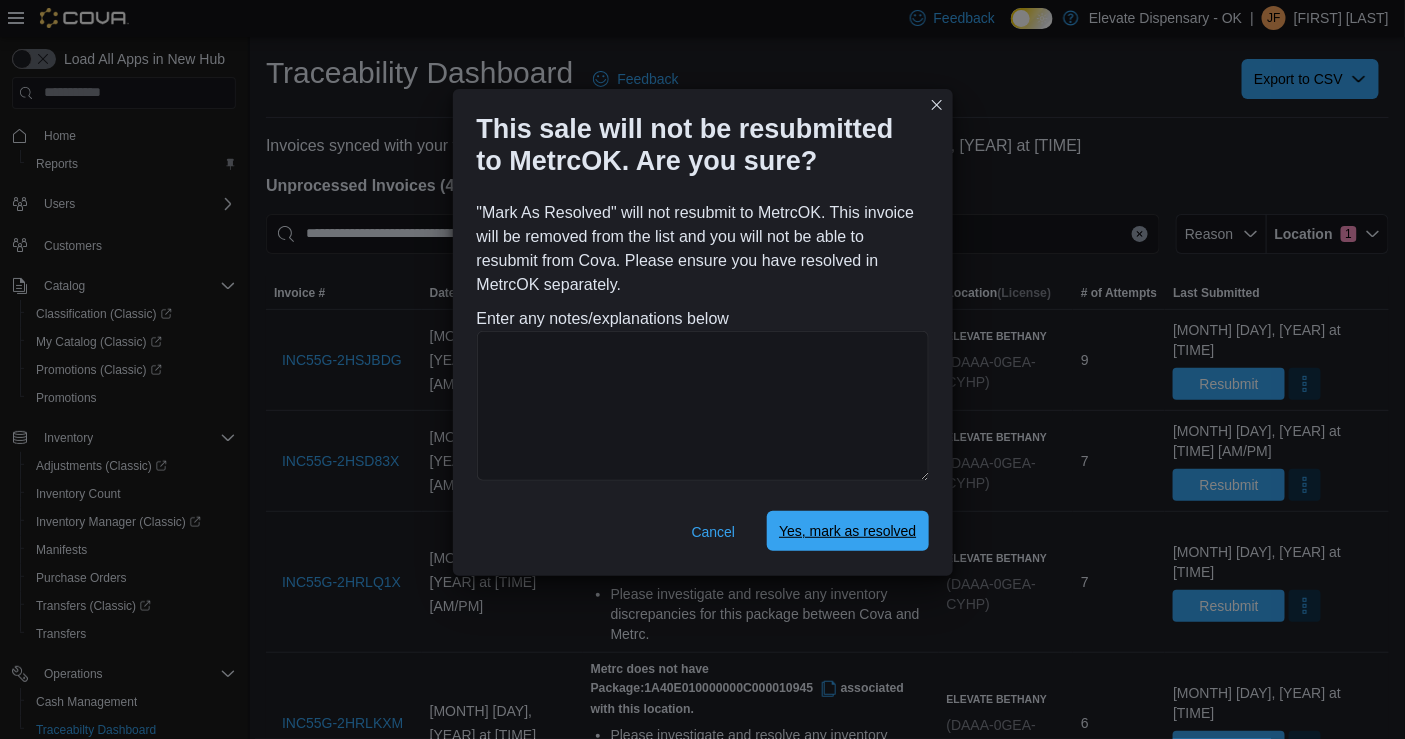 click on "Yes, mark as resolved" at bounding box center [847, 531] 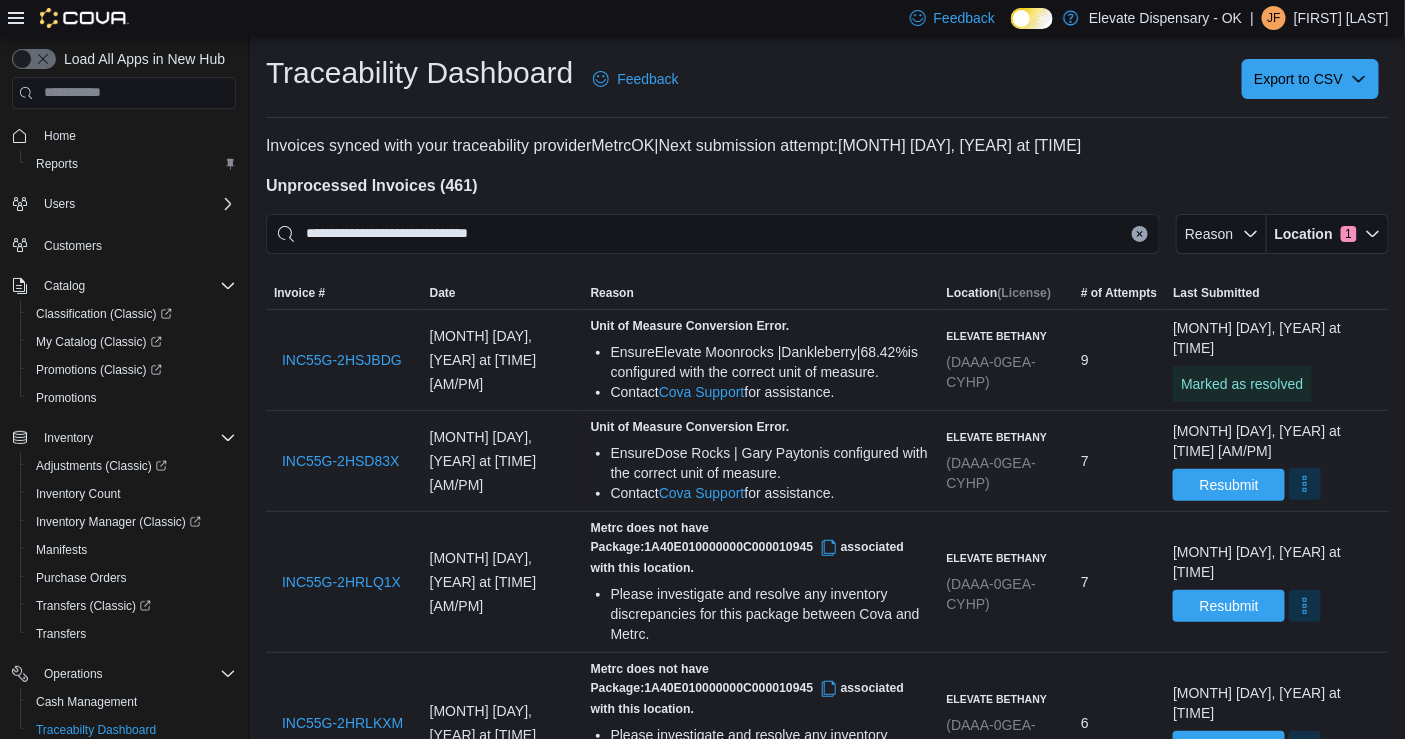 click at bounding box center (1305, 484) 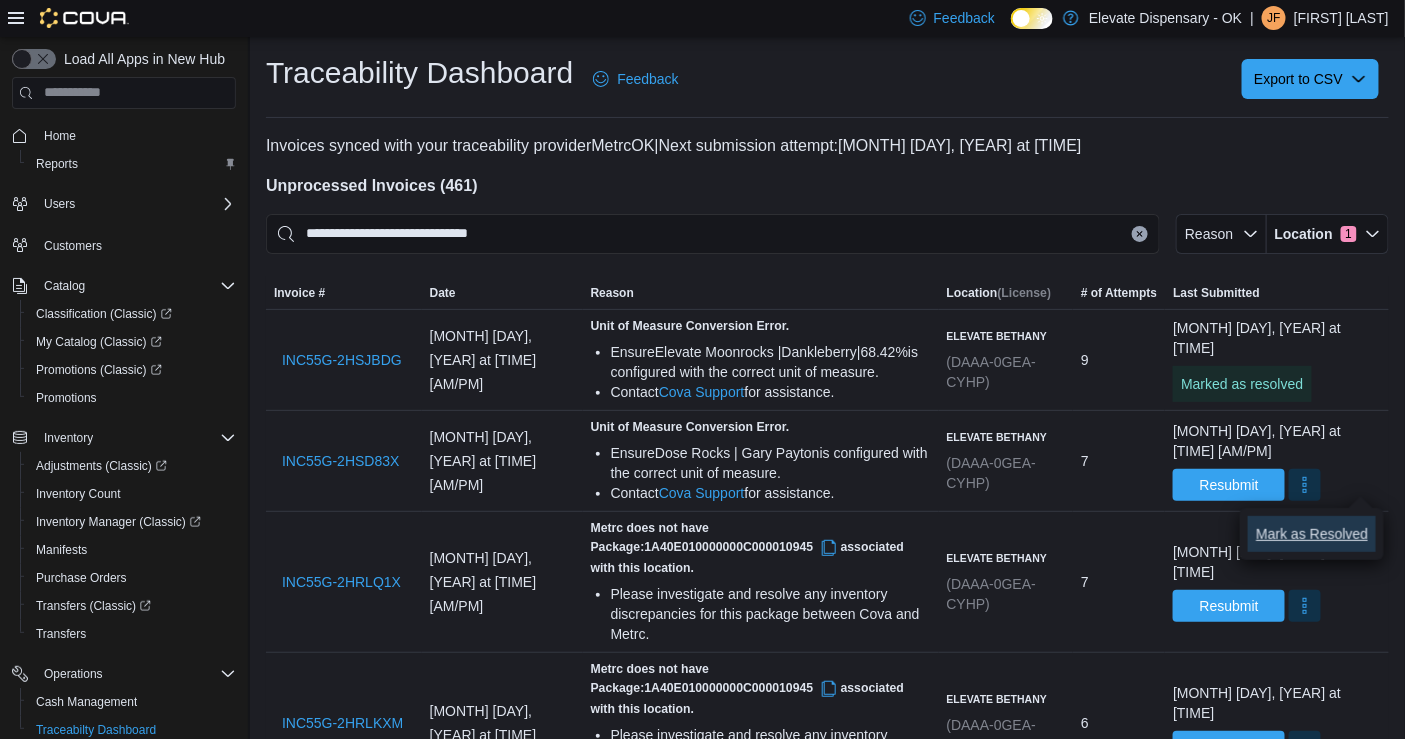 click on "Mark as Resolved" at bounding box center (1312, 534) 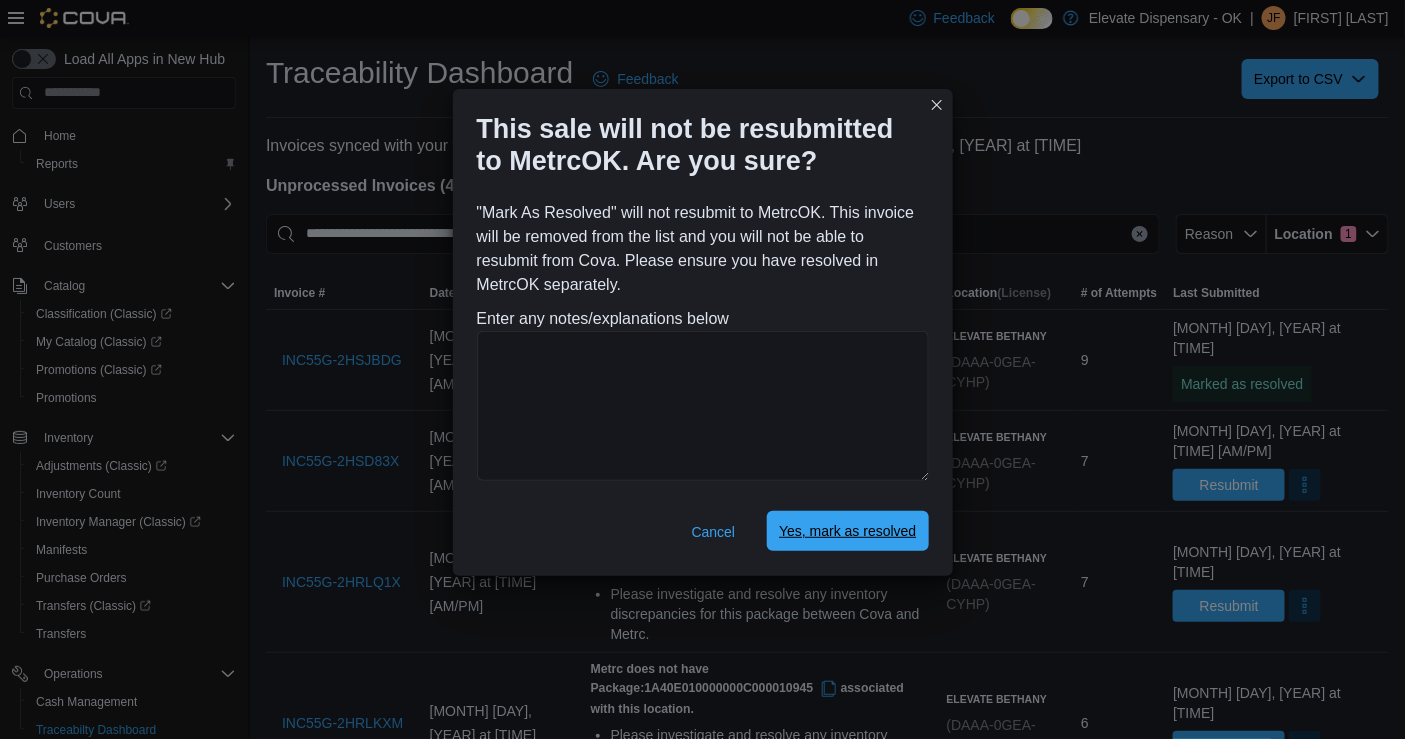 click on "Yes, mark as resolved" at bounding box center (847, 531) 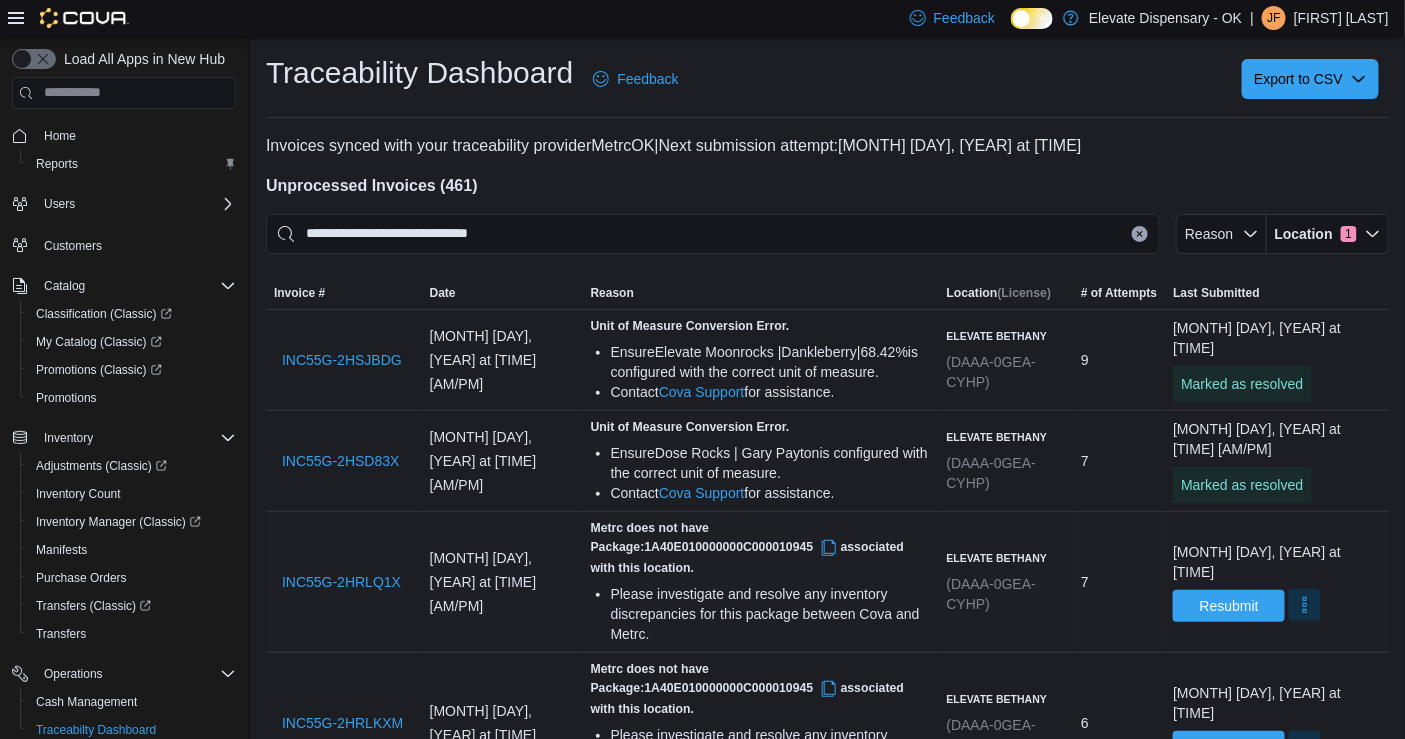 click at bounding box center [1305, 605] 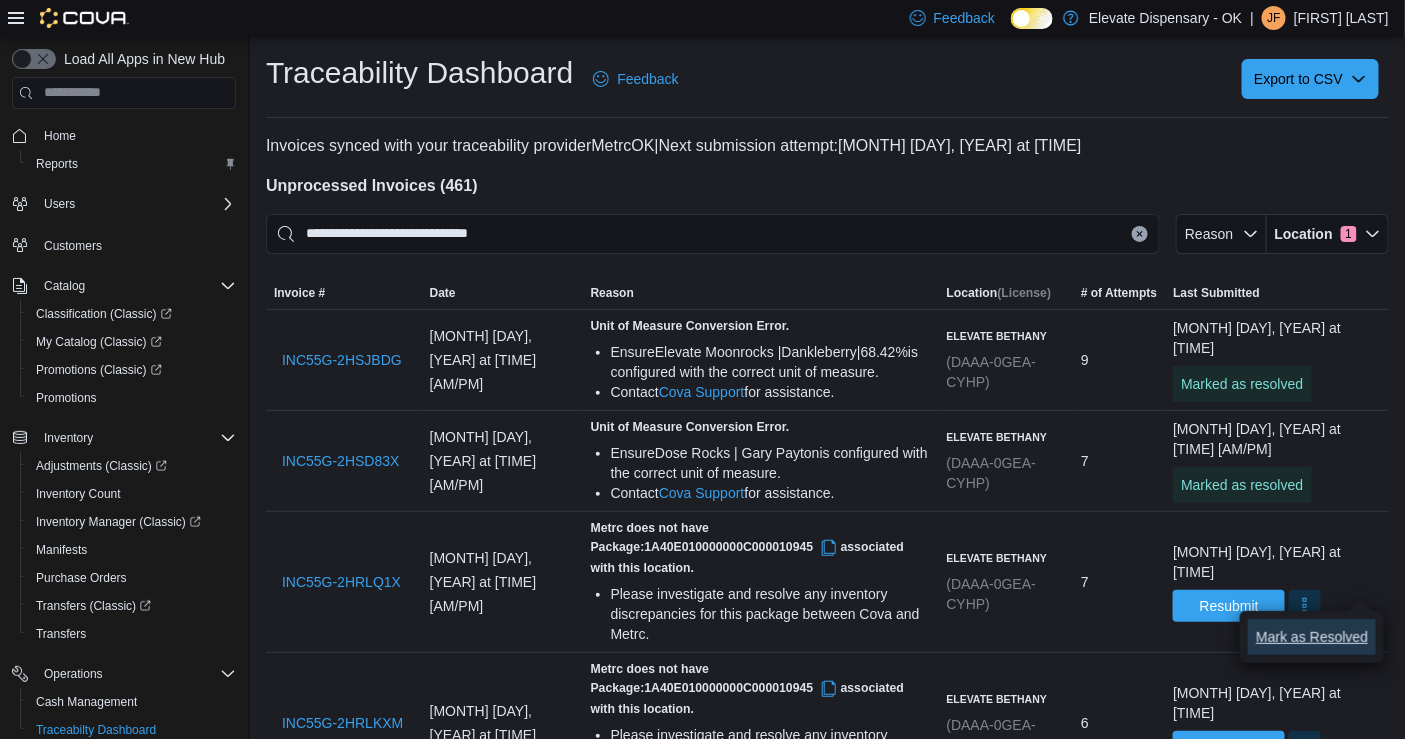 click on "Mark as Resolved" at bounding box center (1312, 637) 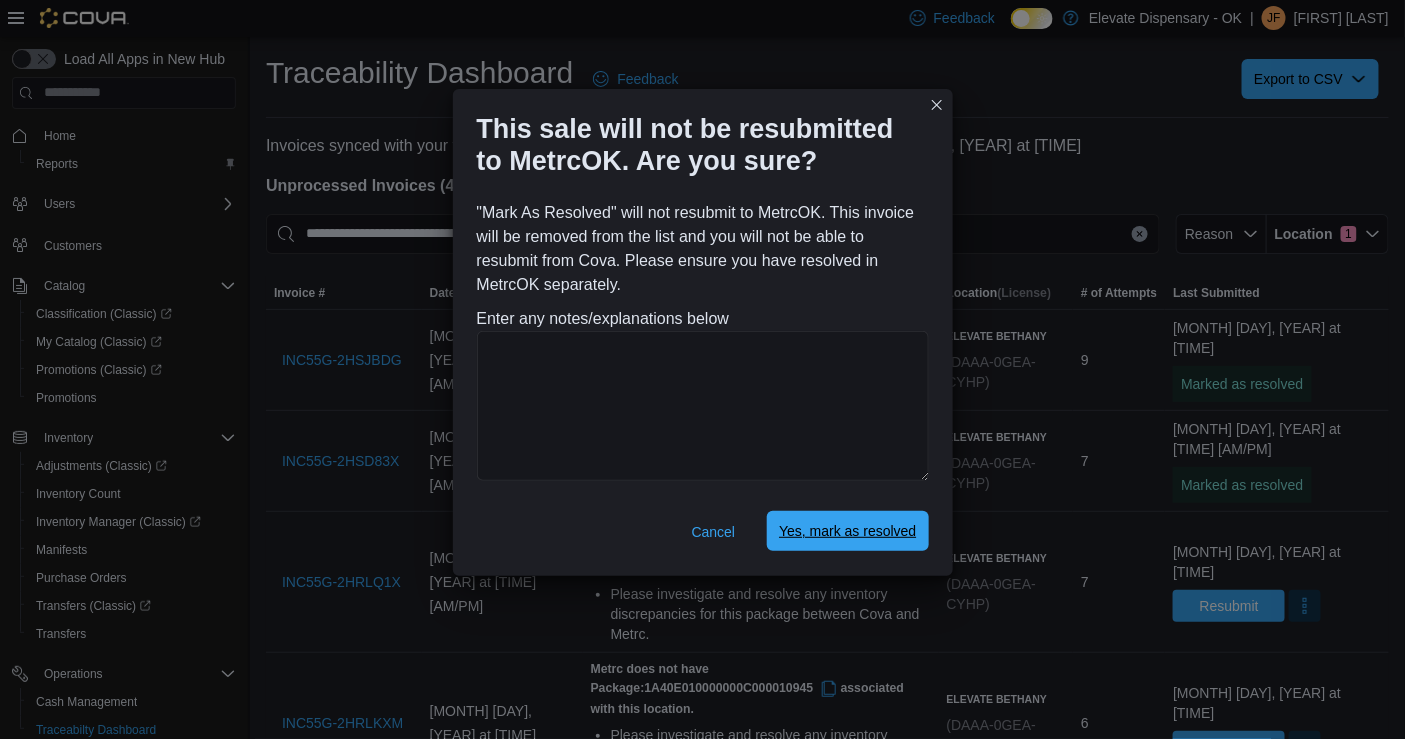 click on "Yes, mark as resolved" at bounding box center [847, 531] 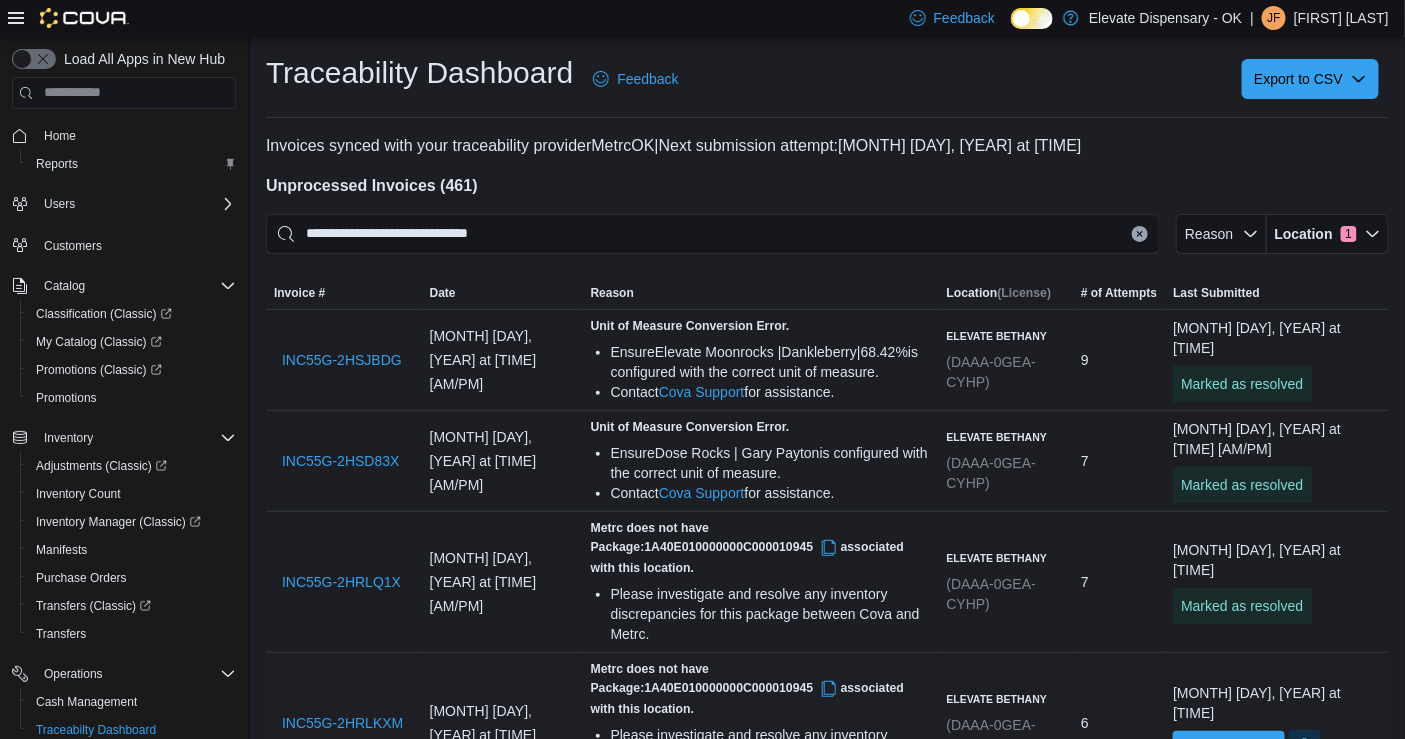 click at bounding box center (1305, 746) 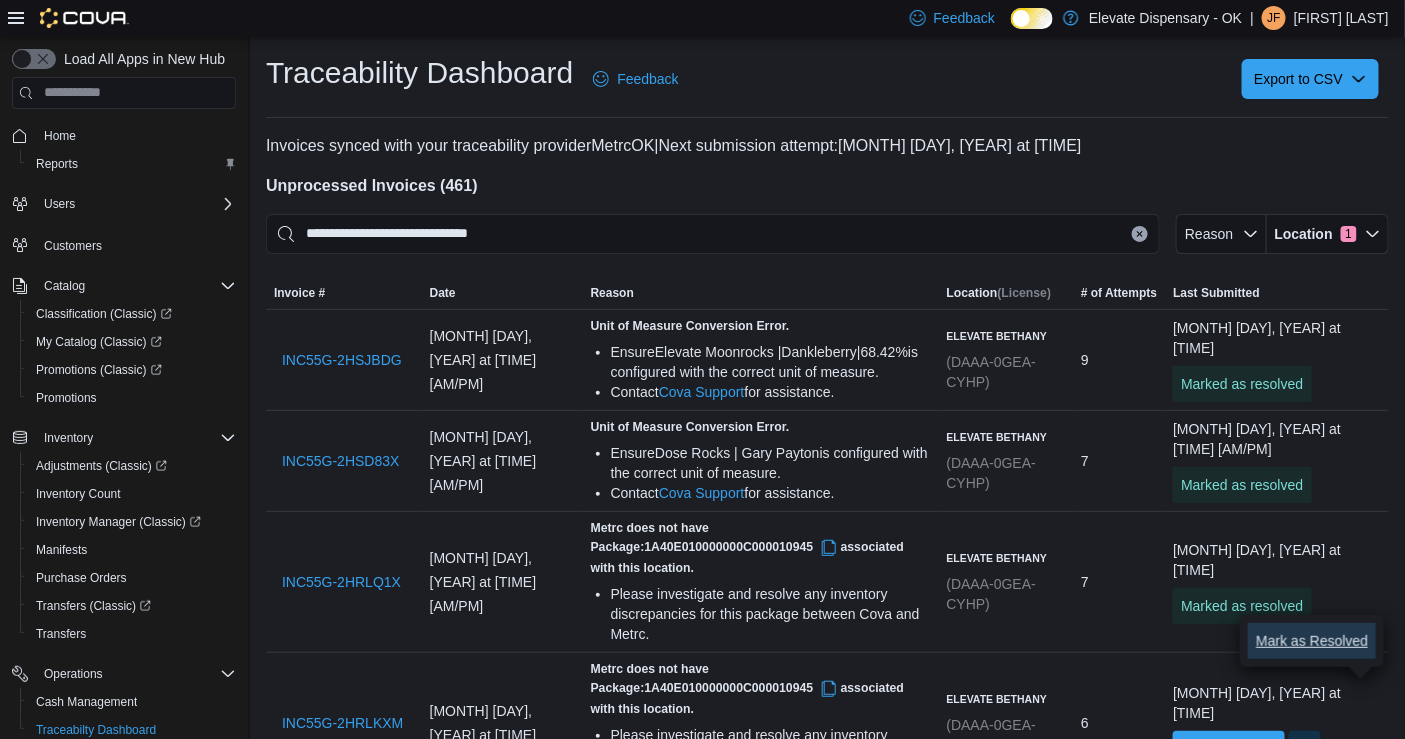 click on "Mark as Resolved" at bounding box center (1312, 641) 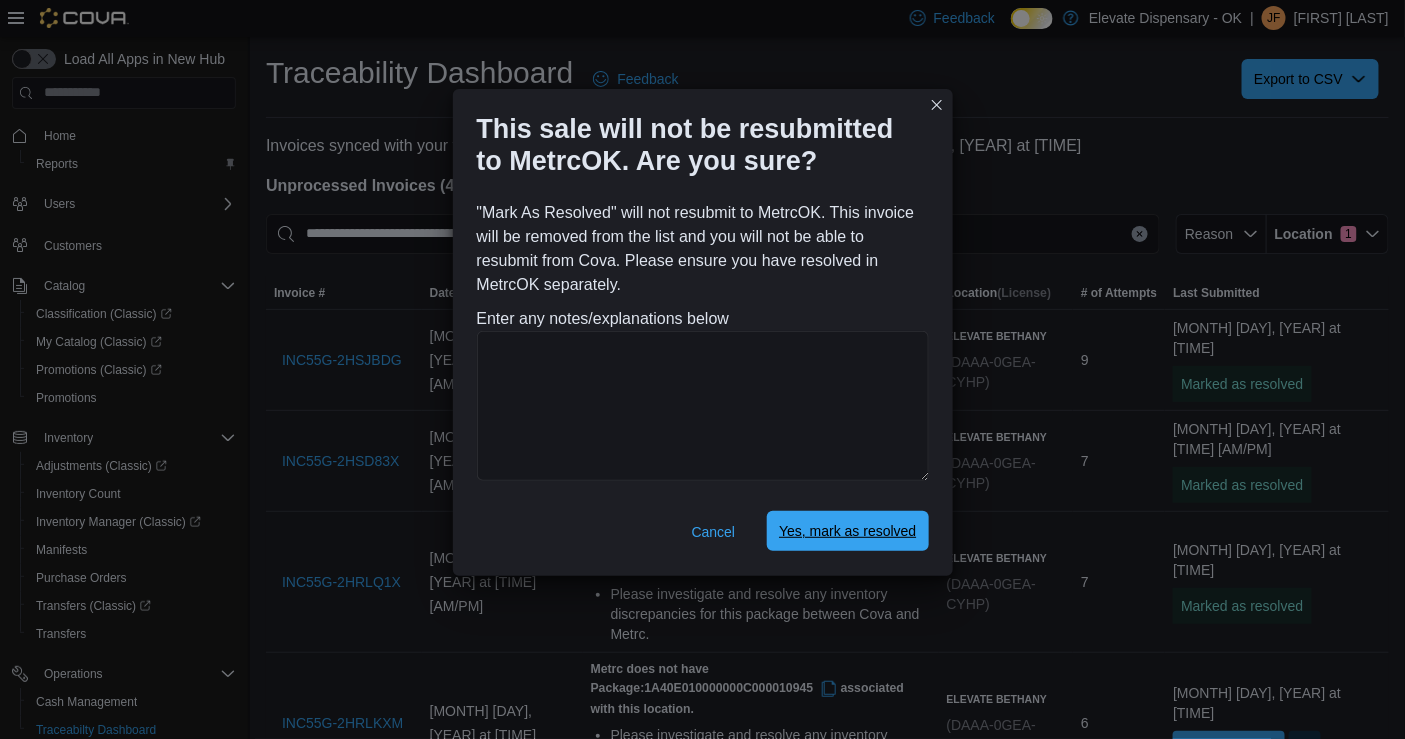 click on "Yes, mark as resolved" at bounding box center [847, 531] 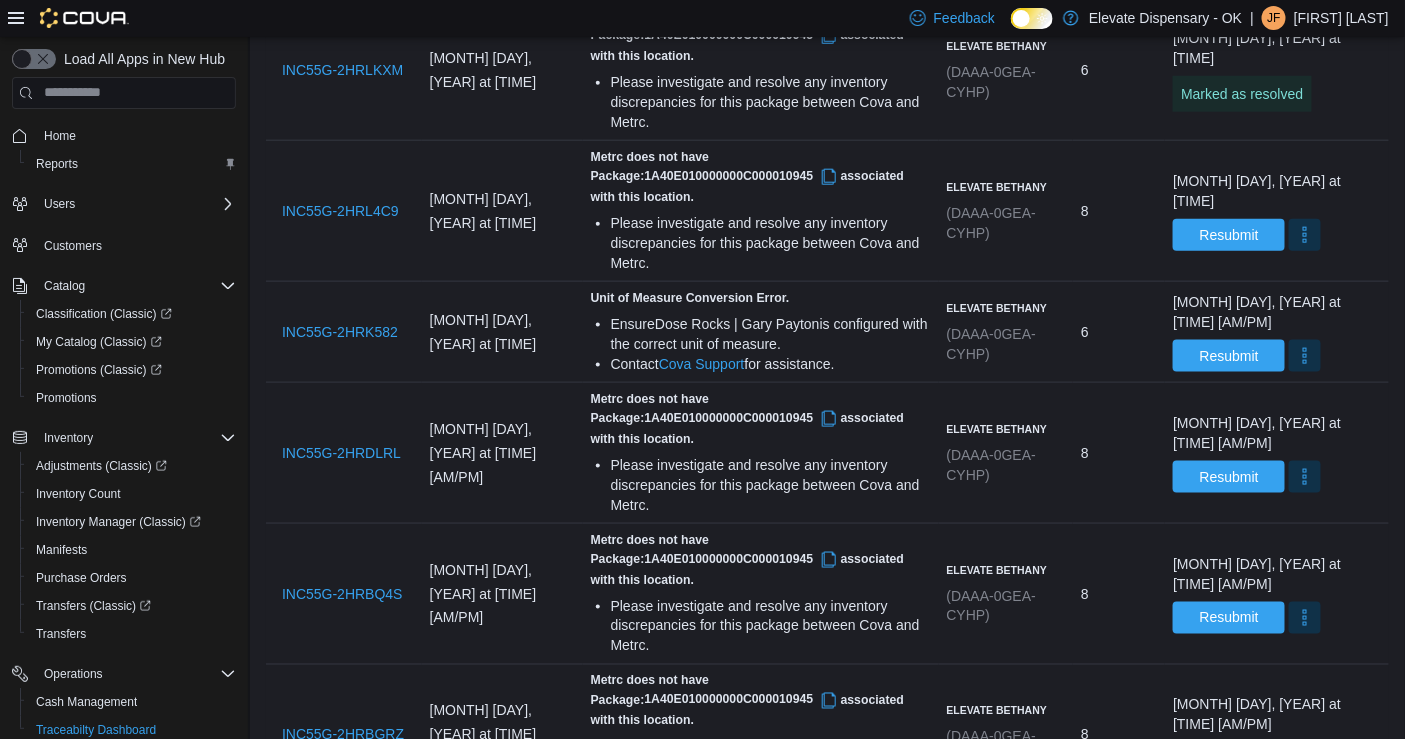 scroll, scrollTop: 655, scrollLeft: 0, axis: vertical 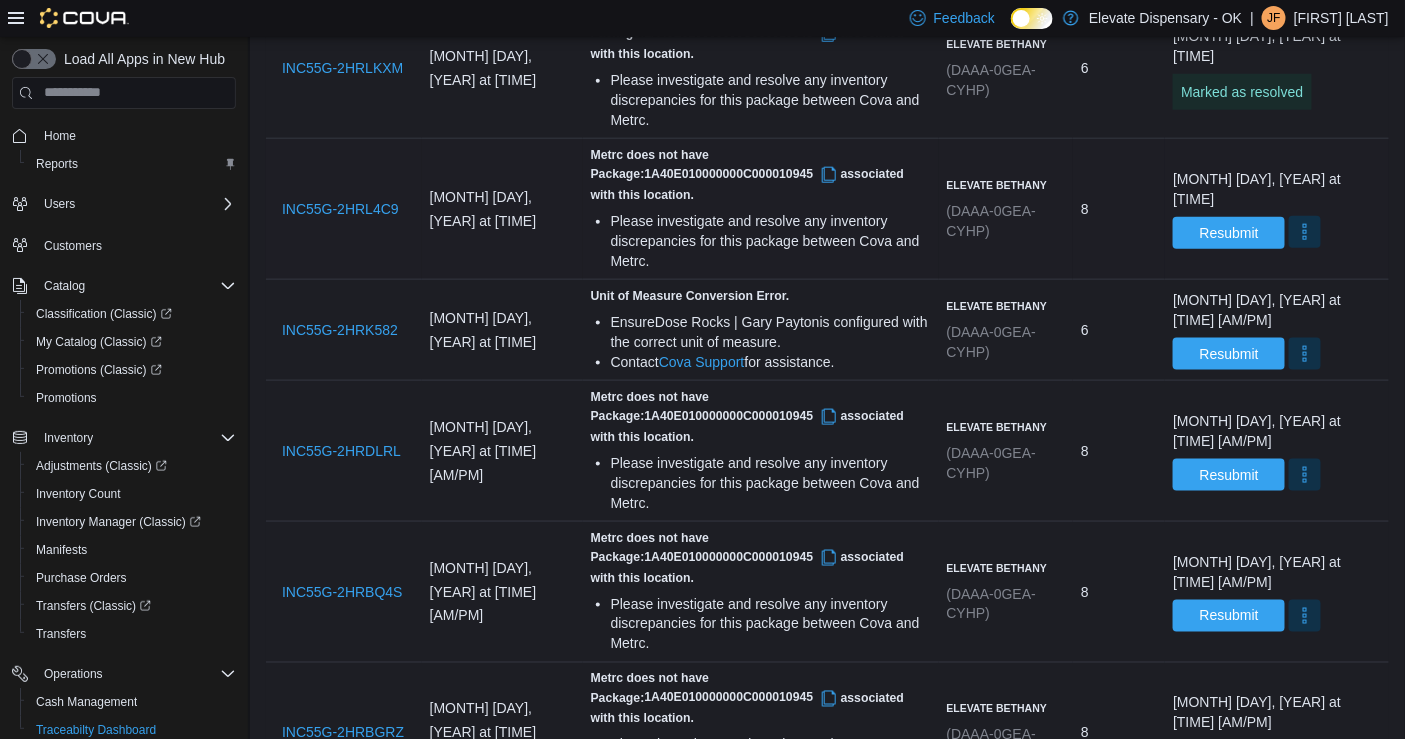 click at bounding box center [1305, 232] 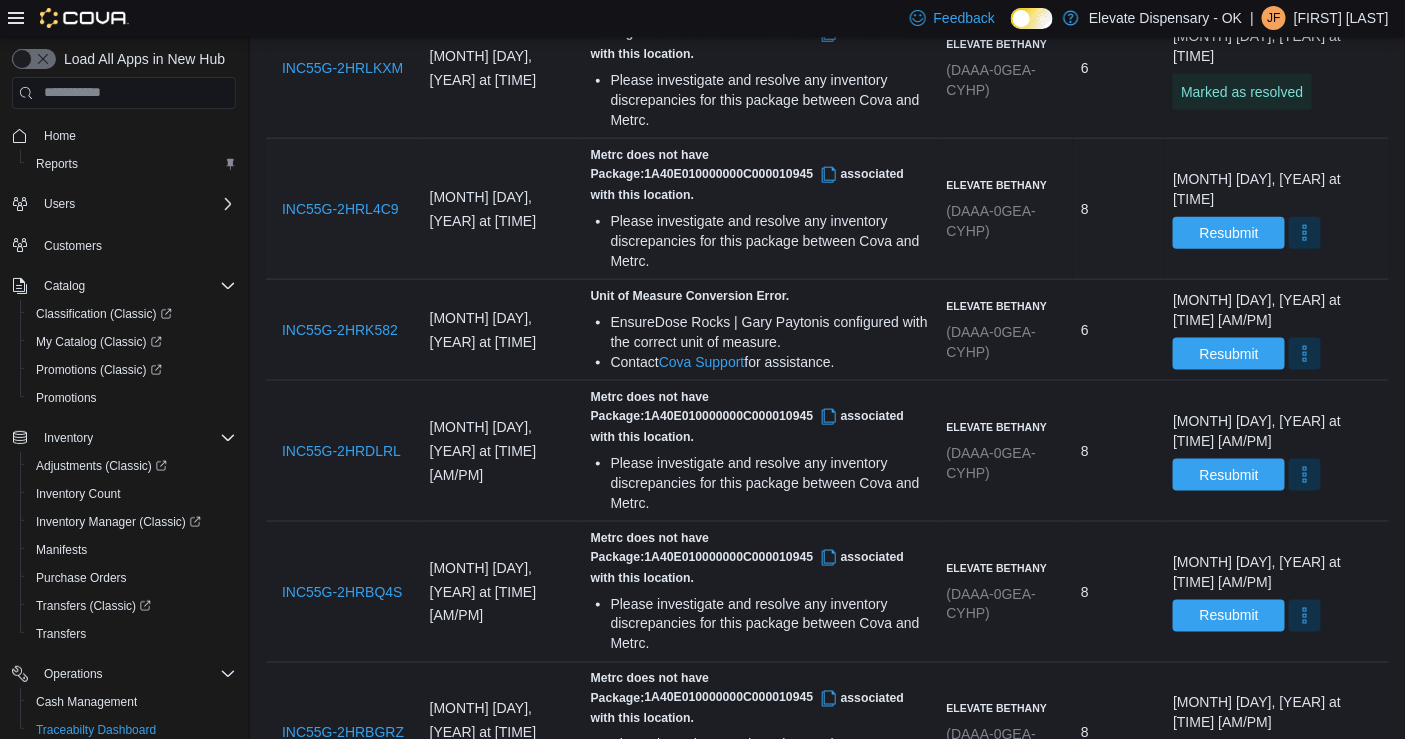 click on "[MONTH] [DAY], [YEAR] at [TIME] [AM/PM] Resubmit" at bounding box center [1277, 209] 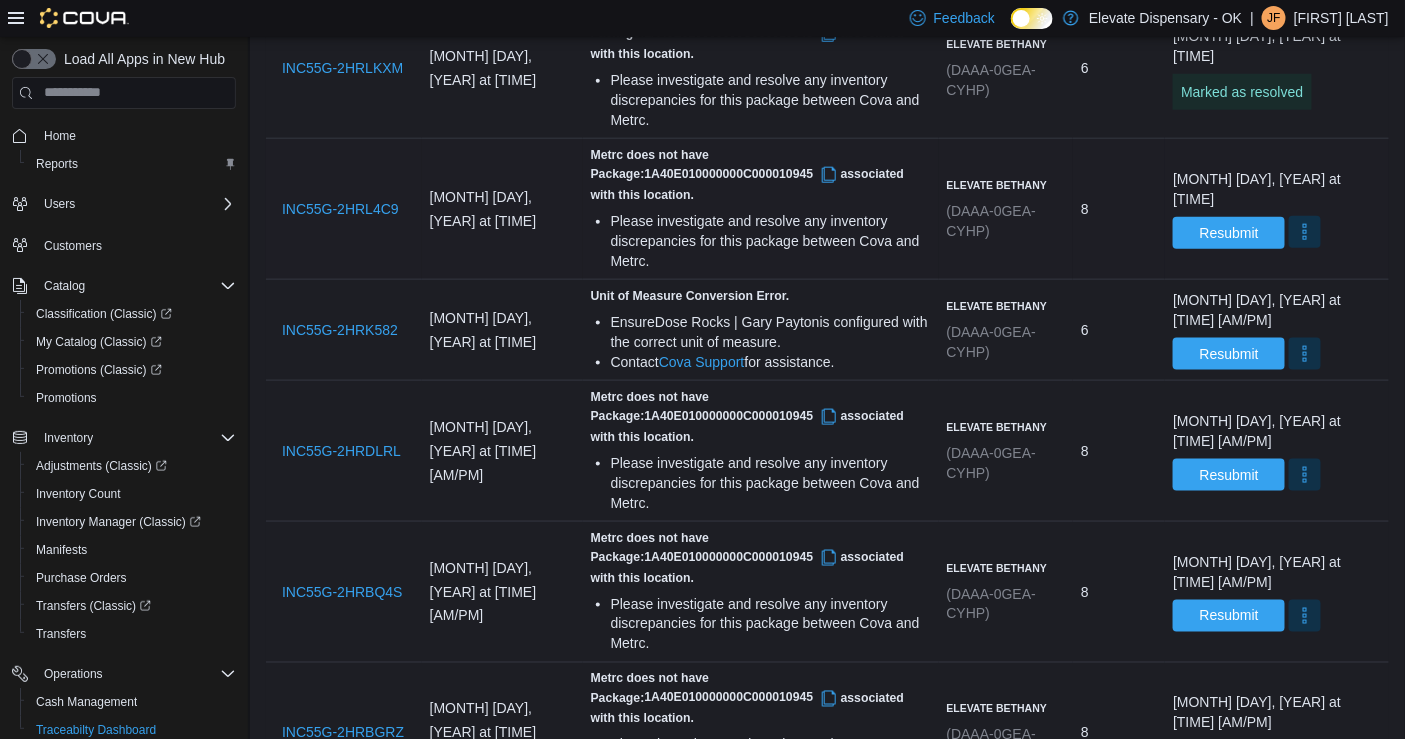 click at bounding box center [1305, 232] 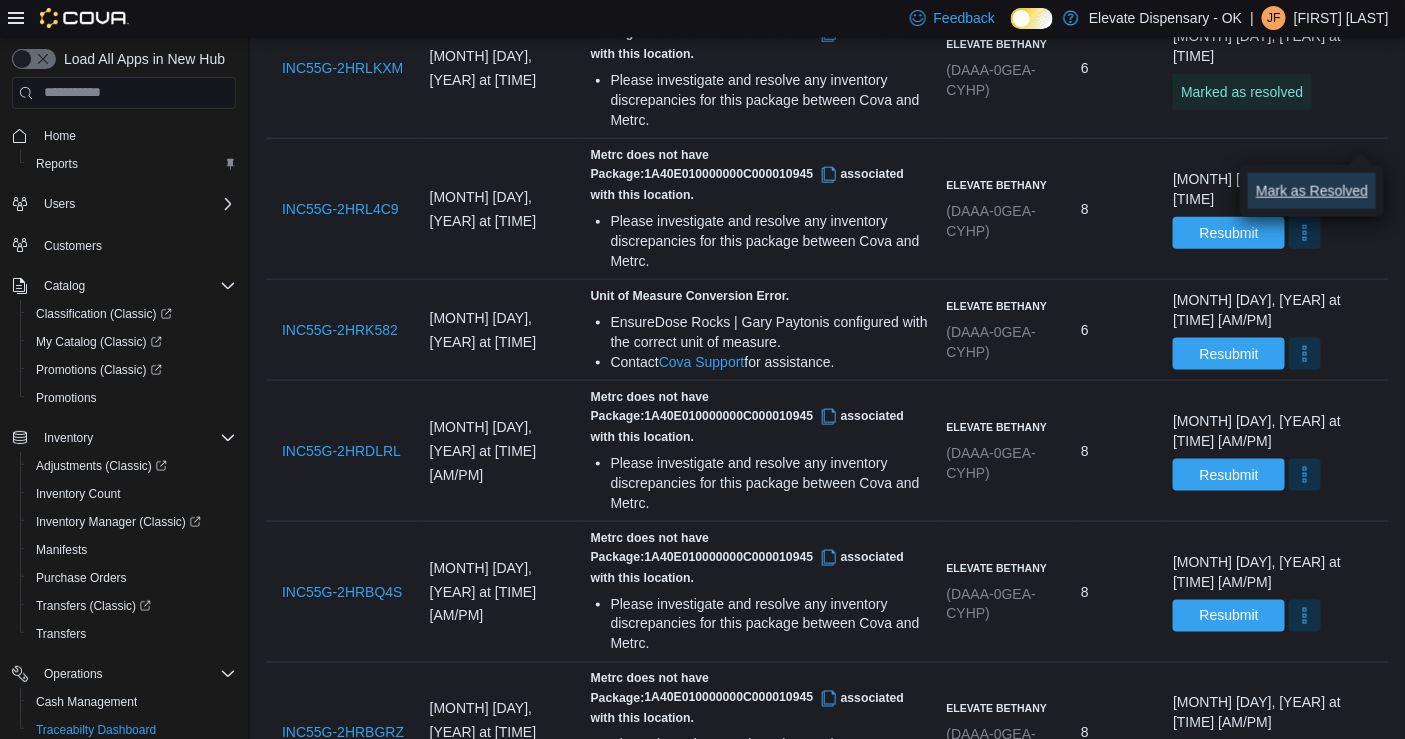 click on "Mark as Resolved" at bounding box center [1312, 191] 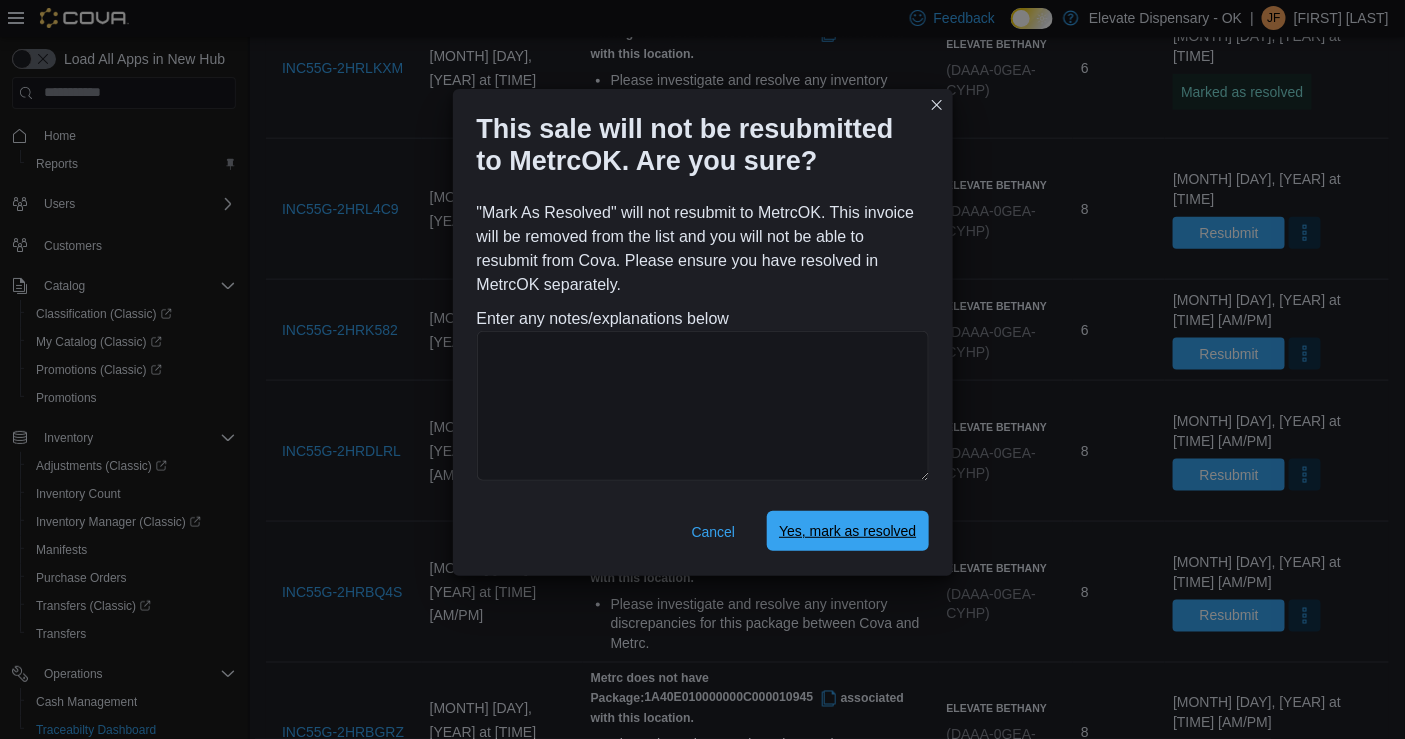 click on "Yes, mark as resolved" at bounding box center (847, 531) 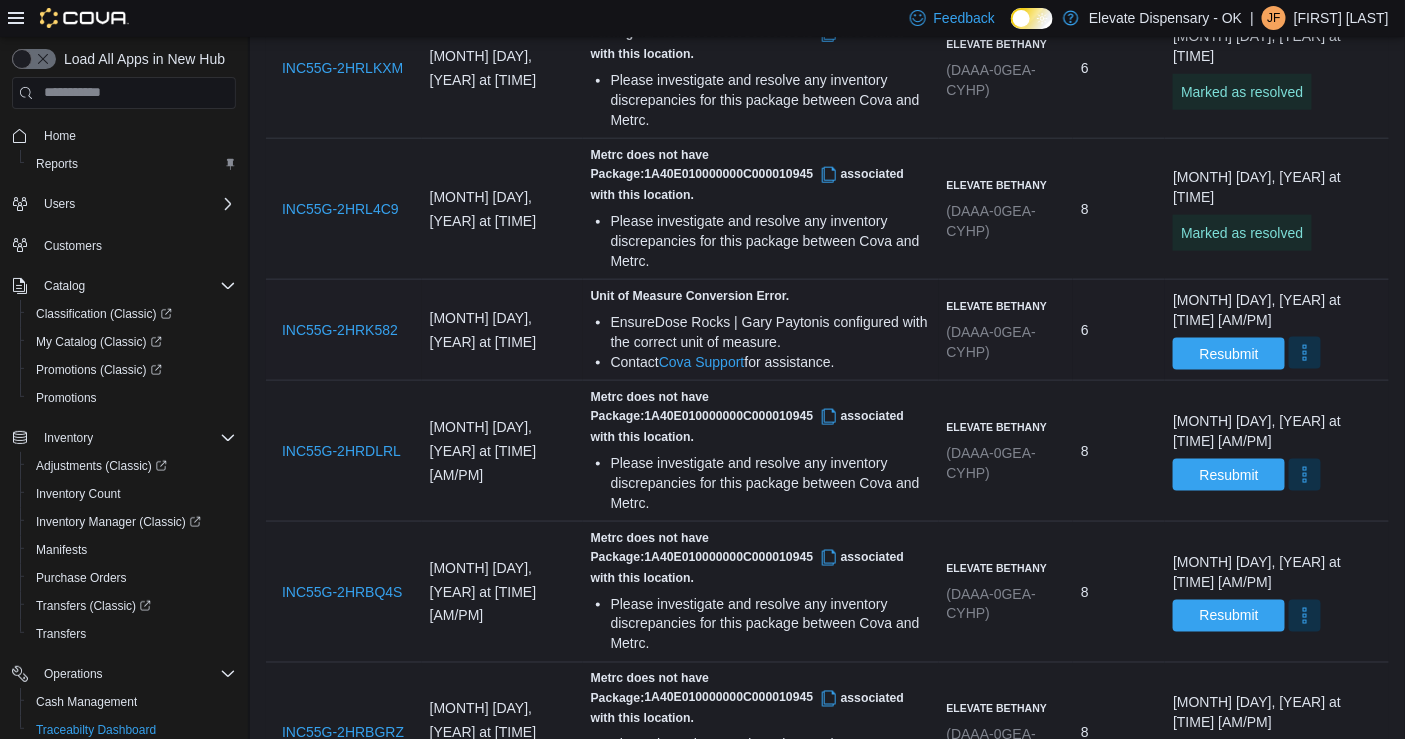 click at bounding box center [1305, 353] 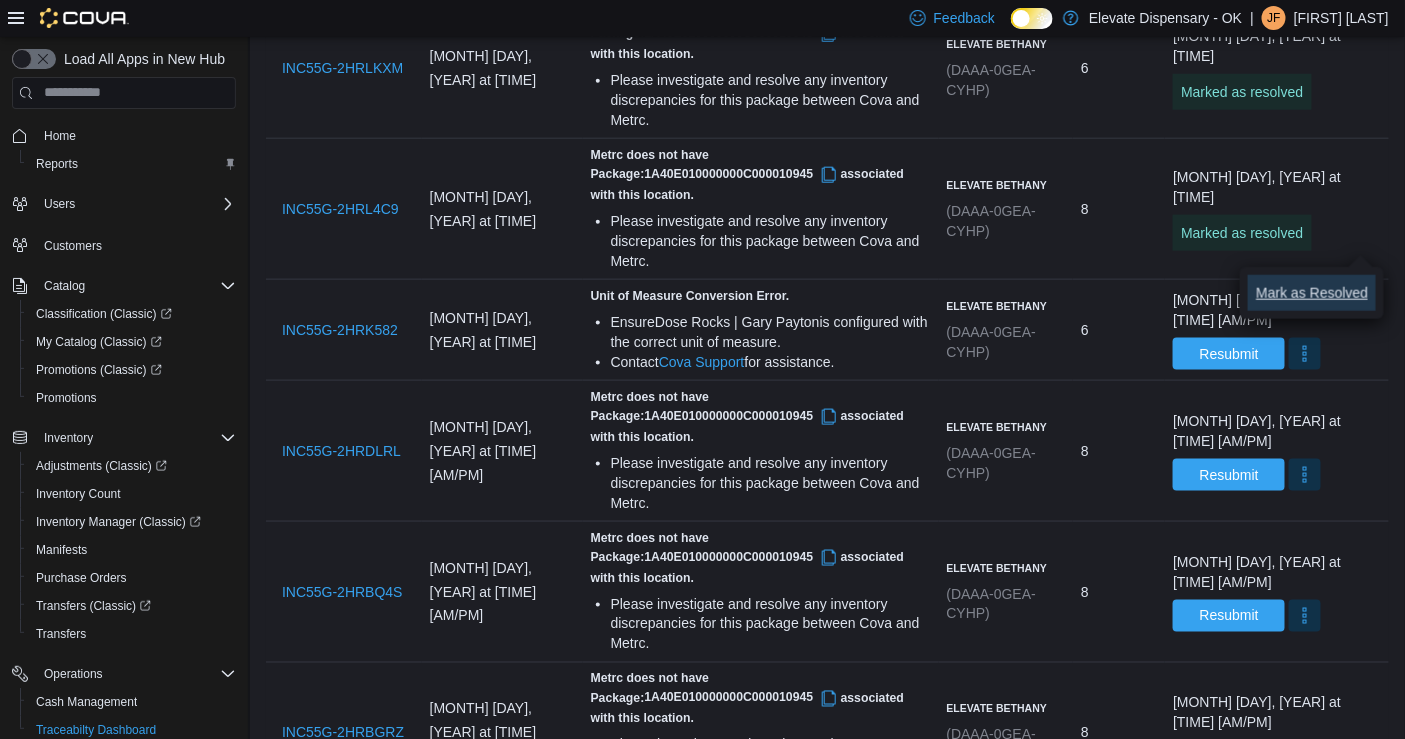 click on "Mark as Resolved" at bounding box center (1312, 293) 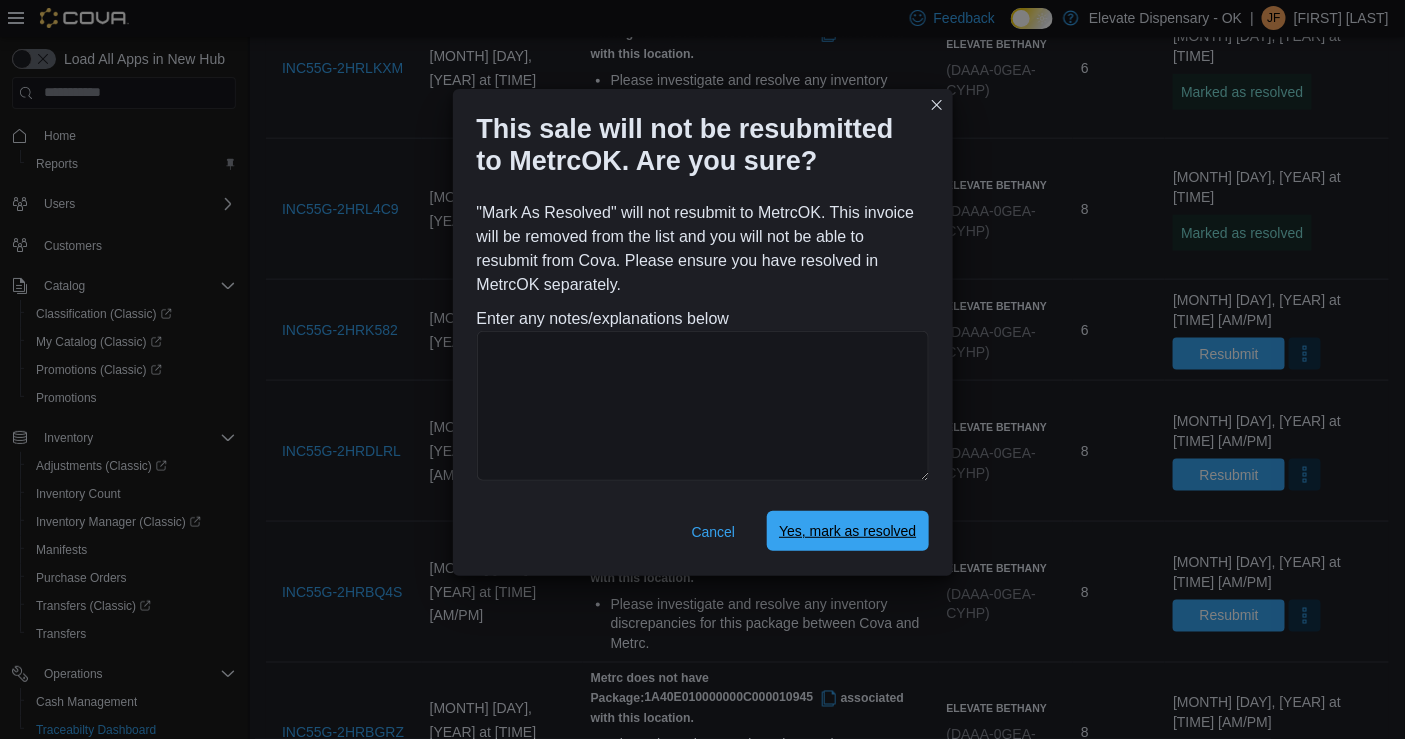click on "Yes, mark as resolved" at bounding box center (847, 531) 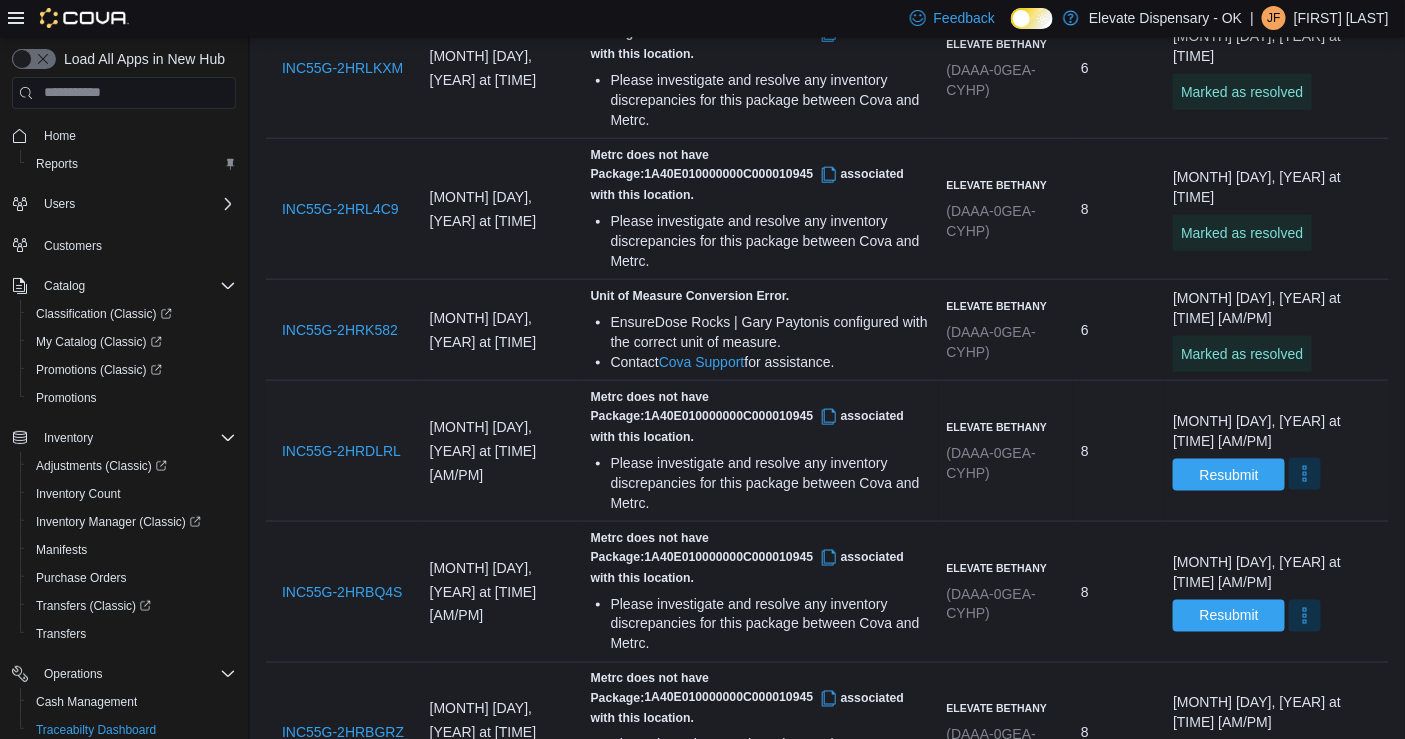 click at bounding box center [1305, 474] 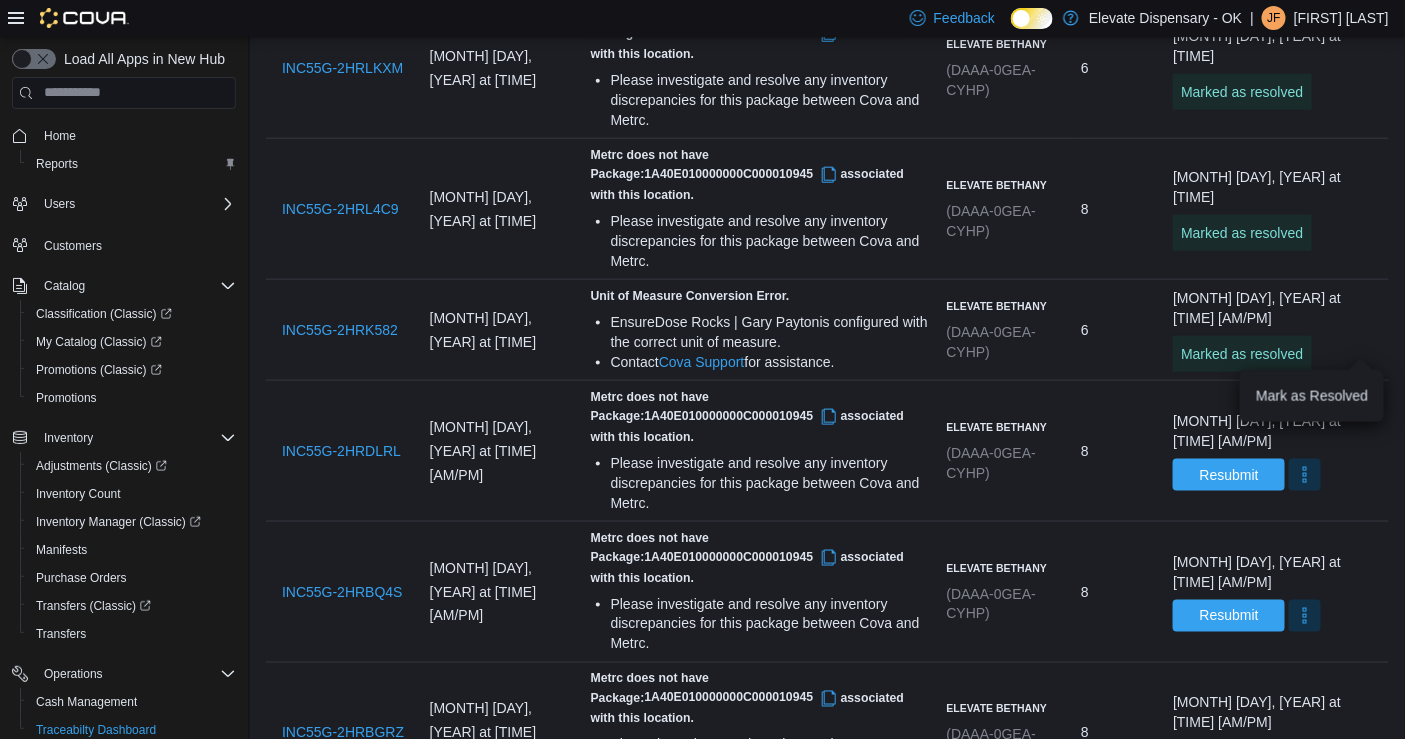 click on "You are in a dialog. Press Escape, or tap/click outside the dialog to close. Mark as Resolved" at bounding box center (1312, 396) 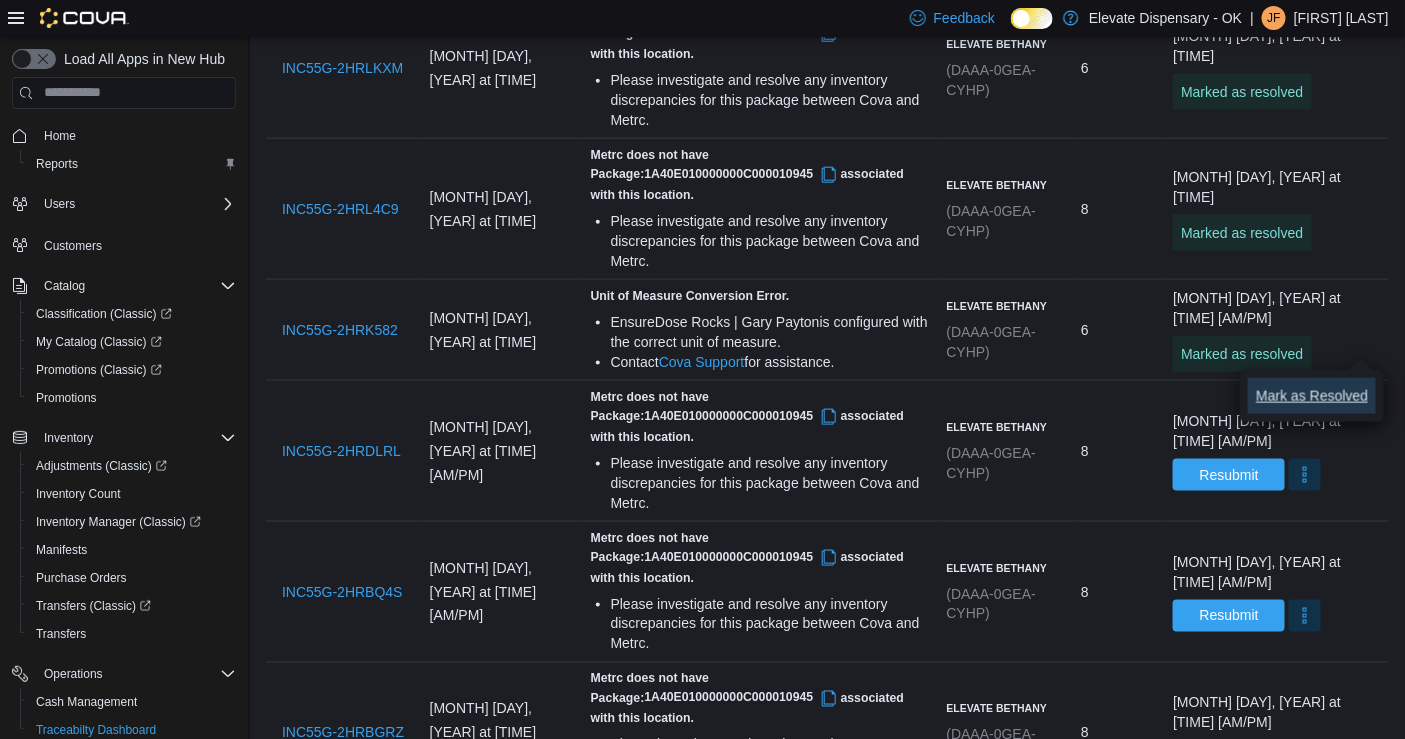 click on "Mark as Resolved" at bounding box center (1312, 396) 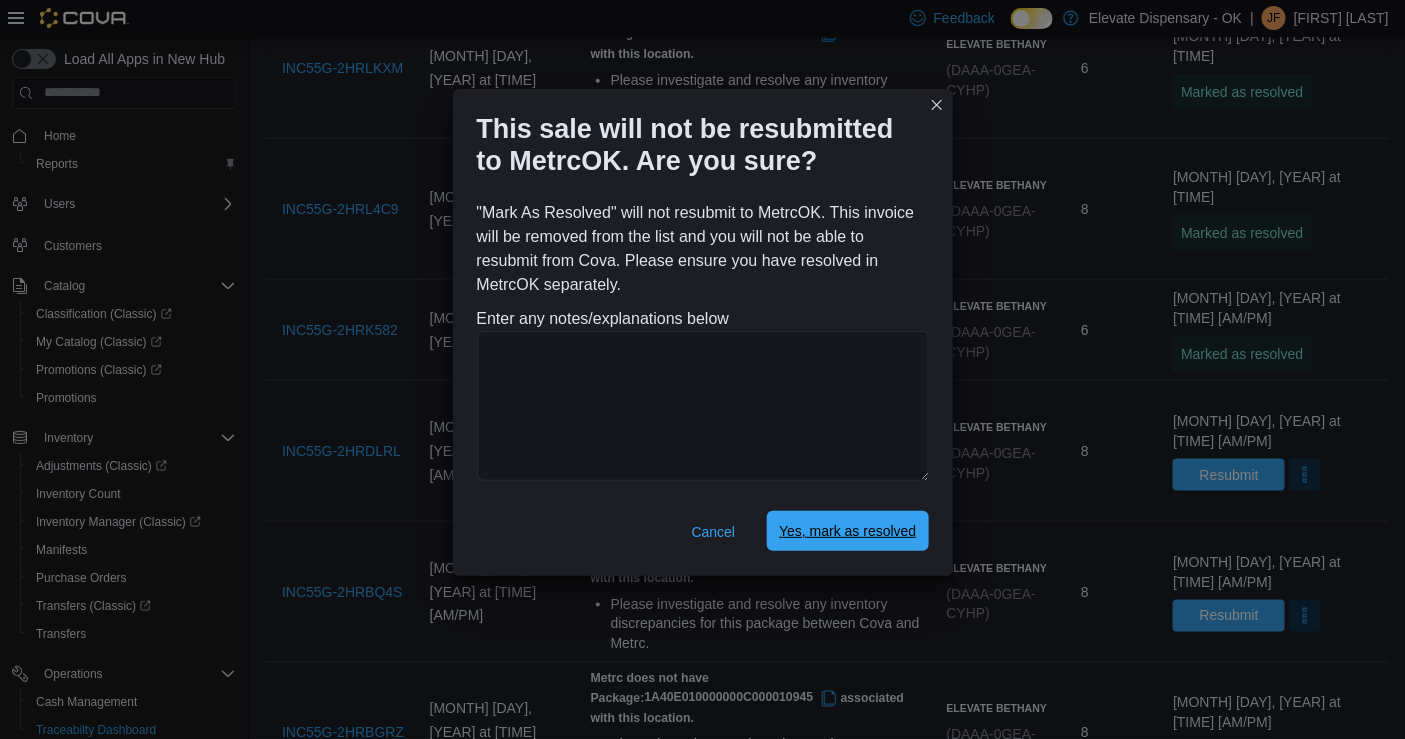 click on "Yes, mark as resolved" at bounding box center (847, 531) 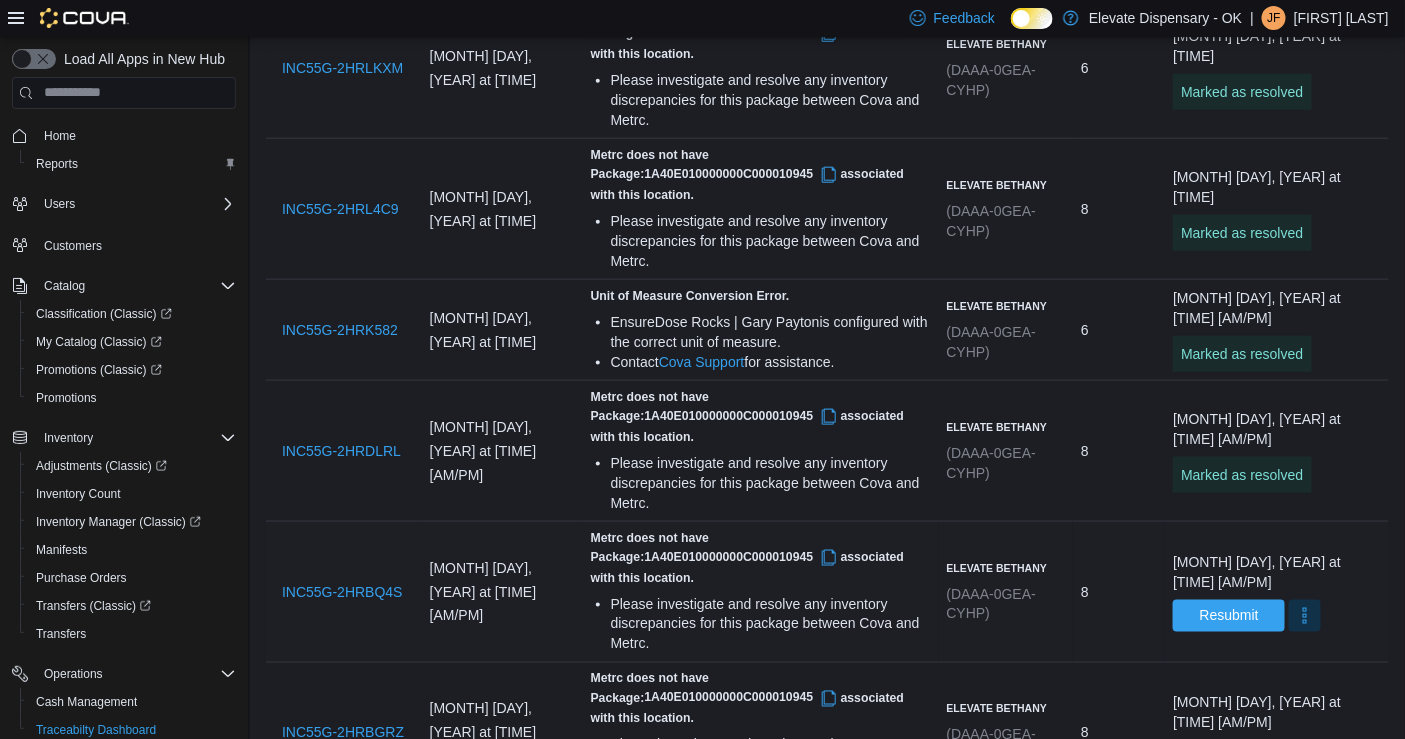 click on "[MONTH] [DAY], [YEAR] at [TIME] Resubmit" at bounding box center [1277, 592] 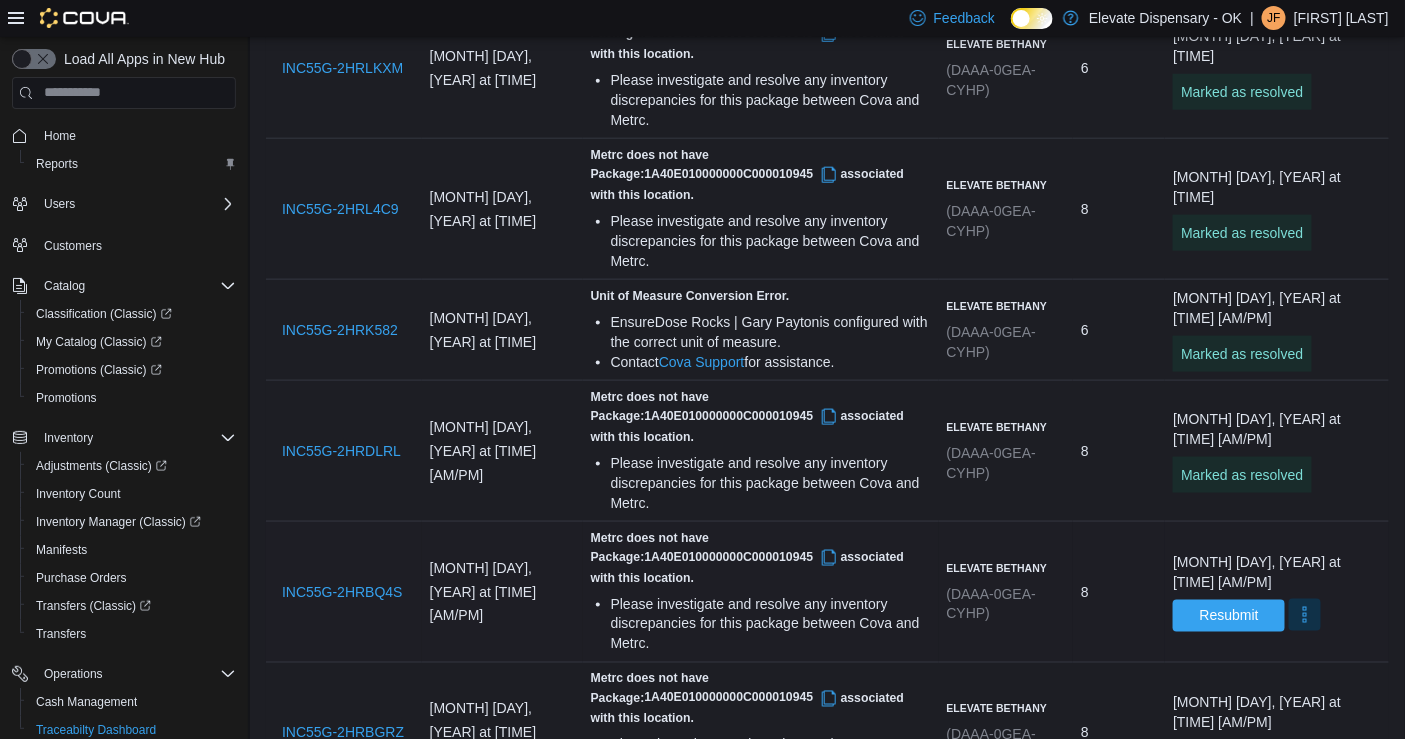 click at bounding box center [1305, 615] 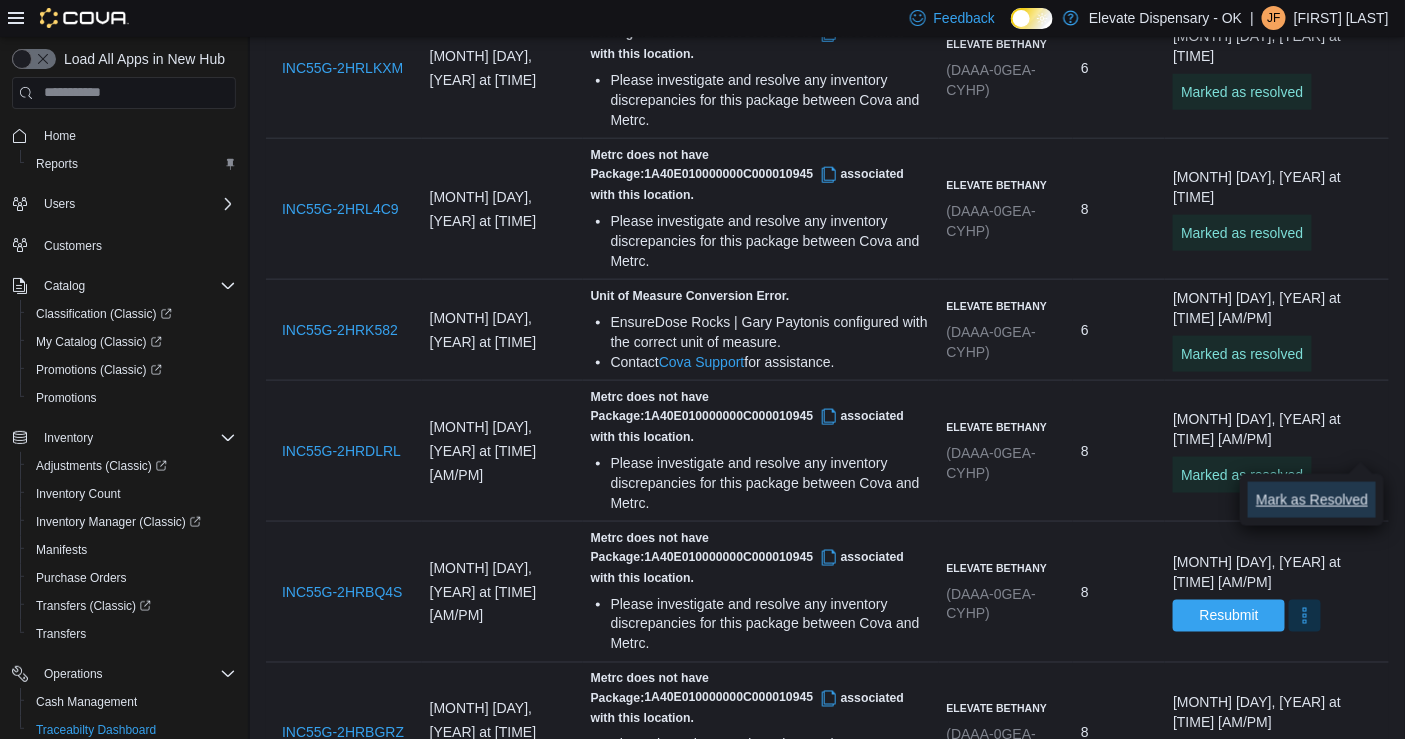 click on "Mark as Resolved" at bounding box center [1312, 500] 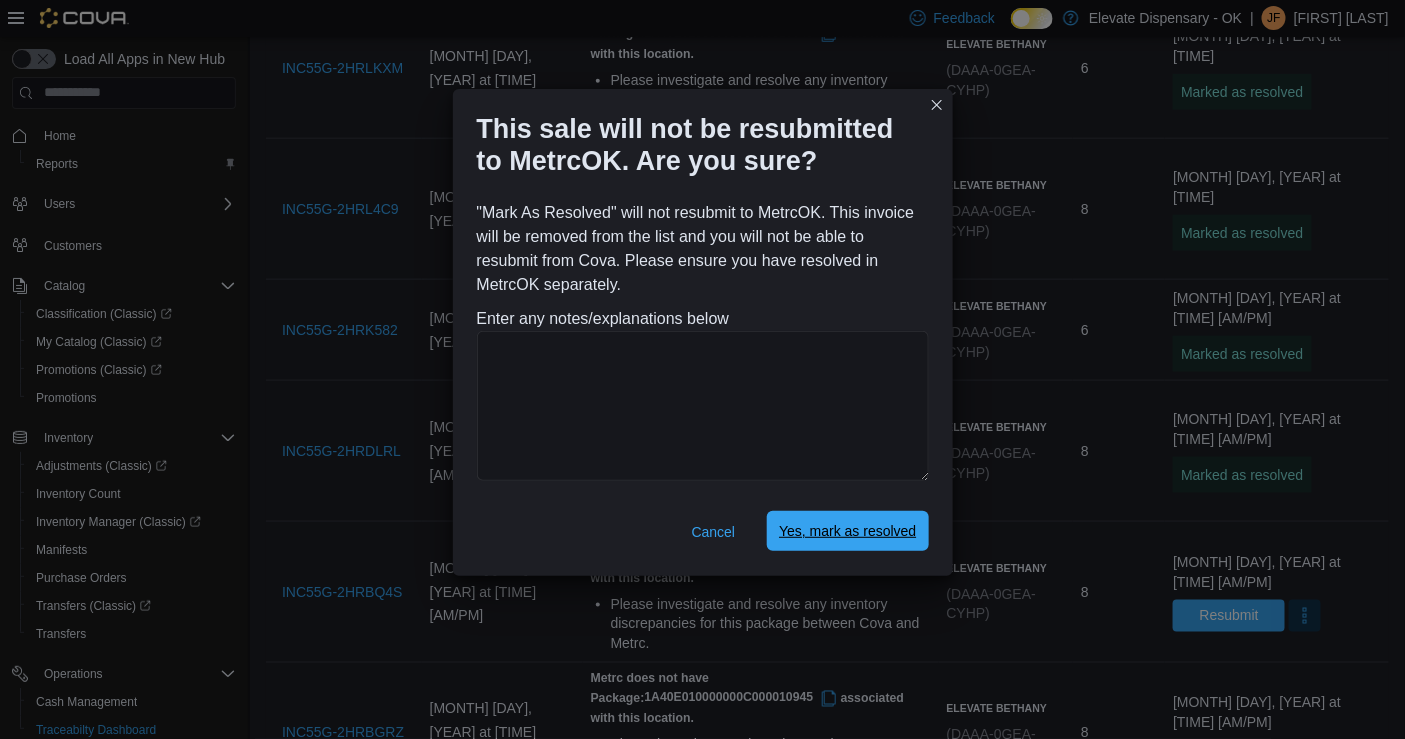 click on "Yes, mark as resolved" at bounding box center [847, 531] 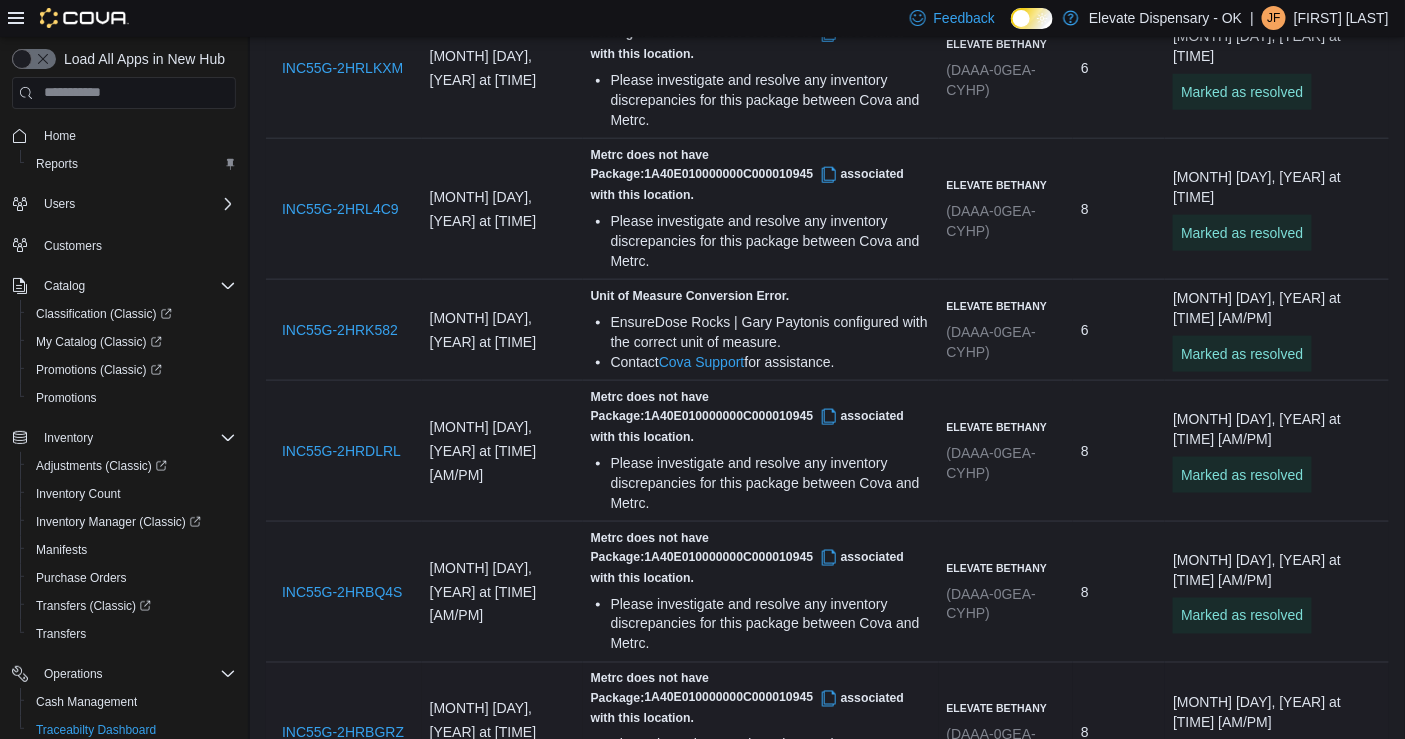 click at bounding box center (1305, 756) 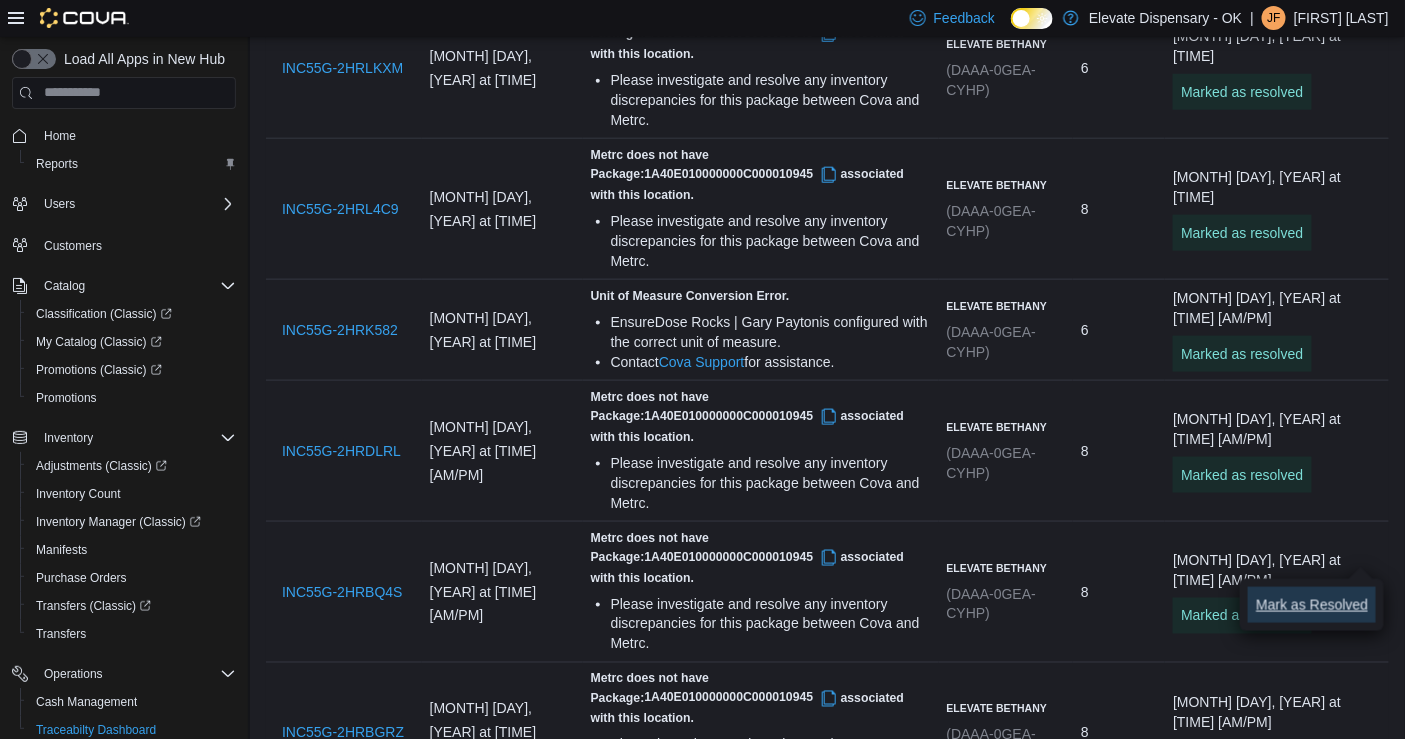 click on "Mark as Resolved" at bounding box center (1312, 605) 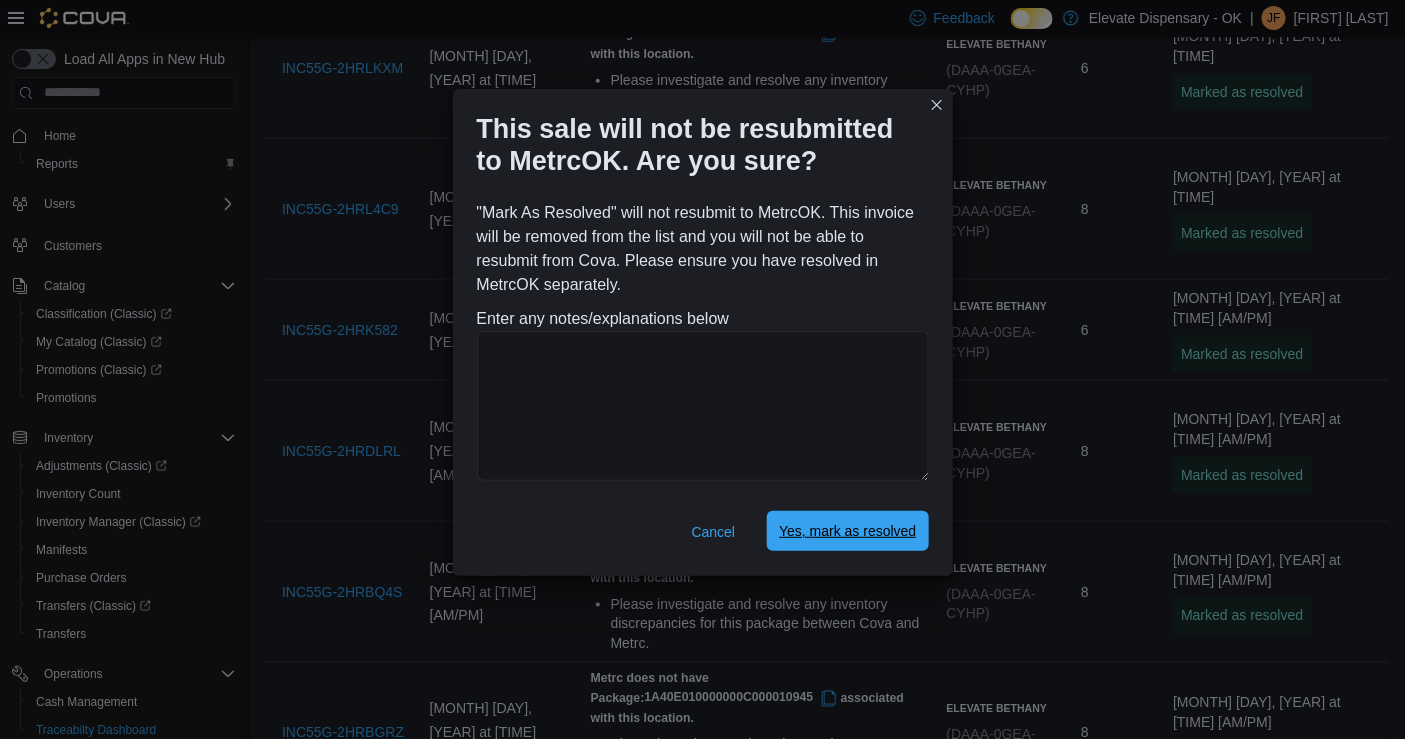 click on "Yes, mark as resolved" at bounding box center [847, 531] 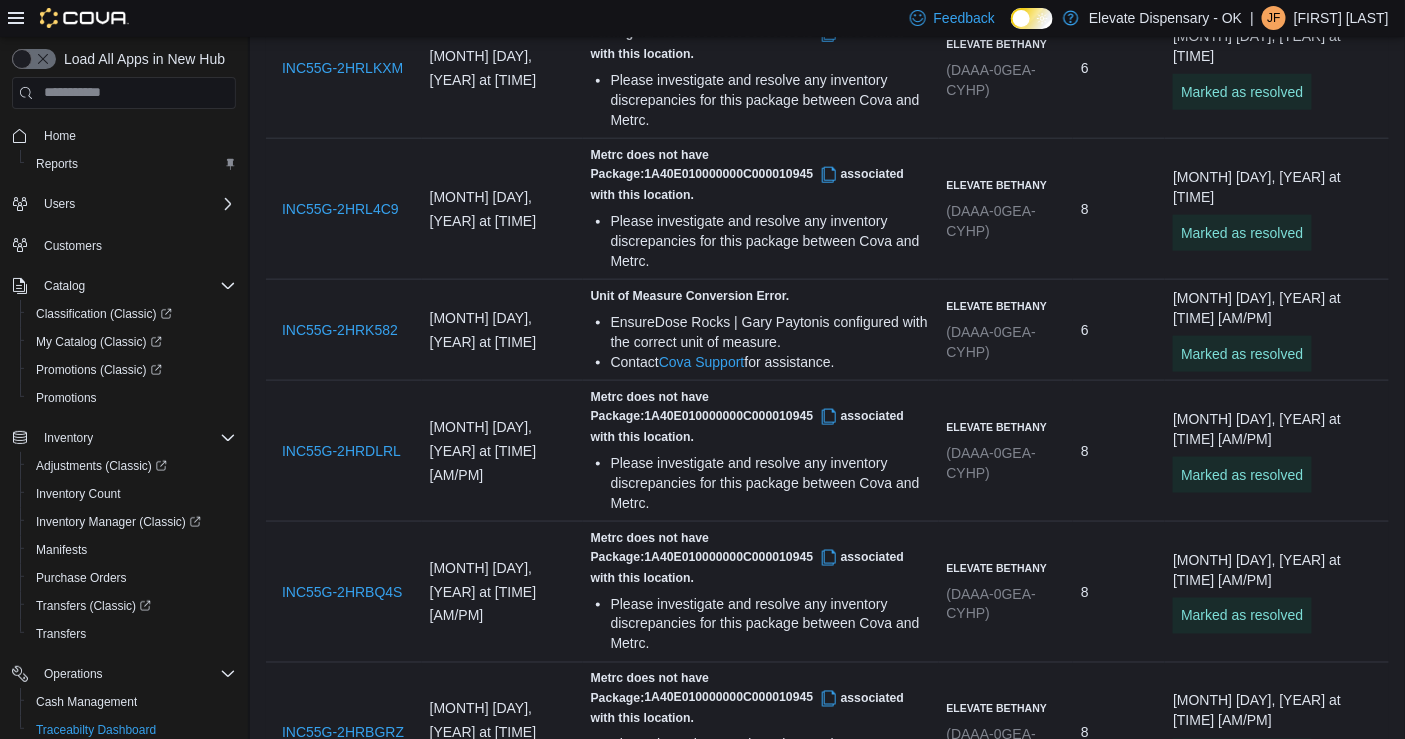 click at bounding box center (1305, 897) 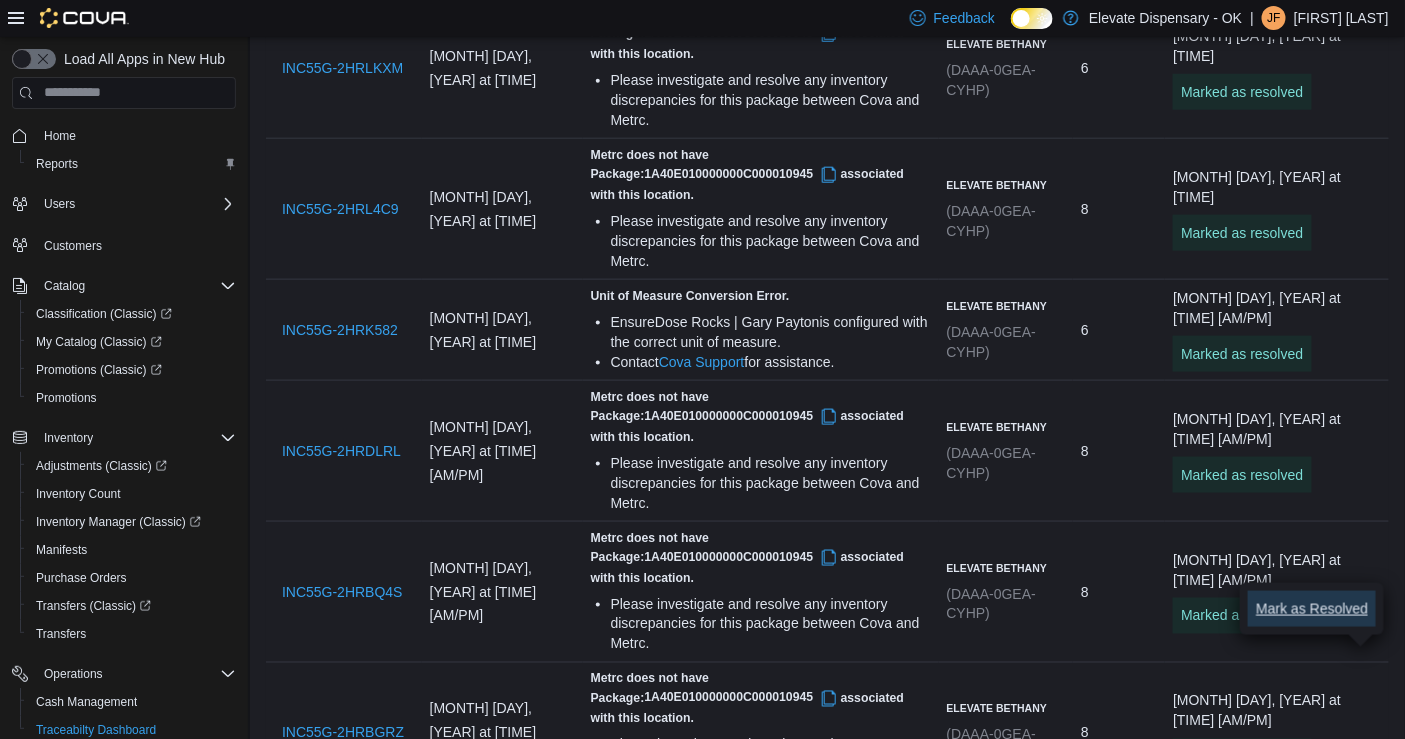 click on "Mark as Resolved" at bounding box center (1312, 609) 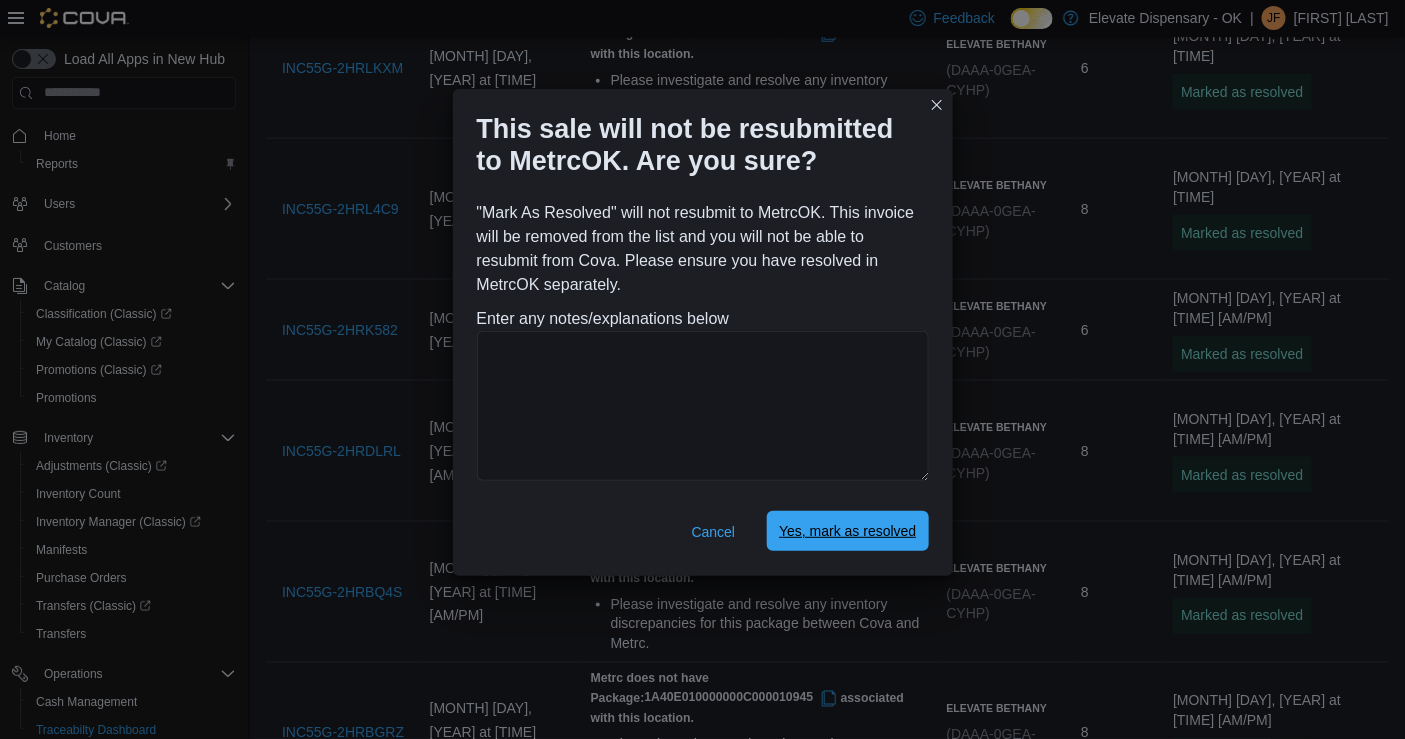 click on "Cancel Yes, mark as resolved" at bounding box center [703, 536] 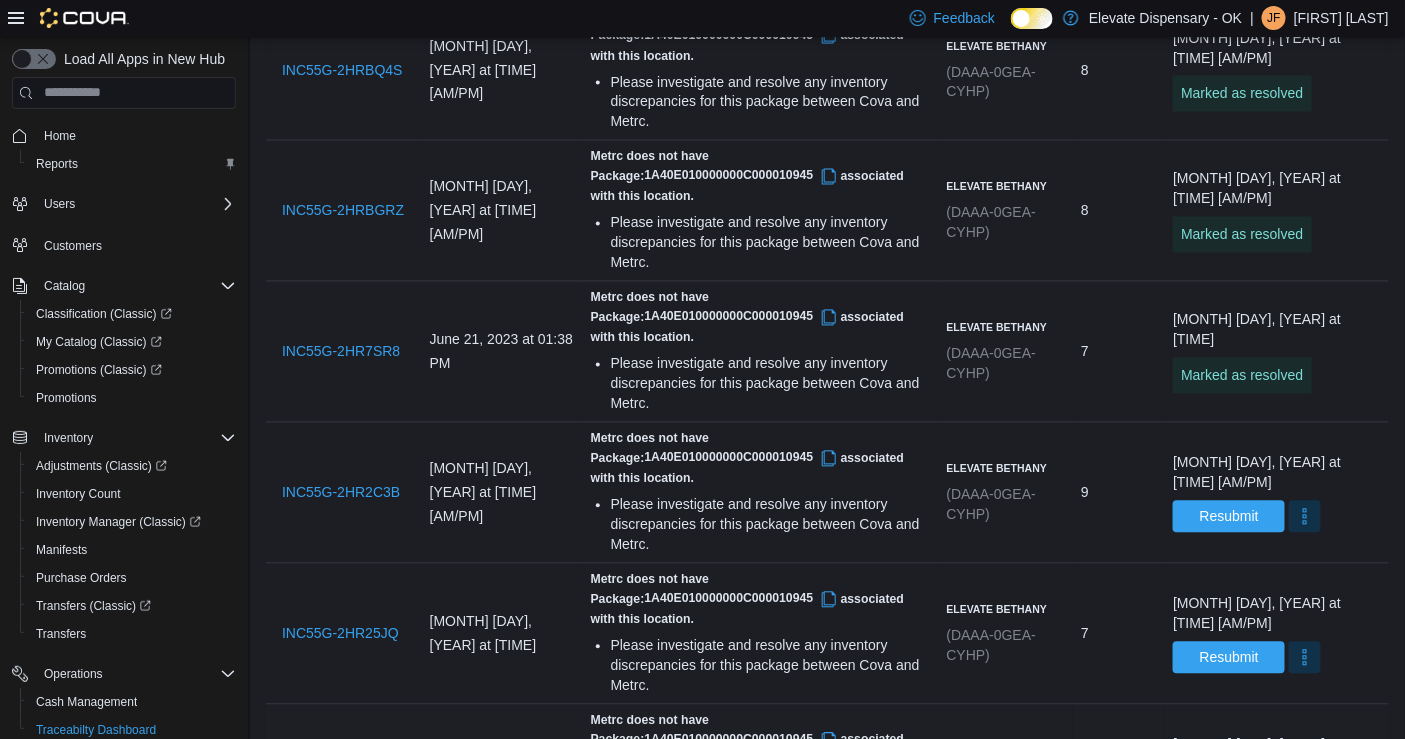 scroll, scrollTop: 1181, scrollLeft: 0, axis: vertical 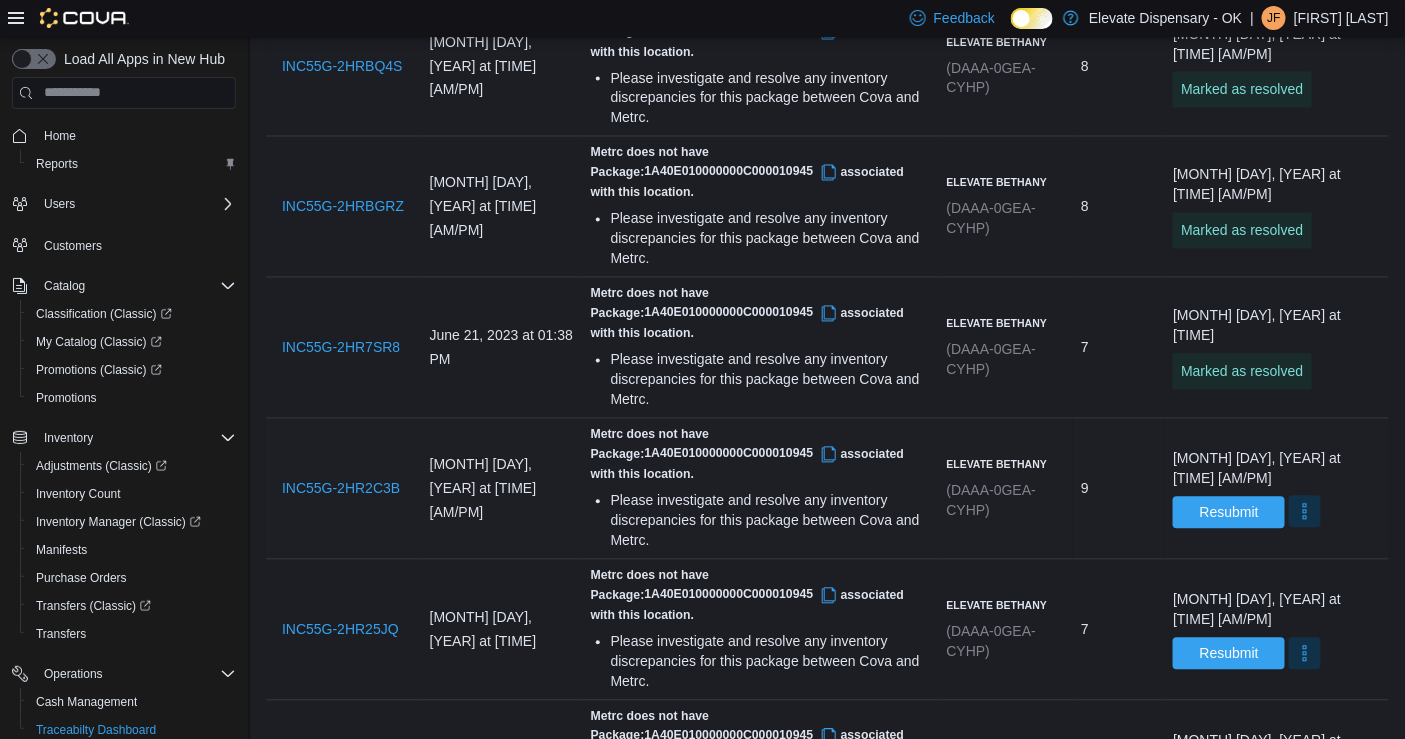 click at bounding box center [1305, 512] 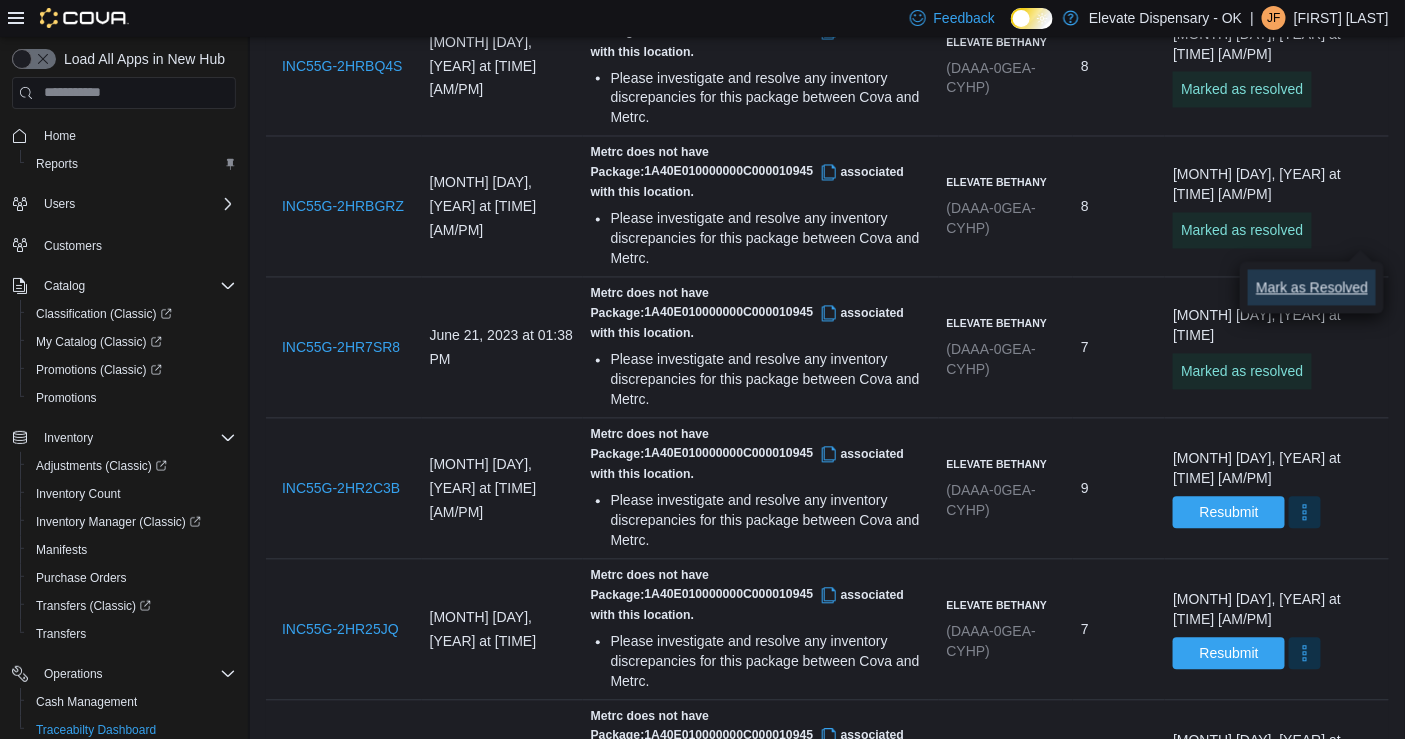 click on "Mark as Resolved" at bounding box center [1312, 288] 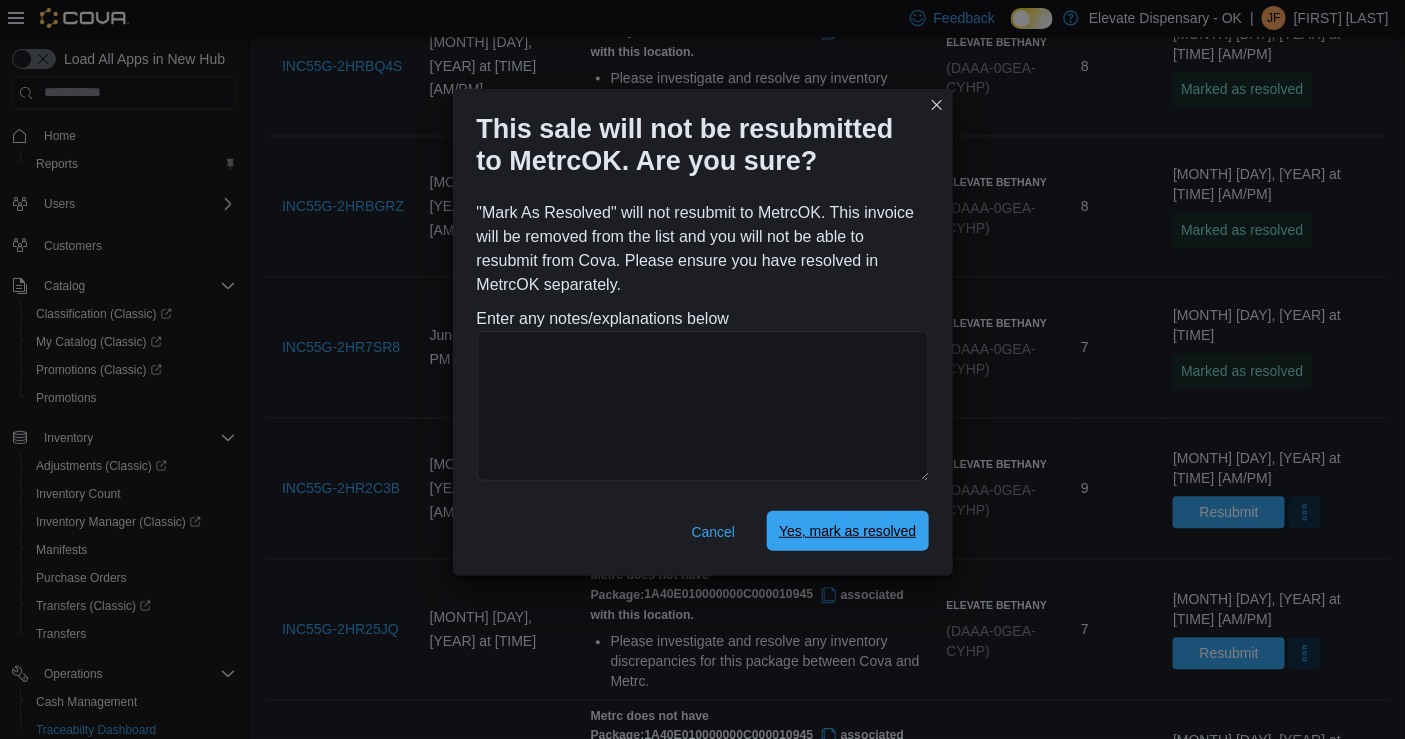click on "Yes, mark as resolved" at bounding box center (847, 531) 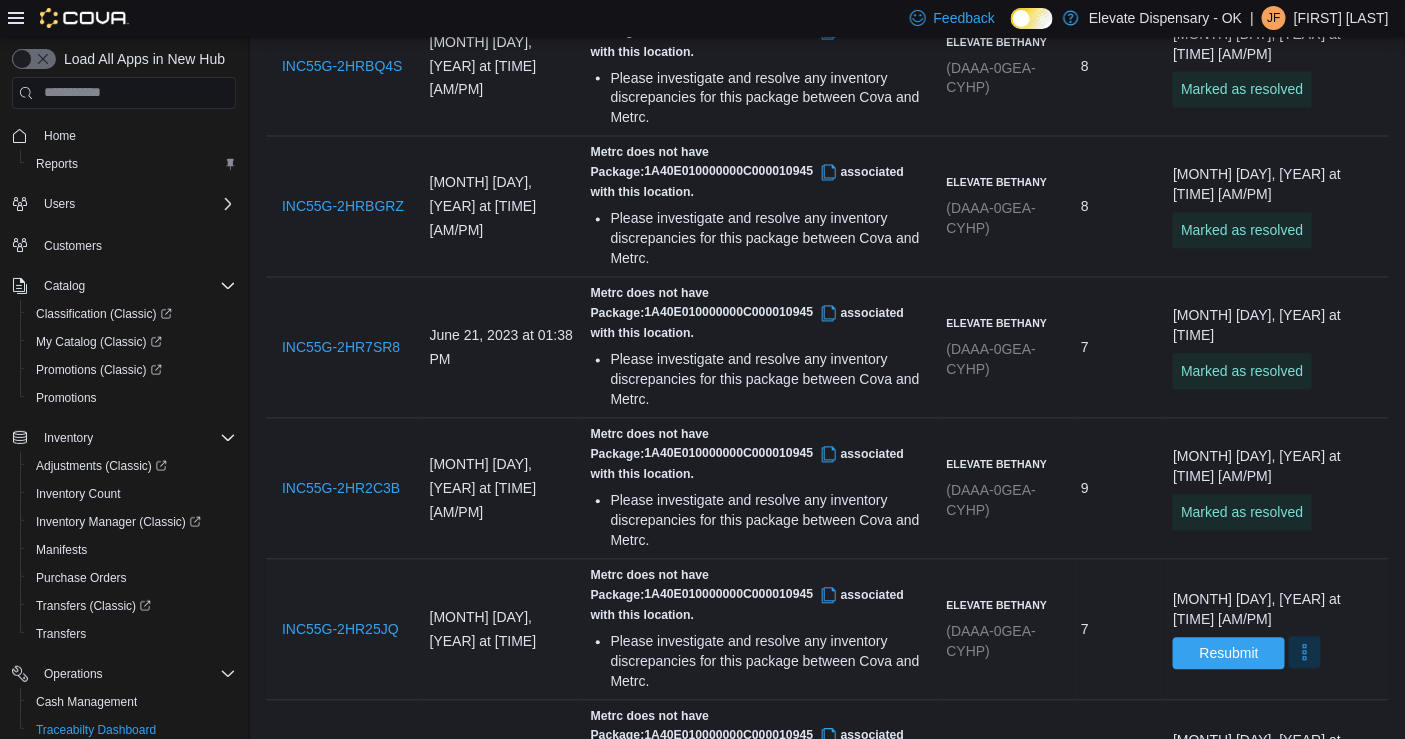 click at bounding box center (1305, 653) 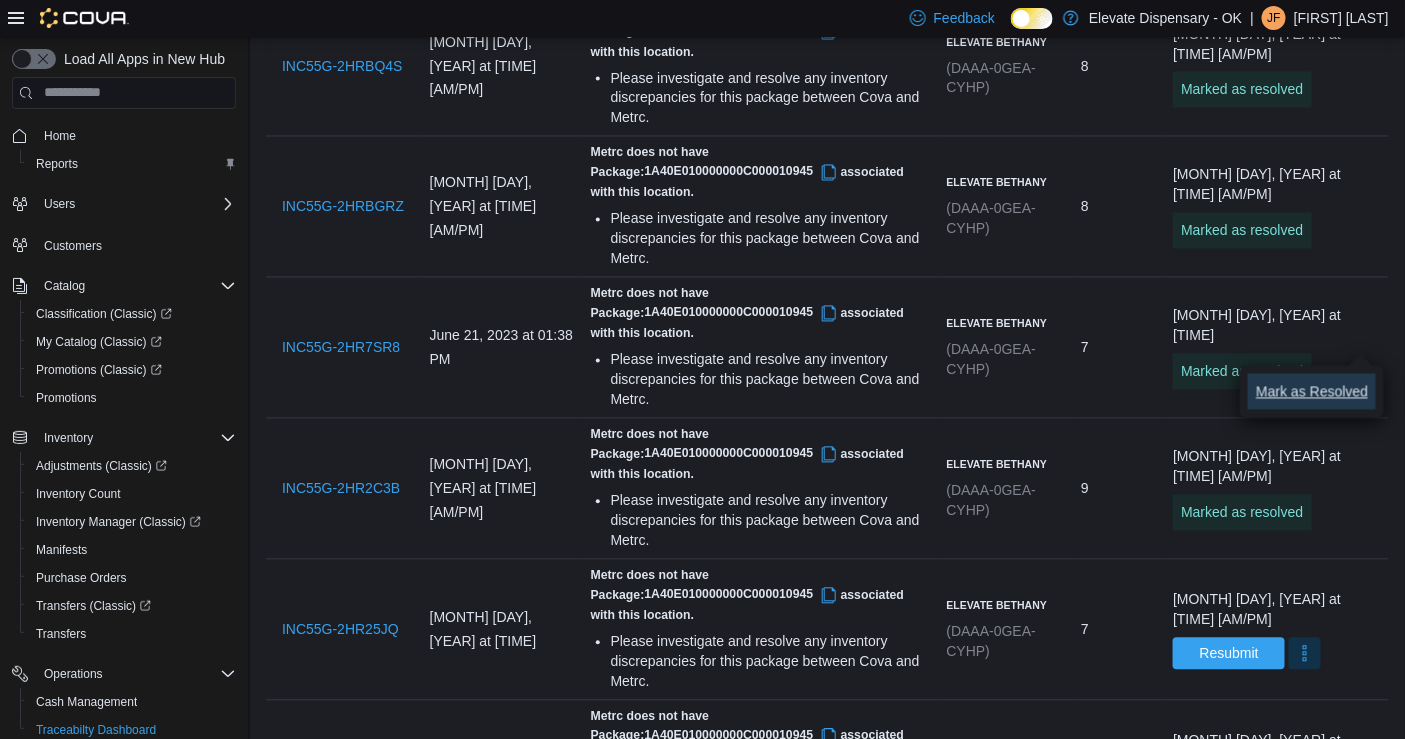 click on "Mark as Resolved" at bounding box center [1312, 392] 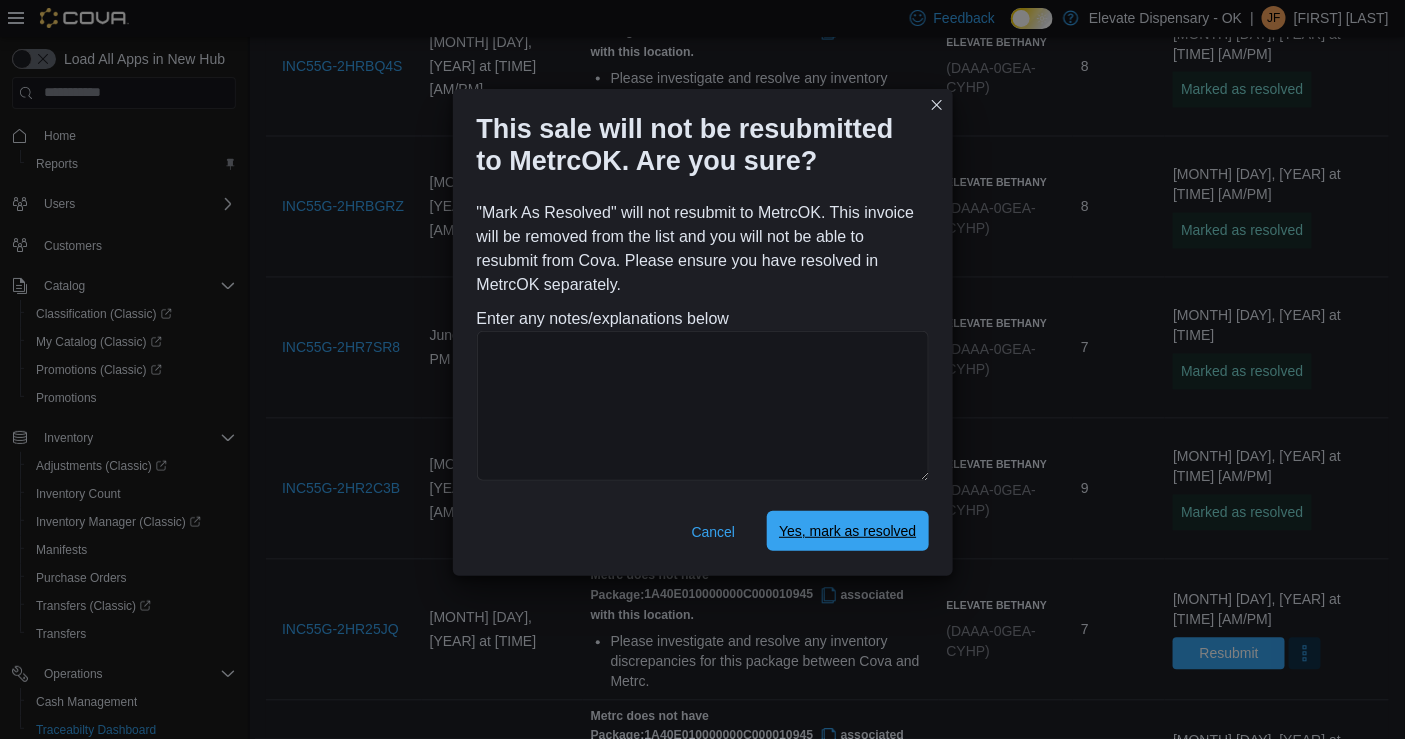 click on "Yes, mark as resolved" at bounding box center [847, 531] 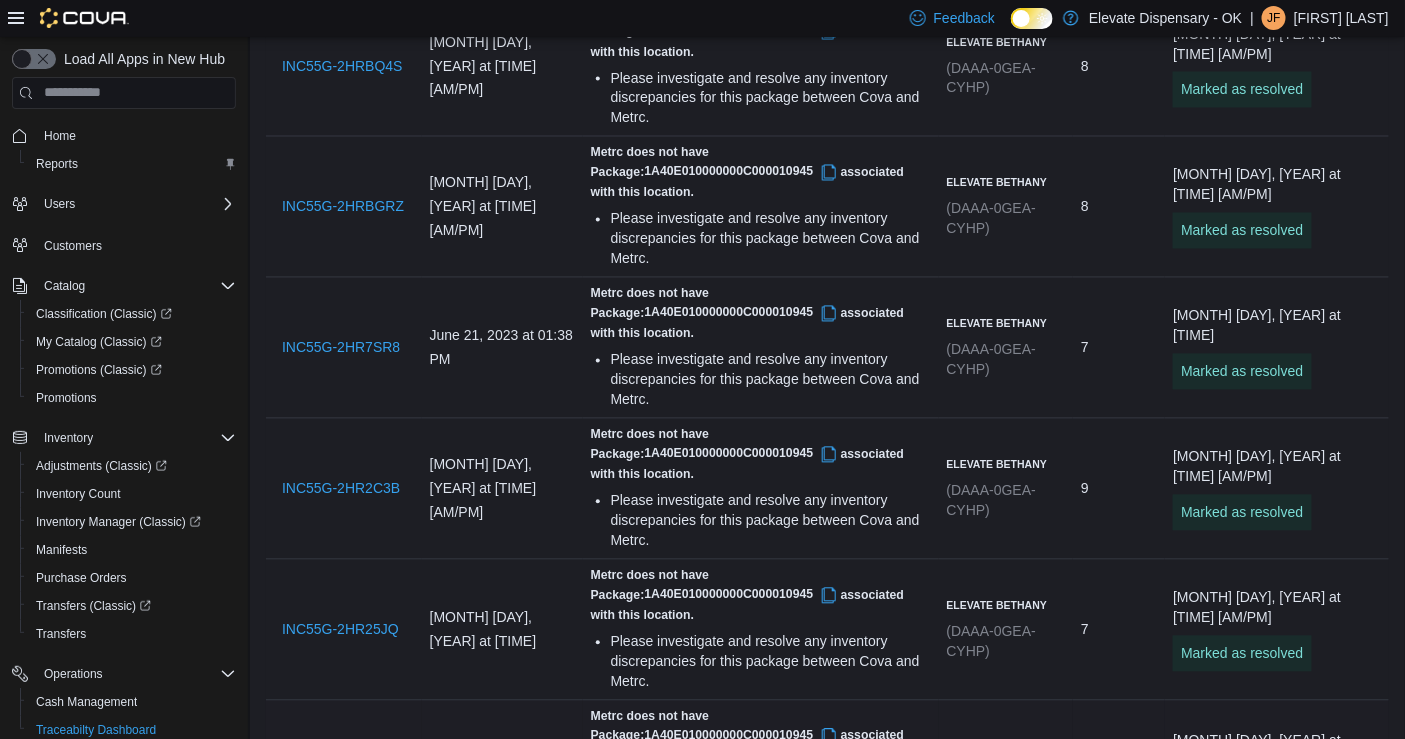 click at bounding box center (1305, 794) 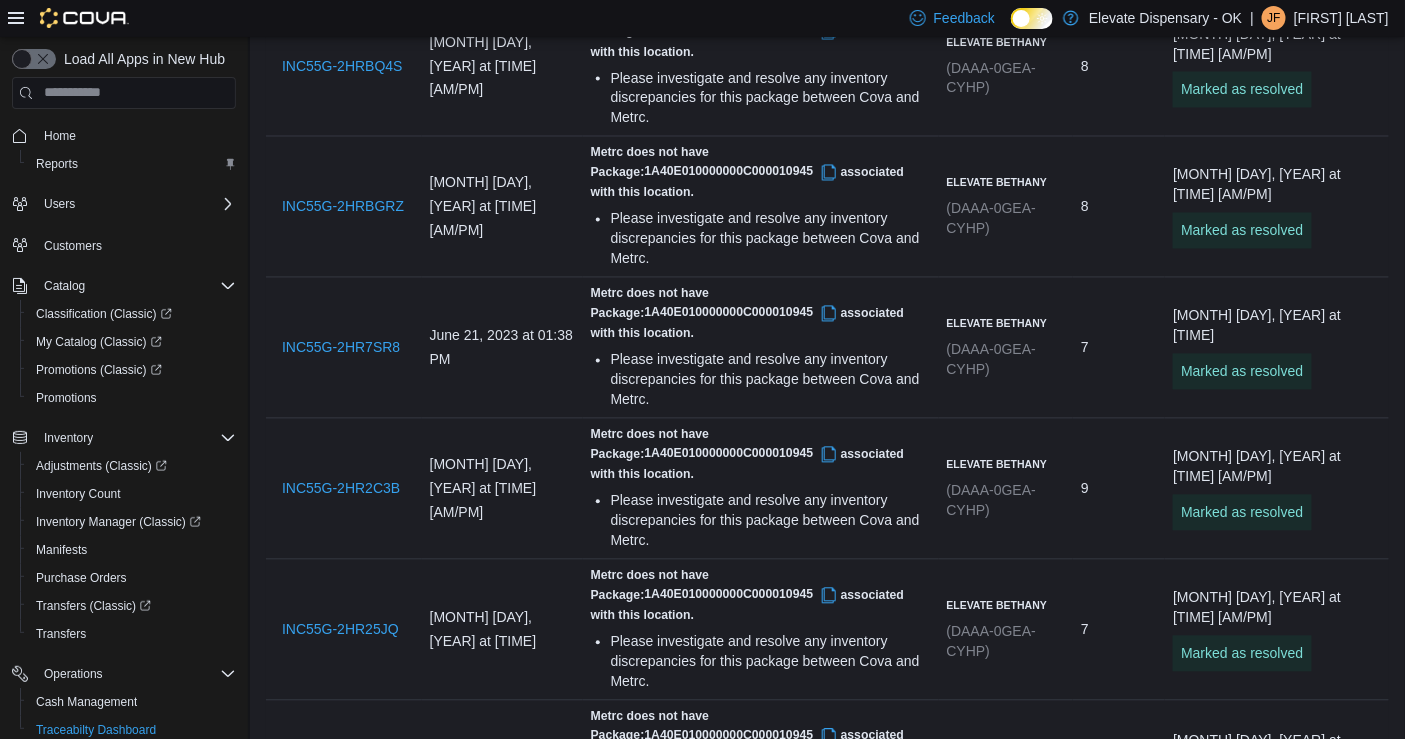 click on "[MONTH] [DAY], [YEAR] at [TIME]" at bounding box center (1277, 892) 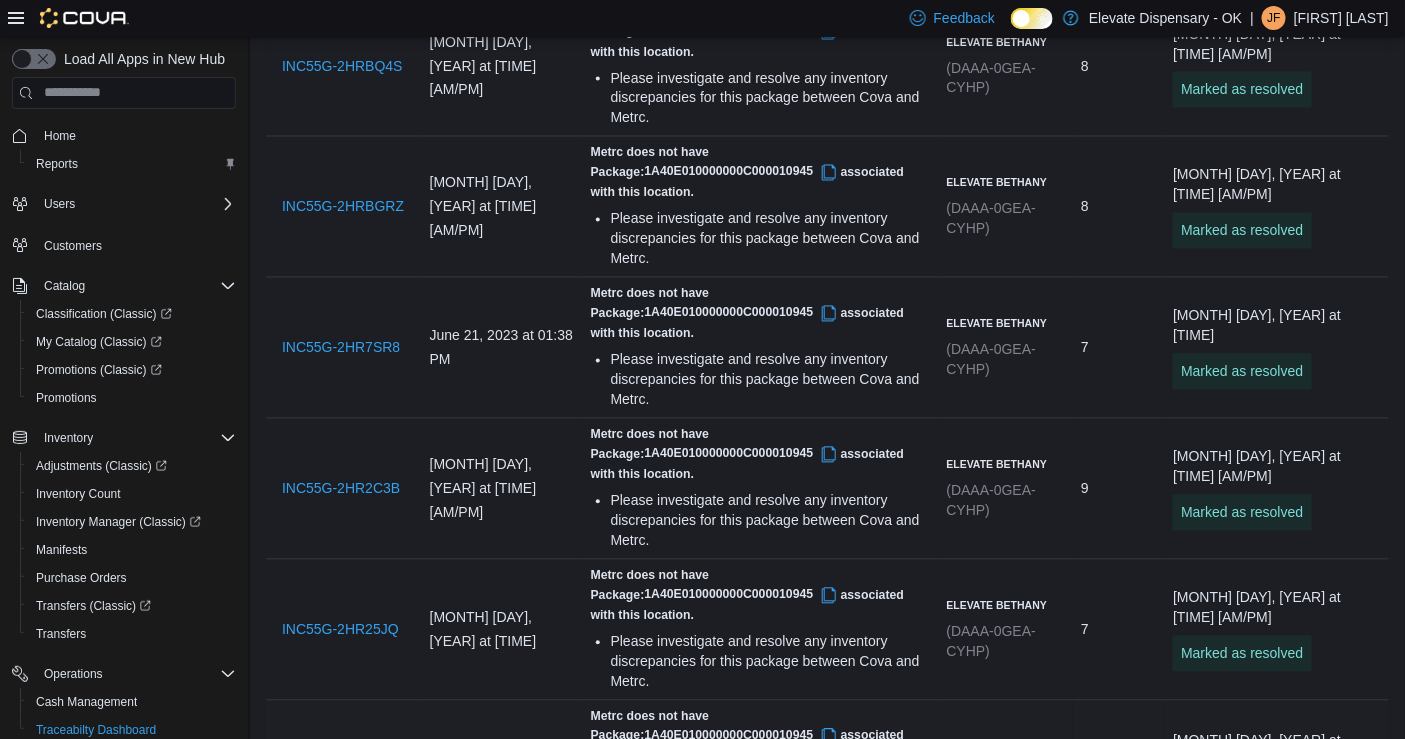 click at bounding box center (1305, 794) 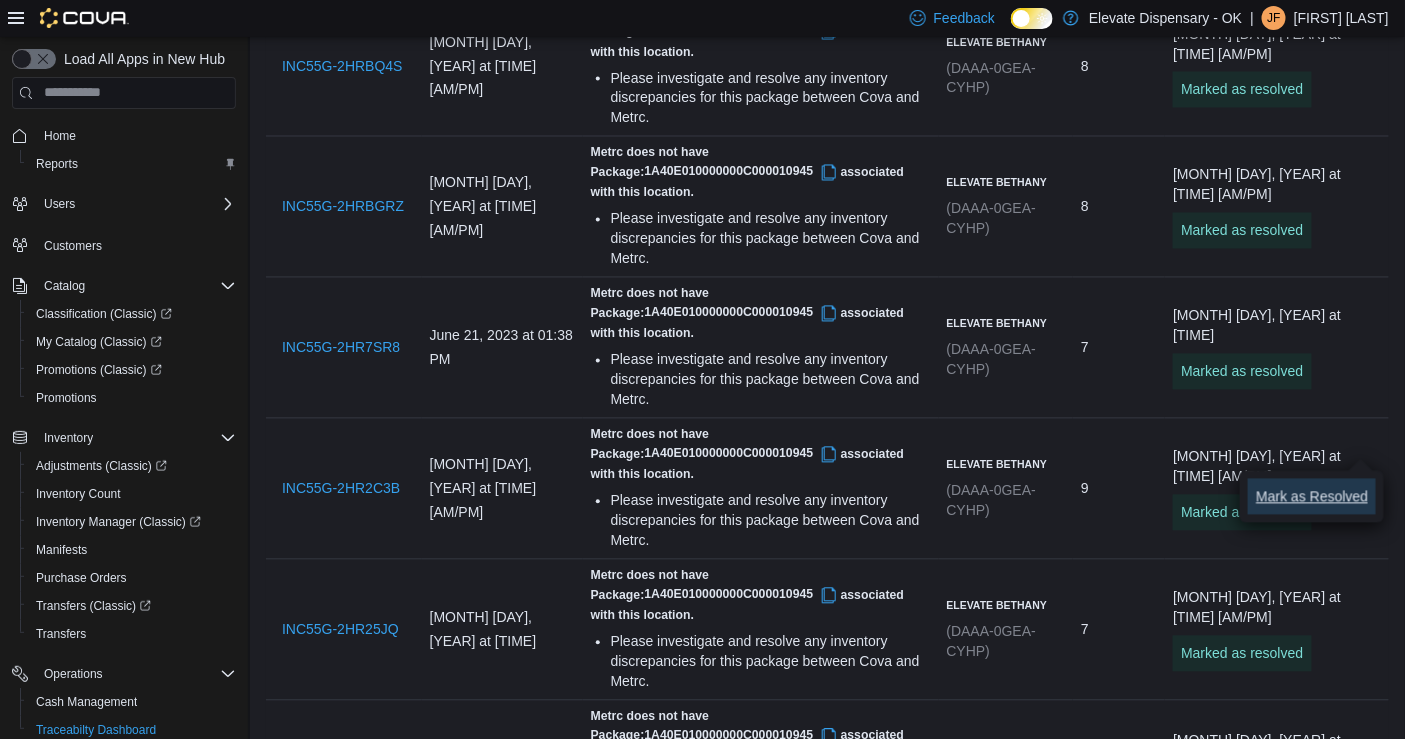 click on "Mark as Resolved" at bounding box center (1312, 497) 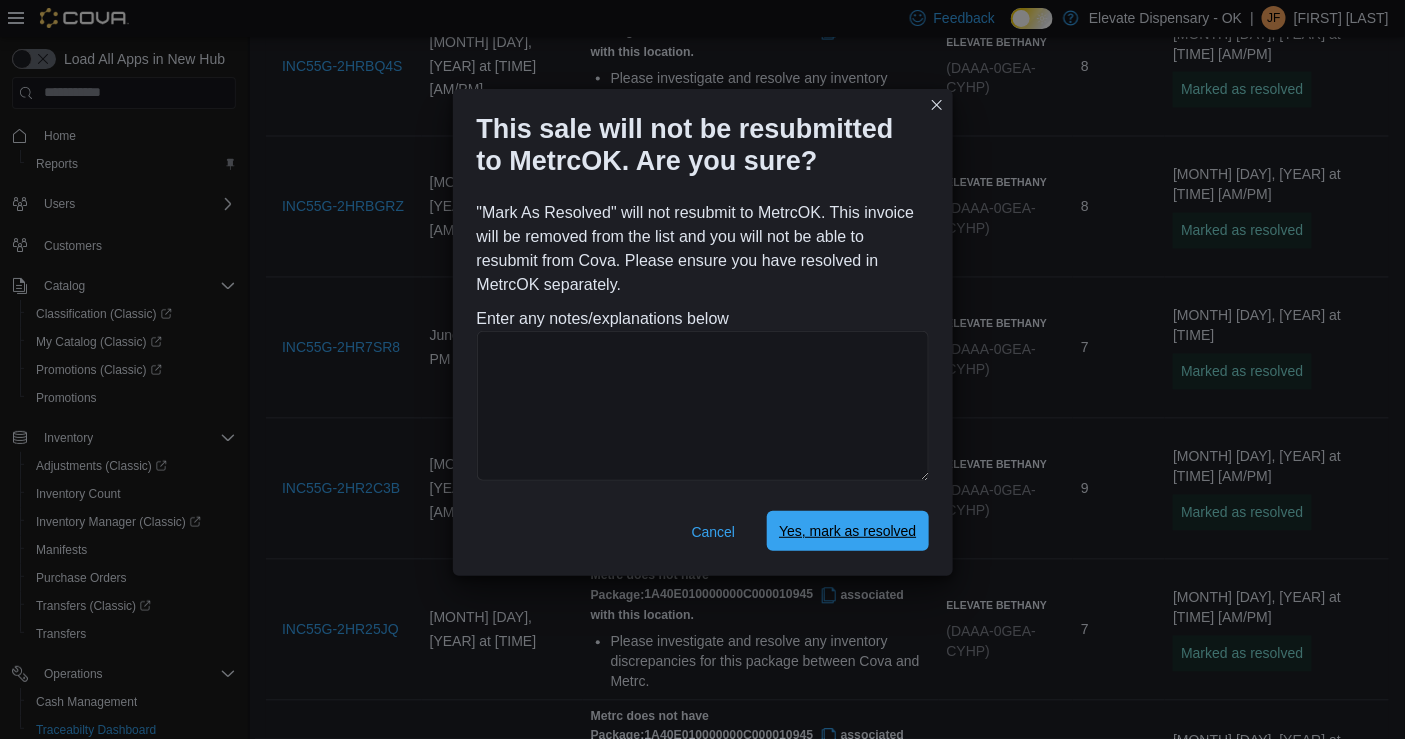 click on "Yes, mark as resolved" at bounding box center [847, 531] 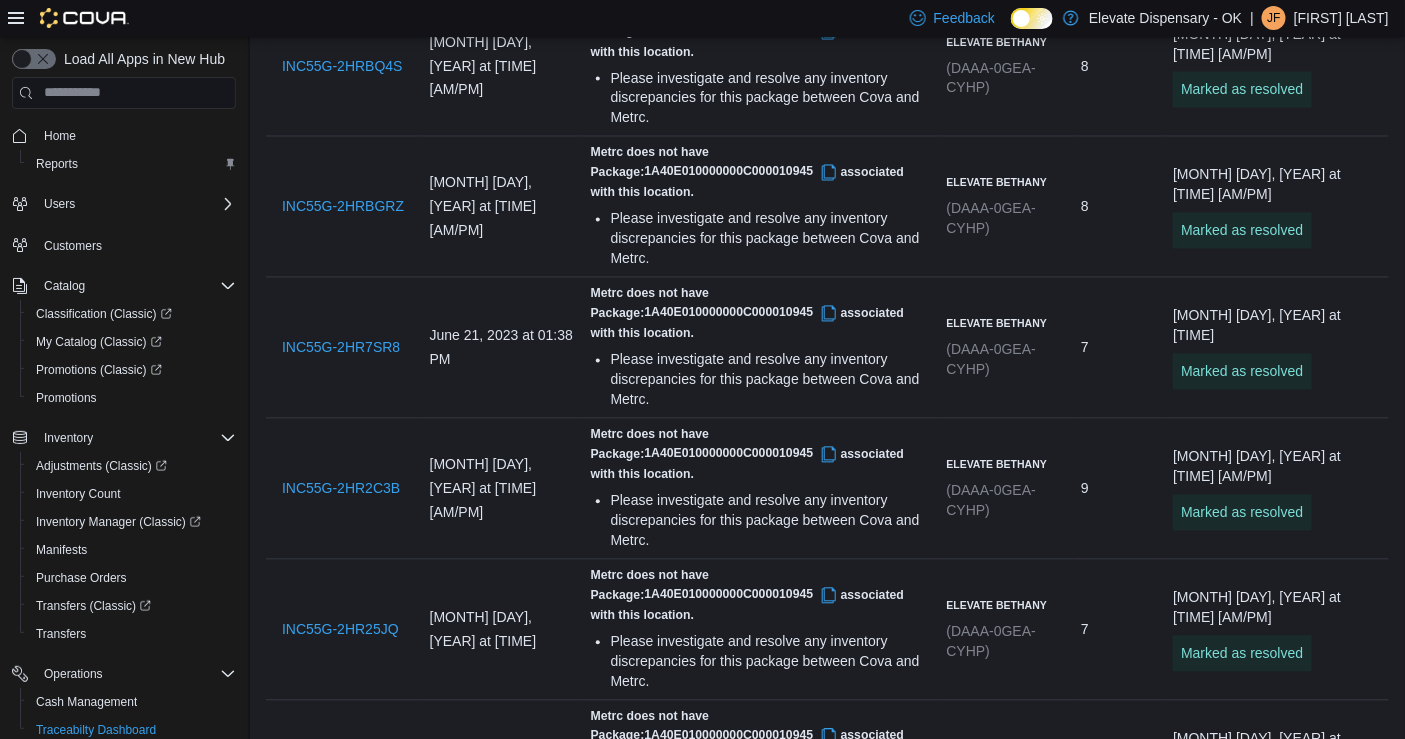 click at bounding box center [1305, 935] 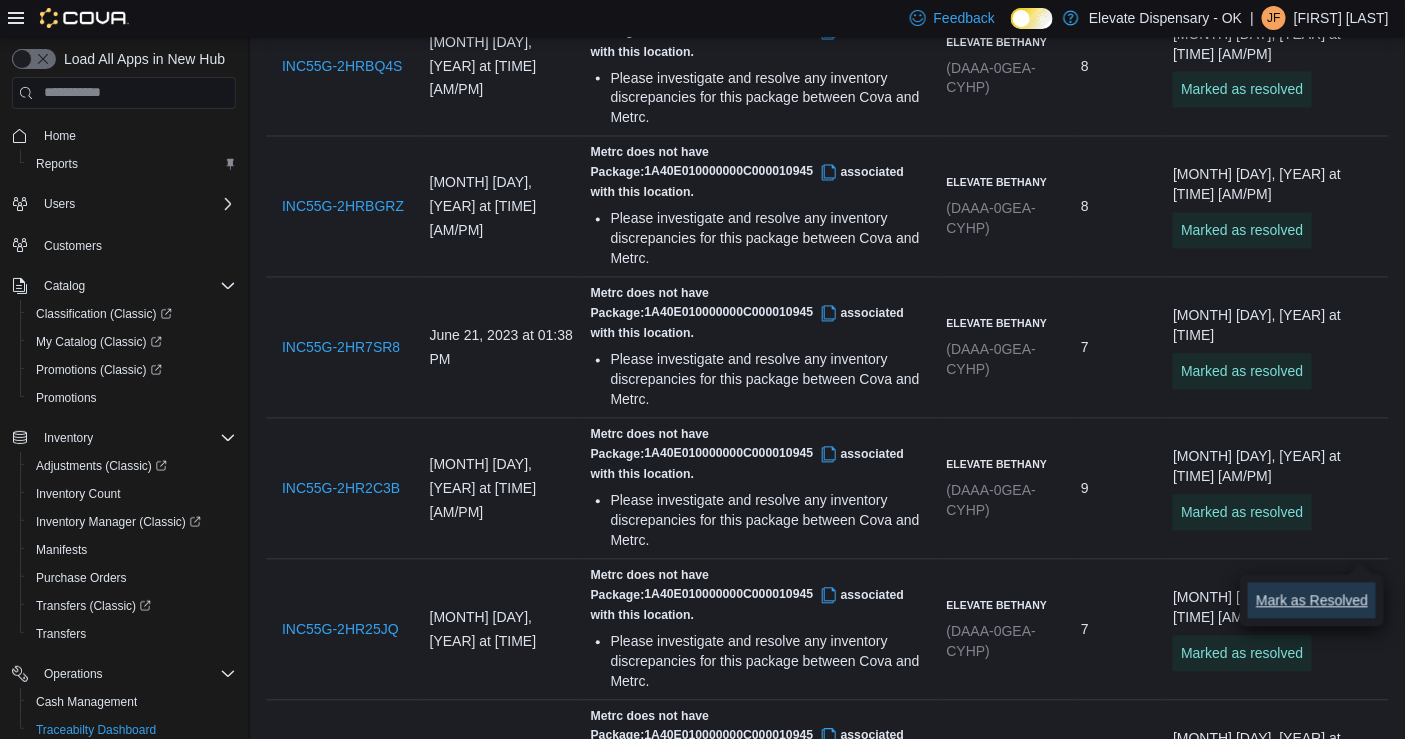 click on "Mark as Resolved" at bounding box center (1312, 601) 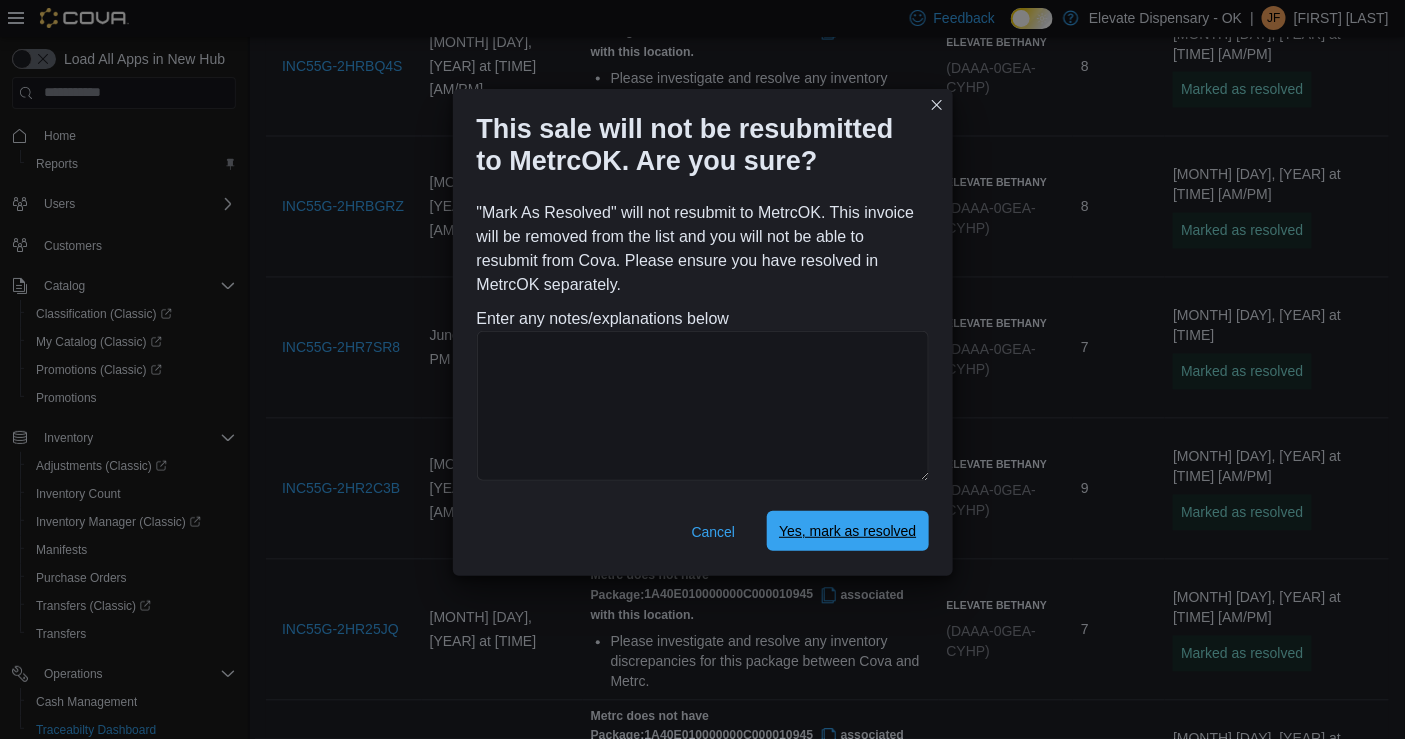 click on "Yes, mark as resolved" at bounding box center (847, 531) 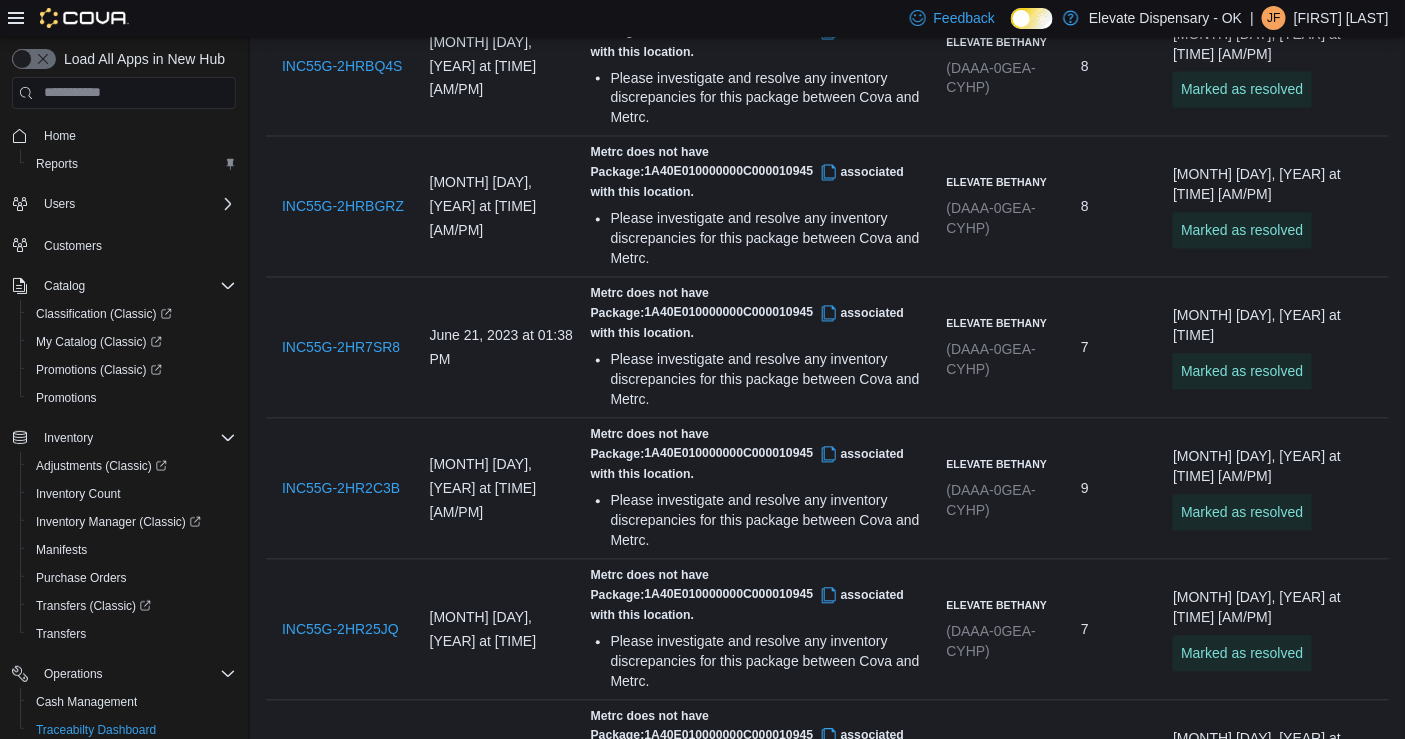 click on "[MONTH] [DAY], [YEAR] at [TIME] Resubmit" at bounding box center (1277, 1053) 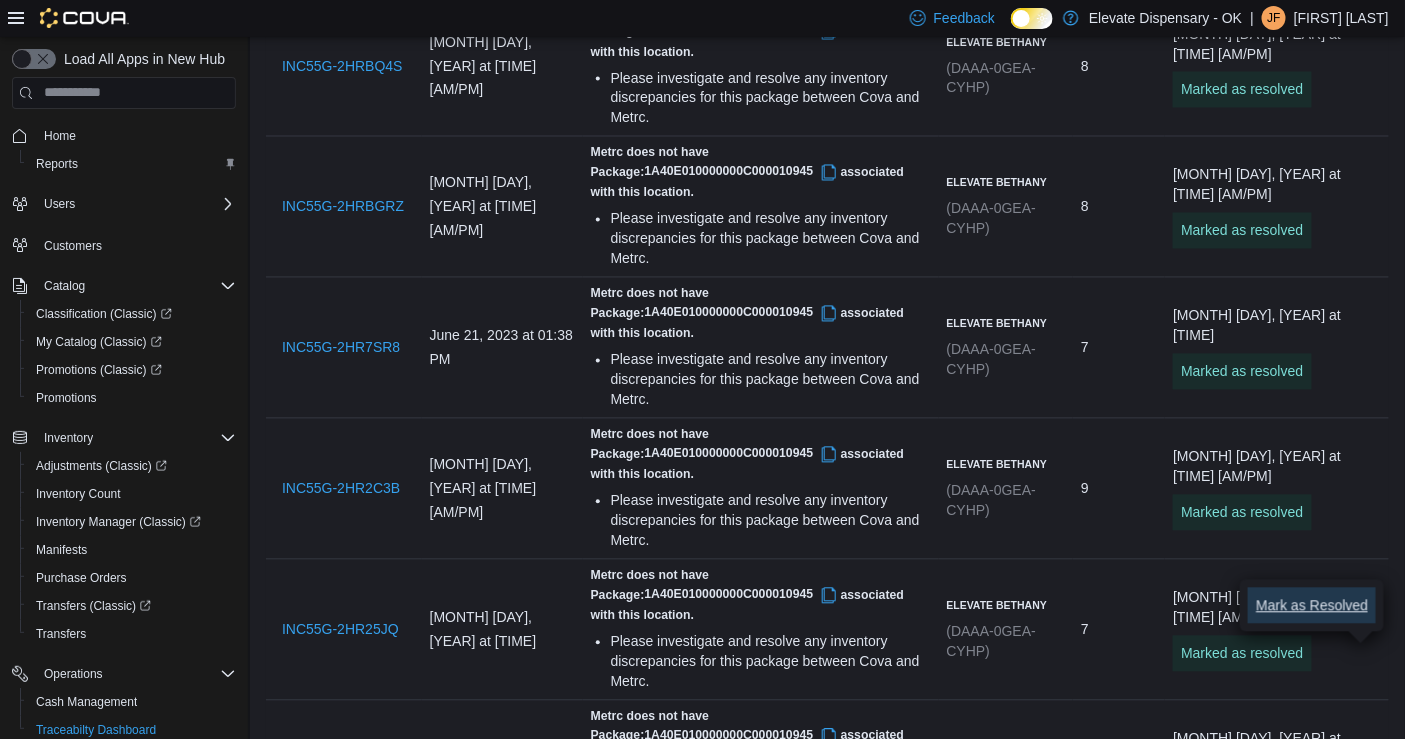 click on "Mark as Resolved" at bounding box center (1312, 606) 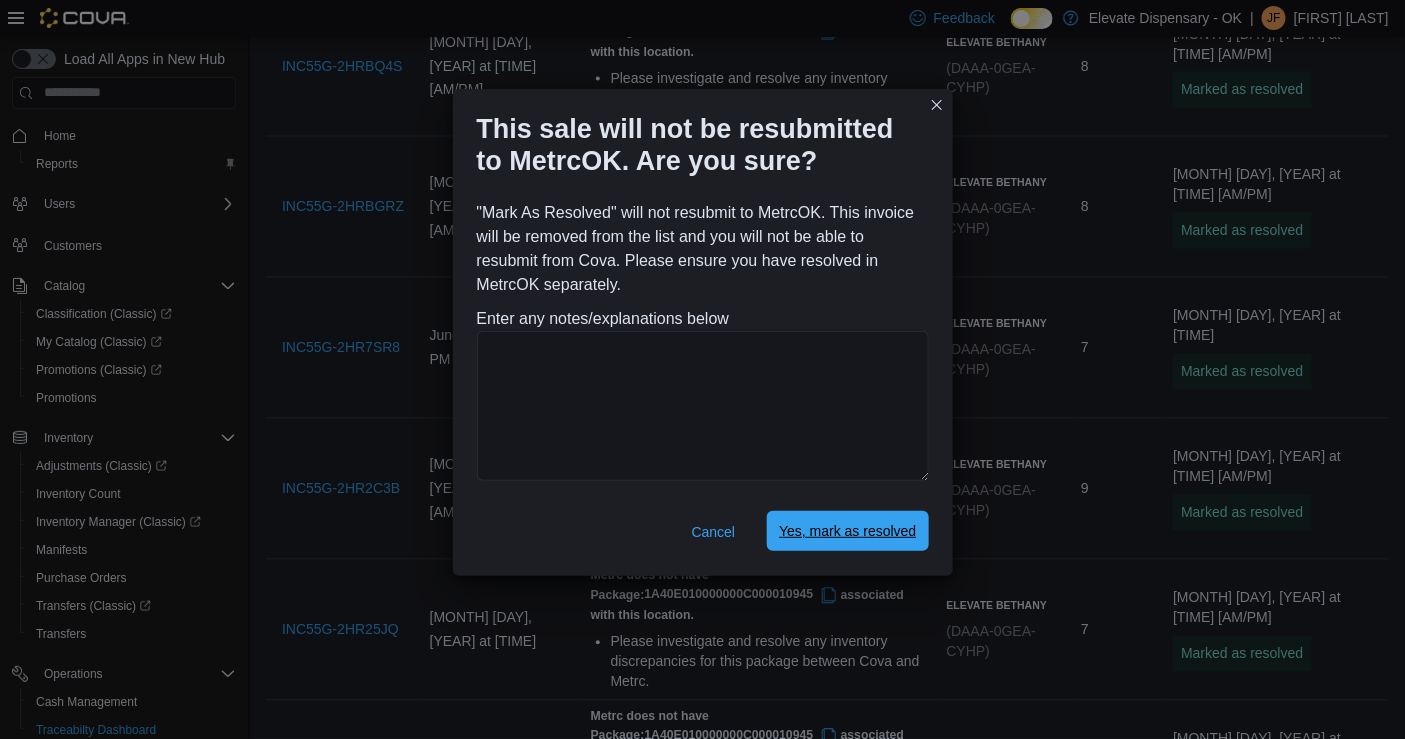 click on "Yes, mark as resolved" at bounding box center [847, 531] 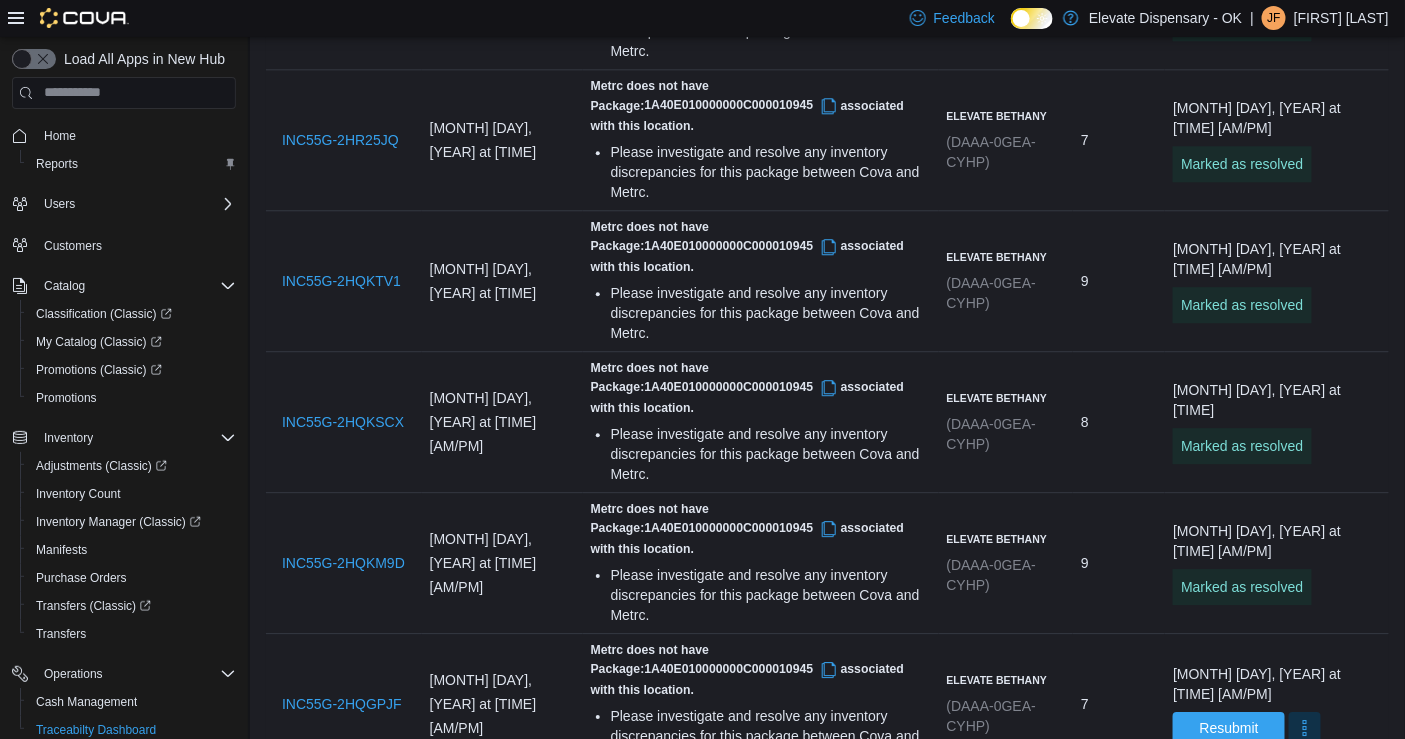 scroll, scrollTop: 1672, scrollLeft: 0, axis: vertical 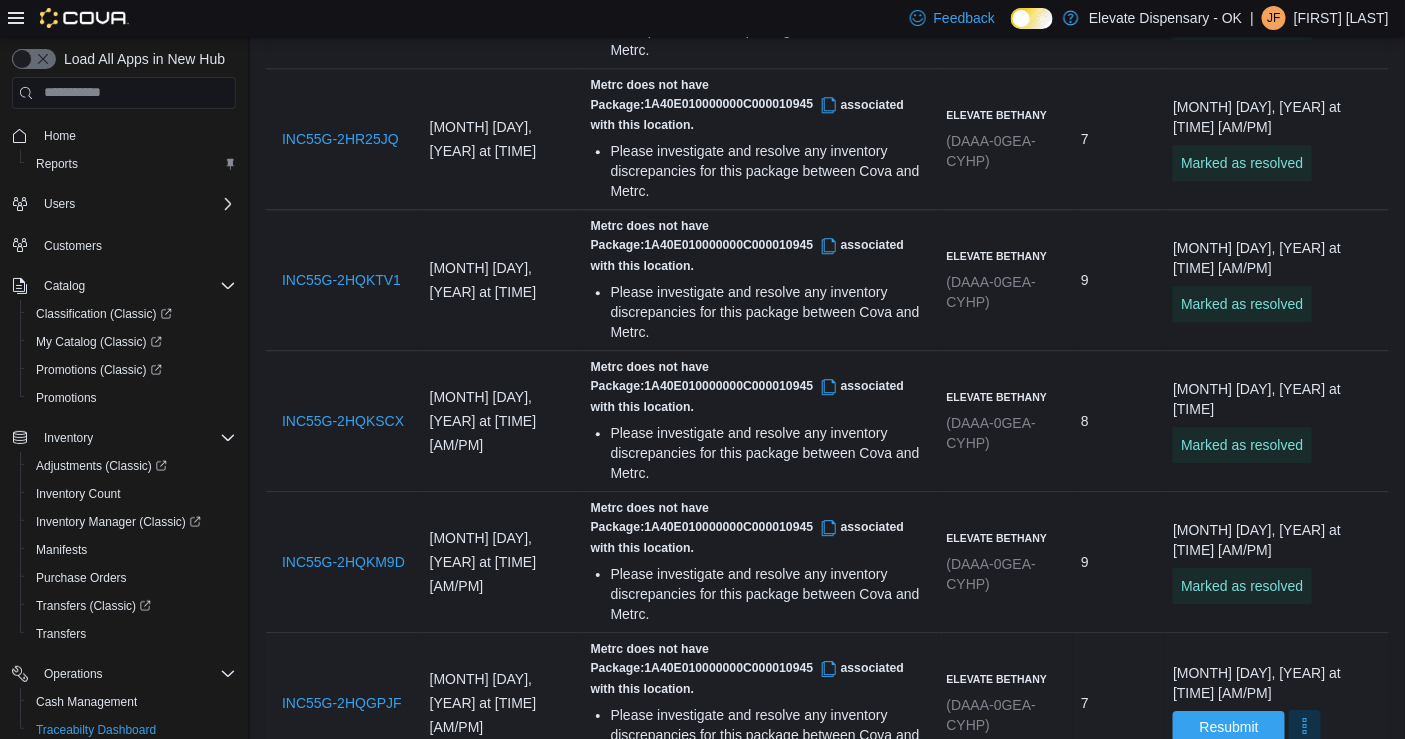 click at bounding box center [1305, 726] 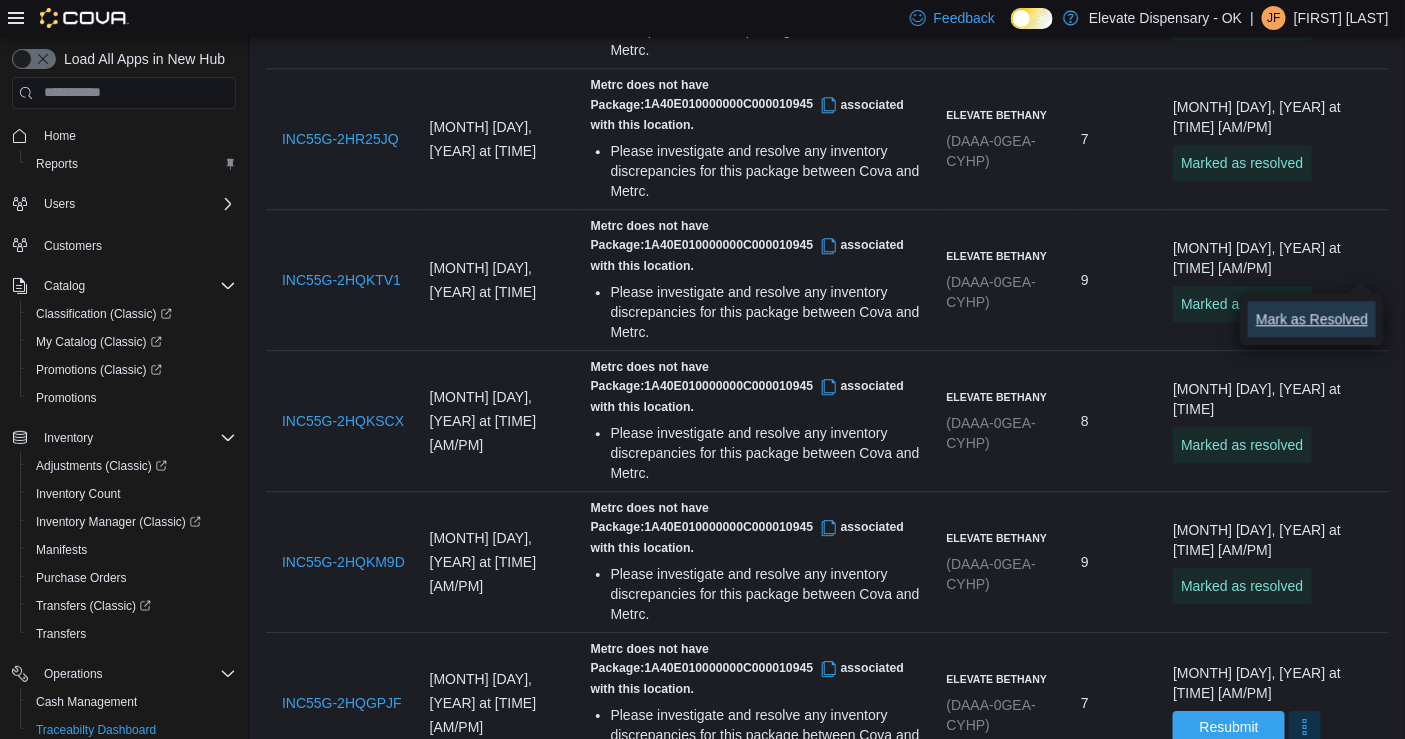 click on "Mark as Resolved" at bounding box center (1312, 319) 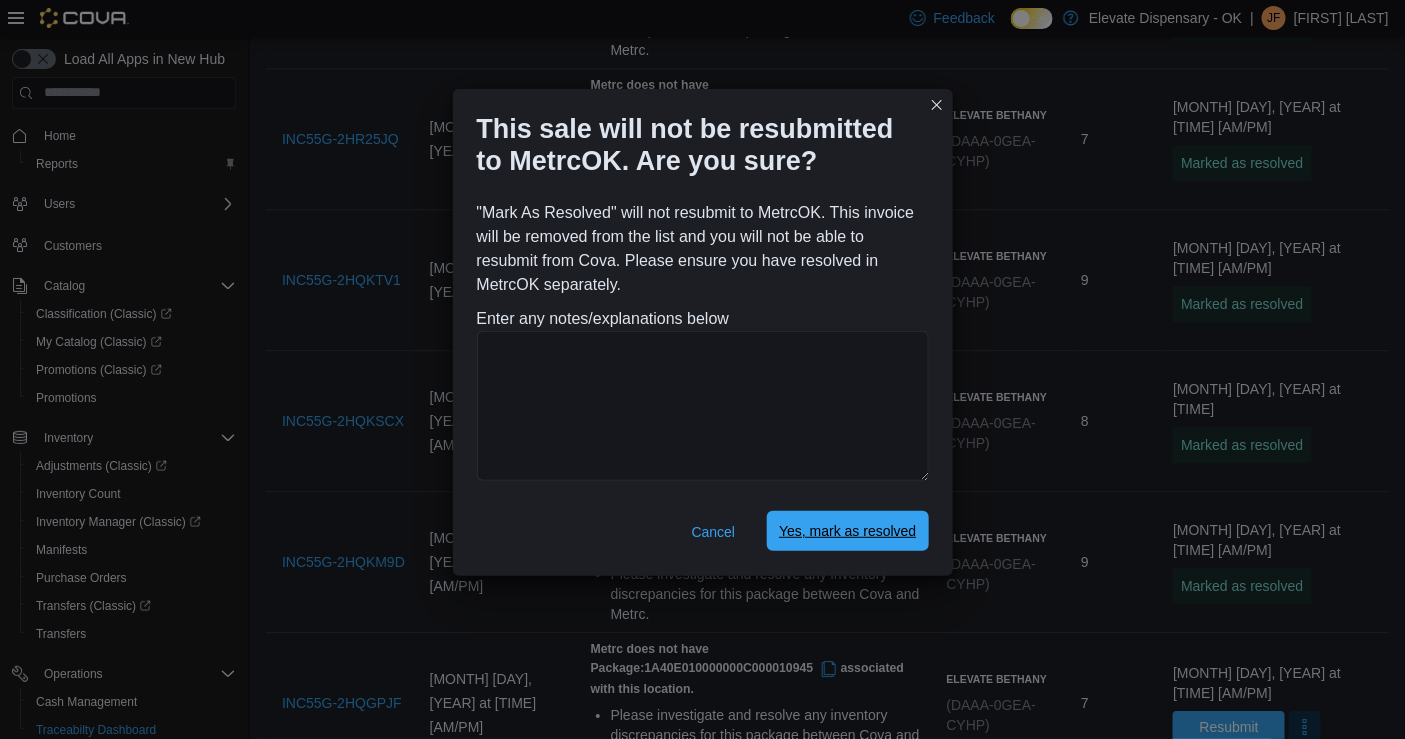 click on "Yes, mark as resolved" at bounding box center [847, 531] 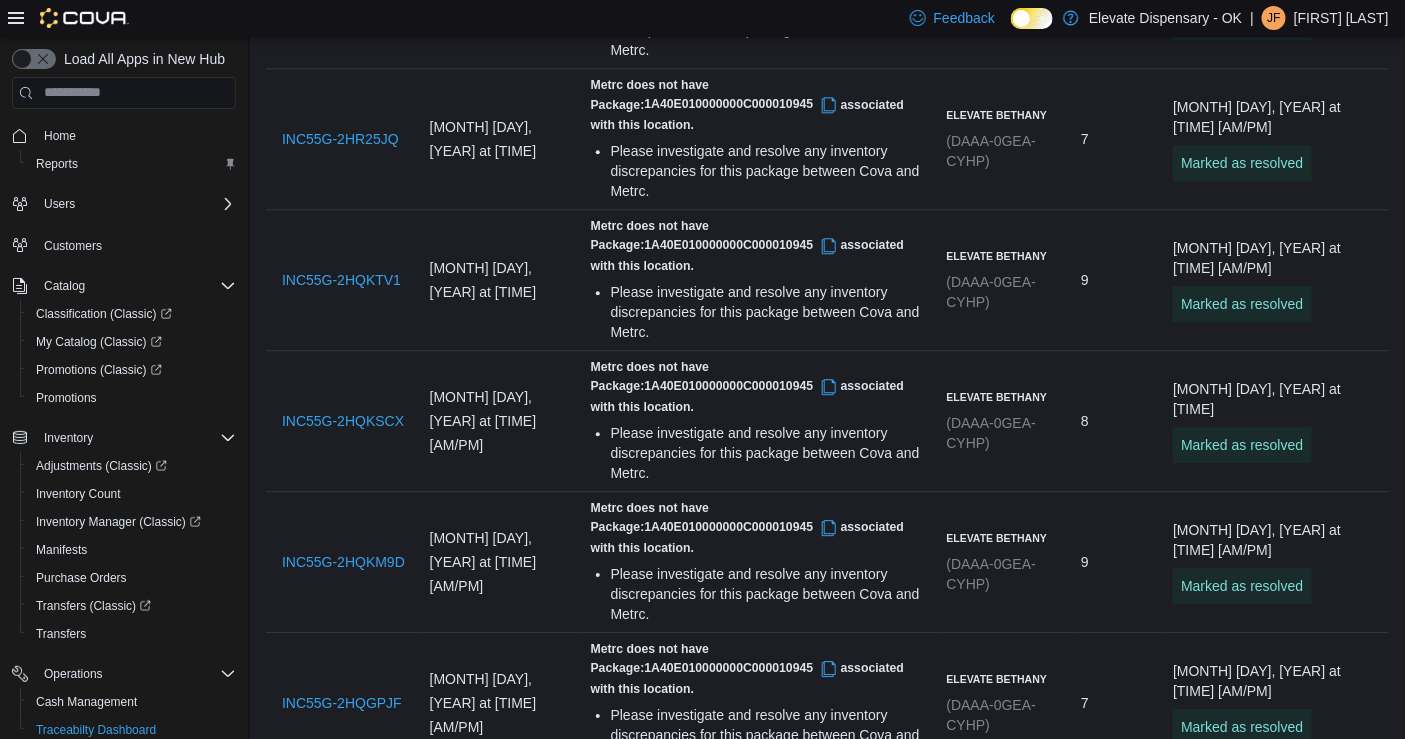 click at bounding box center (1305, 867) 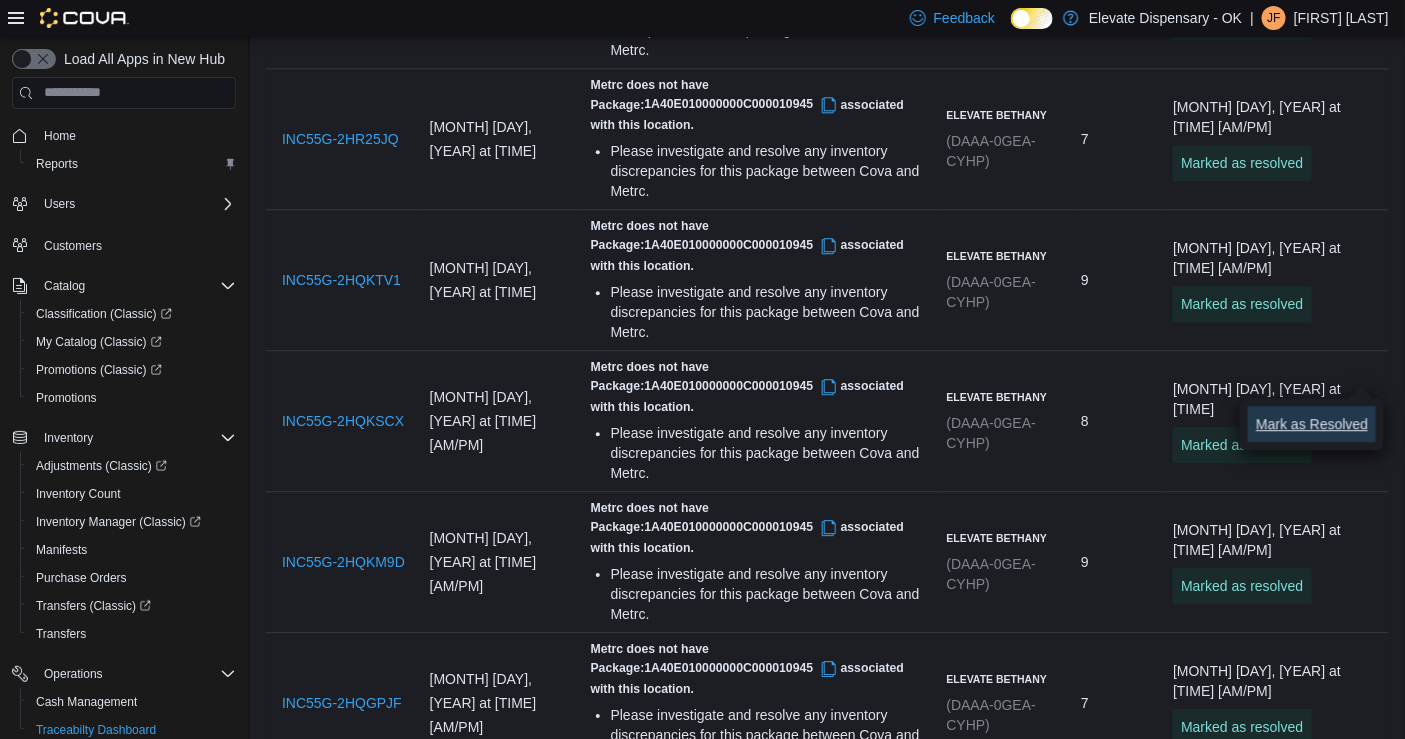 click on "Mark as Resolved" at bounding box center (1312, 424) 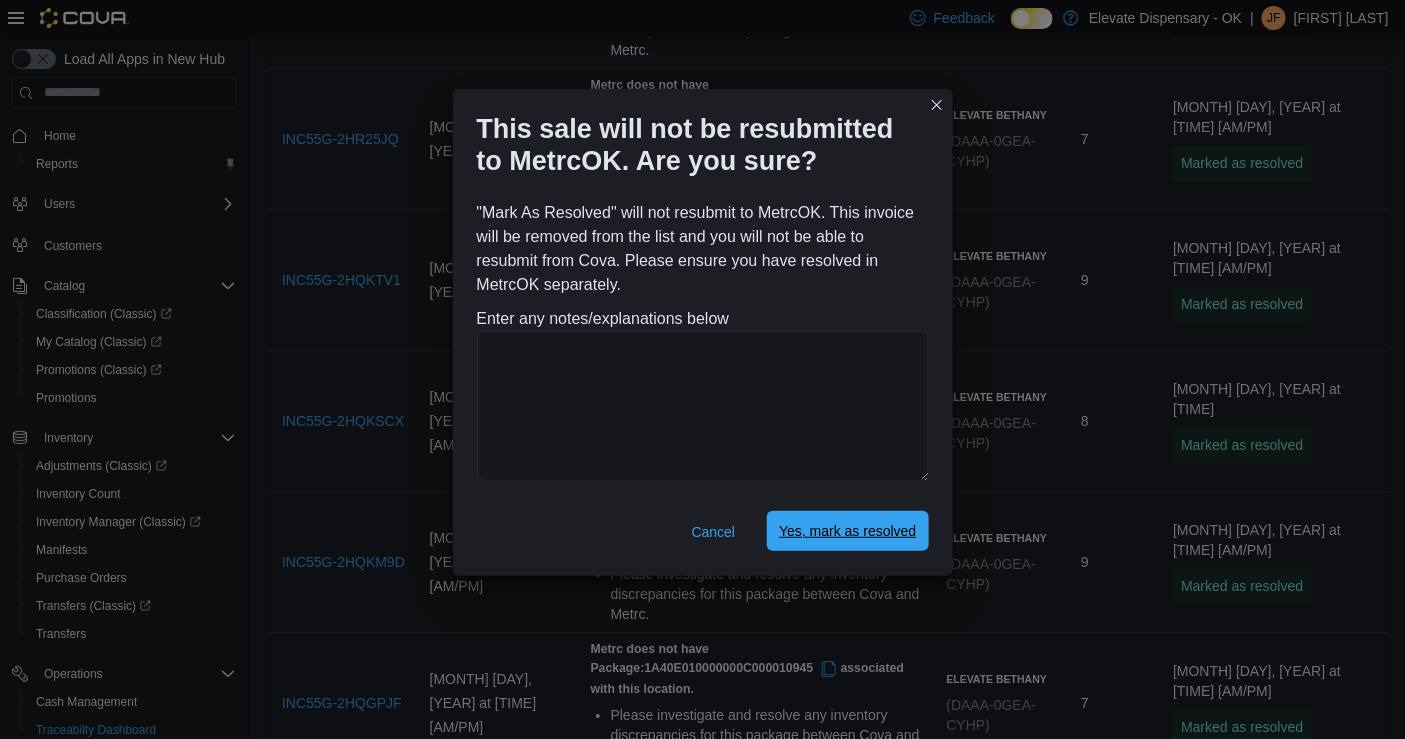 click on "Yes, mark as resolved" at bounding box center [847, 531] 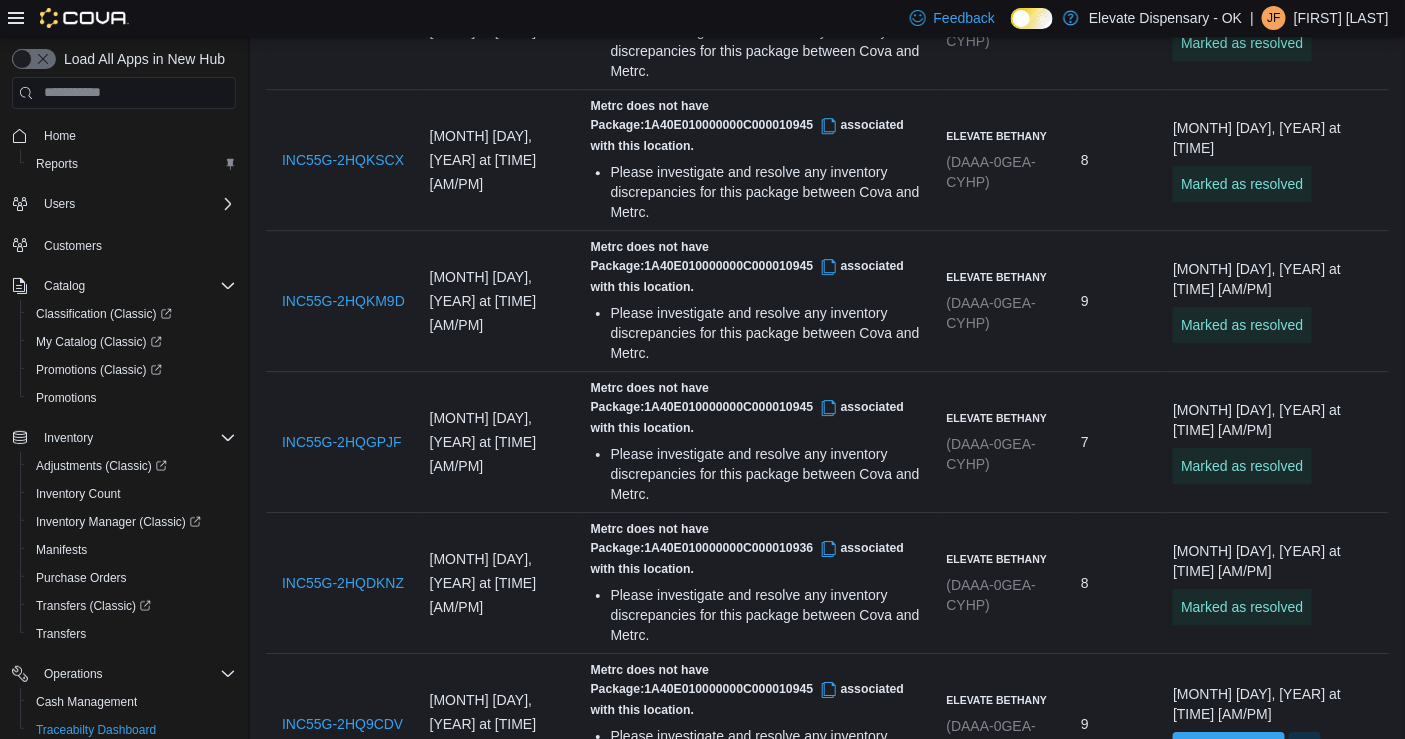 scroll, scrollTop: 1928, scrollLeft: 0, axis: vertical 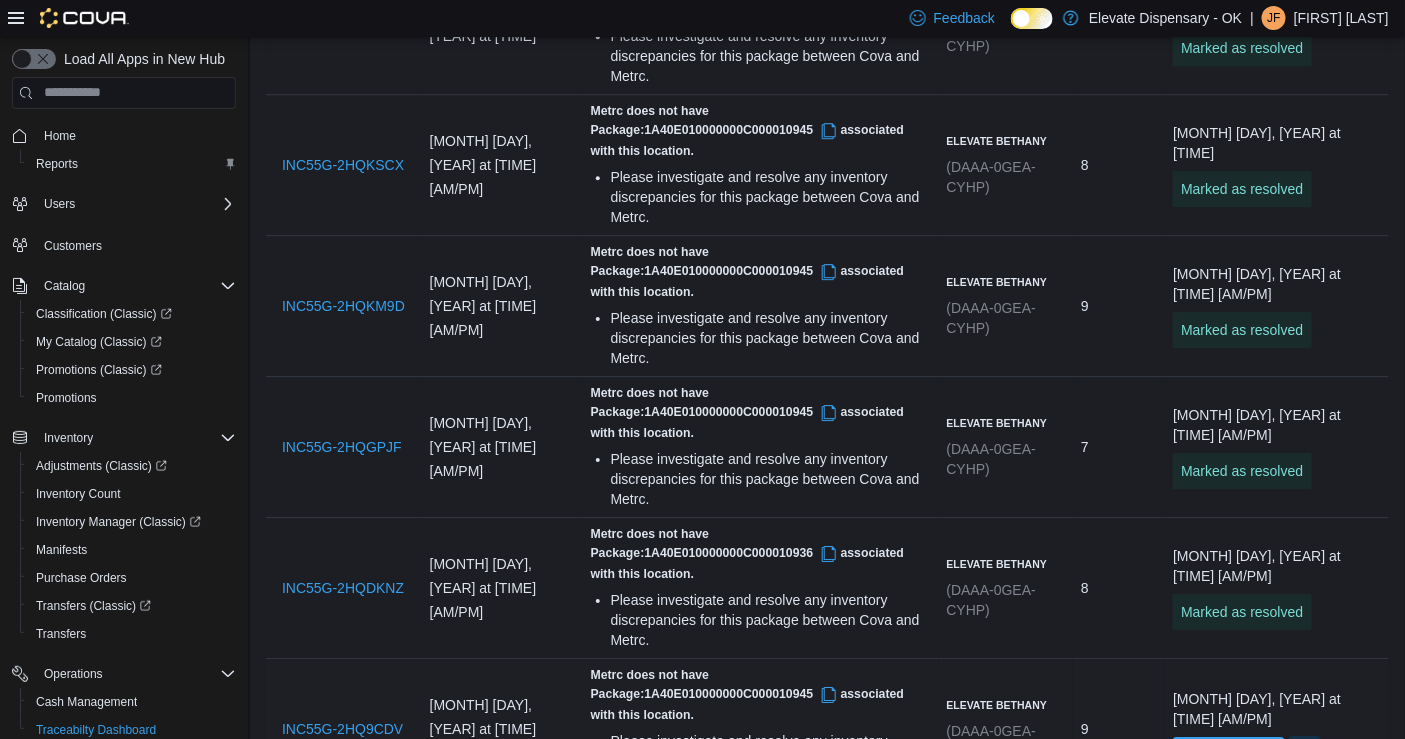 click at bounding box center [1305, 752] 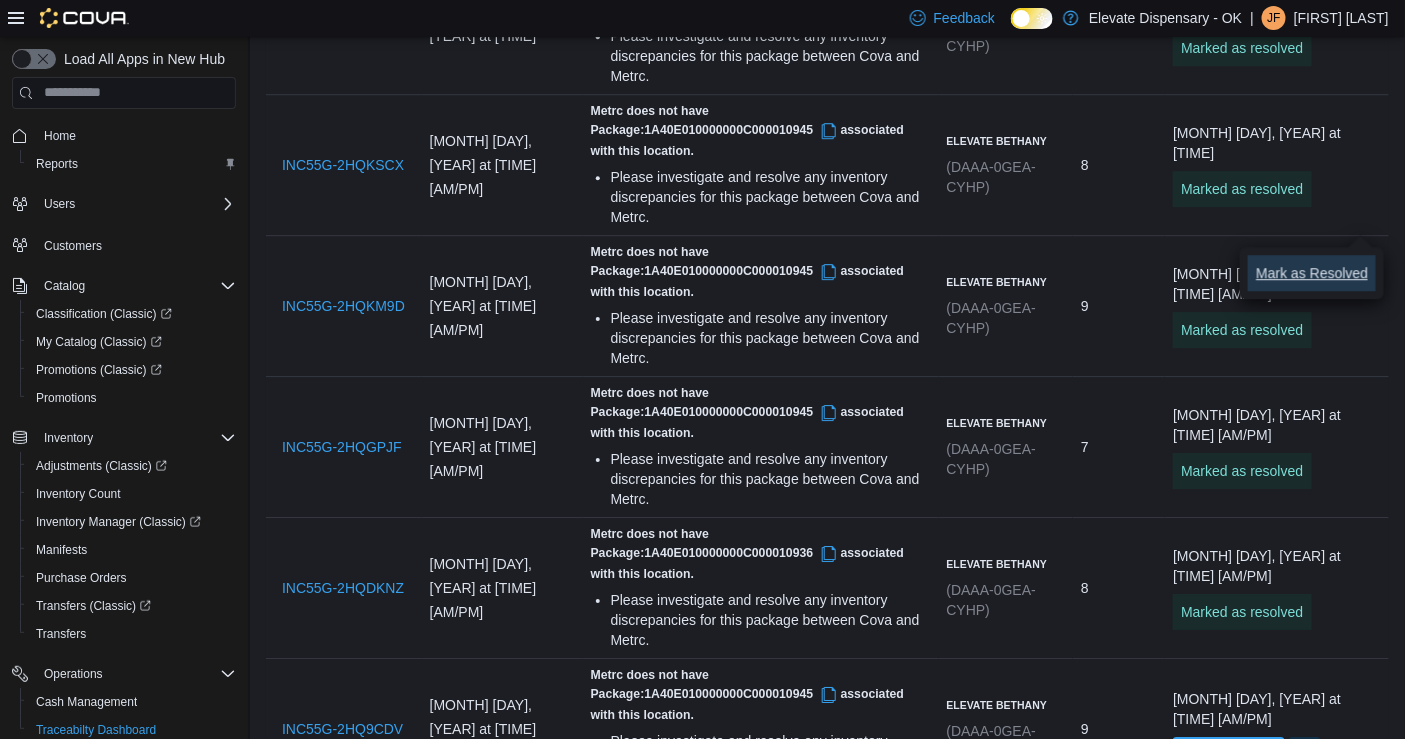 click on "Mark as Resolved" at bounding box center [1312, 273] 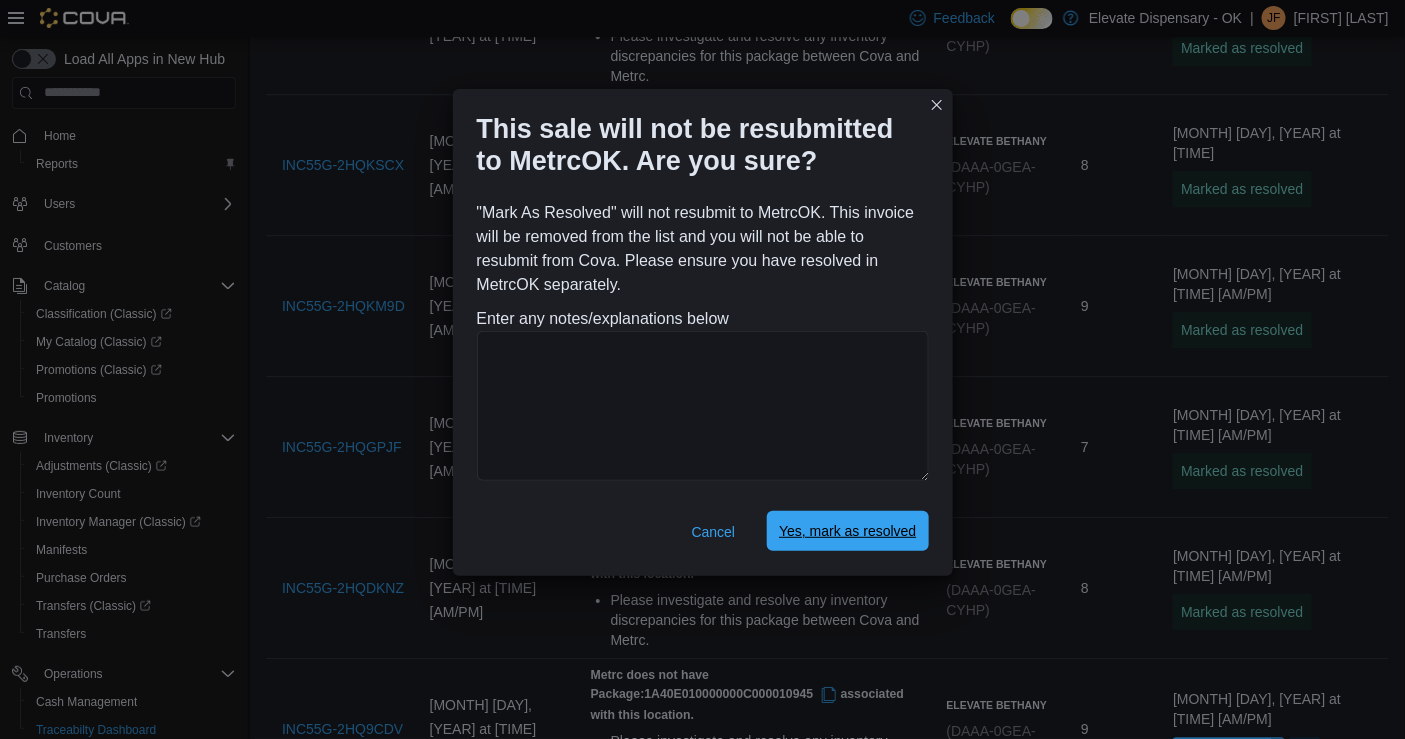 click on "Yes, mark as resolved" at bounding box center (847, 531) 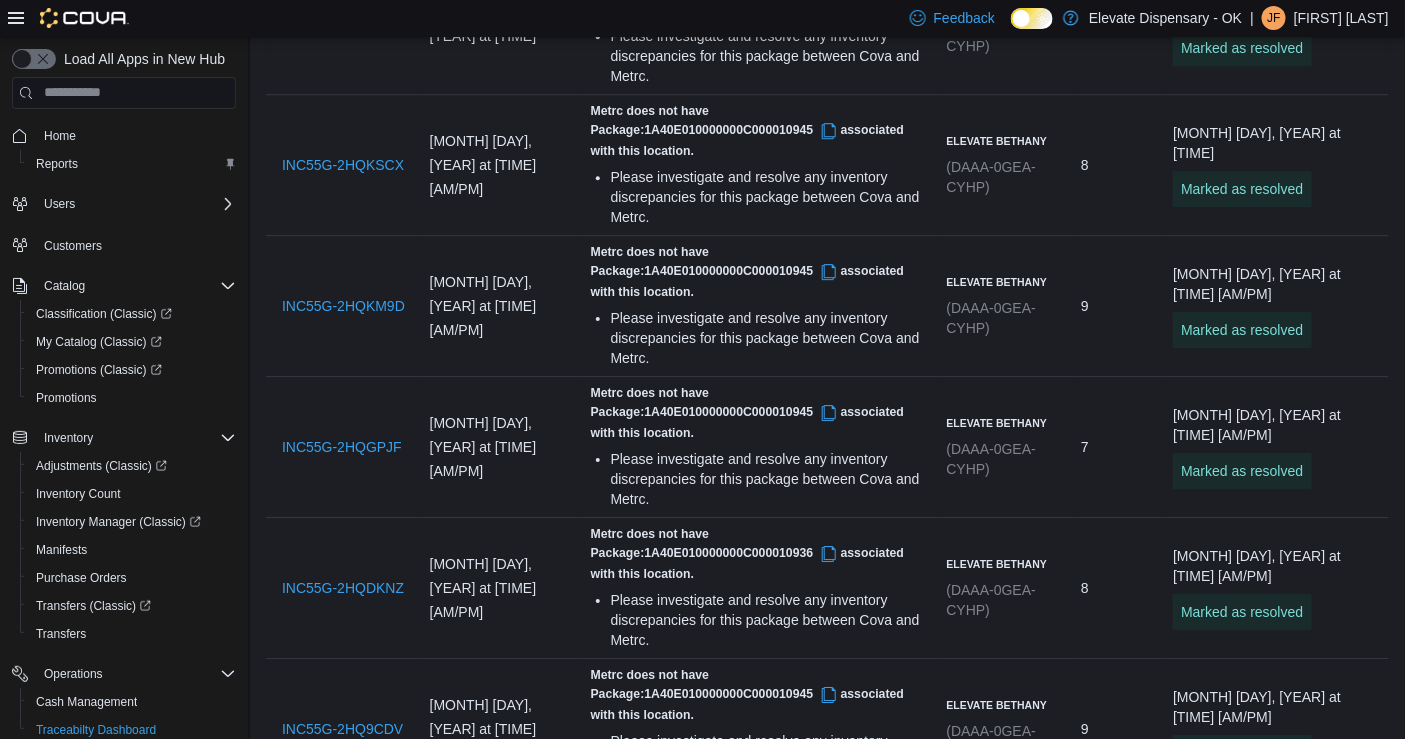 click at bounding box center (1305, 893) 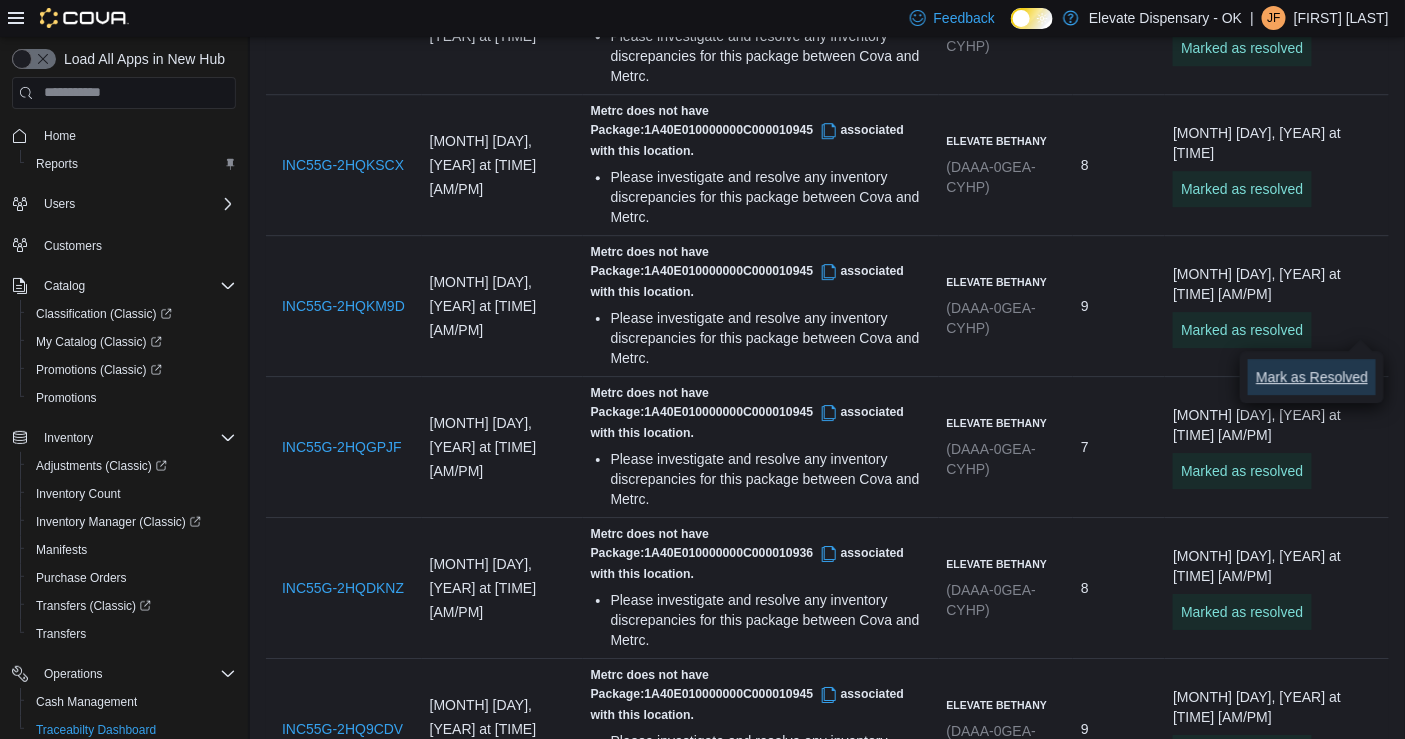 click on "Mark as Resolved" at bounding box center [1312, 377] 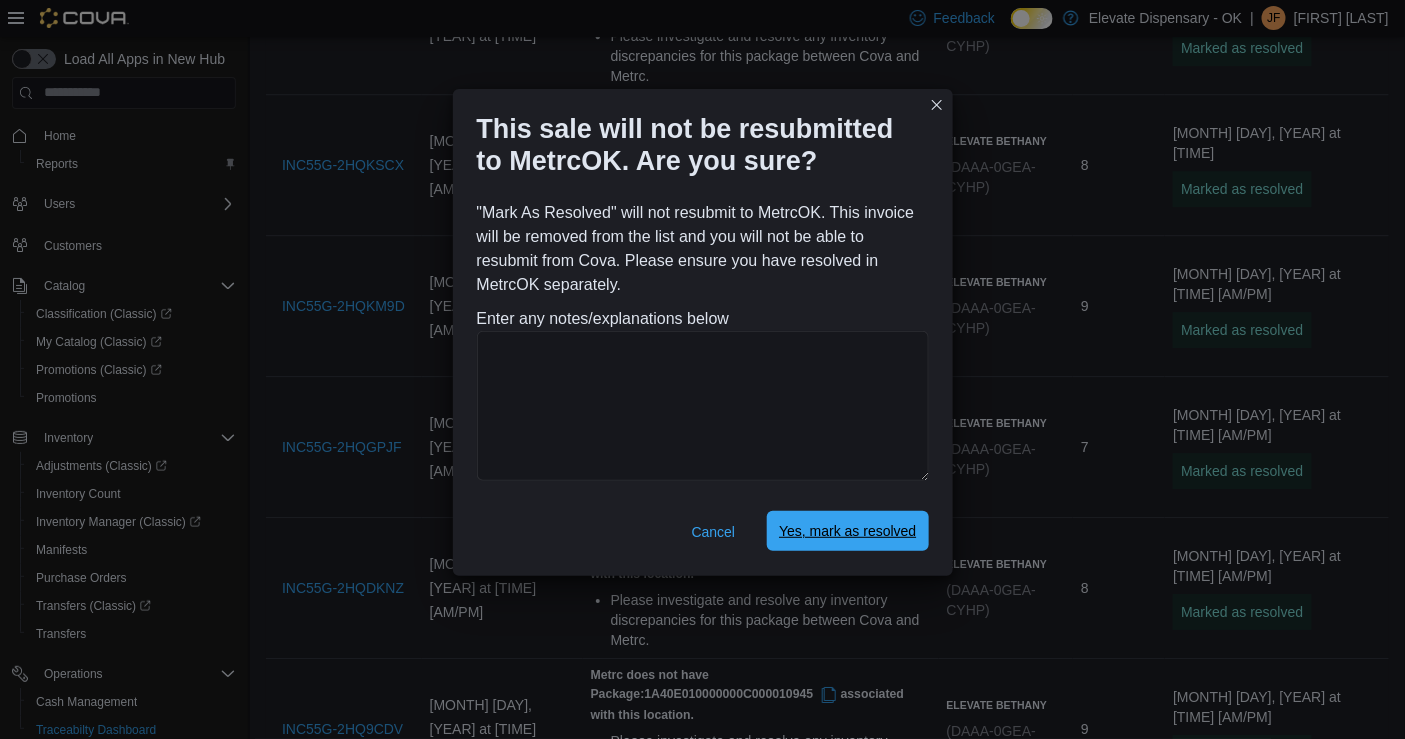 click on "Yes, mark as resolved" at bounding box center [847, 531] 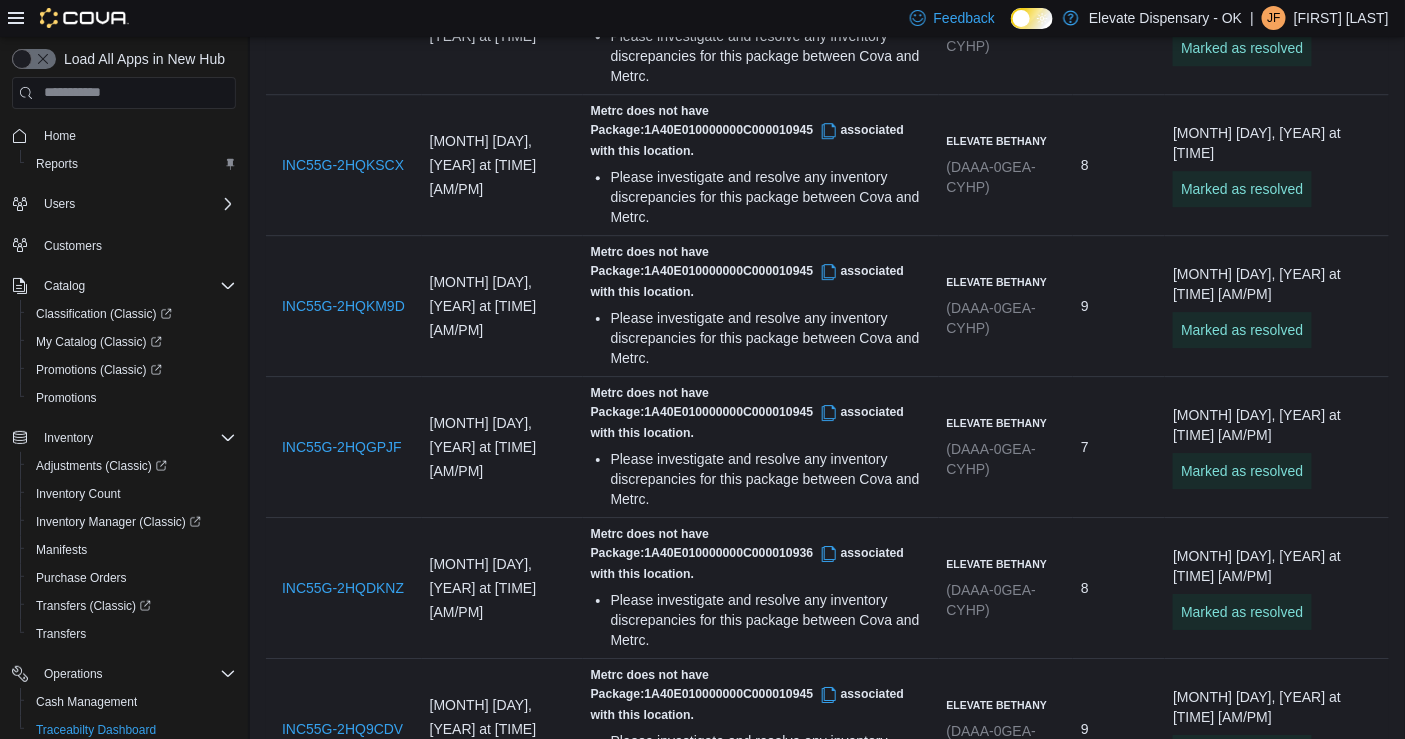 click at bounding box center [1305, 1034] 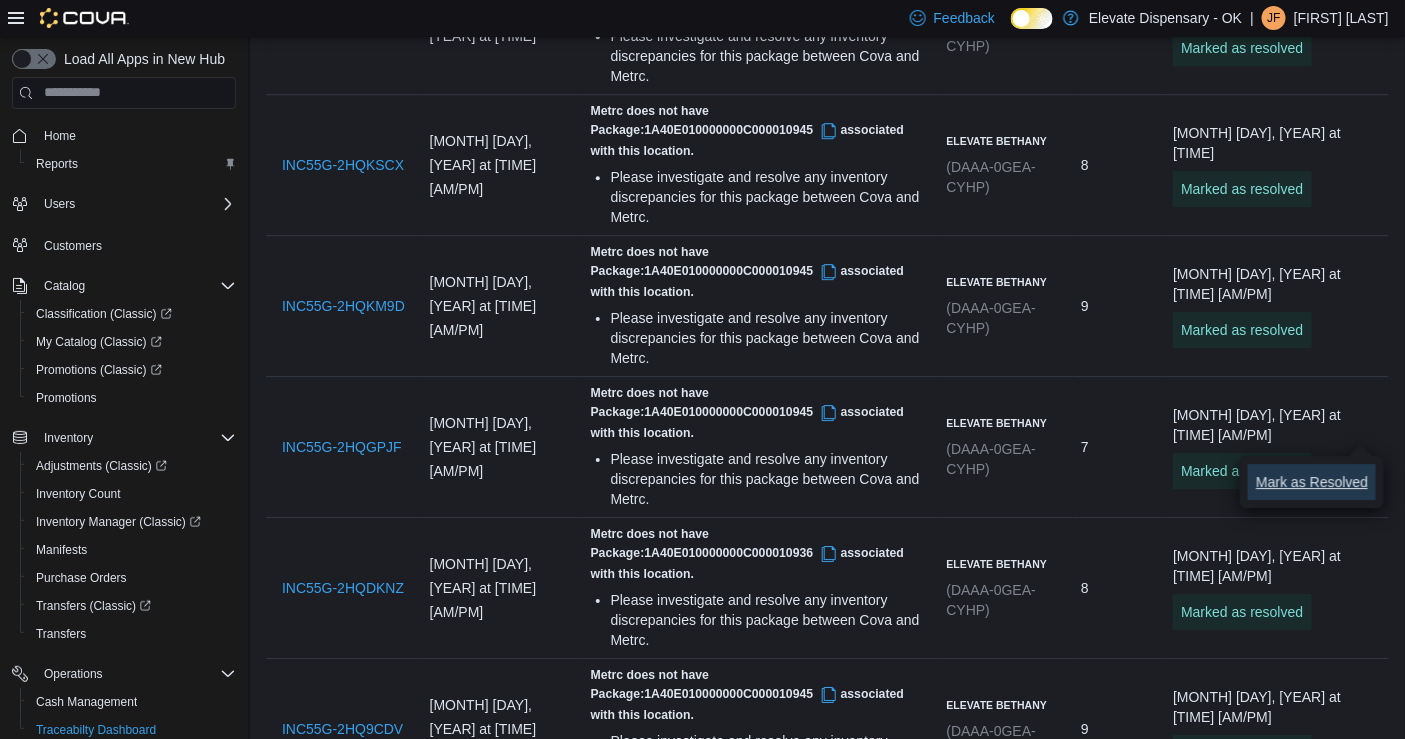 click on "Mark as Resolved" at bounding box center (1312, 482) 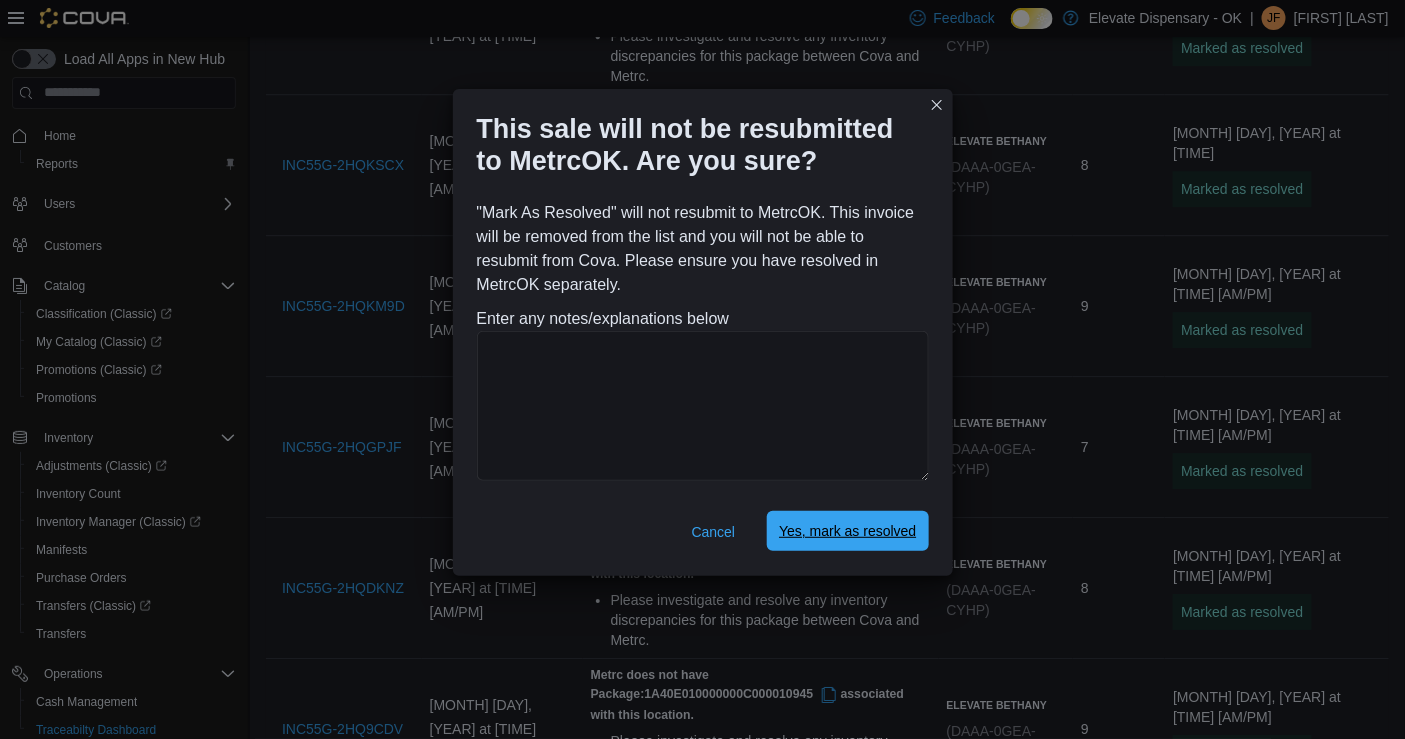 click on "Yes, mark as resolved" at bounding box center (847, 531) 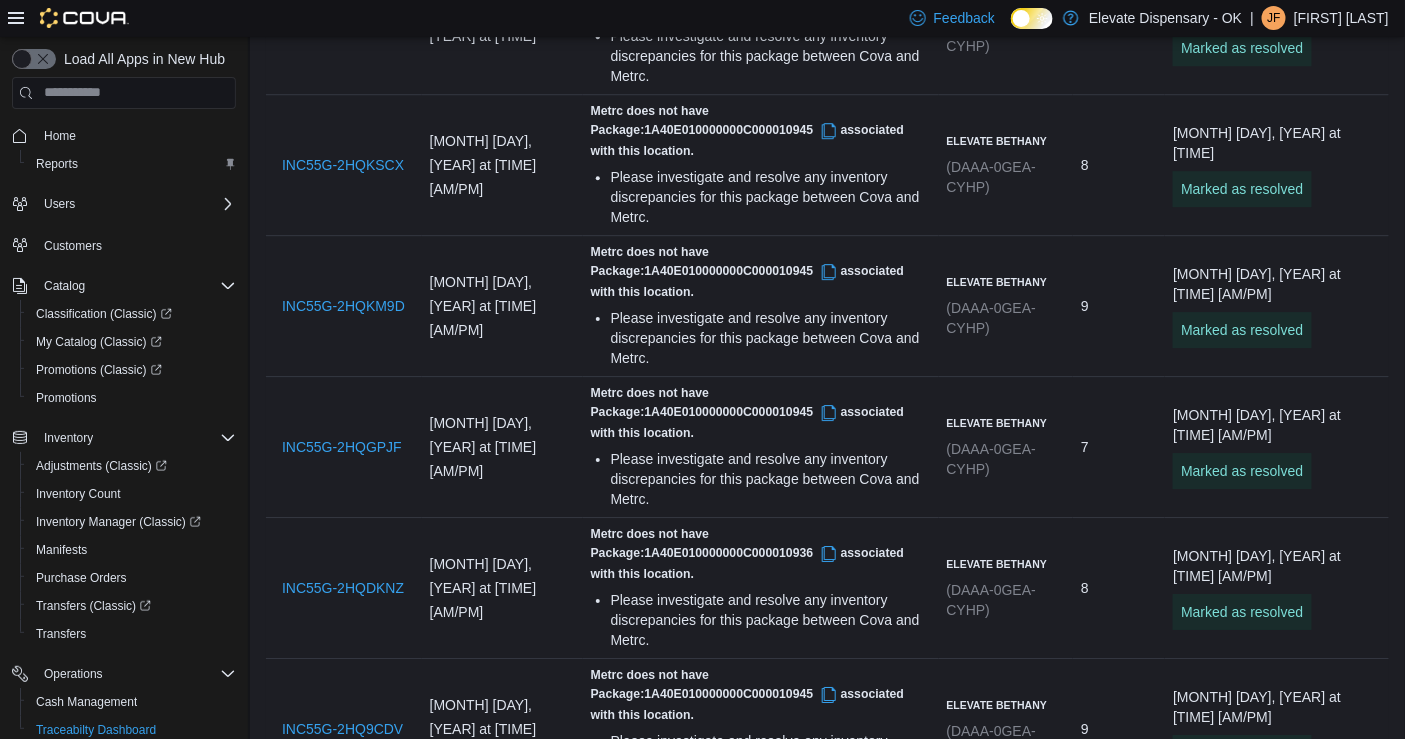 click on "[MONTH] [DAY], [YEAR] at [TIME] [AM/PM] Resubmit" at bounding box center [1277, 1152] 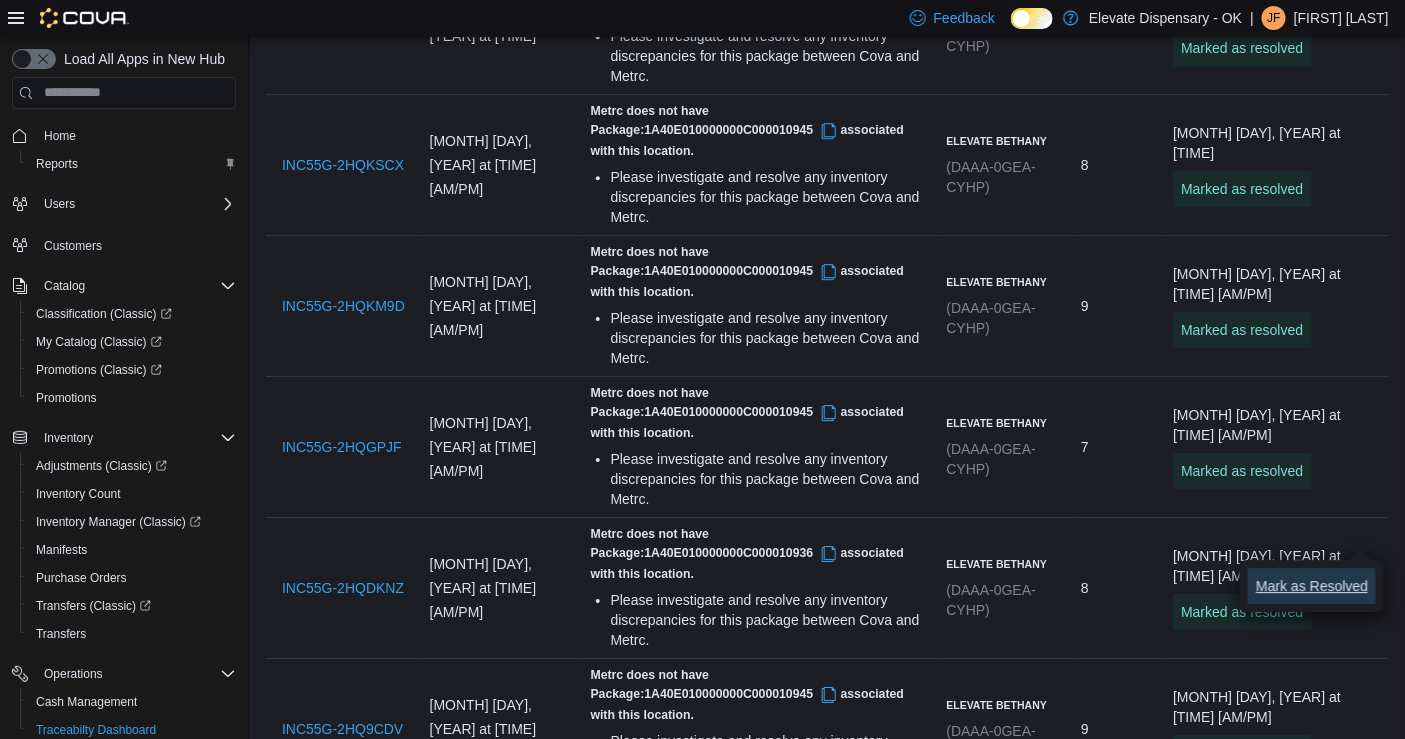 click on "Mark as Resolved" at bounding box center [1312, 586] 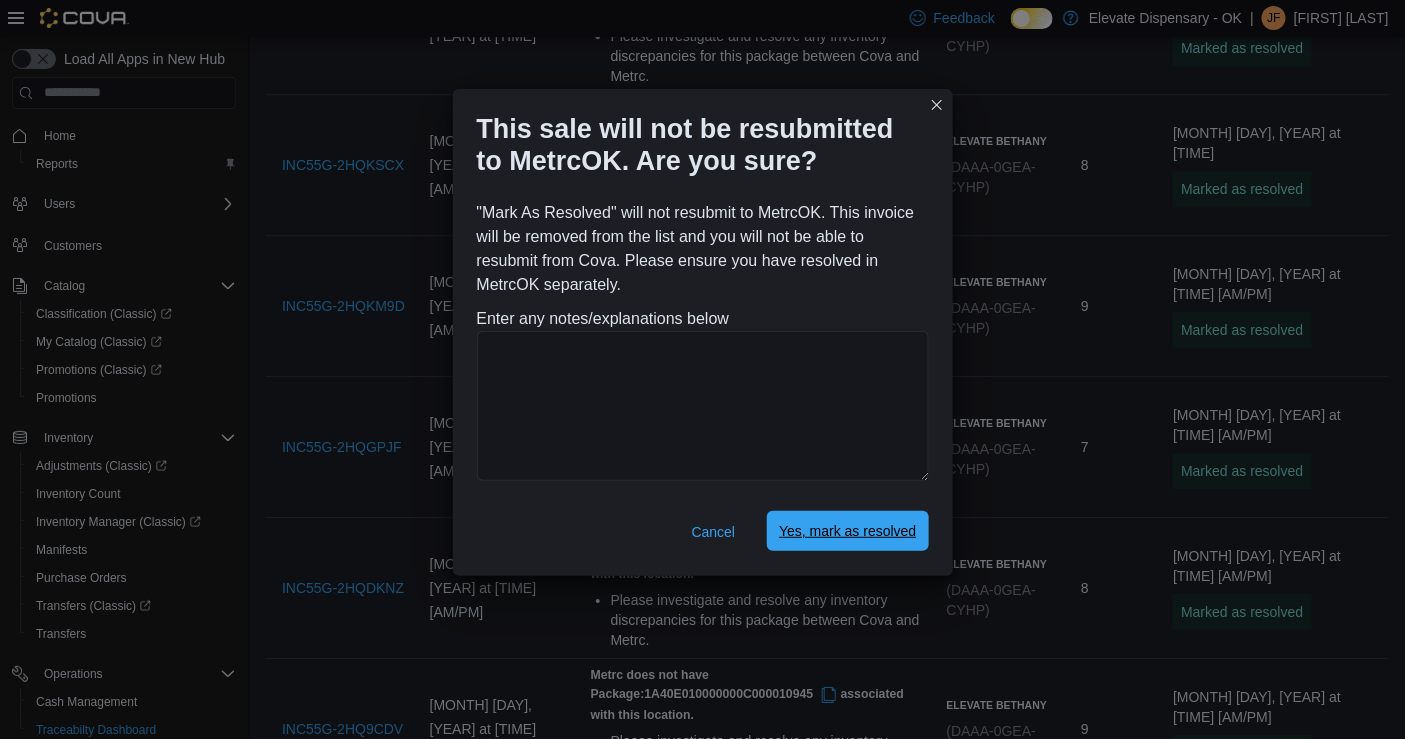 click on "Yes, mark as resolved" at bounding box center (847, 531) 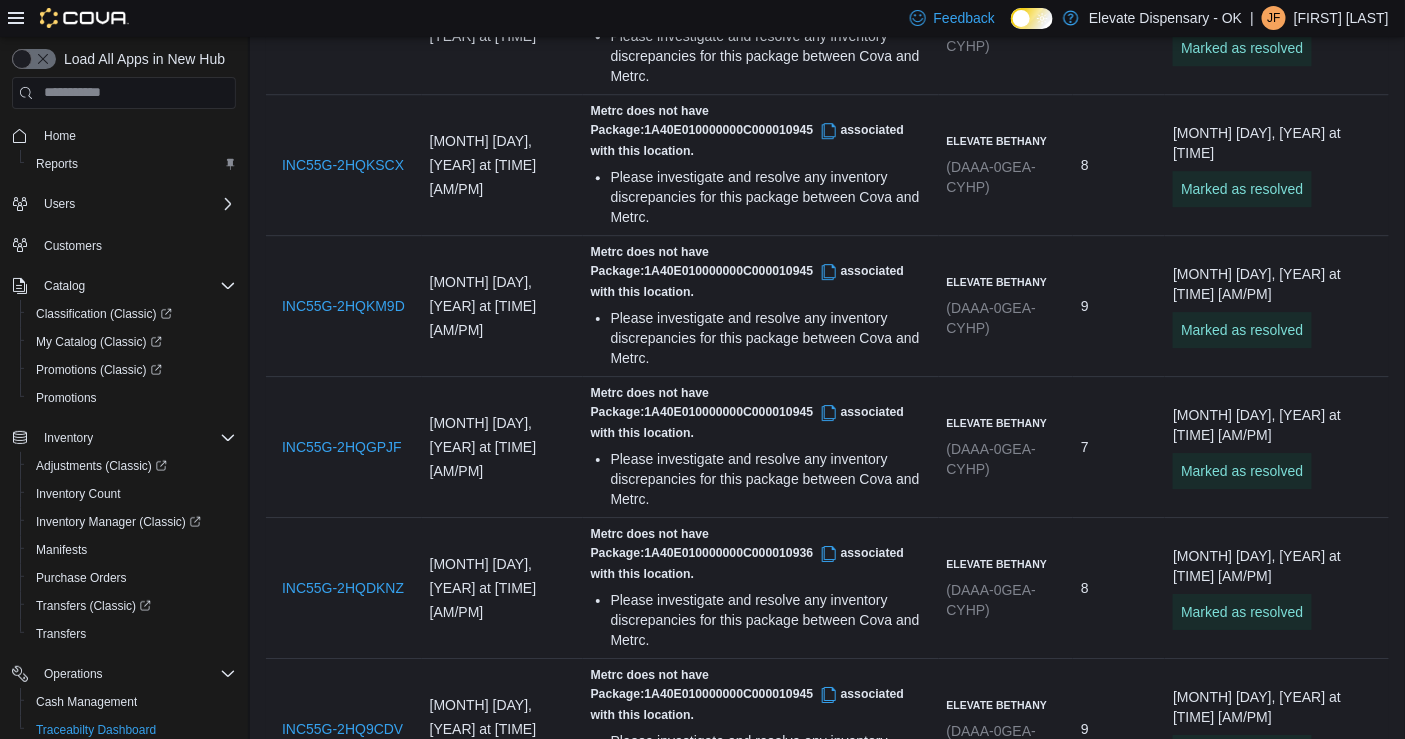 click at bounding box center (1305, 1316) 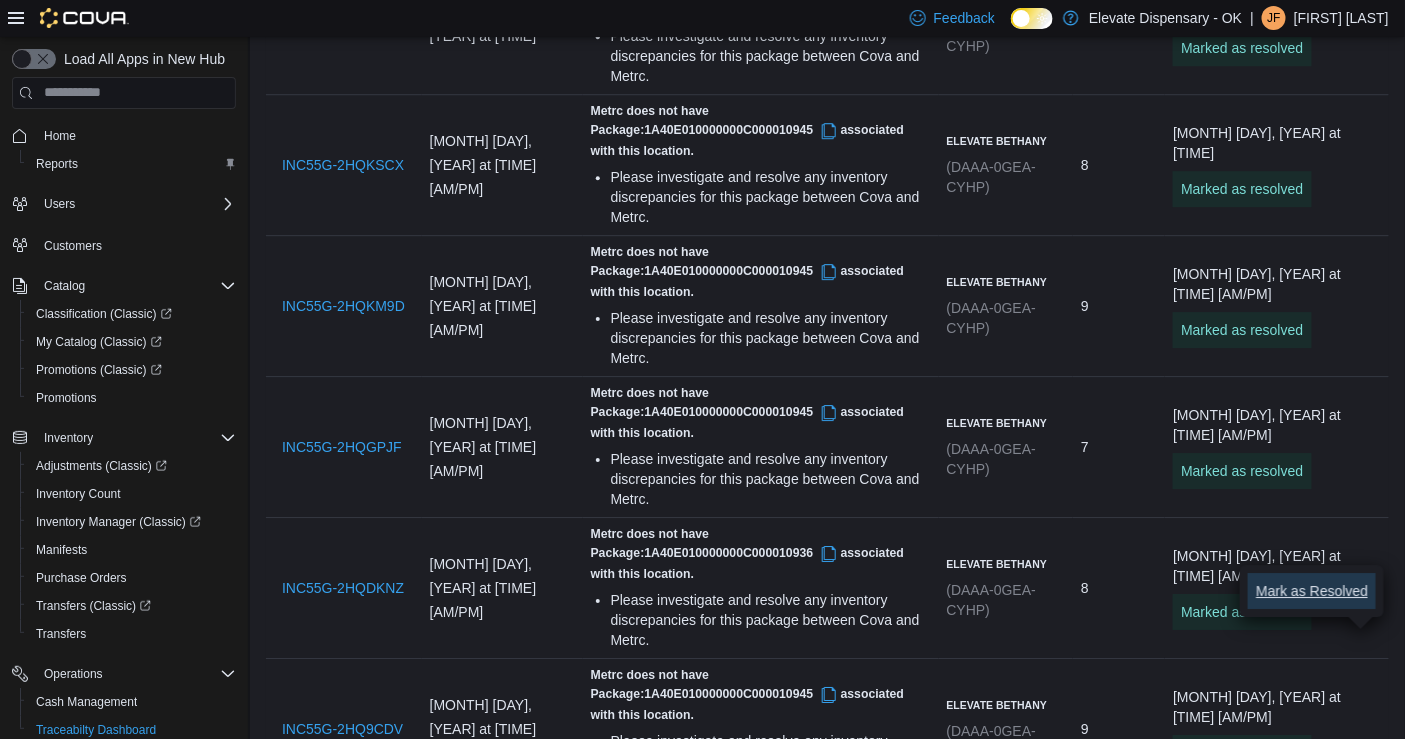 click on "Mark as Resolved" at bounding box center [1312, 591] 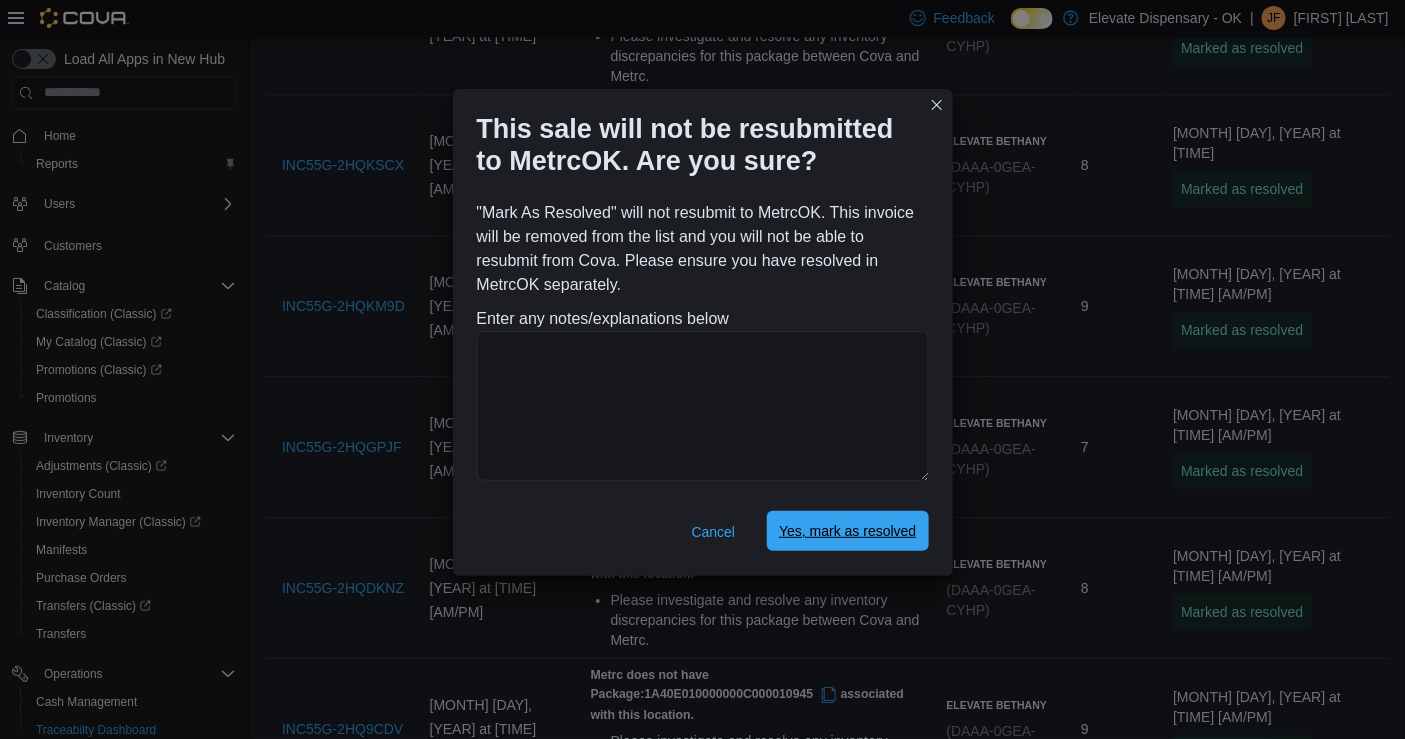 click on "Yes, mark as resolved" at bounding box center (847, 531) 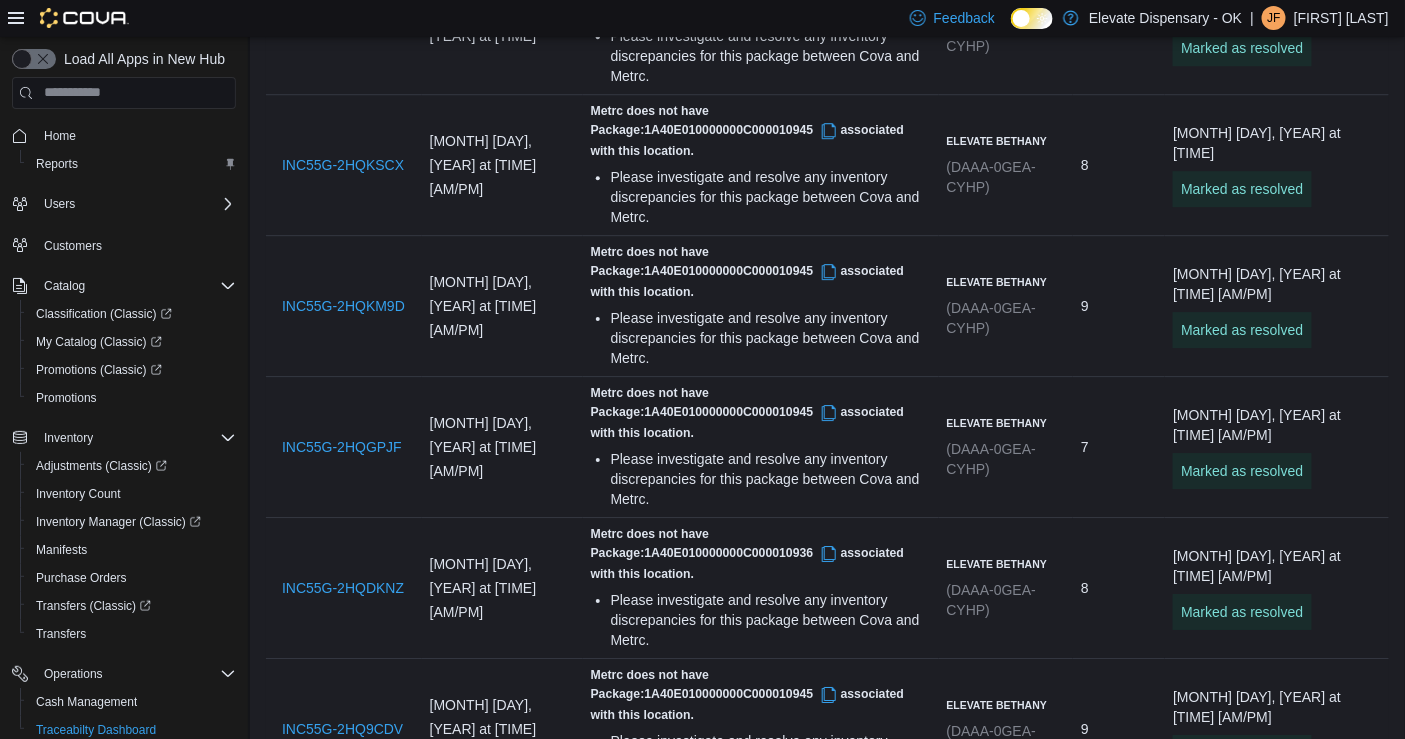 click at bounding box center [1305, 1457] 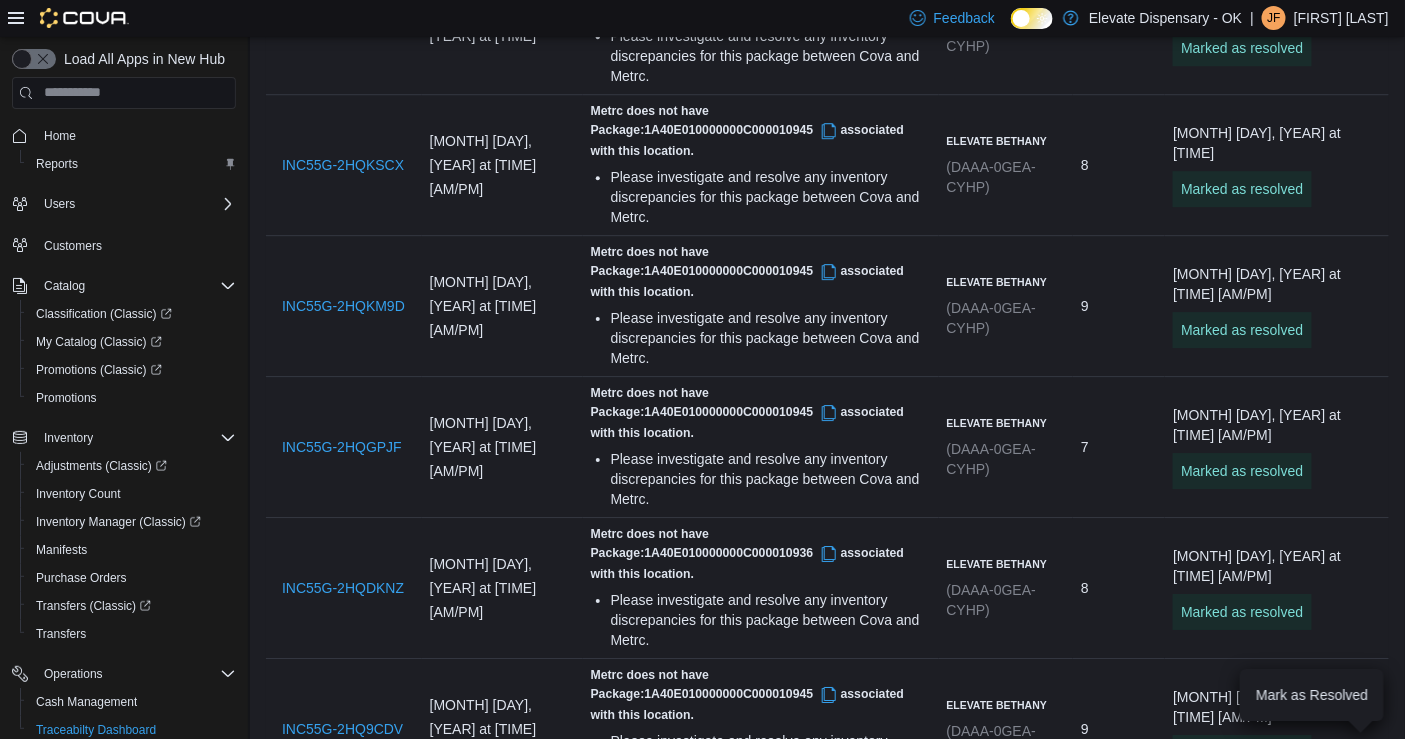 click on "(DAAA-0GEA-CYHP)" at bounding box center [991, 1164] 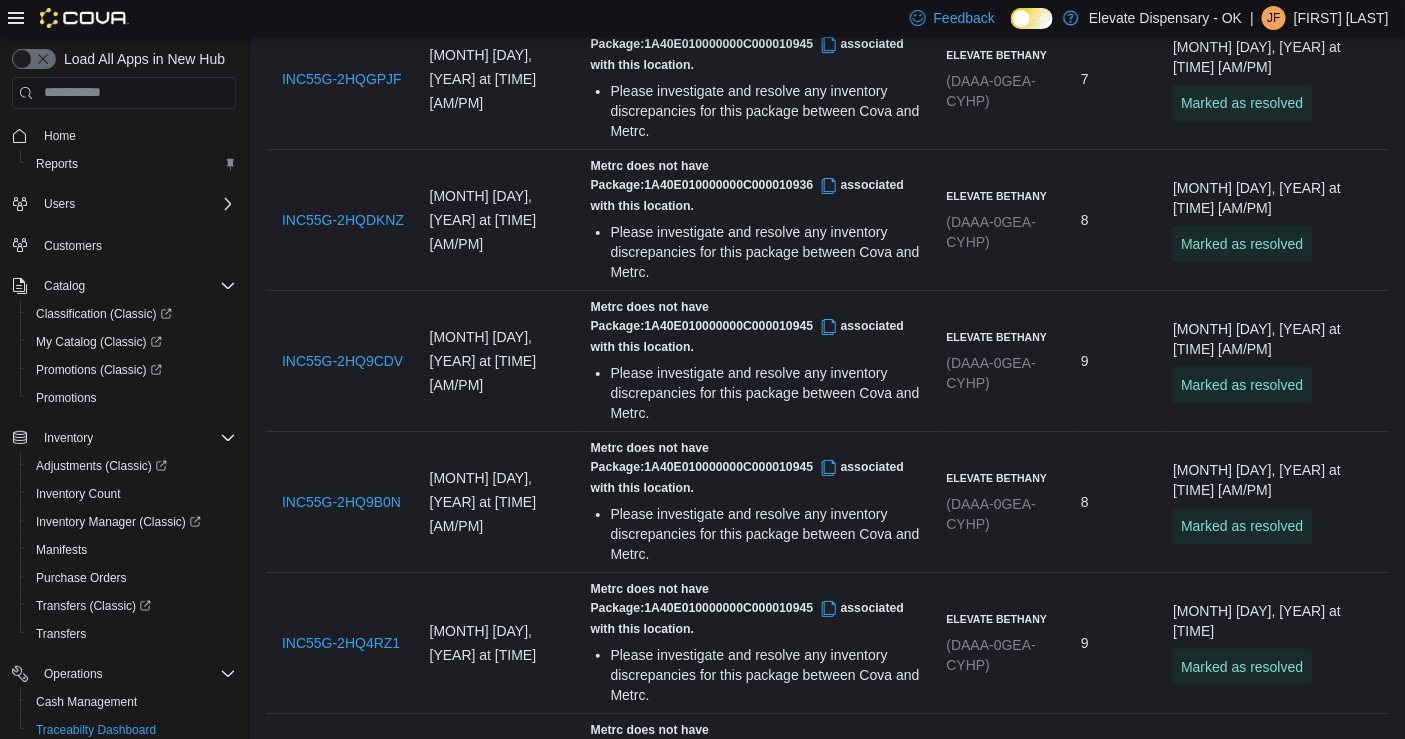 scroll, scrollTop: 2307, scrollLeft: 0, axis: vertical 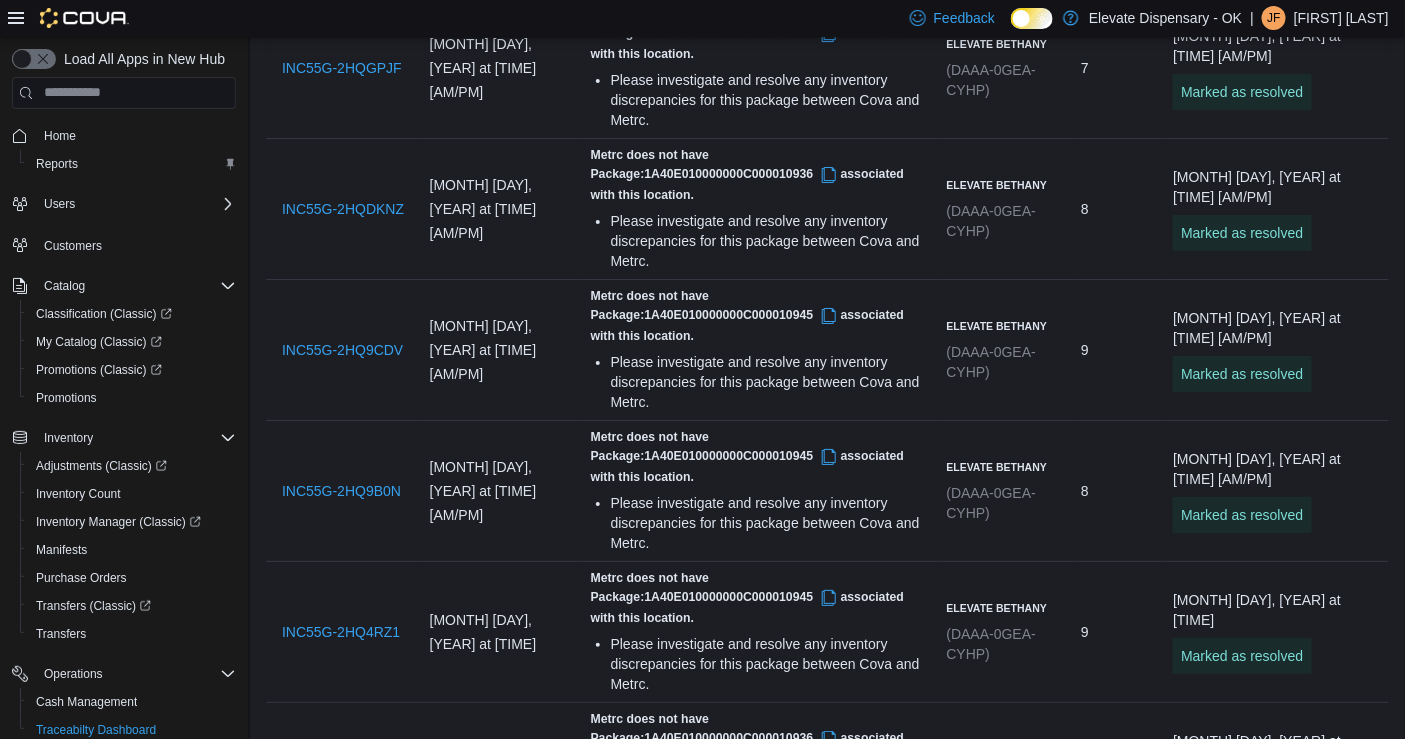 click at bounding box center (1305, 1078) 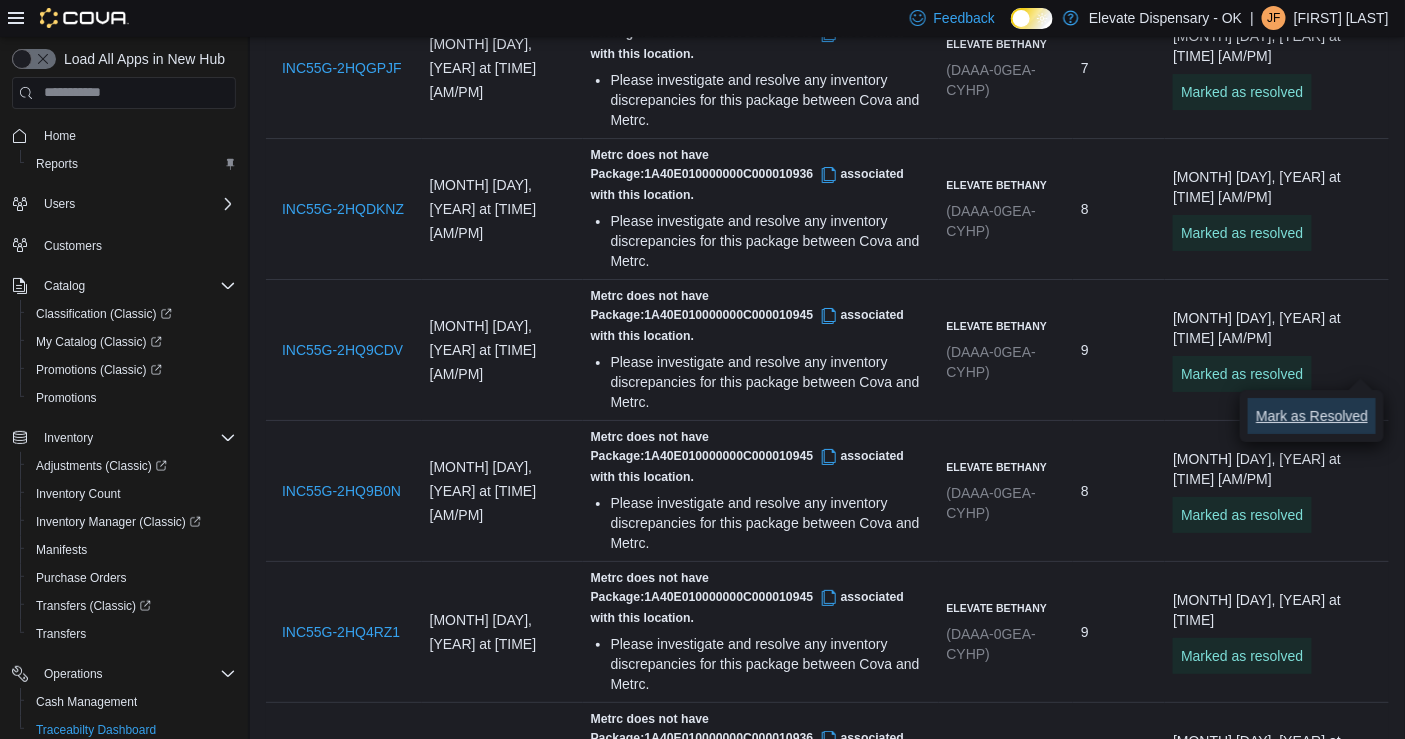 click on "Mark as Resolved" at bounding box center [1312, 416] 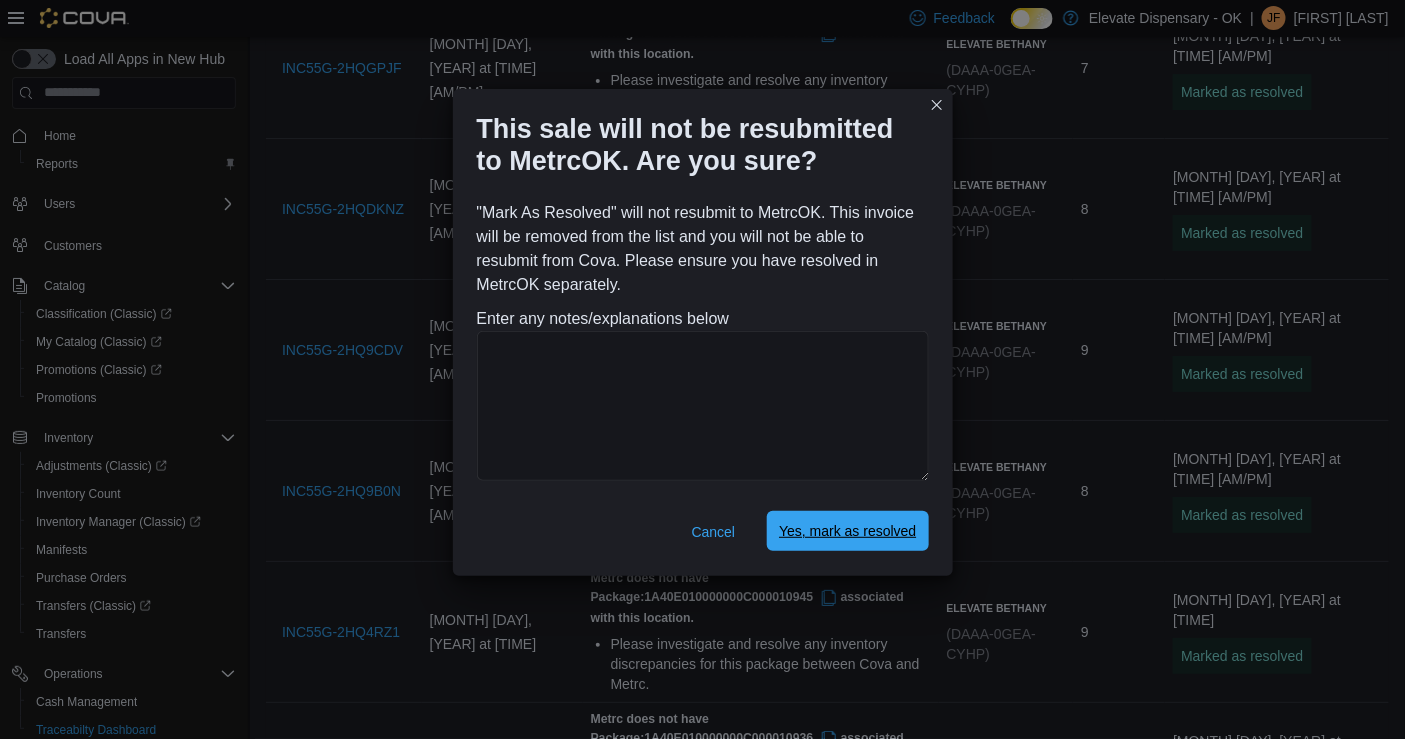 click on "Yes, mark as resolved" at bounding box center (847, 531) 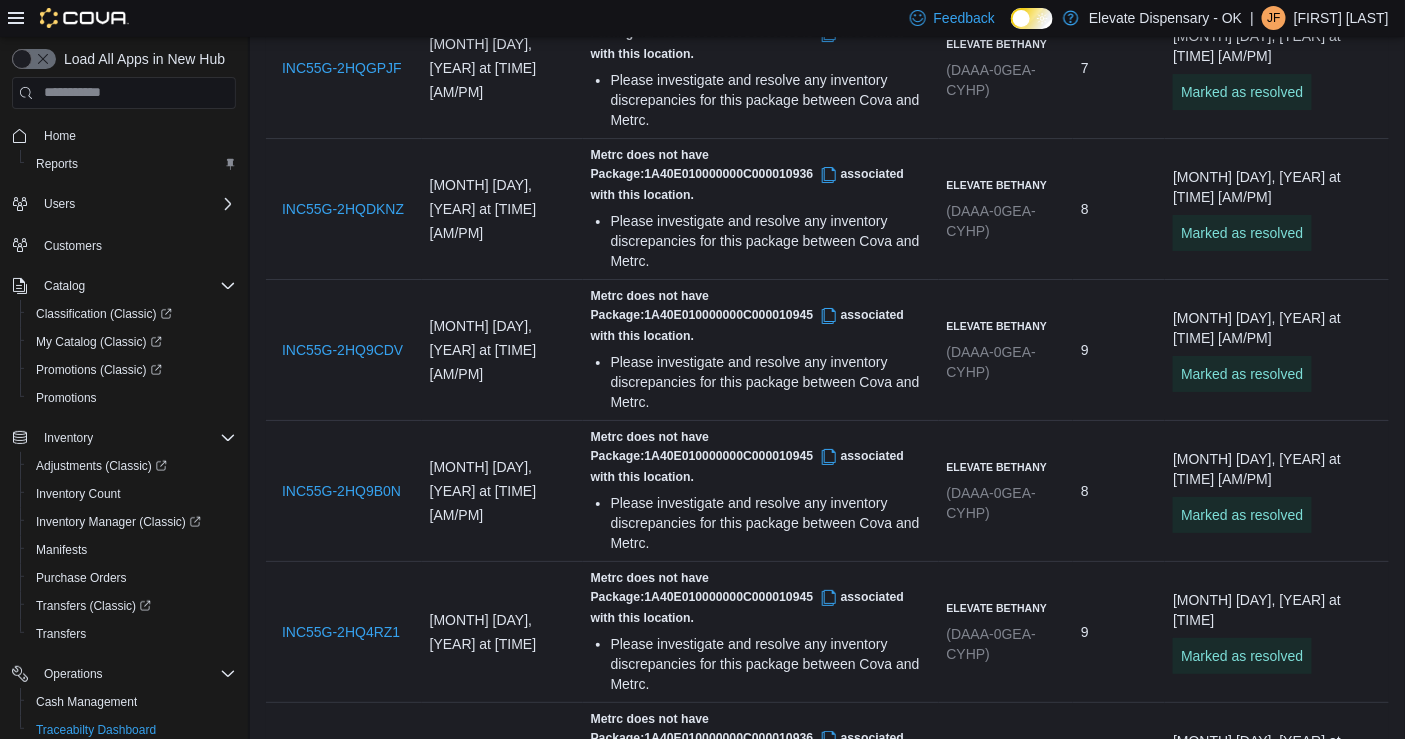 click at bounding box center (1305, 1219) 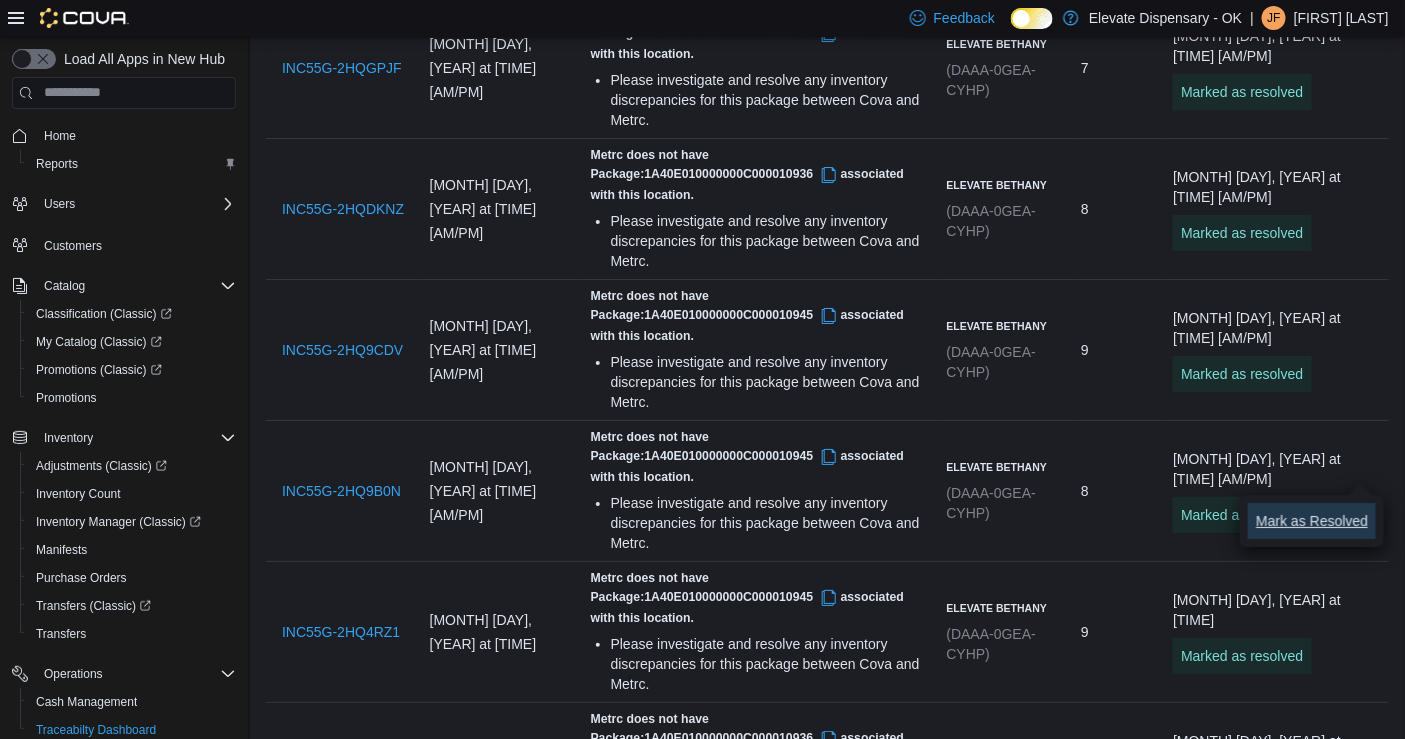 click on "Mark as Resolved" at bounding box center (1312, 521) 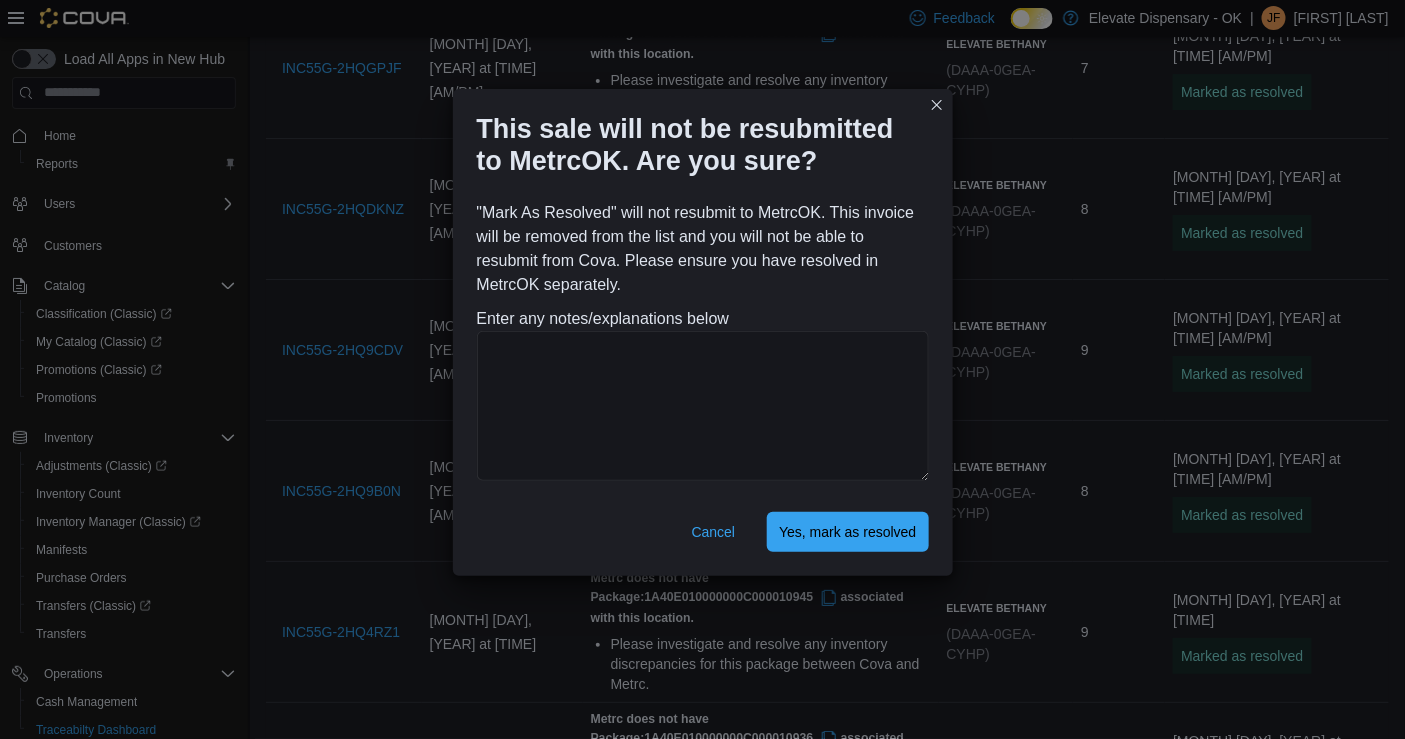 click on "Cancel Yes, mark as resolved" at bounding box center [703, 536] 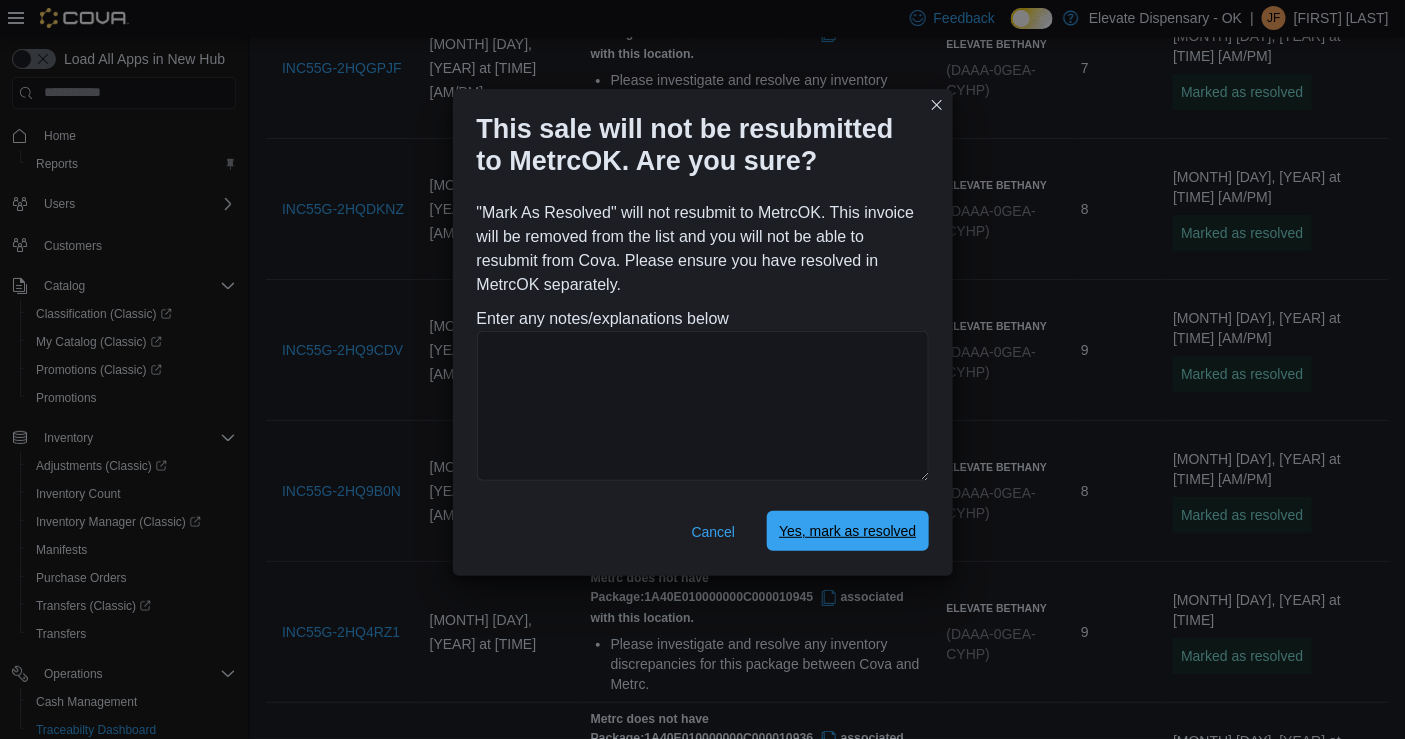 click on "Yes, mark as resolved" at bounding box center [847, 531] 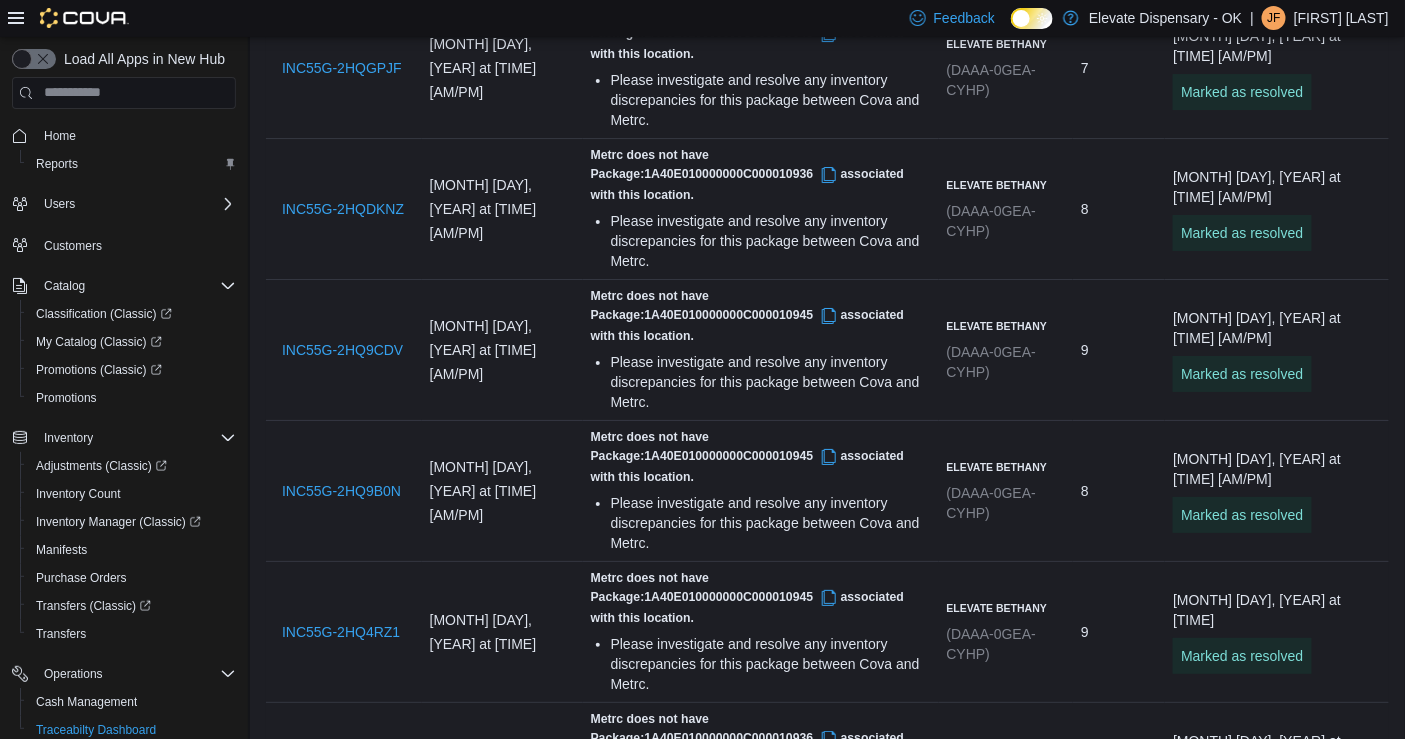 click at bounding box center (1305, 1360) 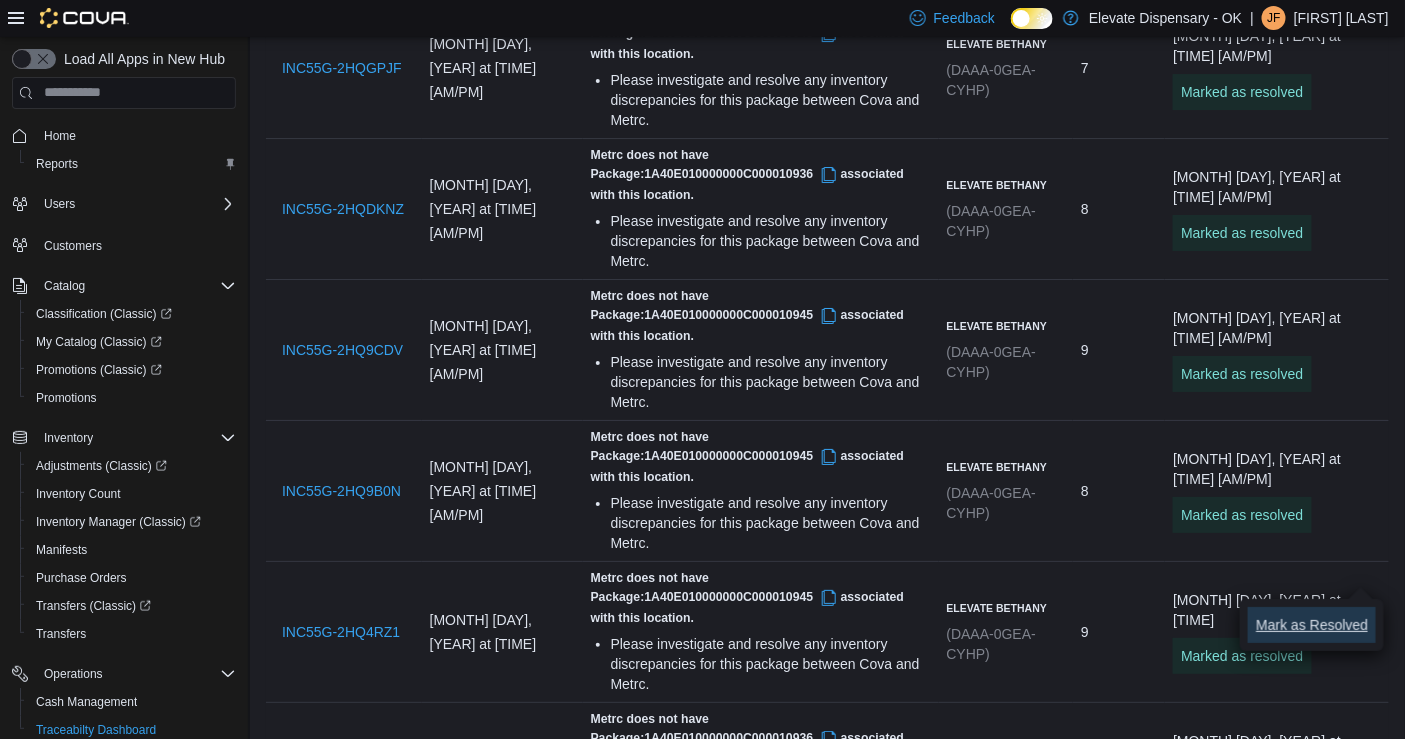 click on "Mark as Resolved" at bounding box center (1312, 625) 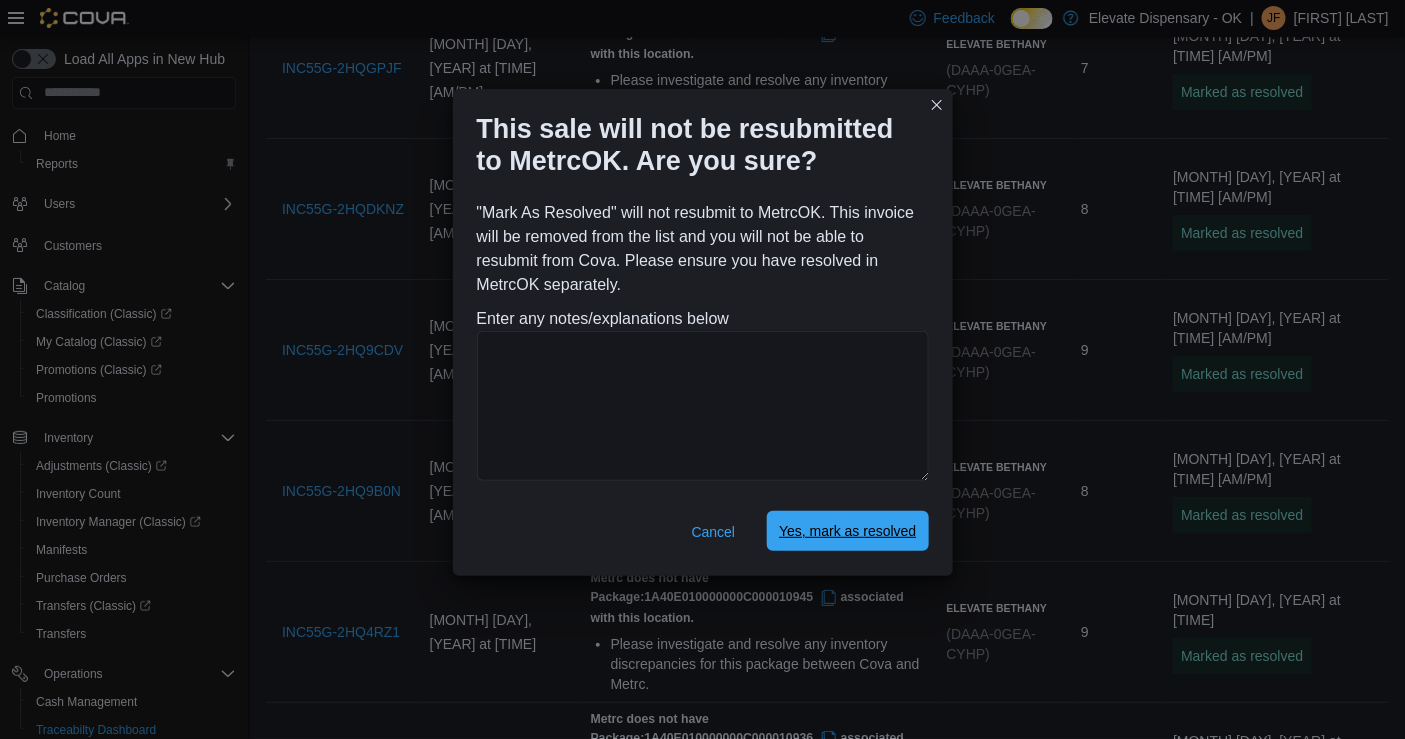 click on "Yes, mark as resolved" at bounding box center [847, 531] 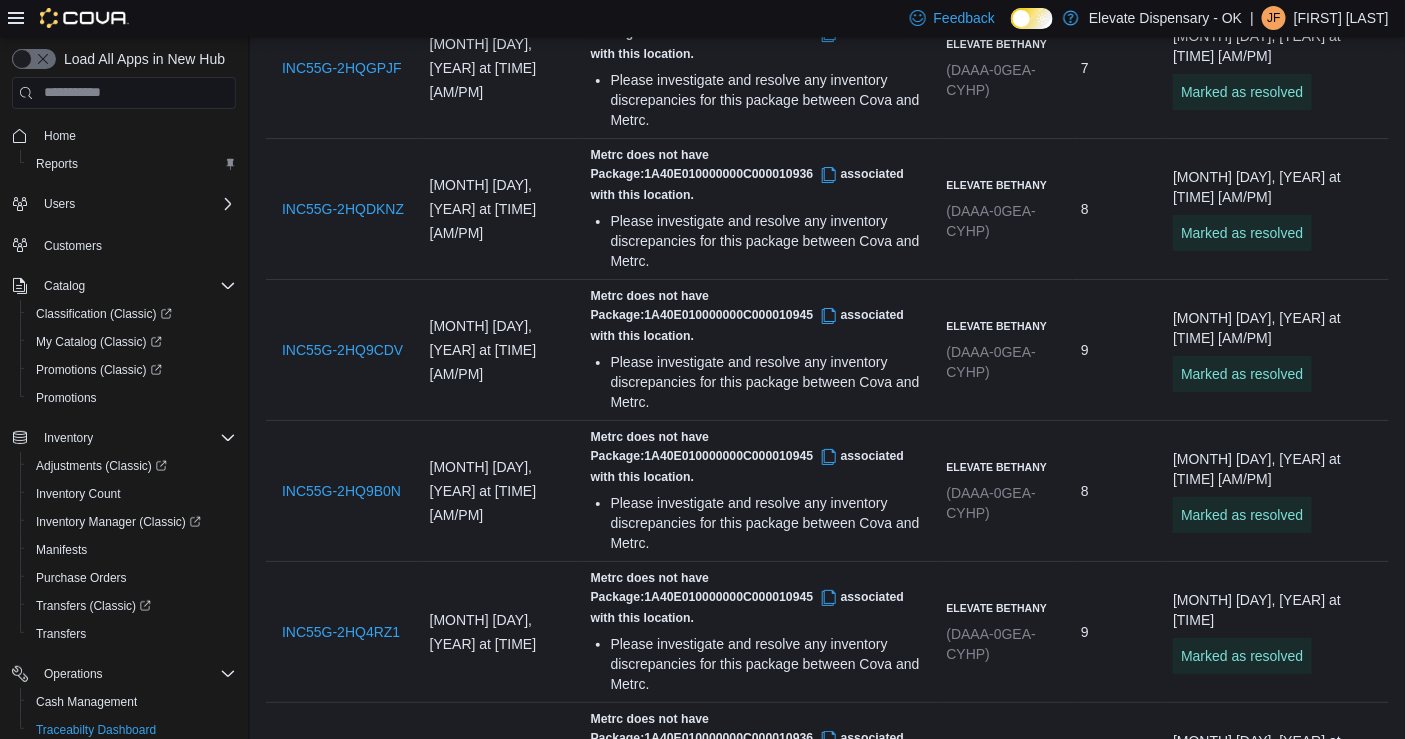 click at bounding box center (1305, 1491) 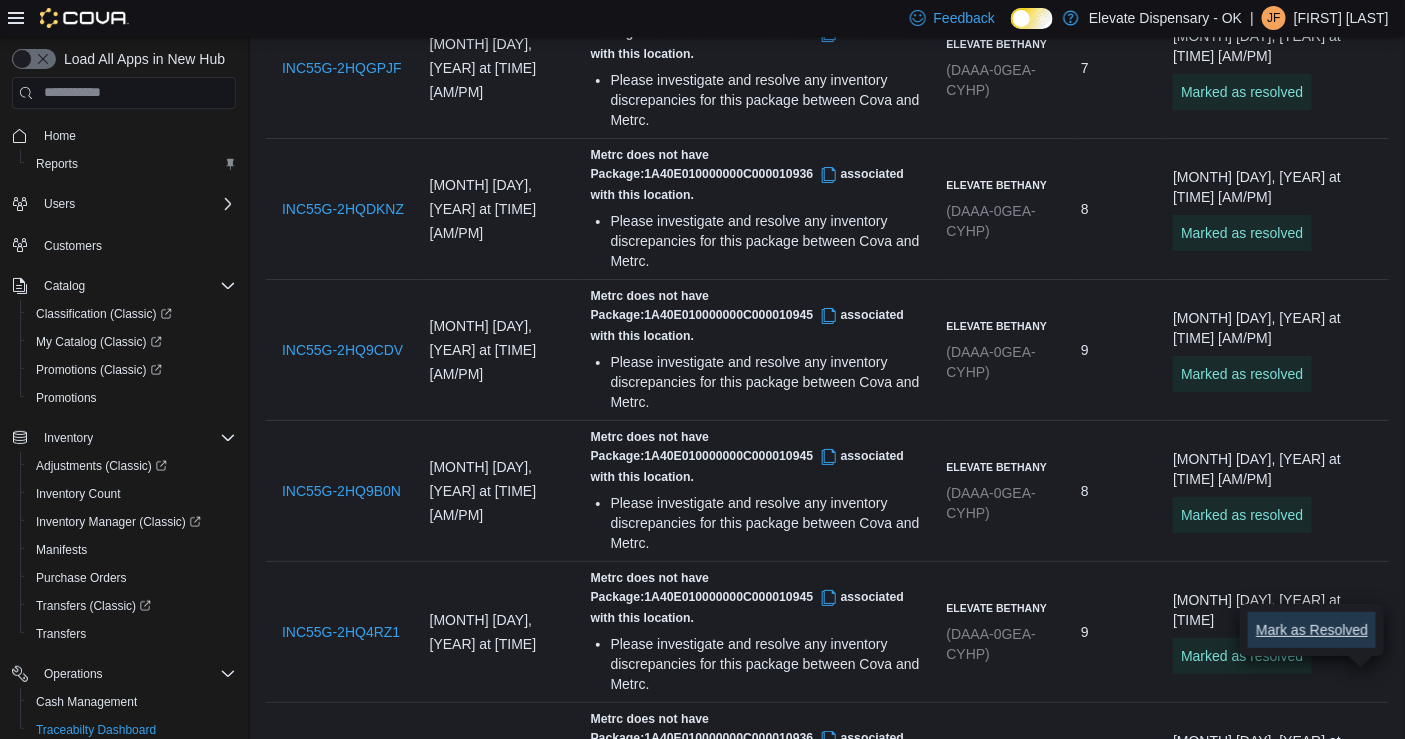 click on "Mark as Resolved" at bounding box center (1312, 630) 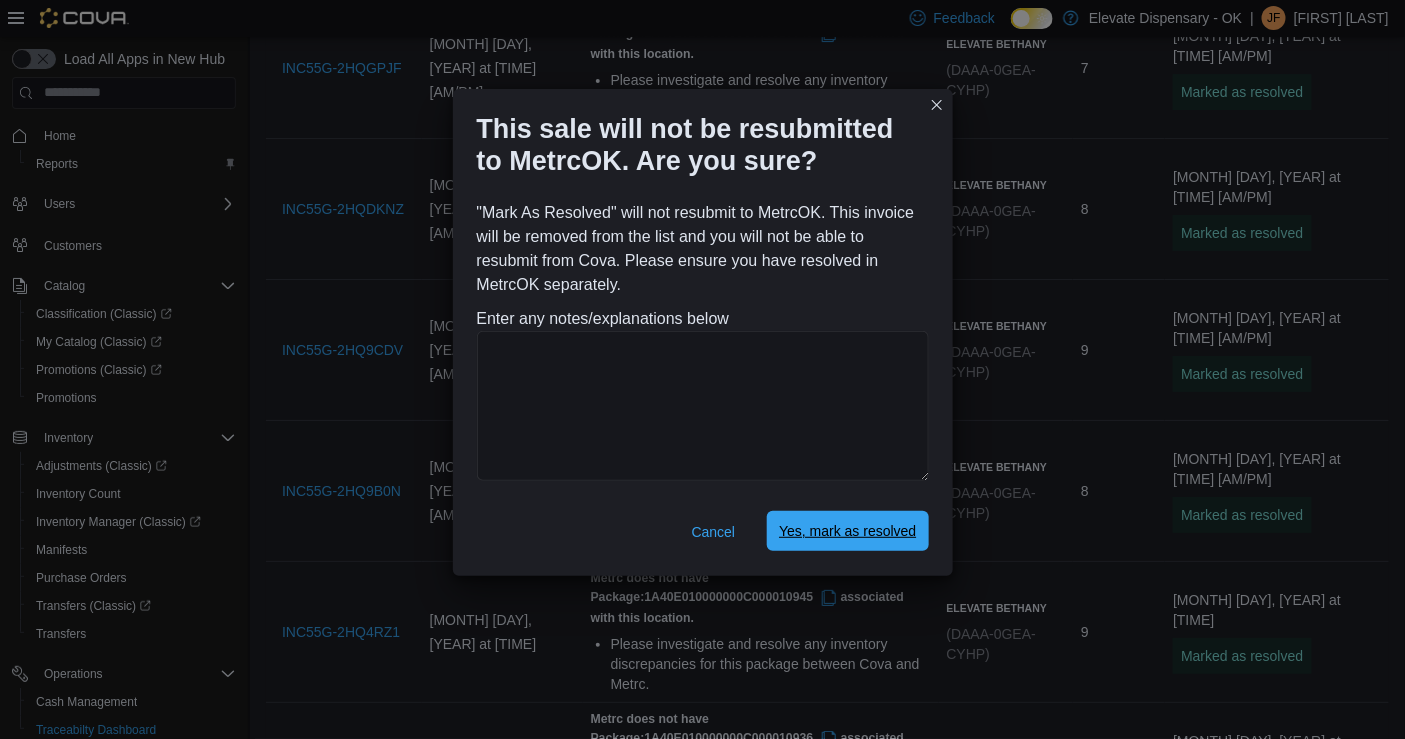 click on "Yes, mark as resolved" at bounding box center [847, 531] 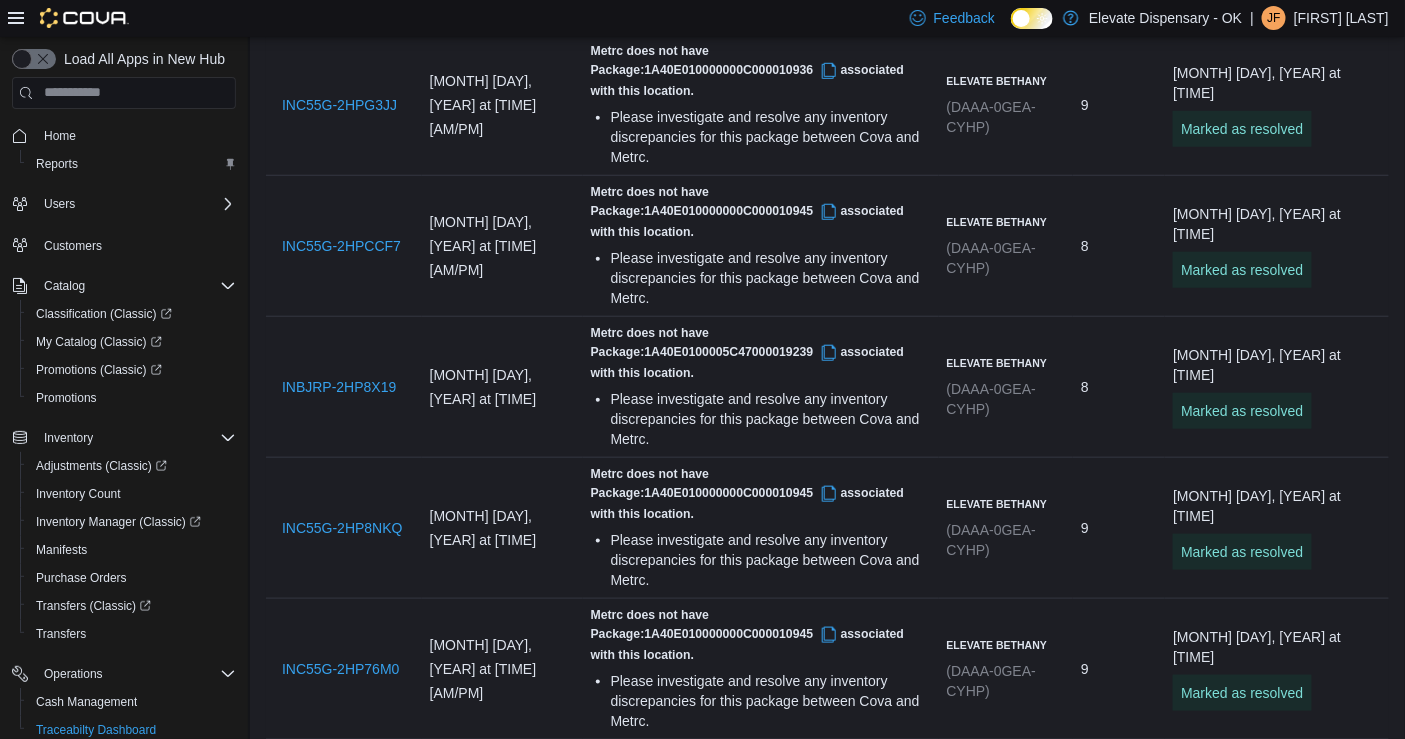 scroll, scrollTop: 2976, scrollLeft: 0, axis: vertical 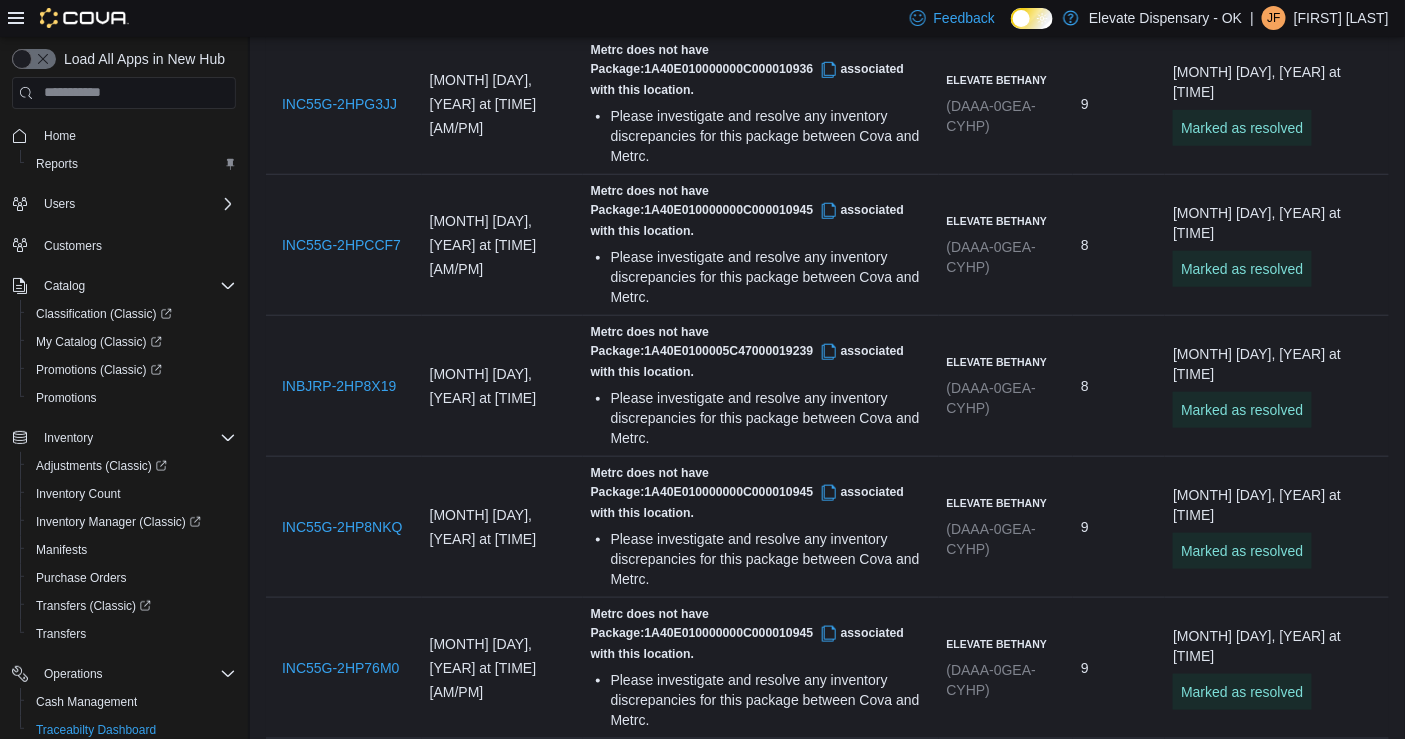drag, startPoint x: 860, startPoint y: 521, endPoint x: 1365, endPoint y: 108, distance: 652.3757 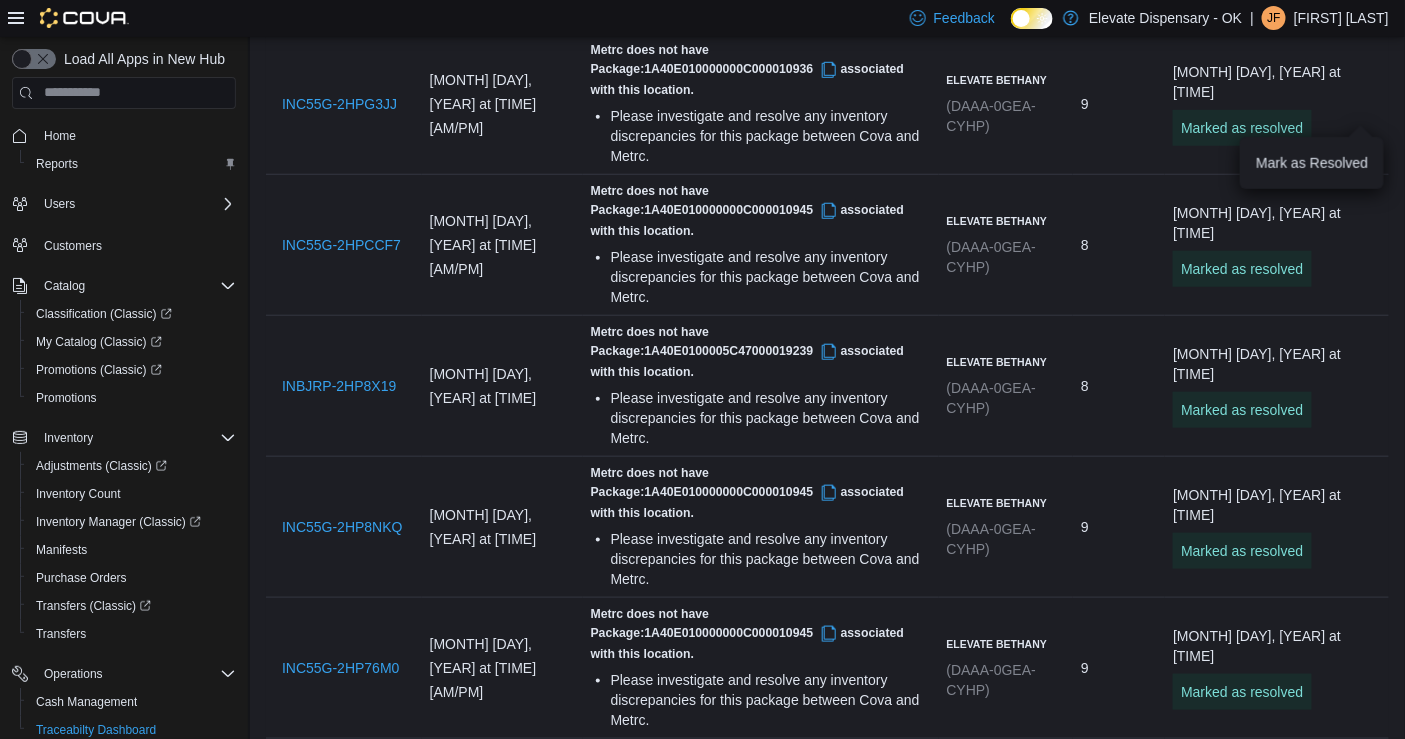 click at bounding box center [1305, 943] 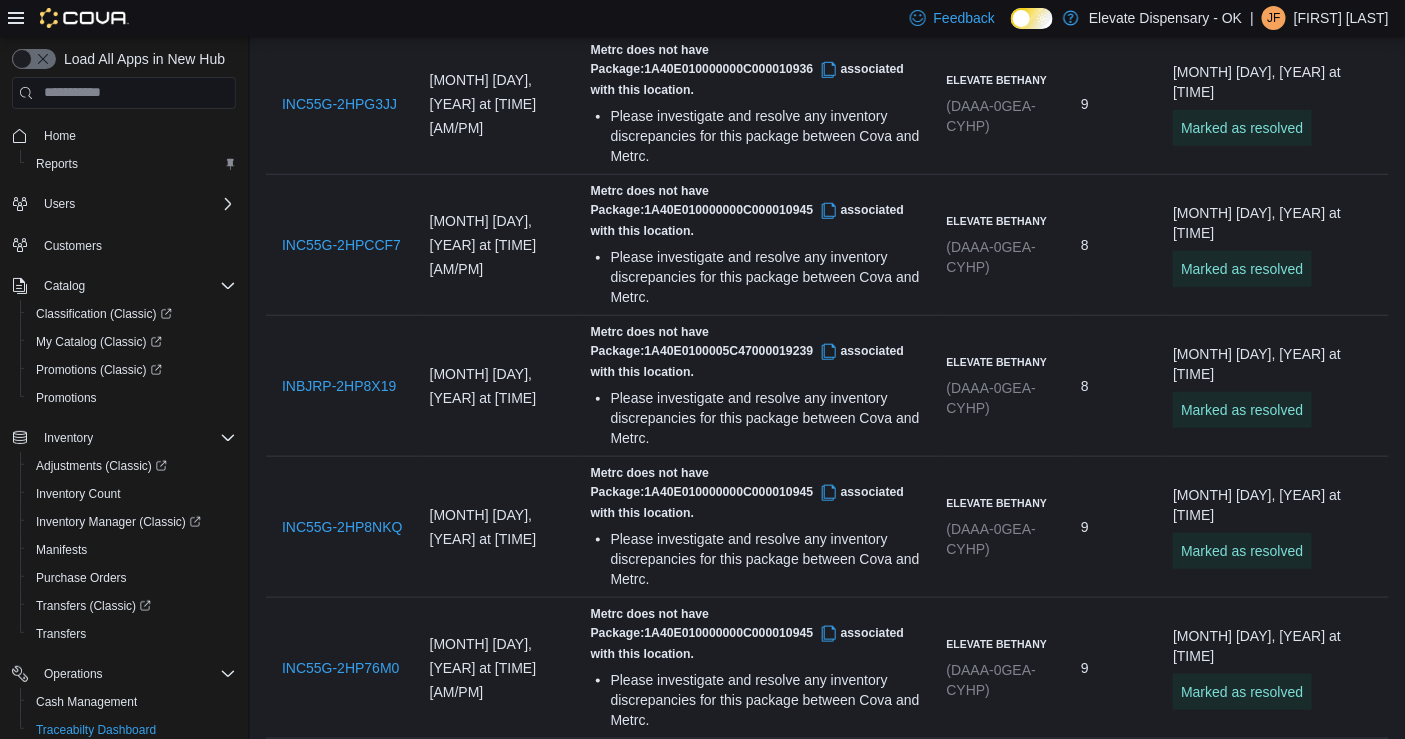 click at bounding box center (1305, 943) 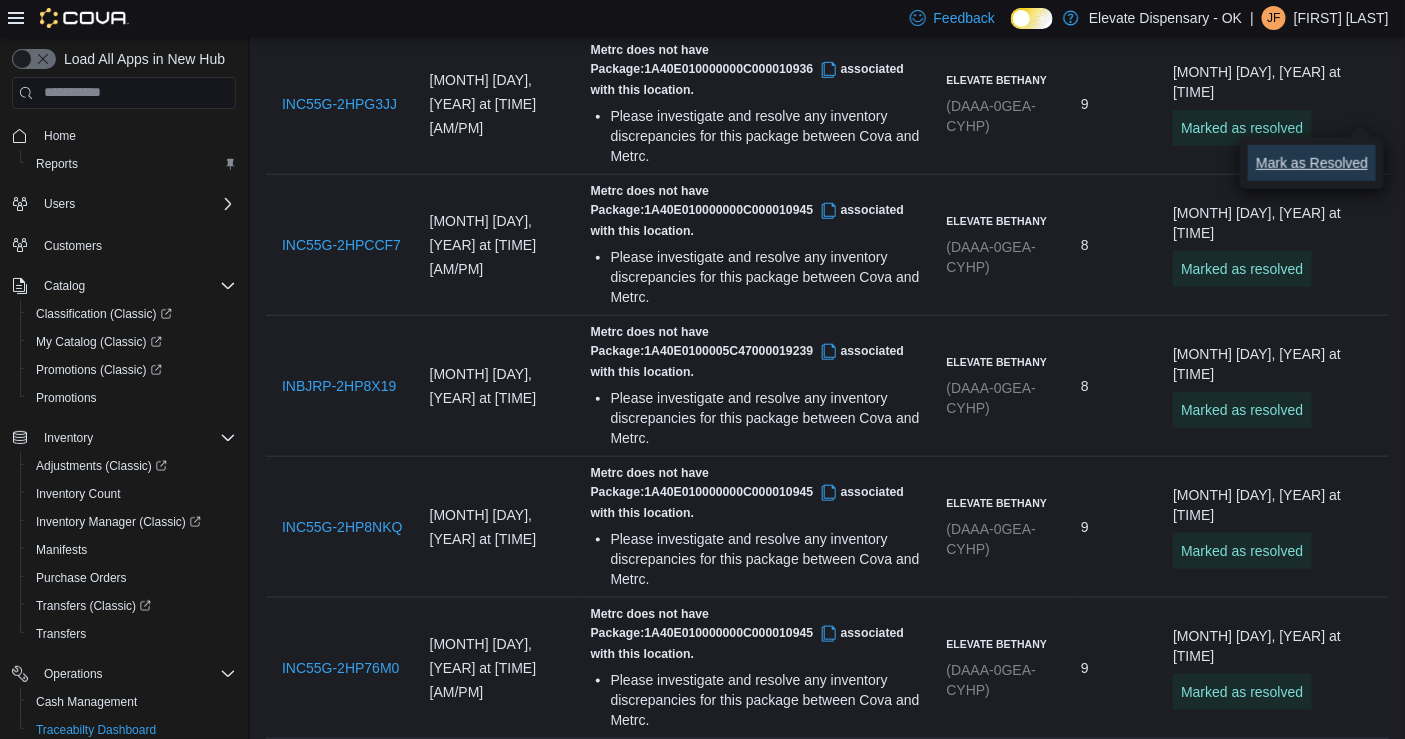 click on "Mark as Resolved" at bounding box center [1312, 163] 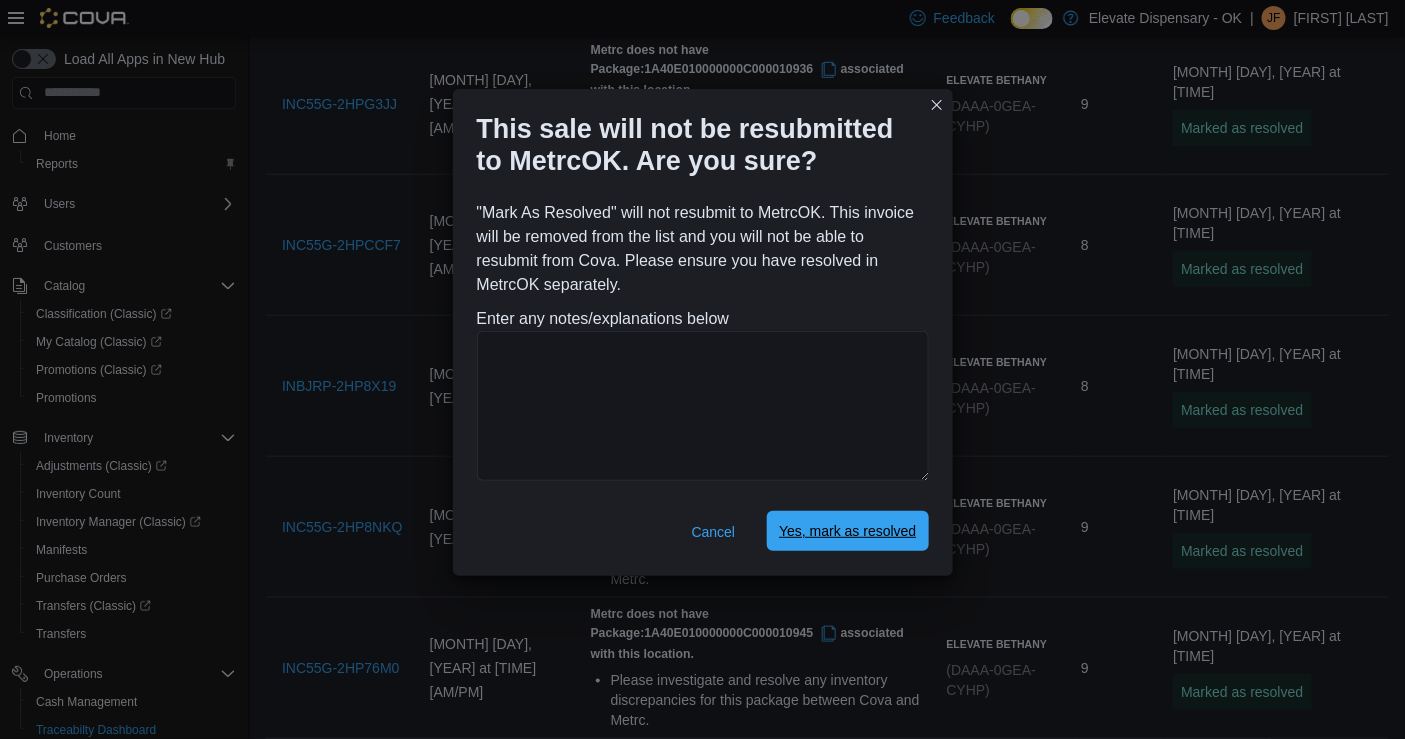 click on "Yes, mark as resolved" at bounding box center (847, 531) 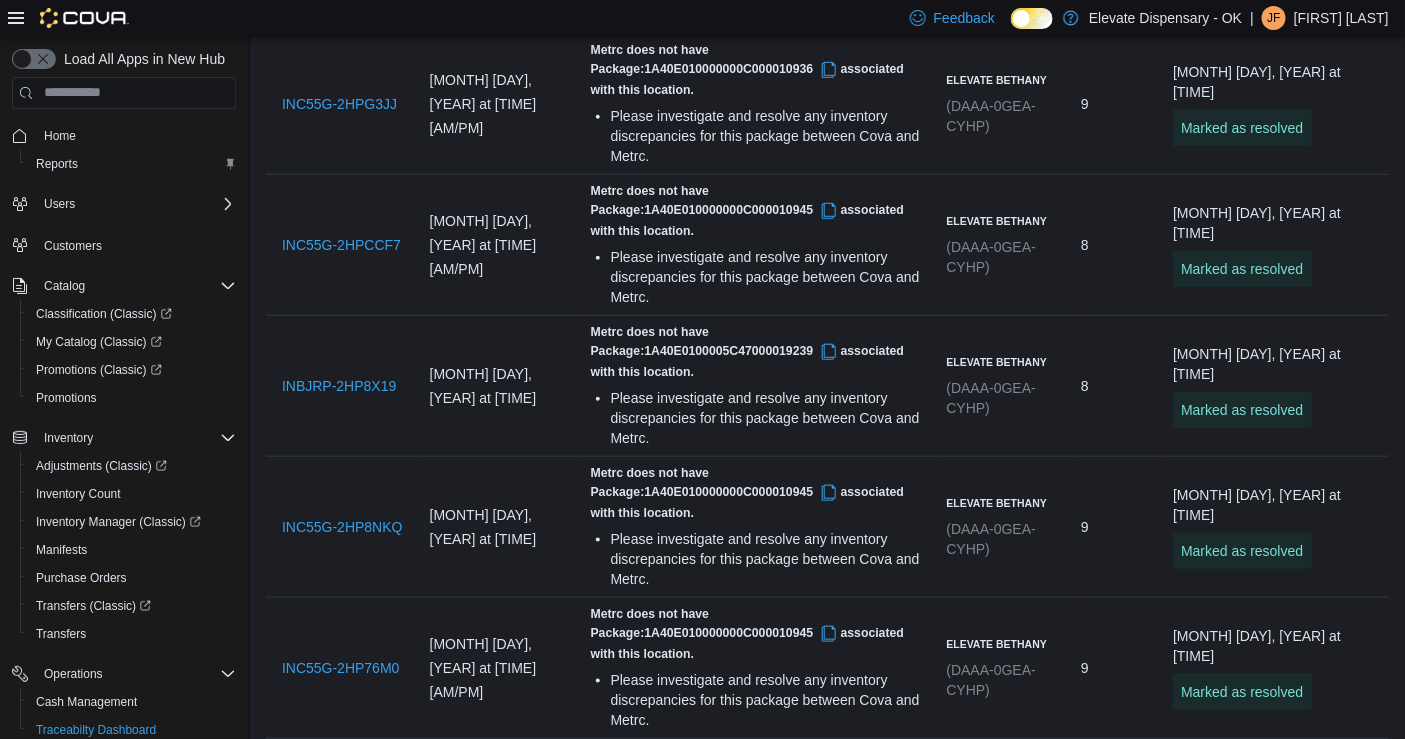 click at bounding box center [1305, 1054] 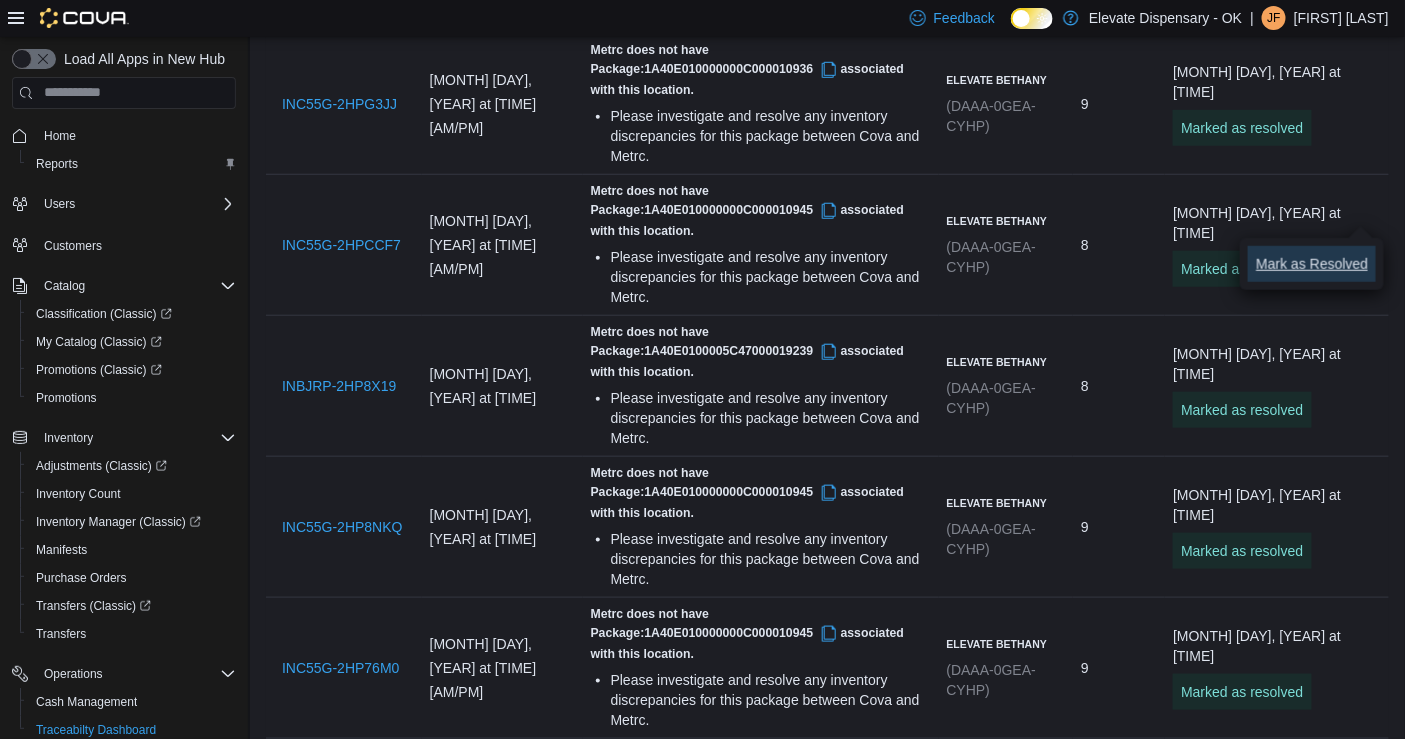click on "Mark as Resolved" at bounding box center (1312, 264) 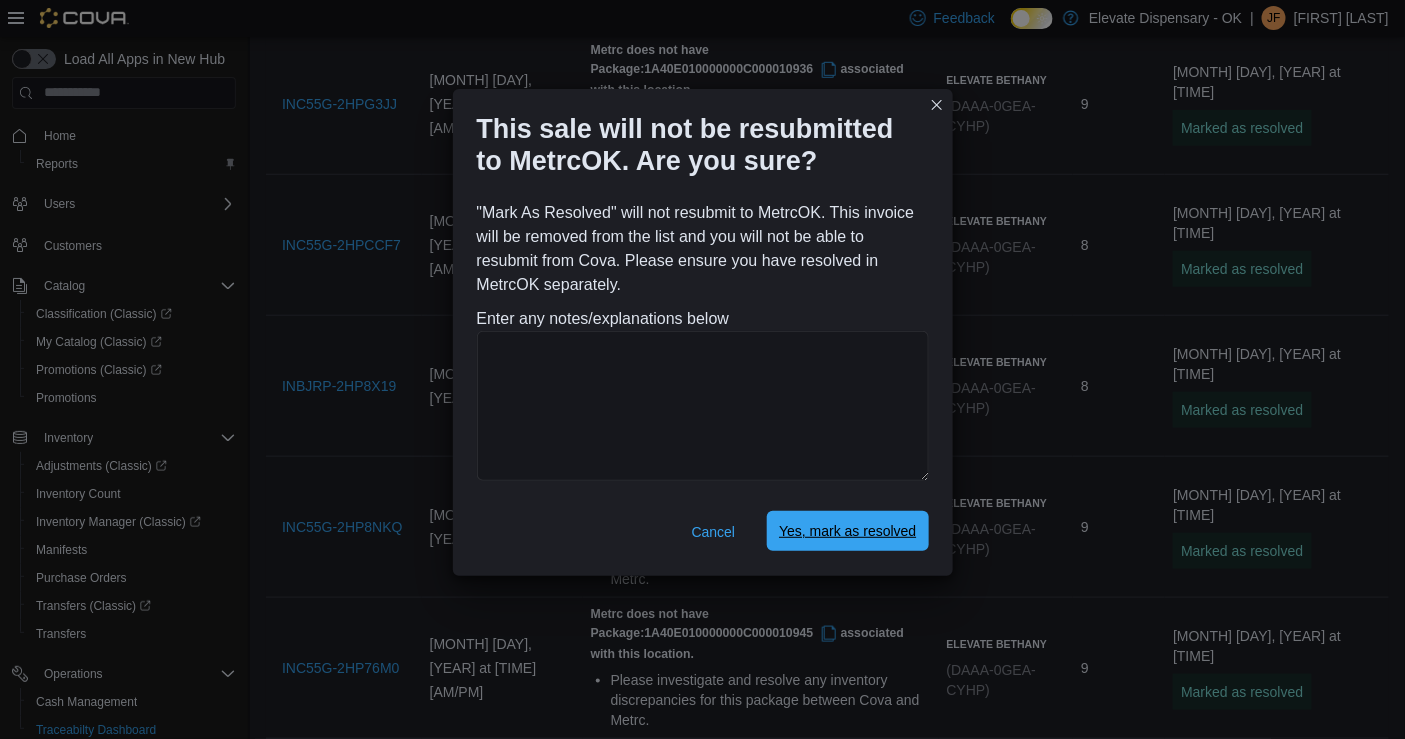 click on "Yes, mark as resolved" at bounding box center (847, 531) 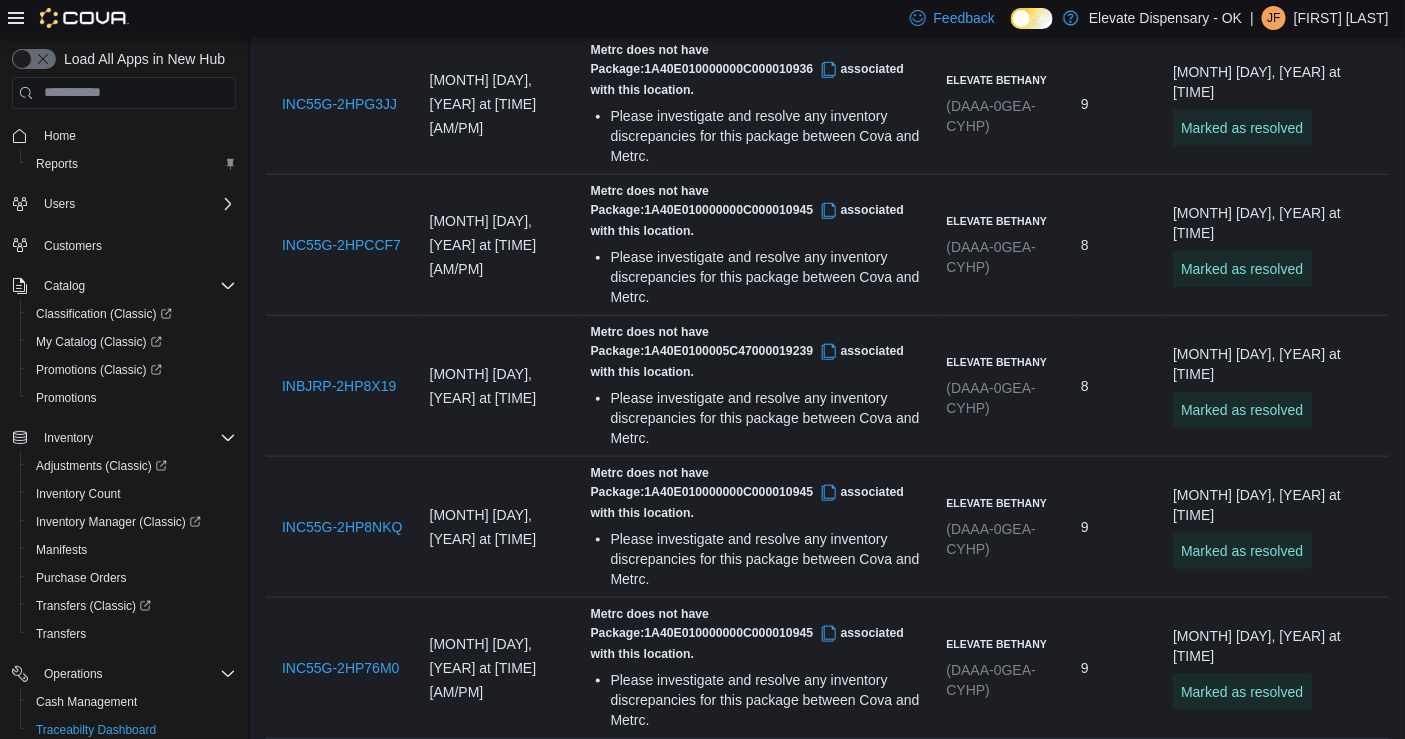 click at bounding box center [1305, 1155] 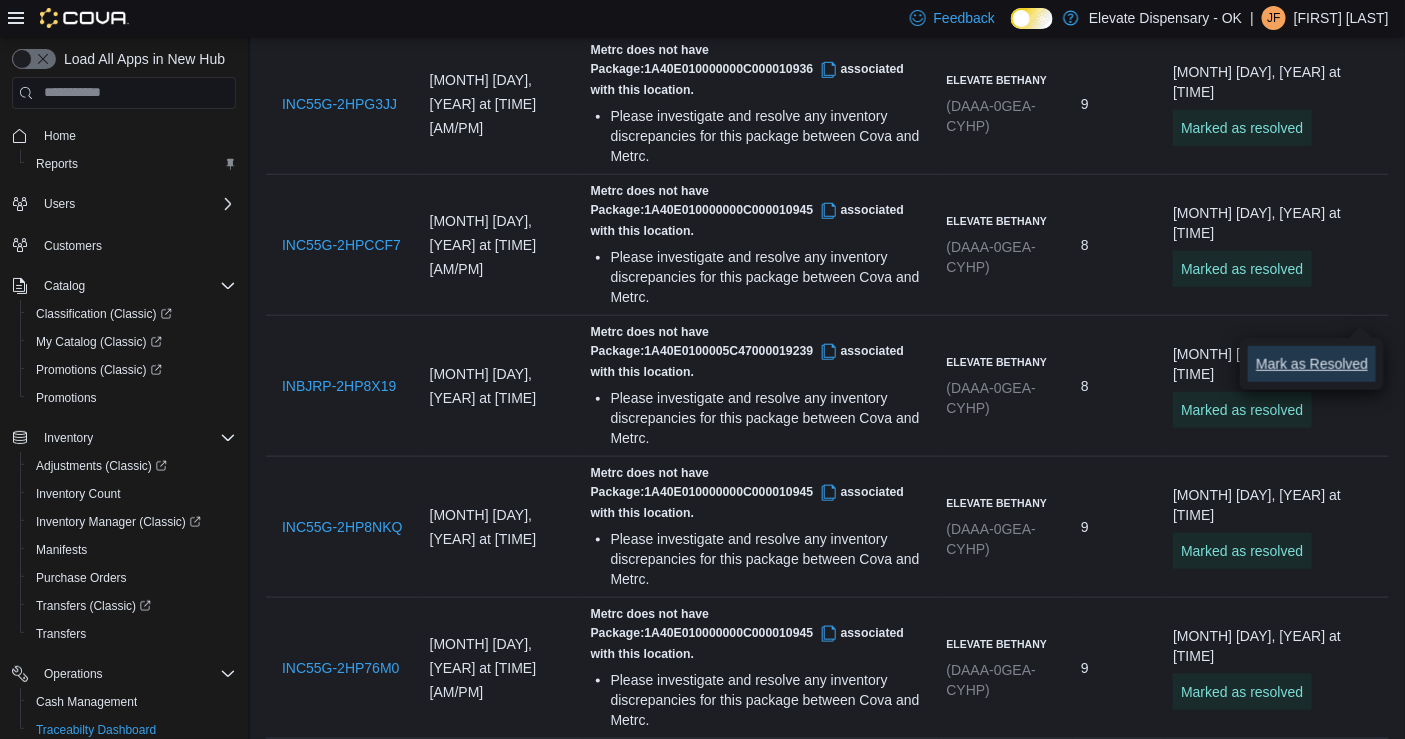 click on "Mark as Resolved" at bounding box center (1312, 364) 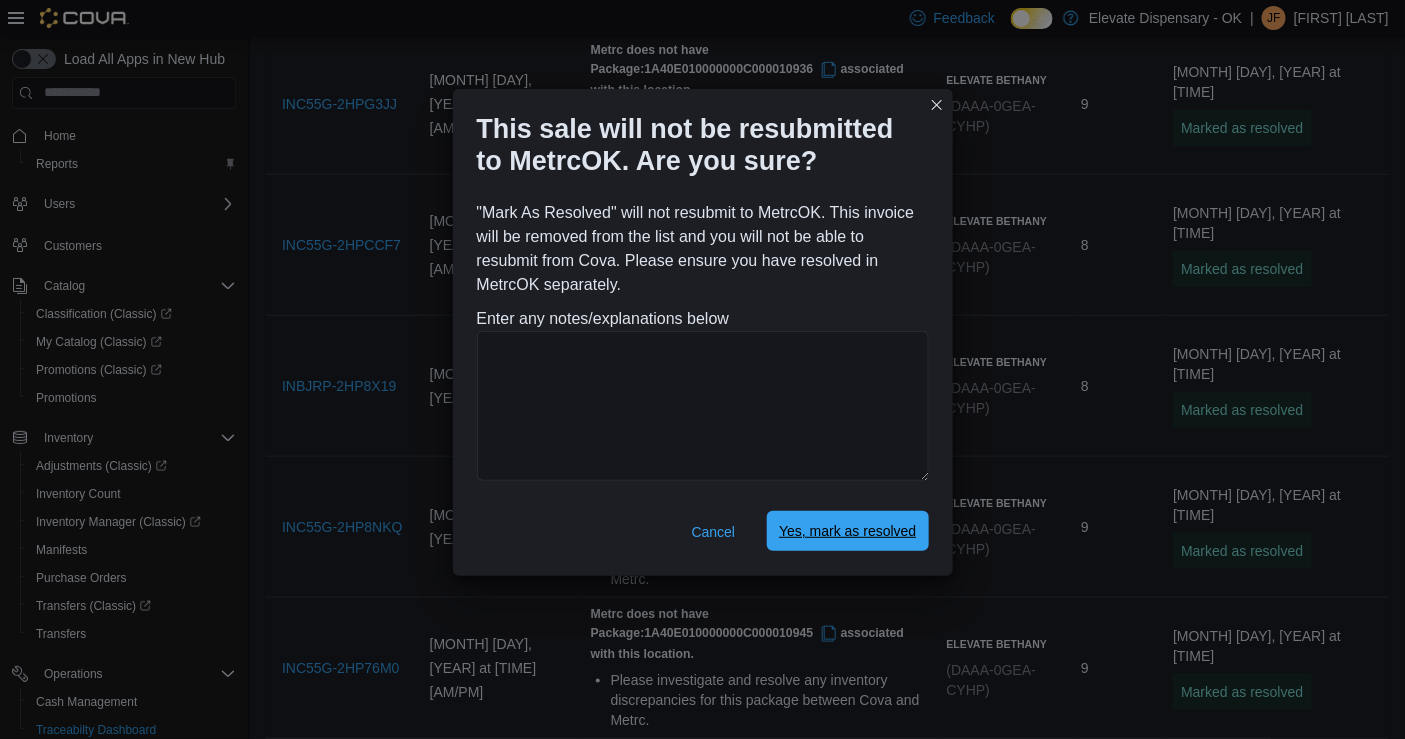 click on "Yes, mark as resolved" at bounding box center [847, 531] 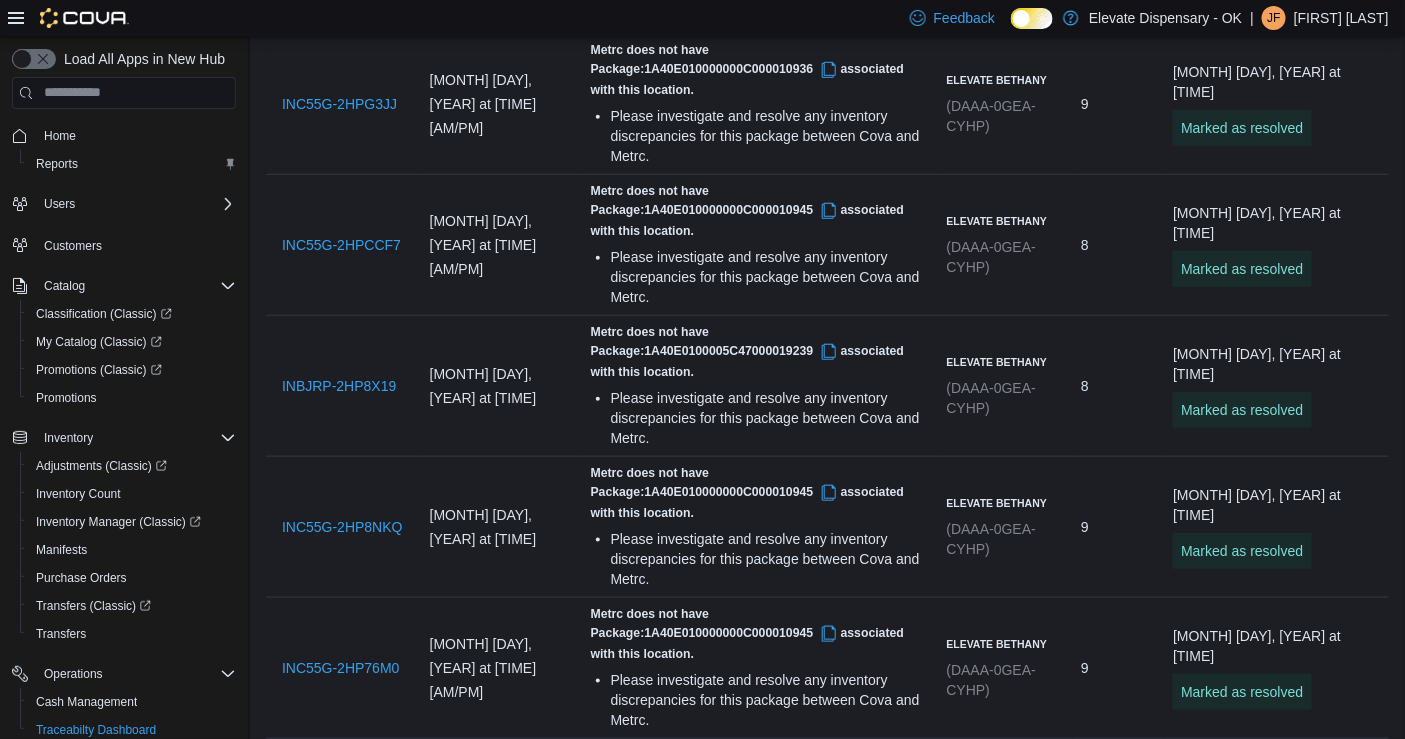 click at bounding box center [1305, 1277] 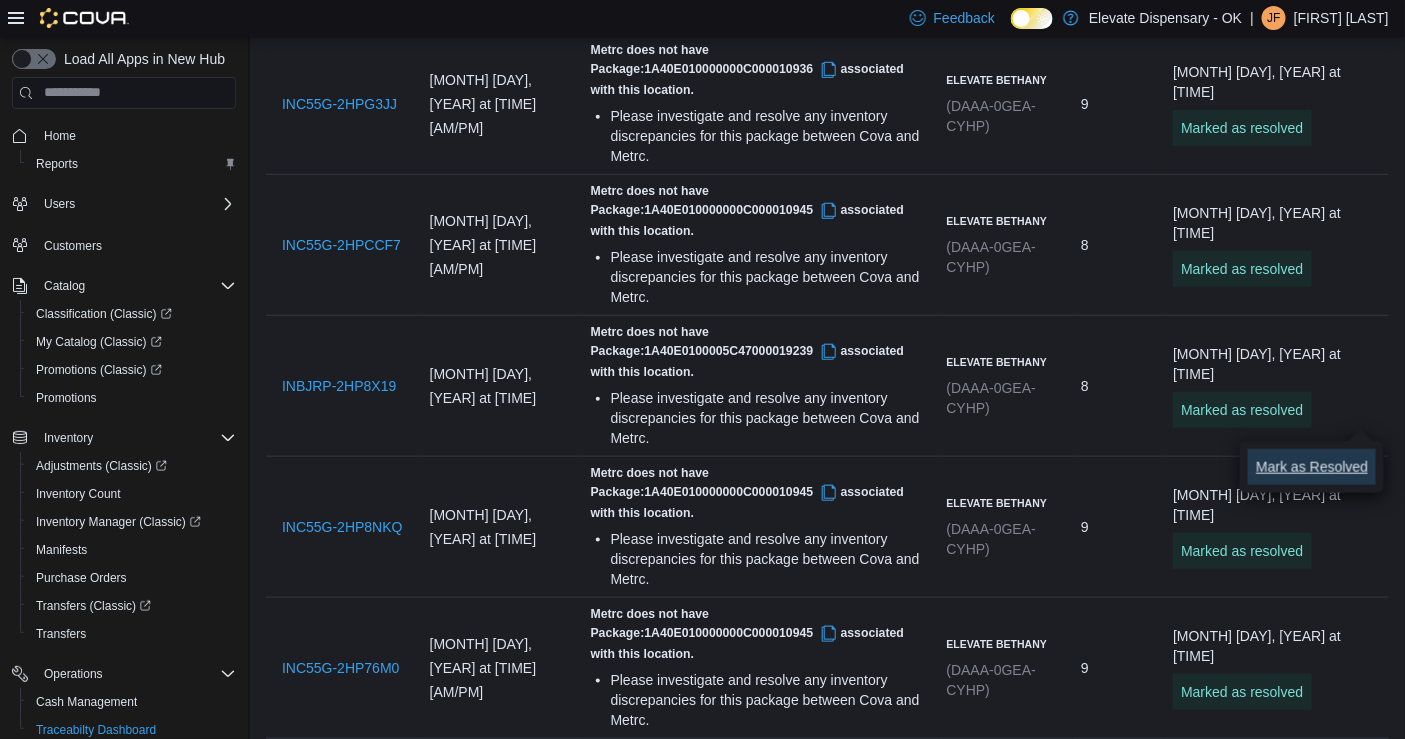 click on "Mark as Resolved" at bounding box center [1312, 467] 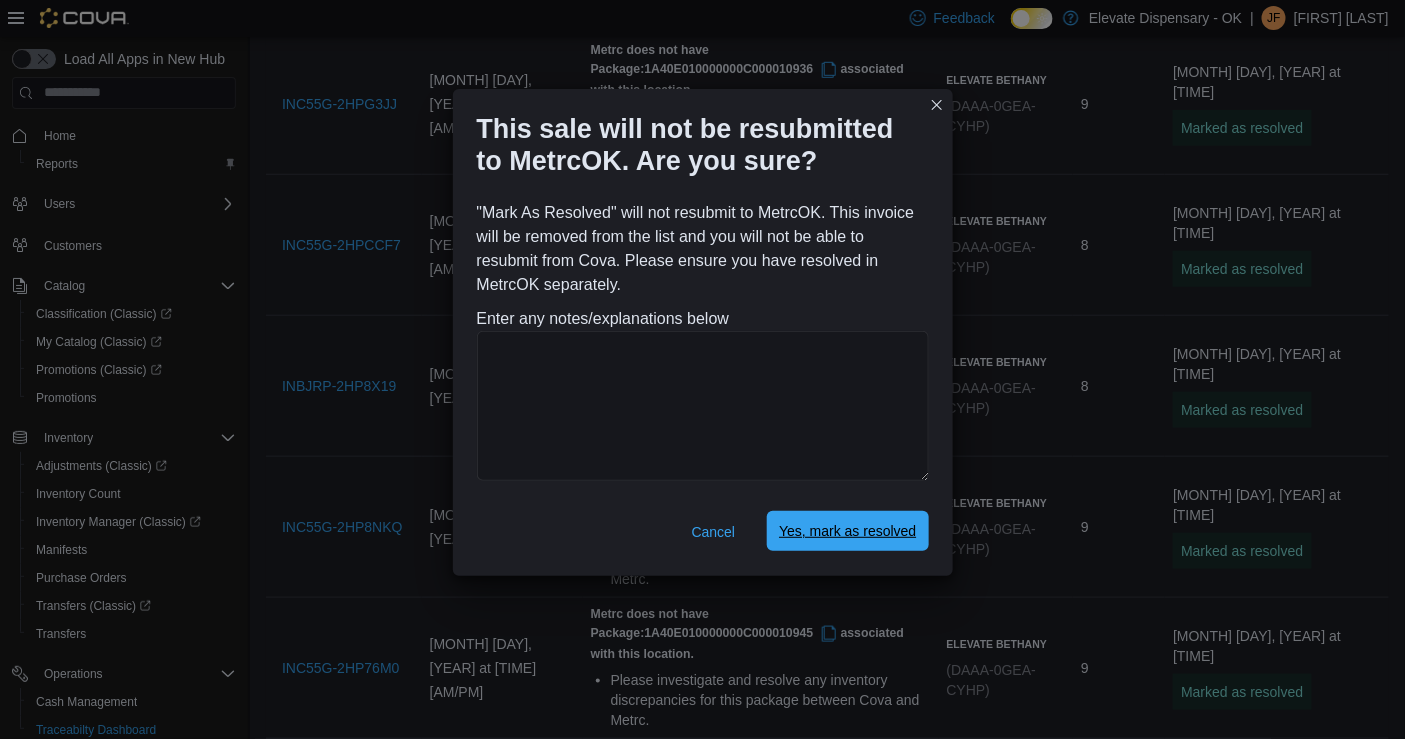 click on "Yes, mark as resolved" at bounding box center (847, 531) 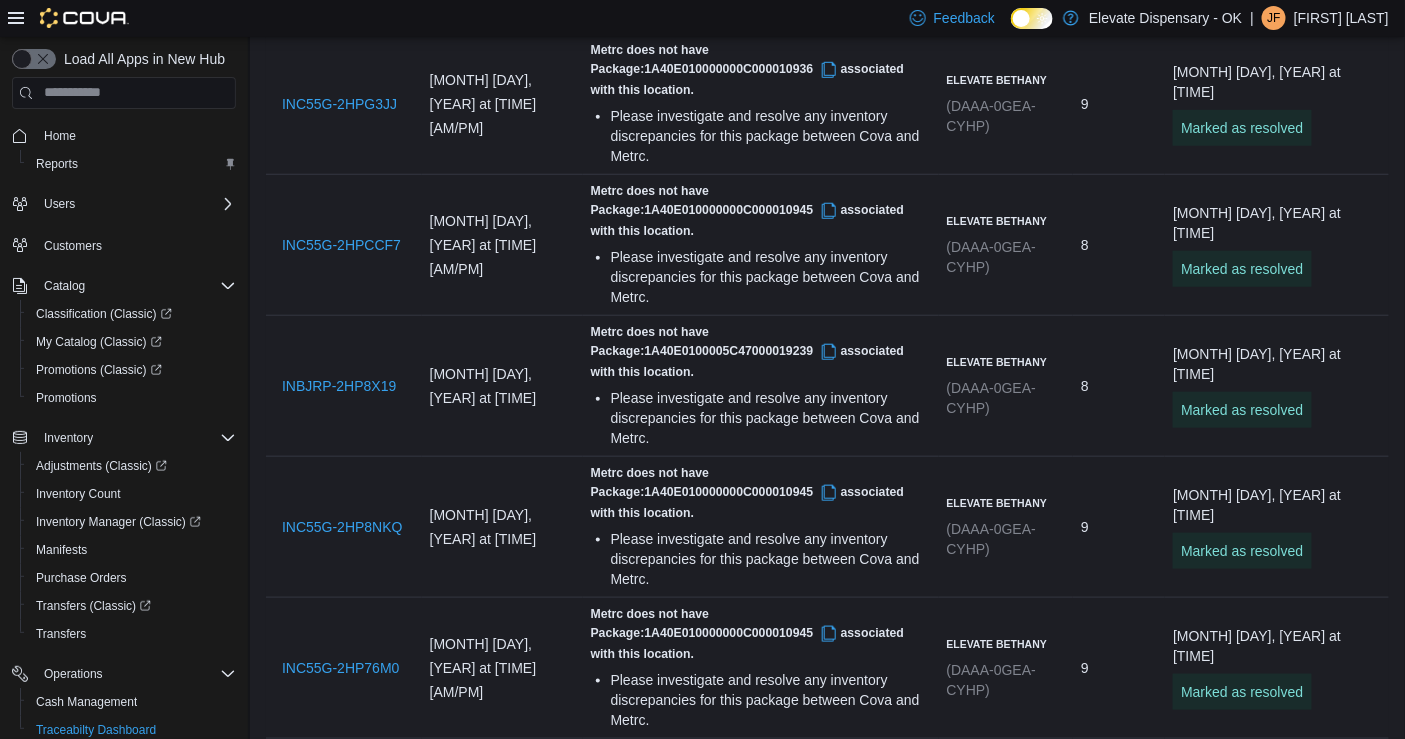 click at bounding box center [1305, 1397] 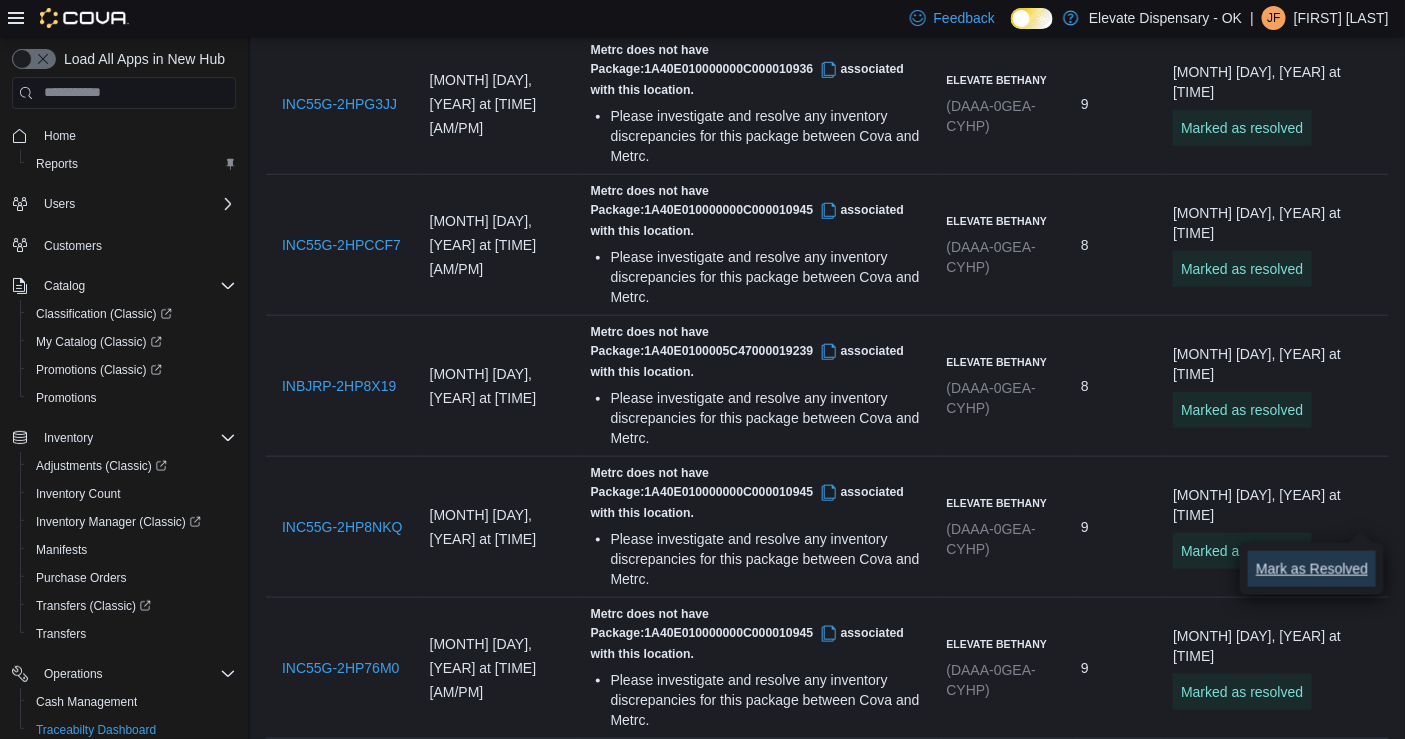 click on "Mark as Resolved" at bounding box center (1312, 569) 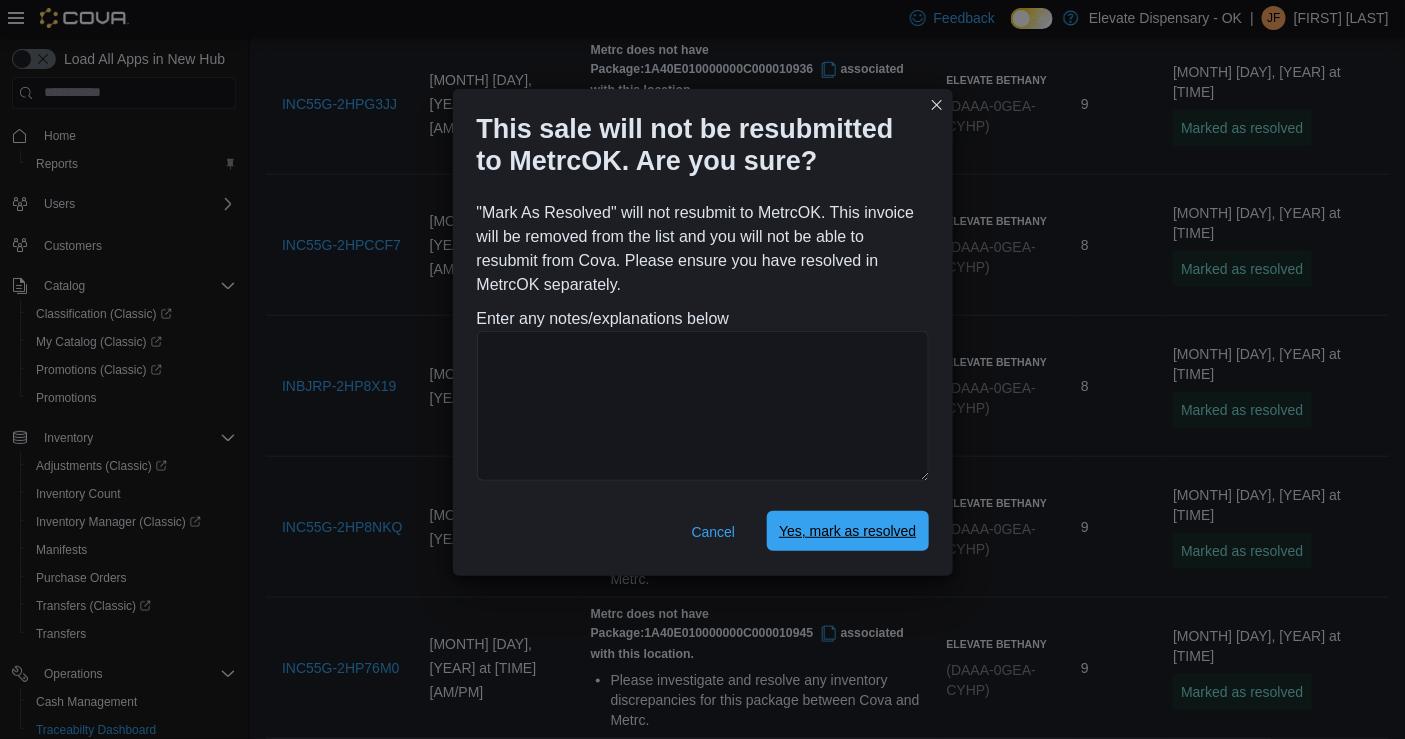 click on "Yes, mark as resolved" at bounding box center [847, 531] 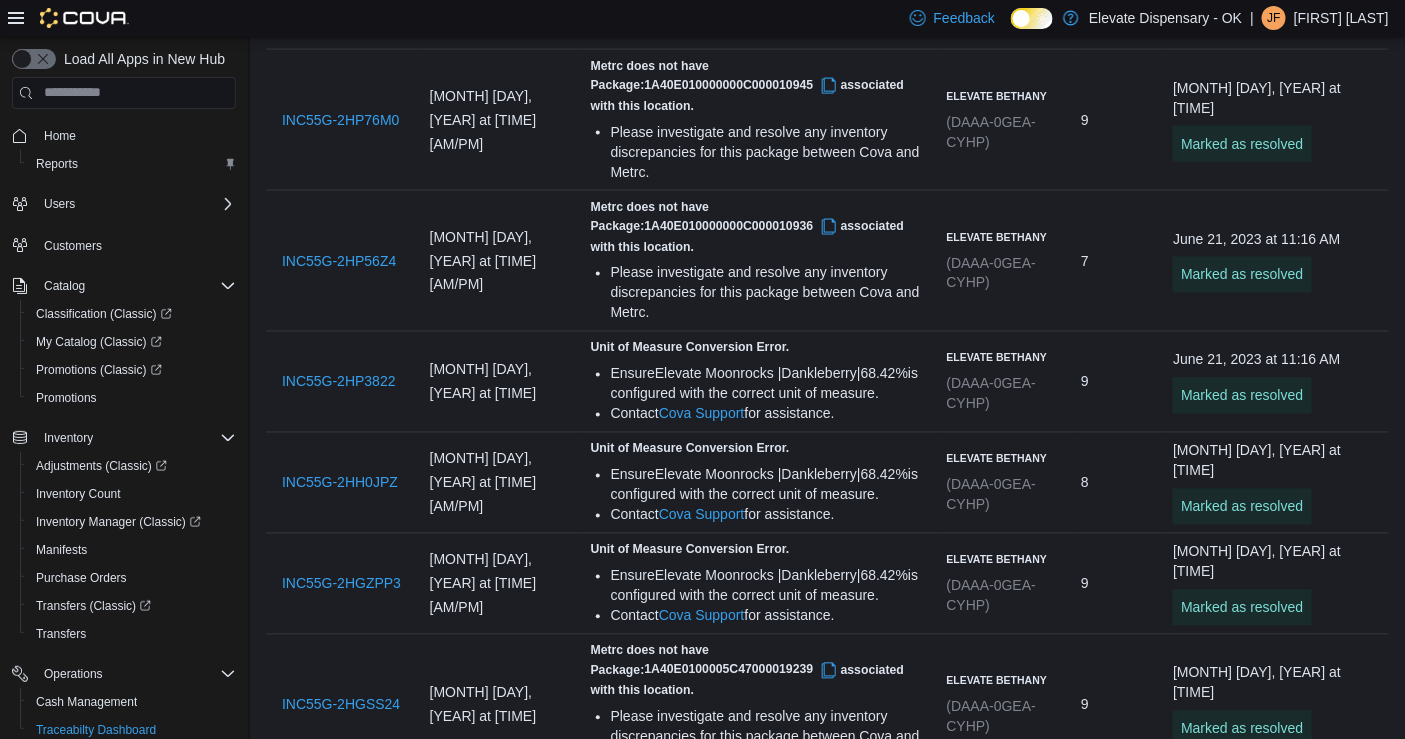 scroll, scrollTop: 3530, scrollLeft: 0, axis: vertical 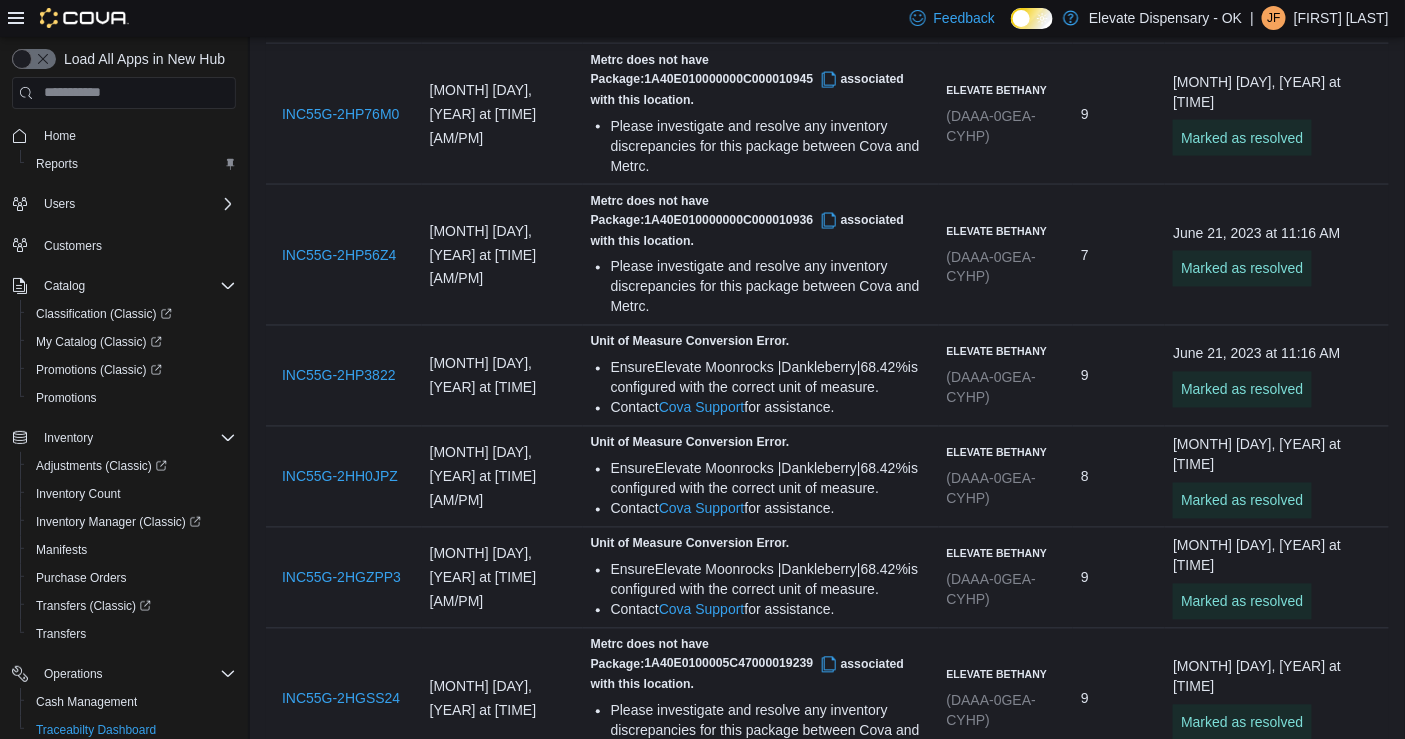 click at bounding box center (1305, 964) 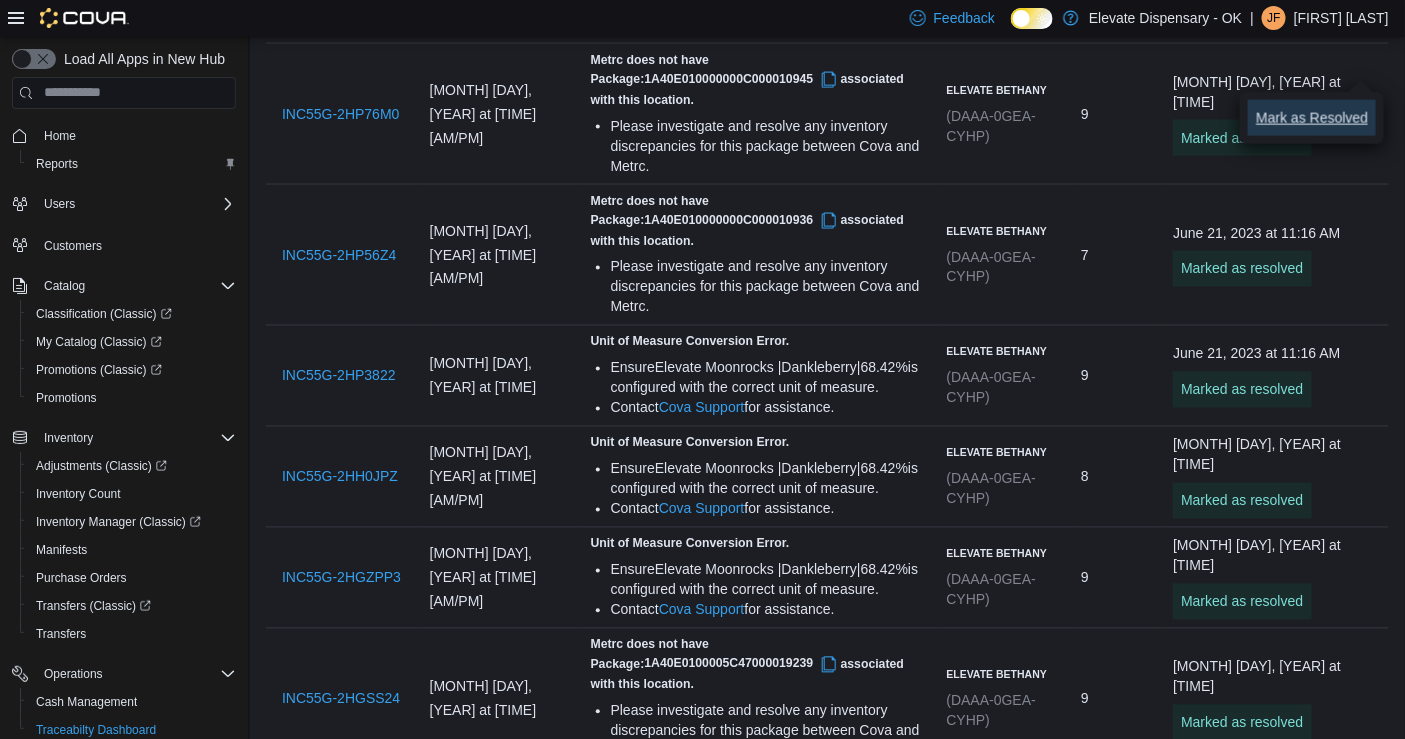 click on "Mark as Resolved" at bounding box center (1312, 118) 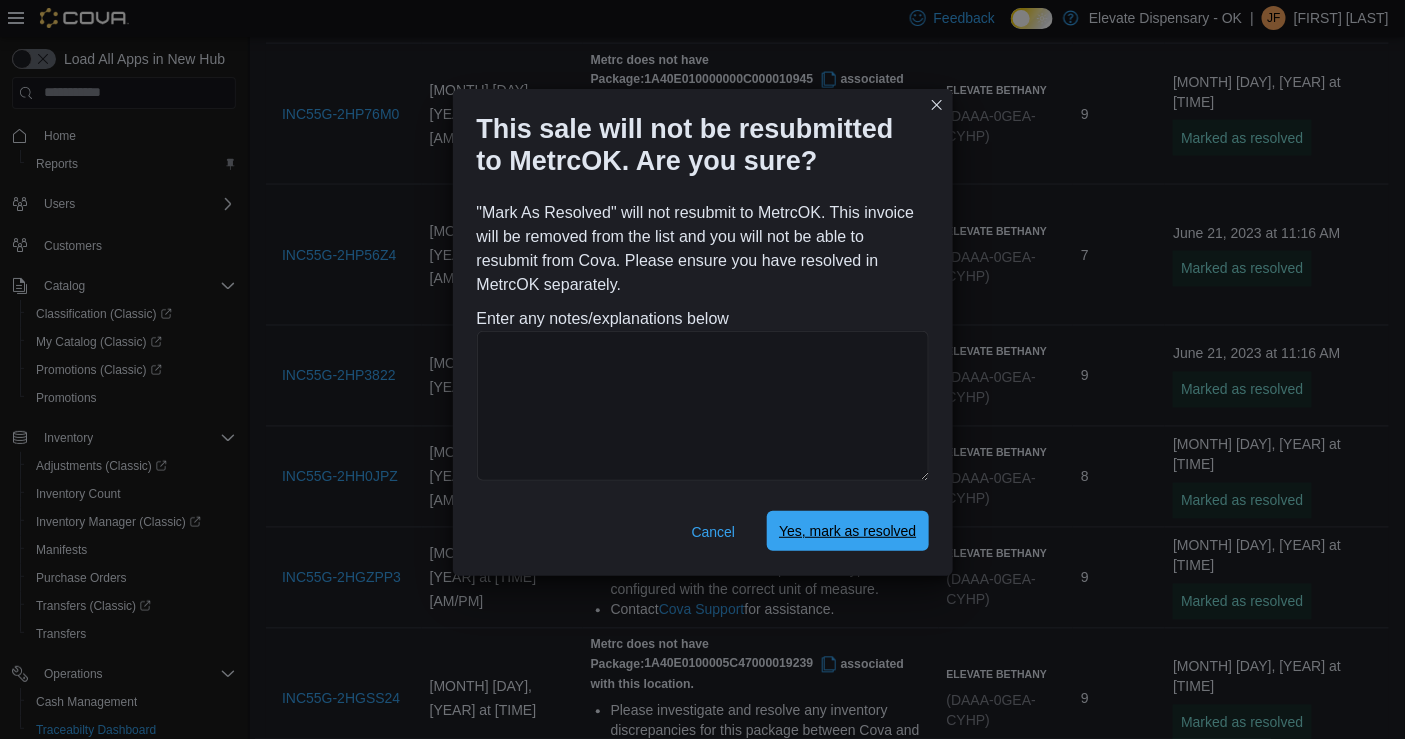 click on "Yes, mark as resolved" at bounding box center (847, 531) 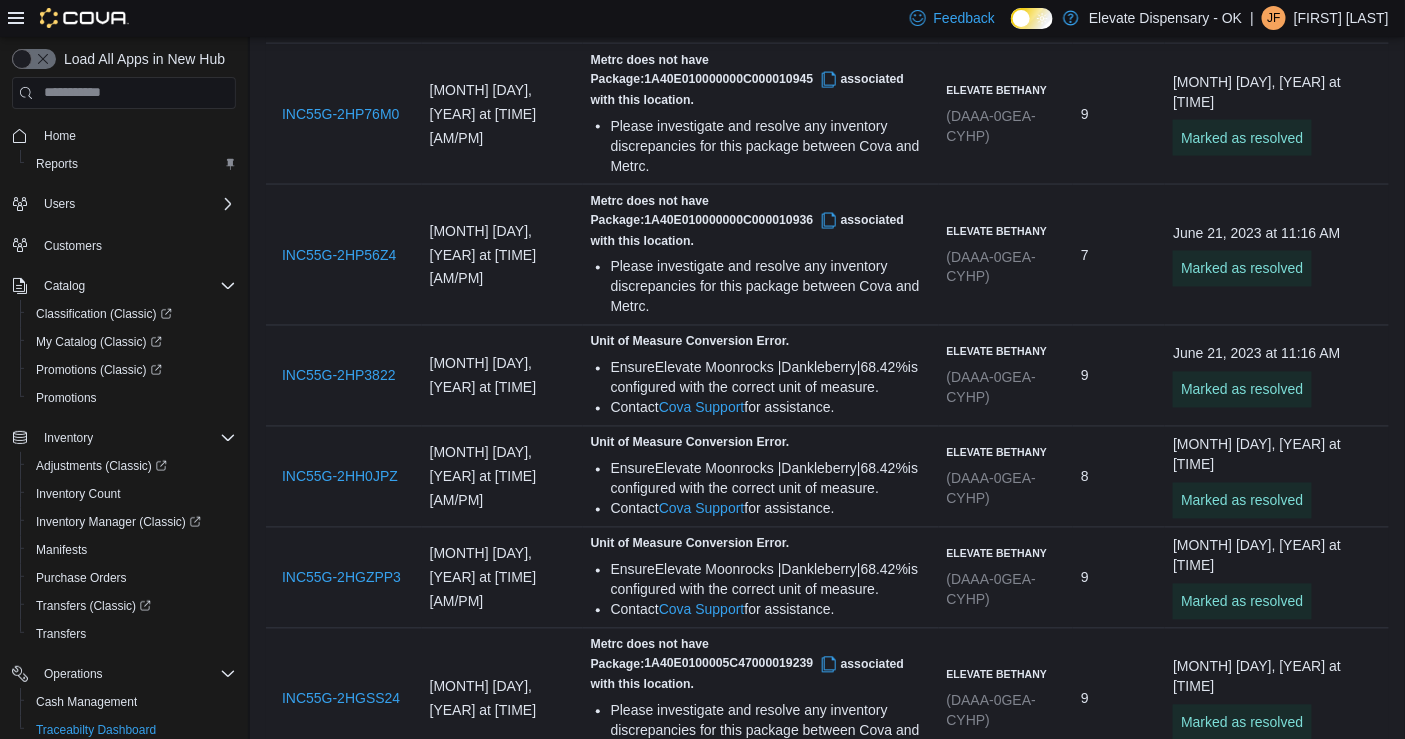 click at bounding box center (1305, 1105) 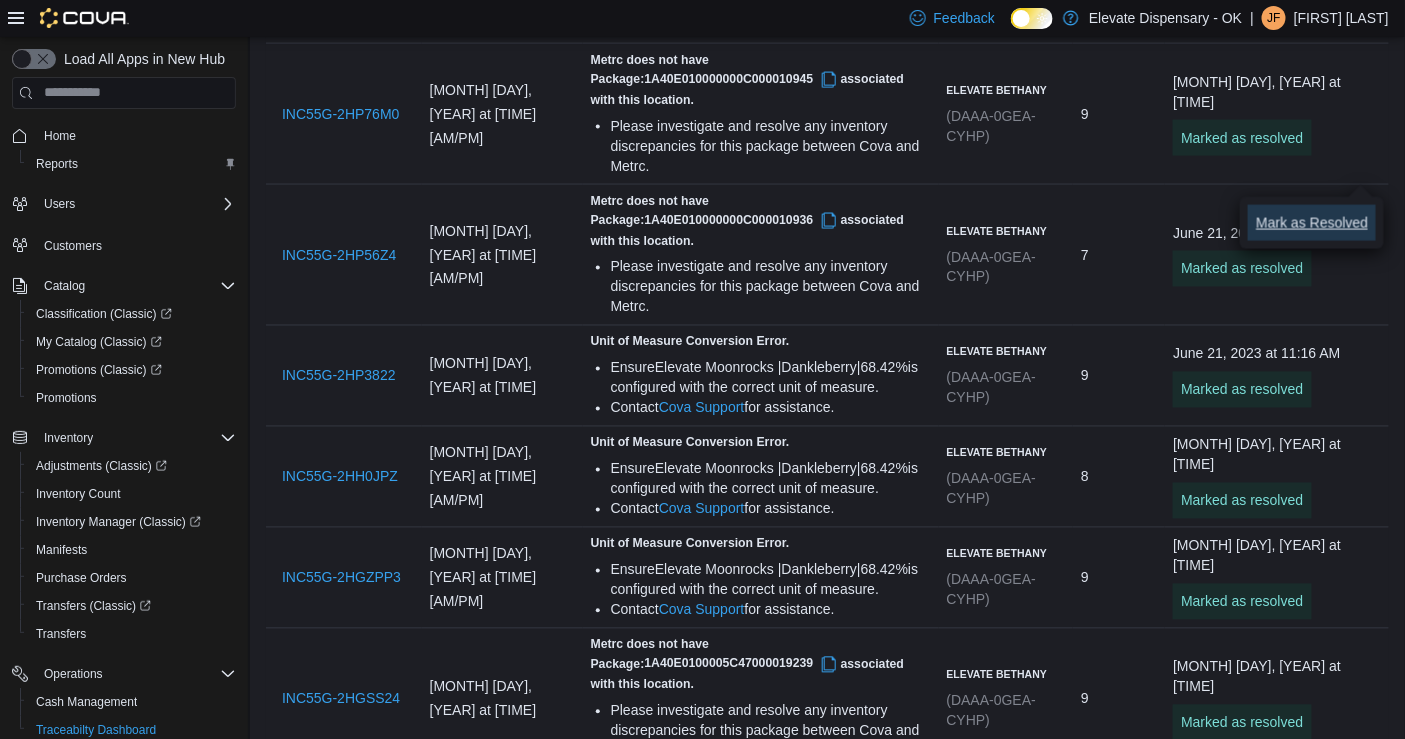 click on "Mark as Resolved" at bounding box center (1312, 223) 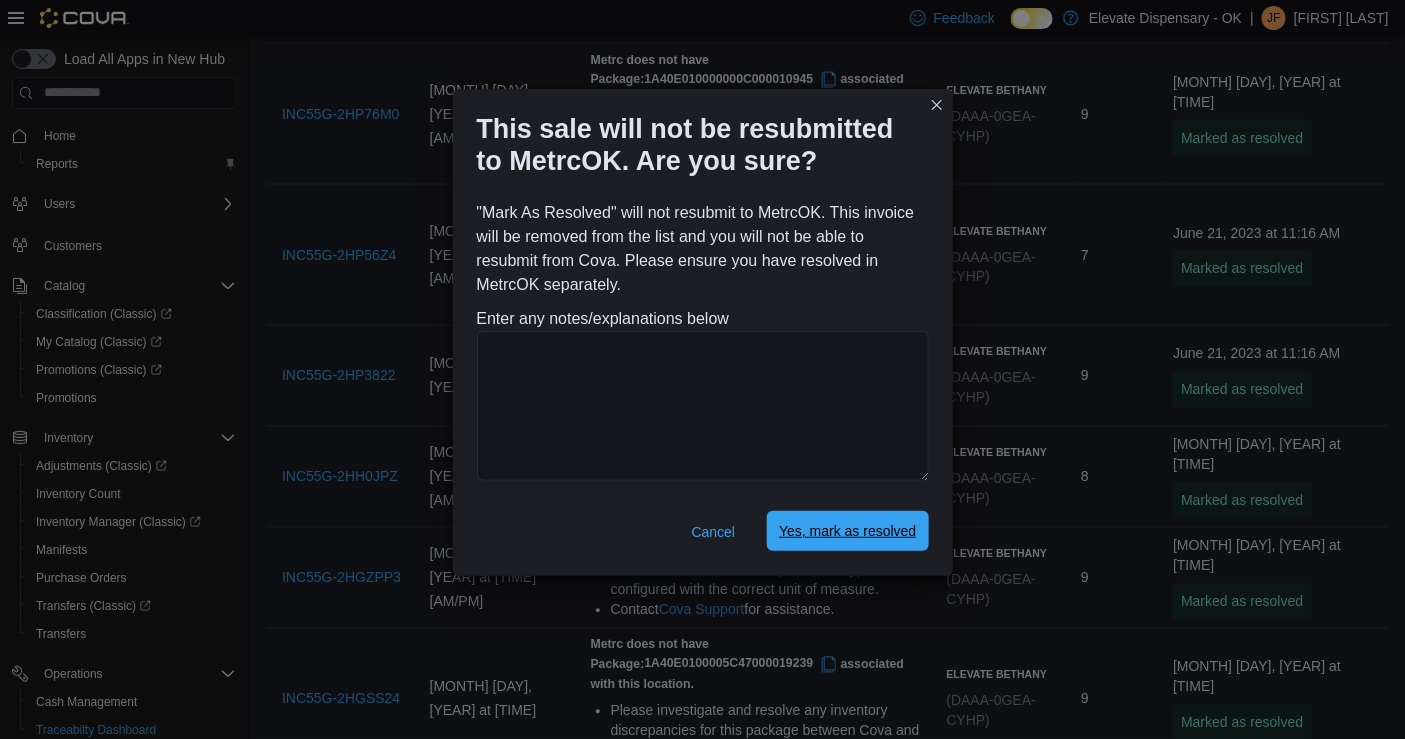 click on "Yes, mark as resolved" at bounding box center [847, 531] 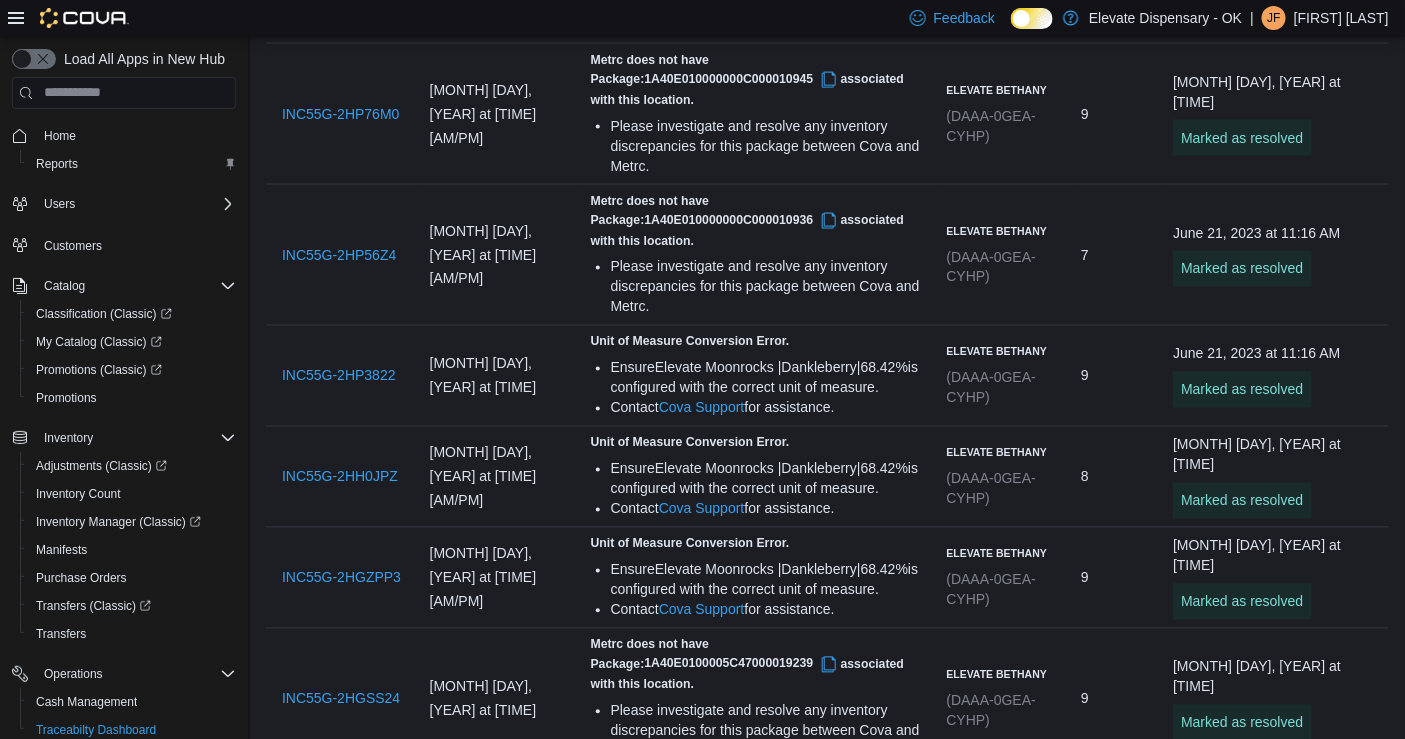 click at bounding box center (1305, 1246) 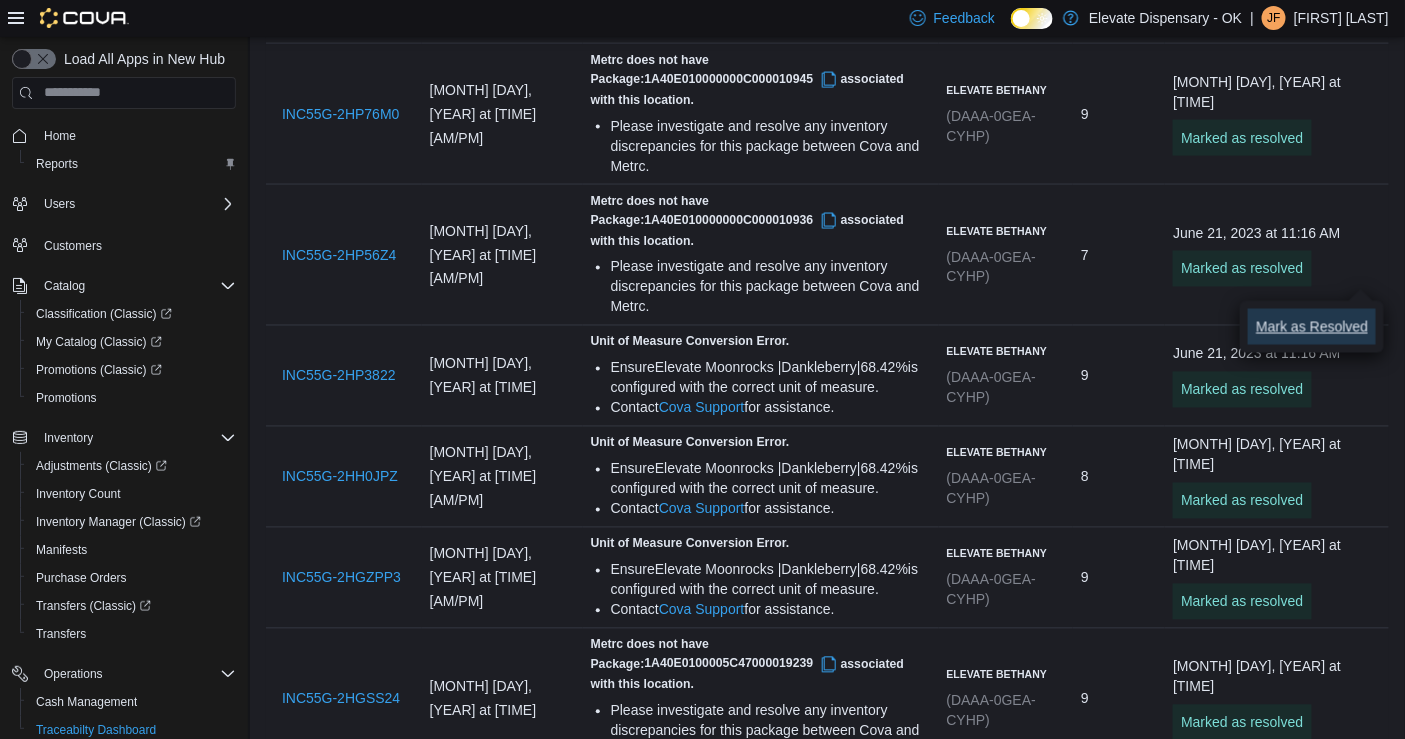 click on "Mark as Resolved" at bounding box center (1312, 327) 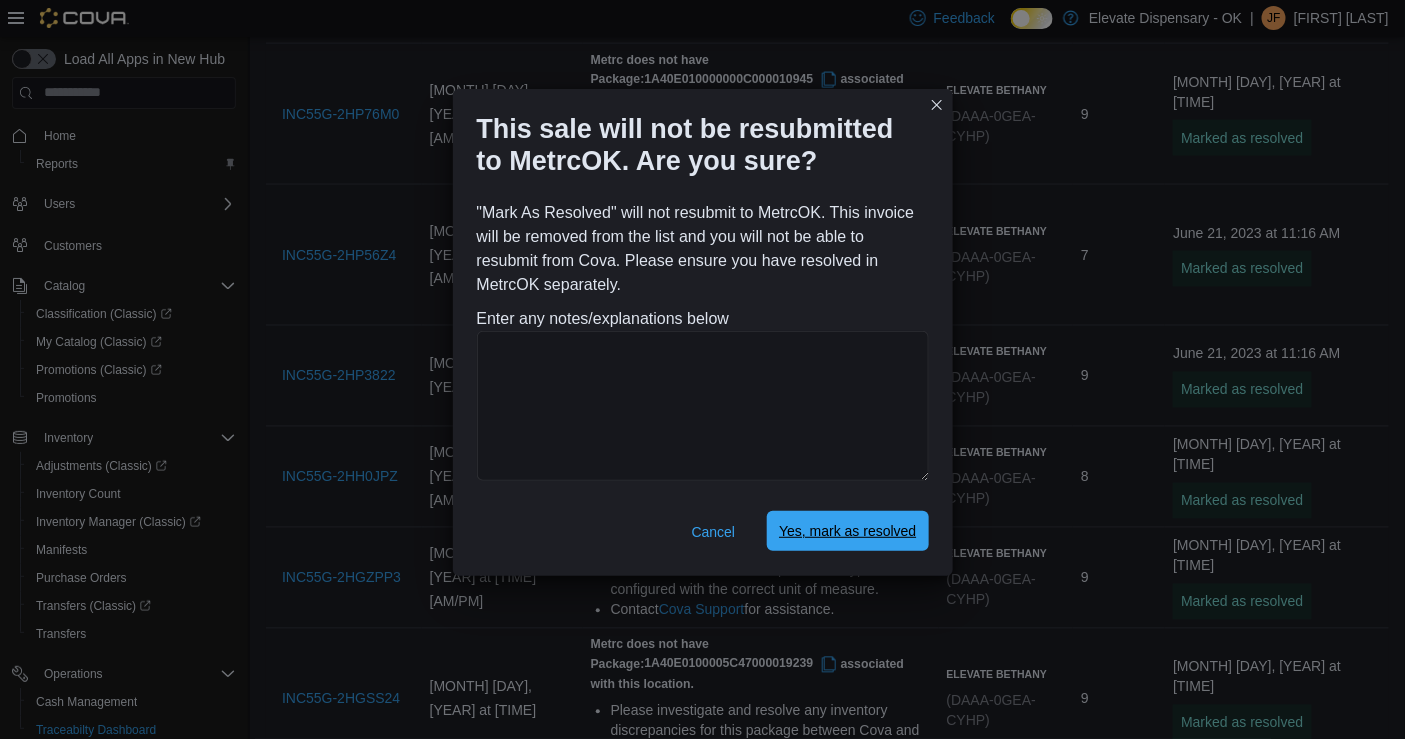 click on "Yes, mark as resolved" at bounding box center [847, 531] 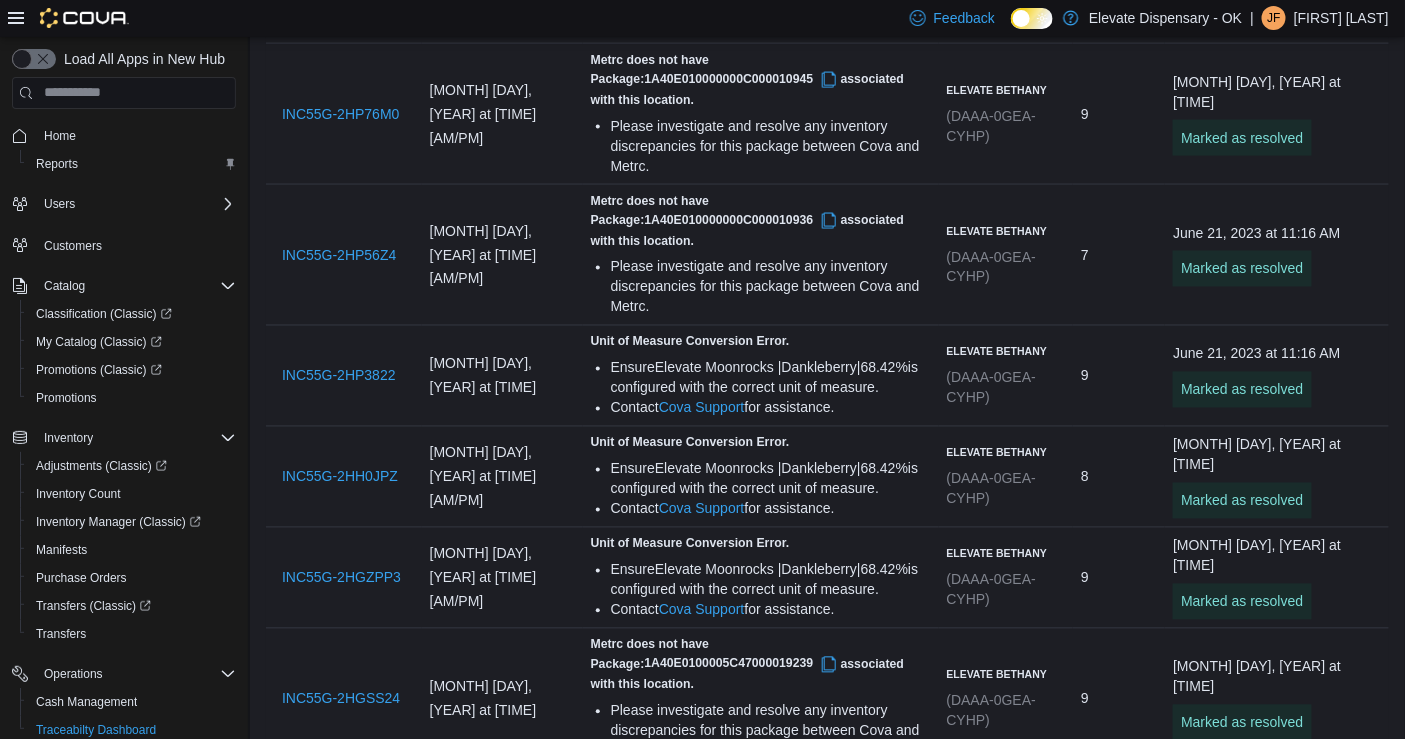 click at bounding box center (1305, 1387) 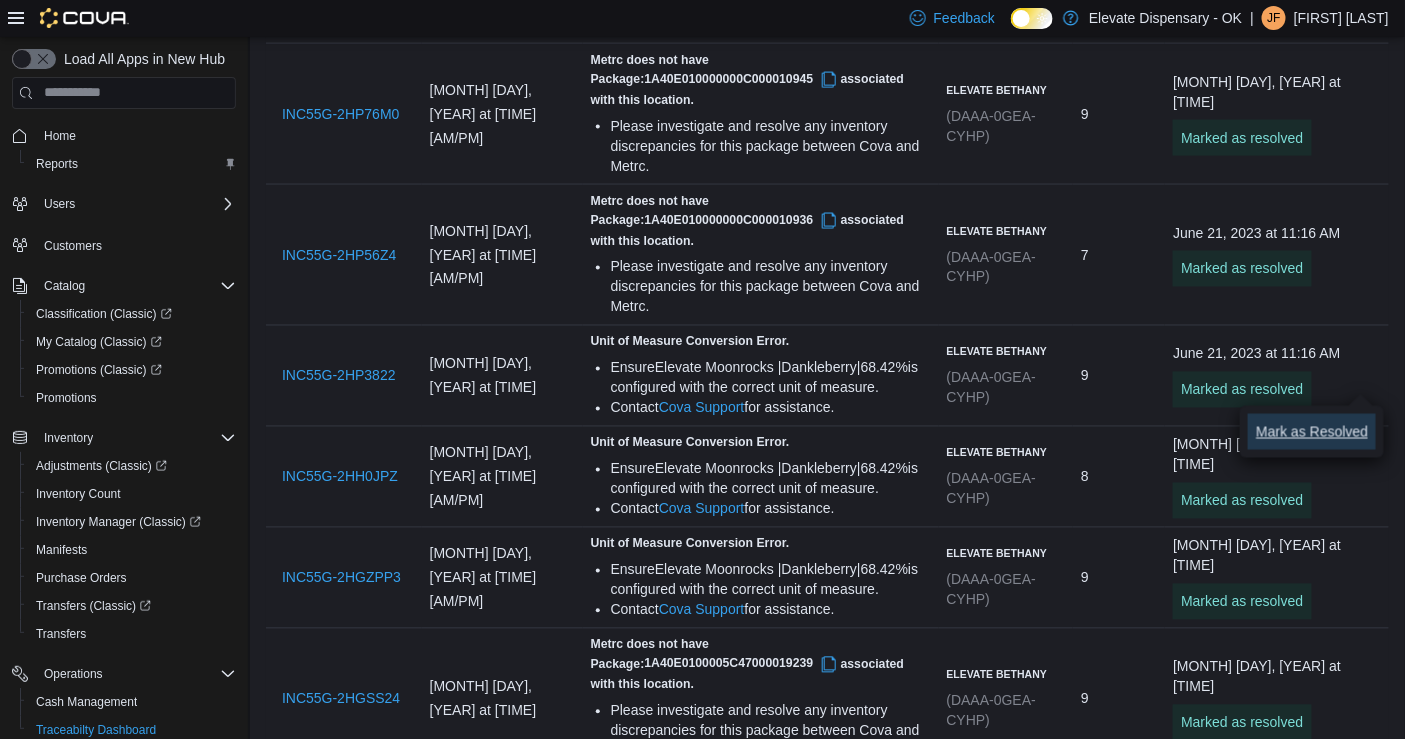 click on "Mark as Resolved" at bounding box center [1312, 432] 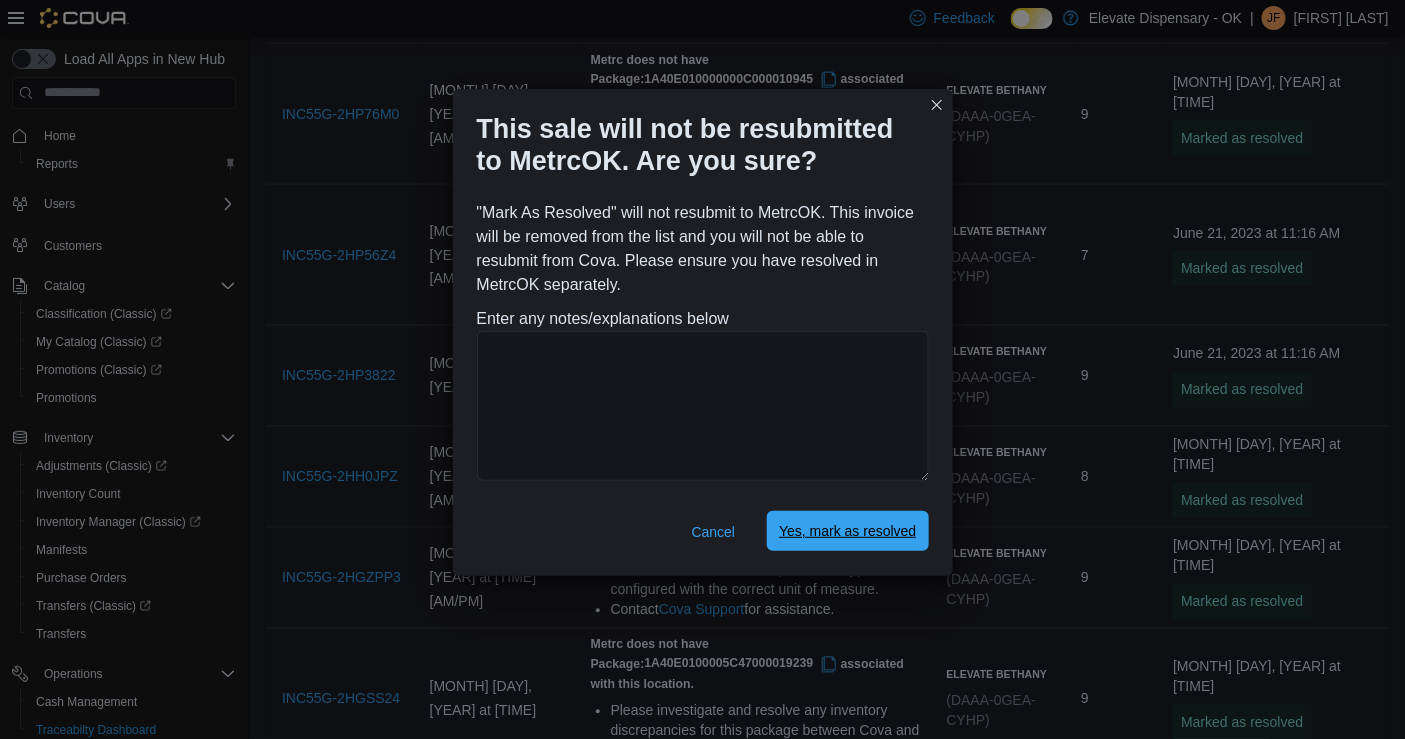 click on "Yes, mark as resolved" at bounding box center (847, 531) 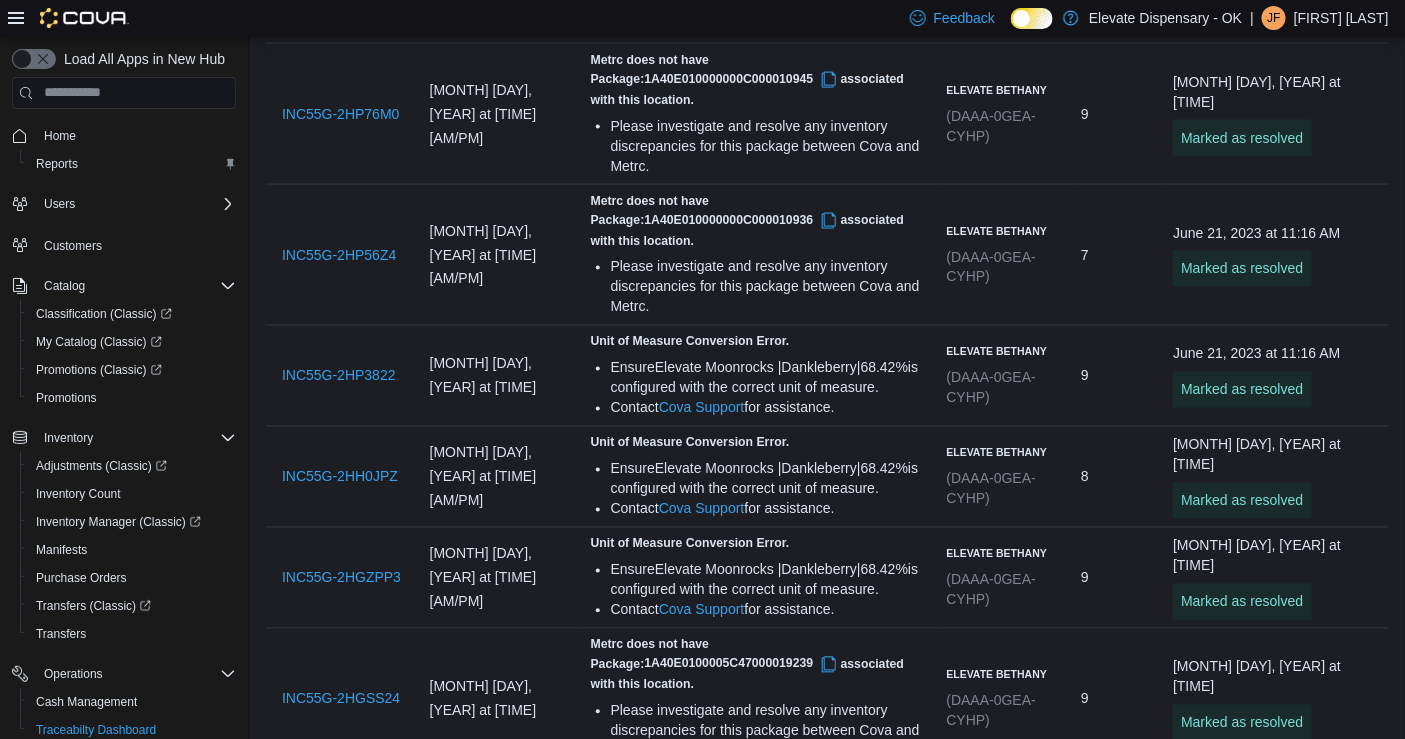 click at bounding box center [1305, 1528] 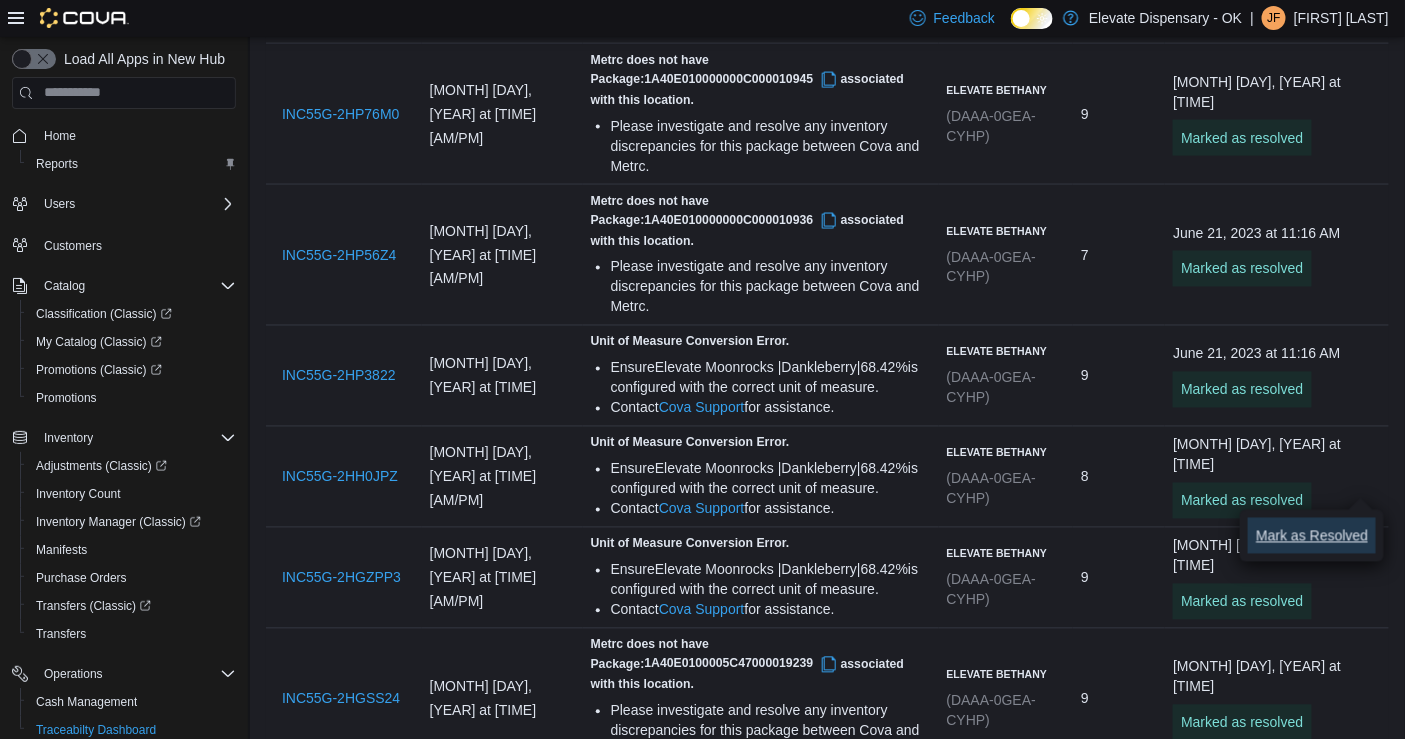 click on "Mark as Resolved" at bounding box center [1312, 536] 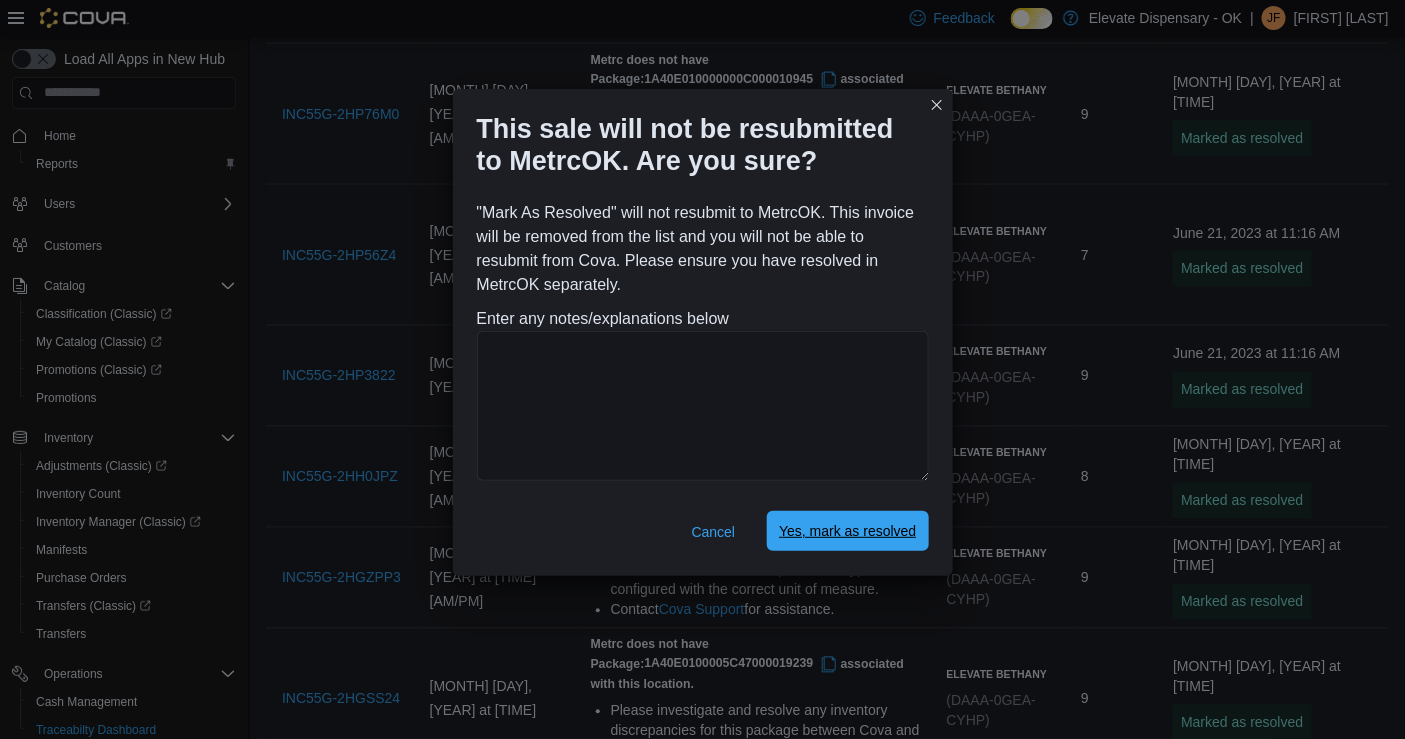 click on "Yes, mark as resolved" at bounding box center [847, 531] 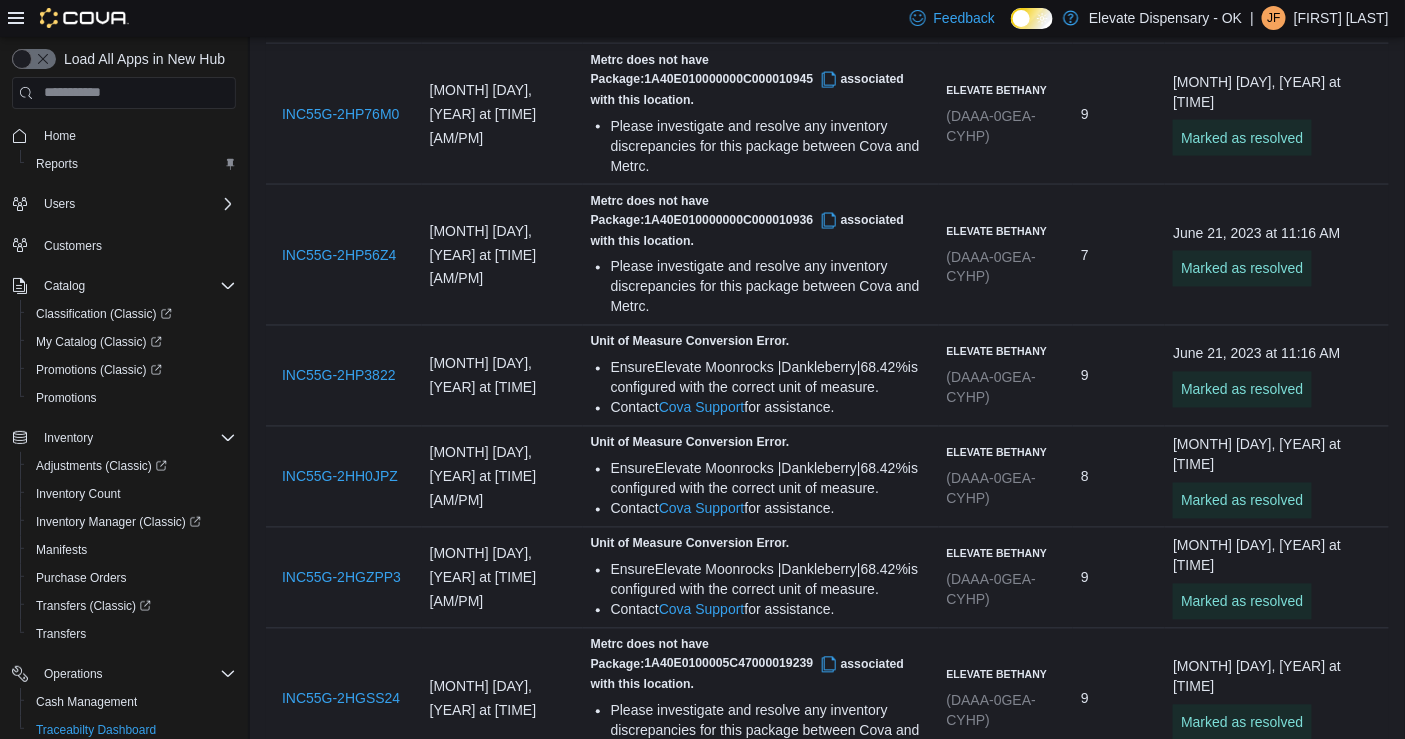 drag, startPoint x: 1361, startPoint y: 590, endPoint x: 1378, endPoint y: 601, distance: 20.248457 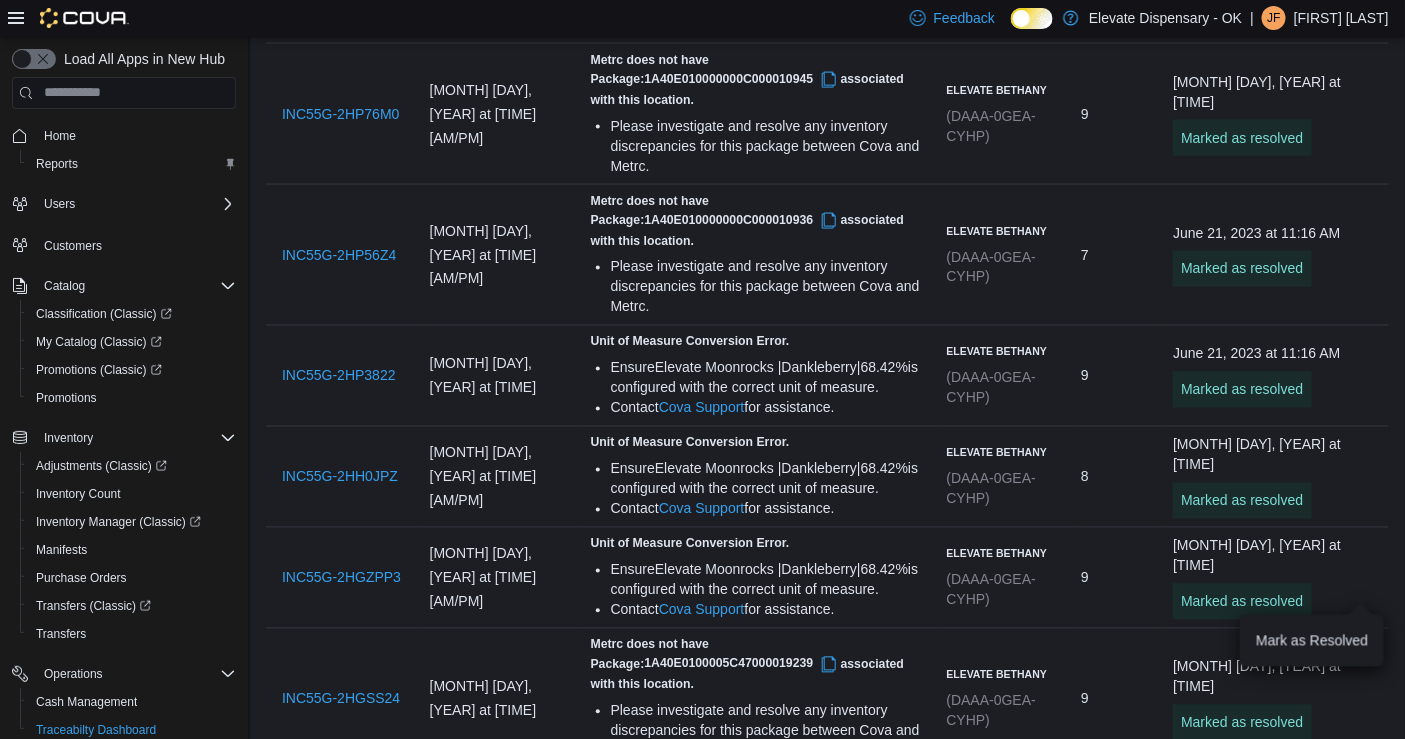 click at bounding box center [1305, 1669] 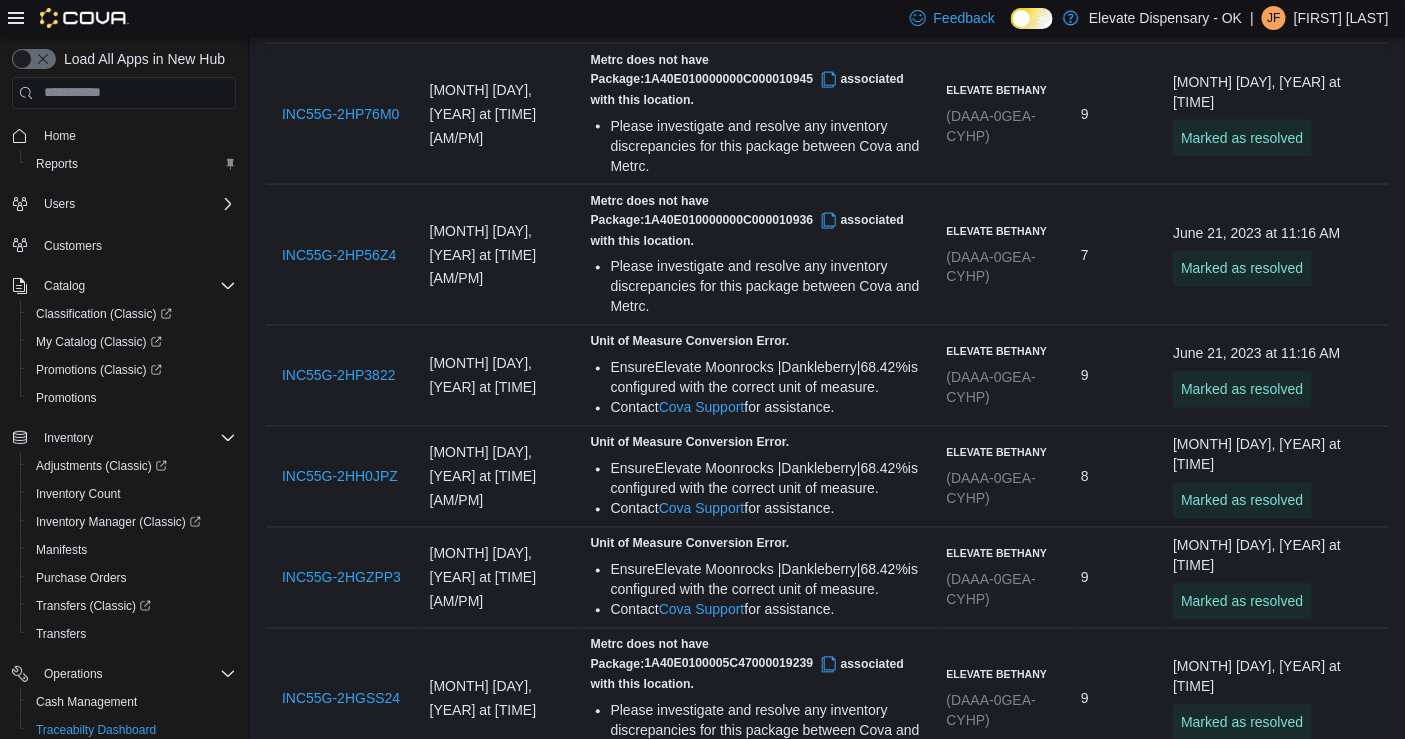 click at bounding box center [1305, 1669] 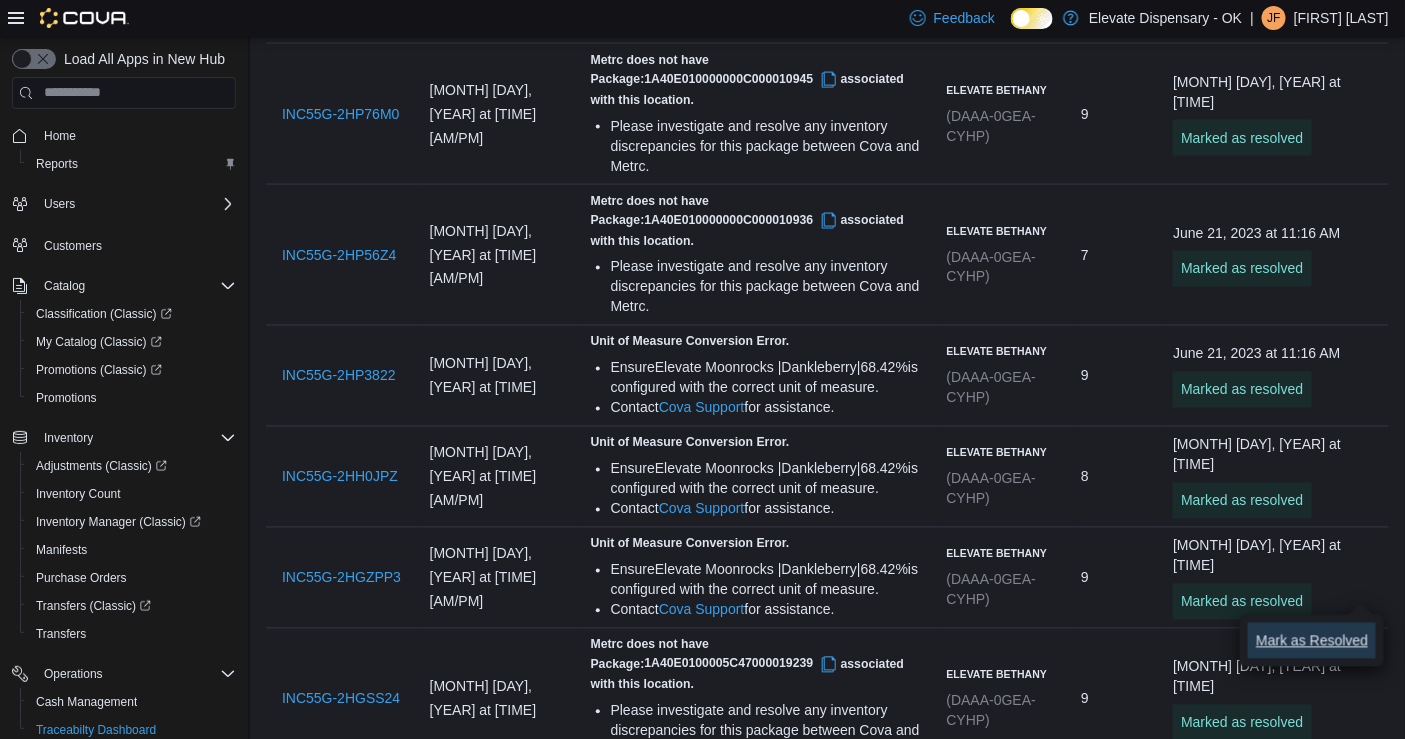 click on "Mark as Resolved" at bounding box center [1312, 641] 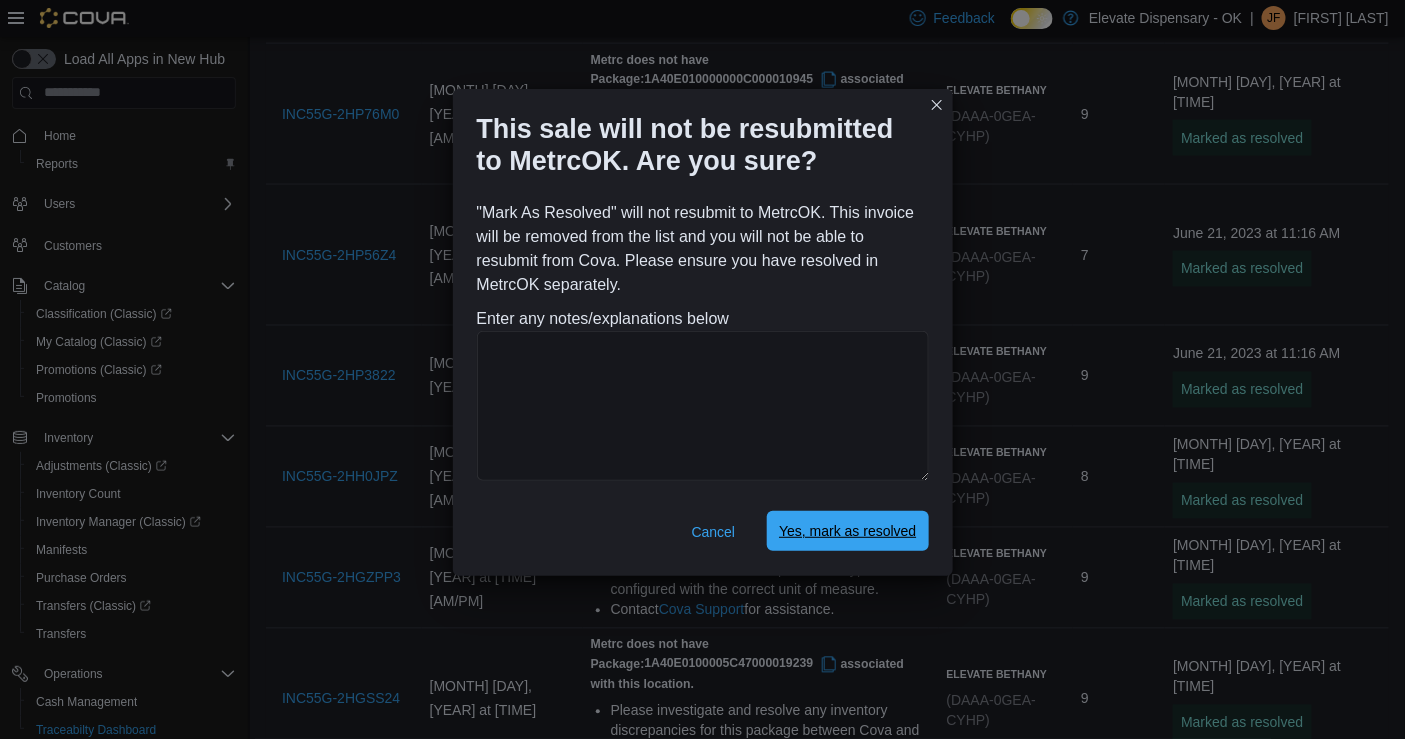 click on "Yes, mark as resolved" at bounding box center [847, 531] 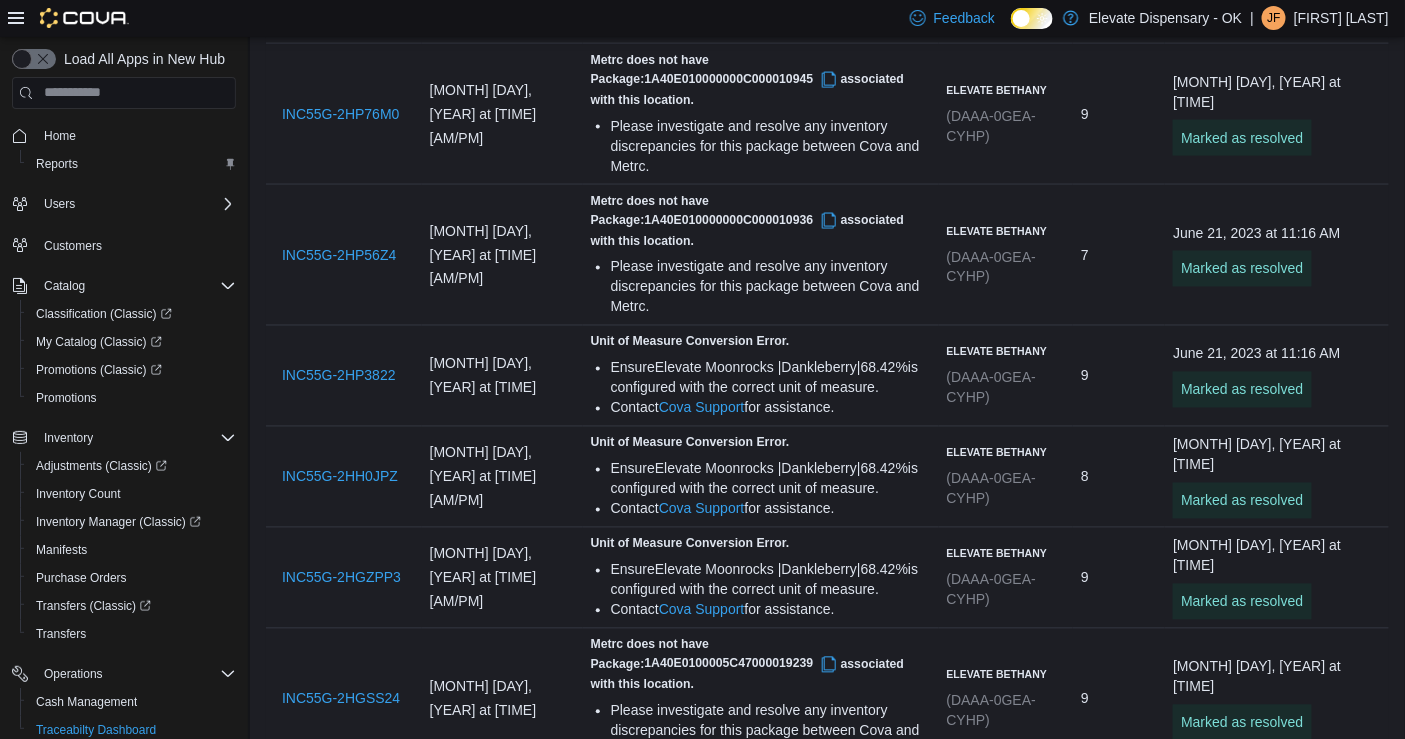 click at bounding box center [1305, 1810] 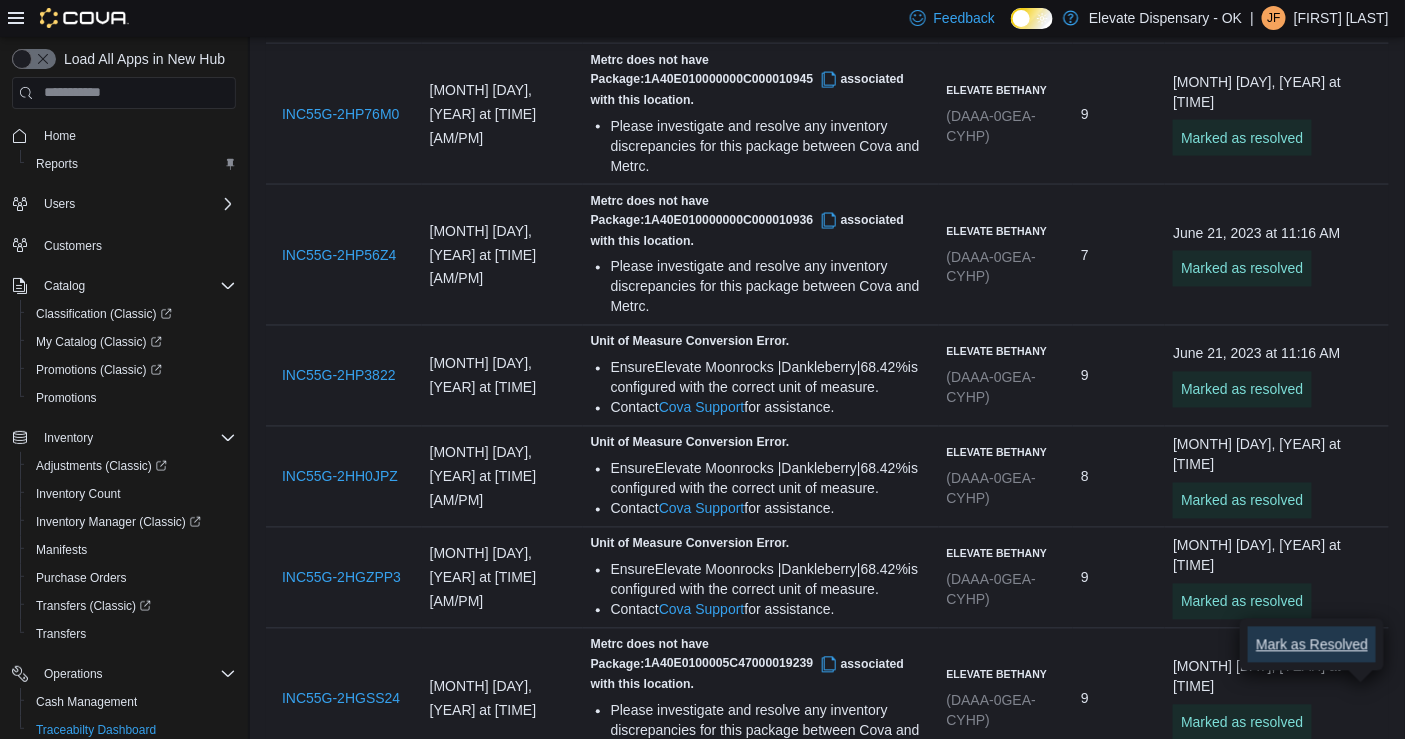 click on "Mark as Resolved" at bounding box center (1312, 645) 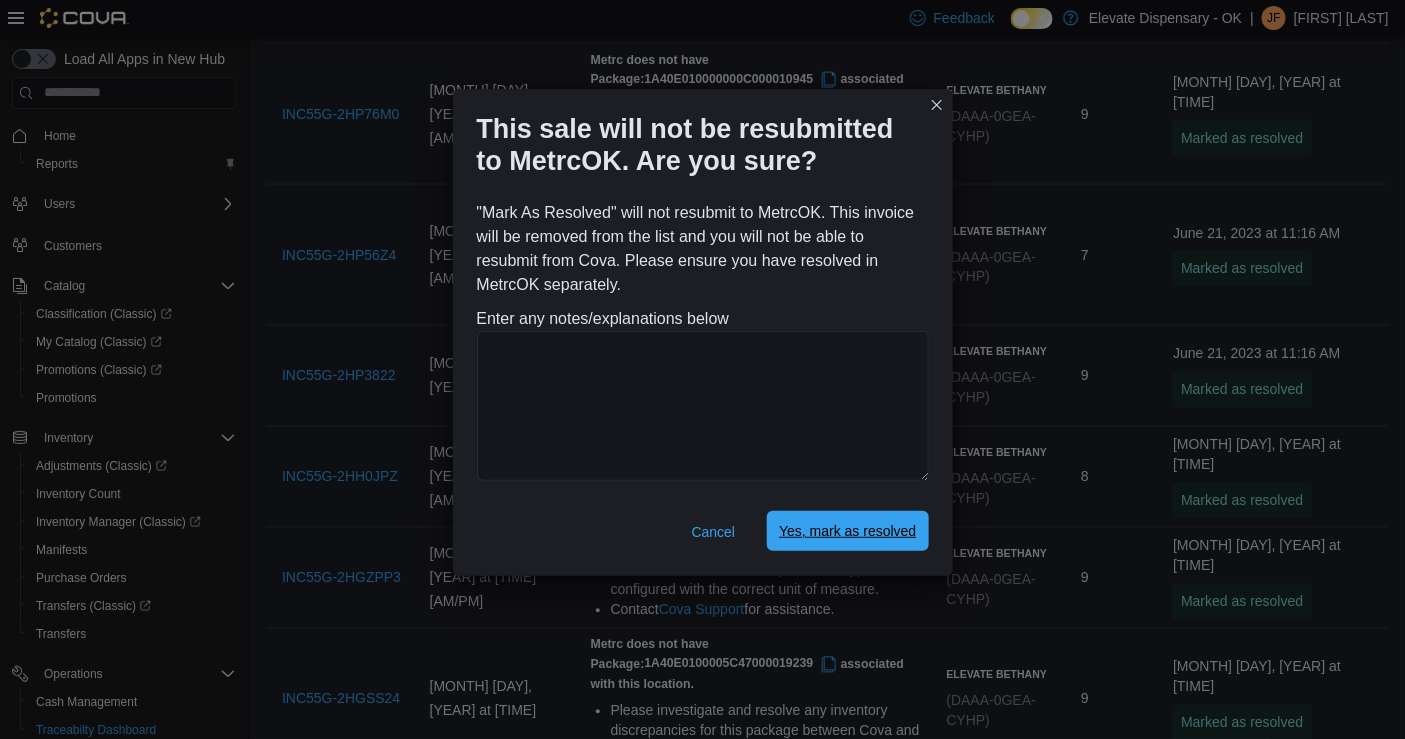 click on "Yes, mark as resolved" at bounding box center [847, 531] 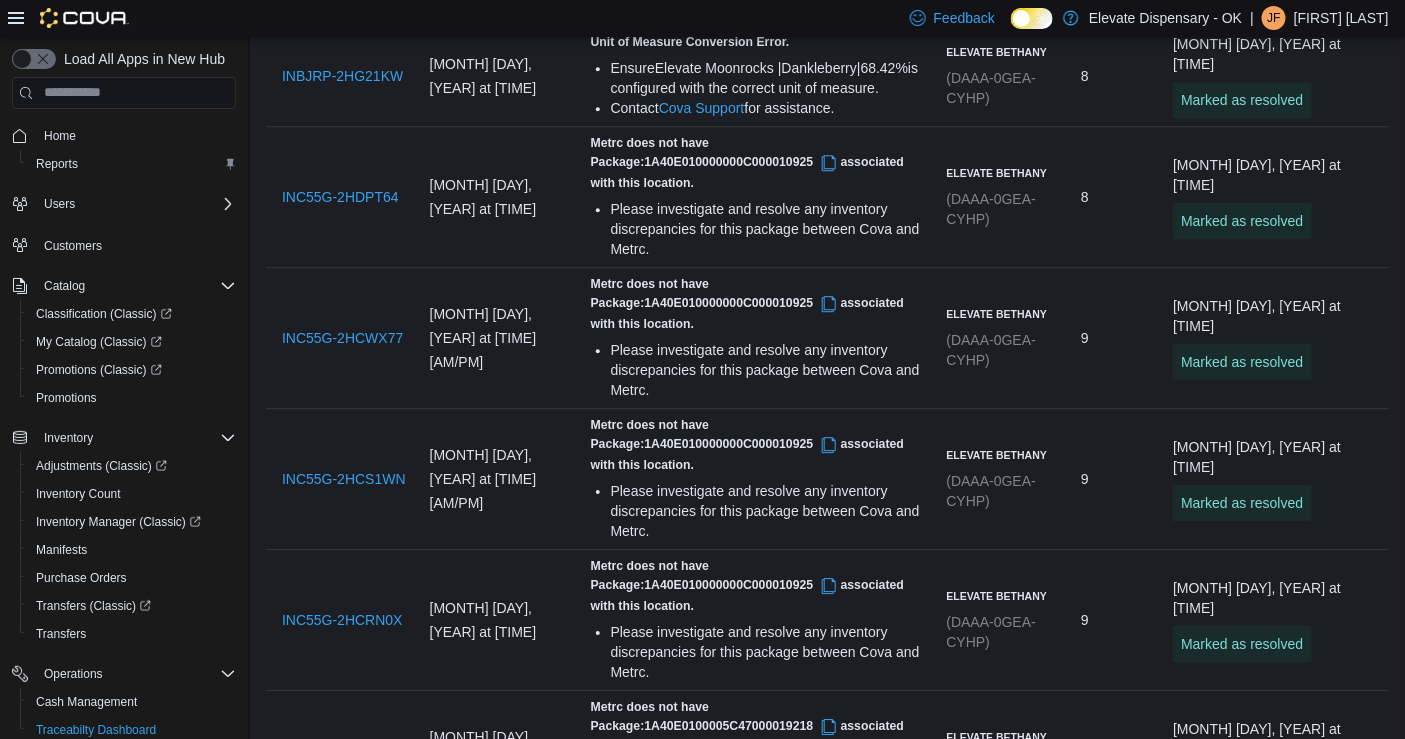 scroll, scrollTop: 4277, scrollLeft: 0, axis: vertical 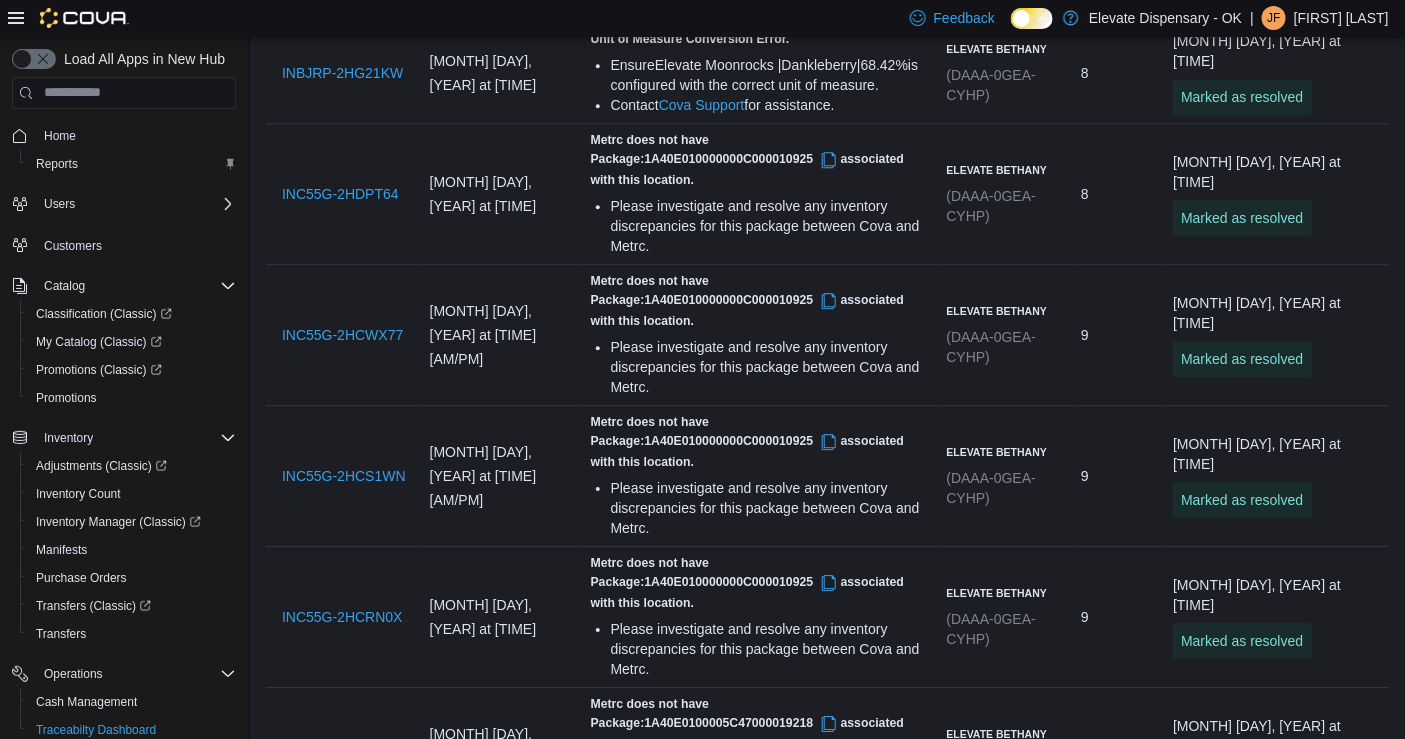 click at bounding box center (1305, 1204) 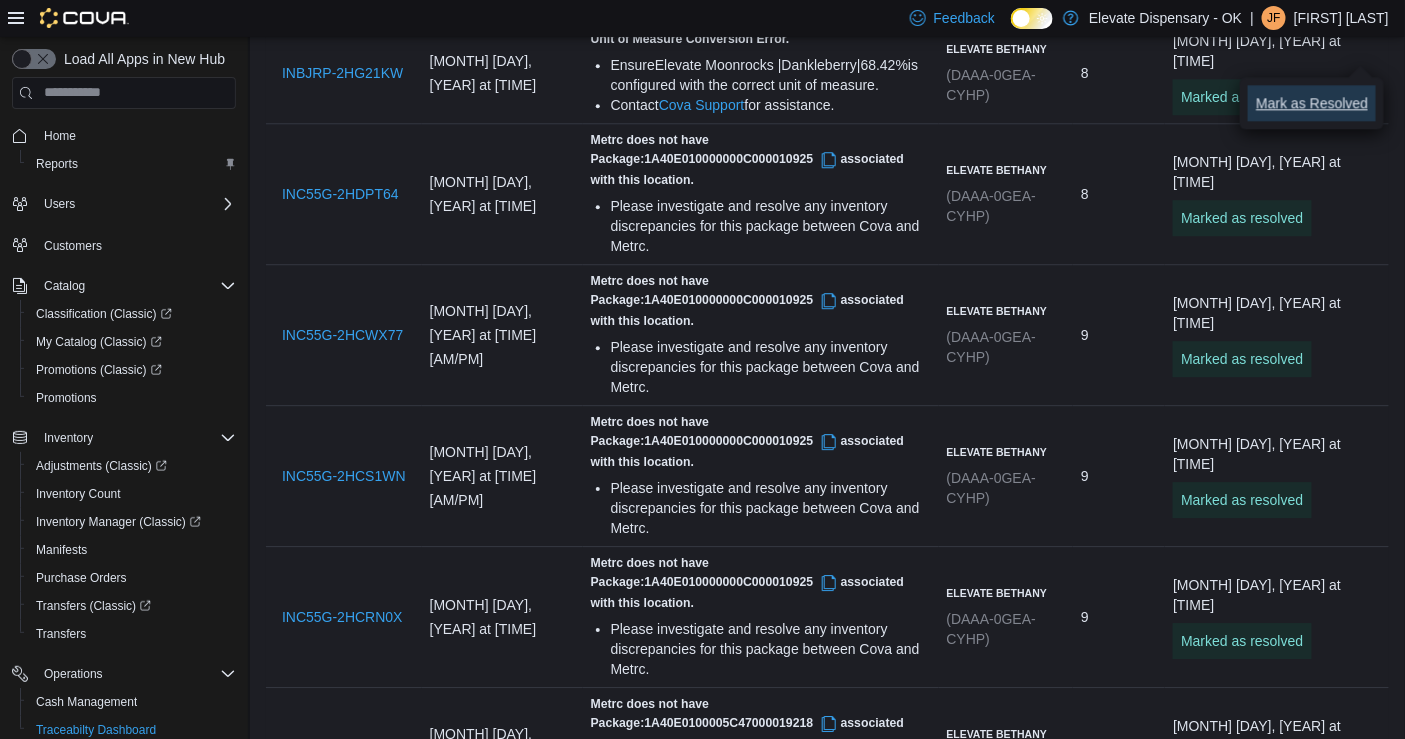 click on "Mark as Resolved" at bounding box center [1312, 103] 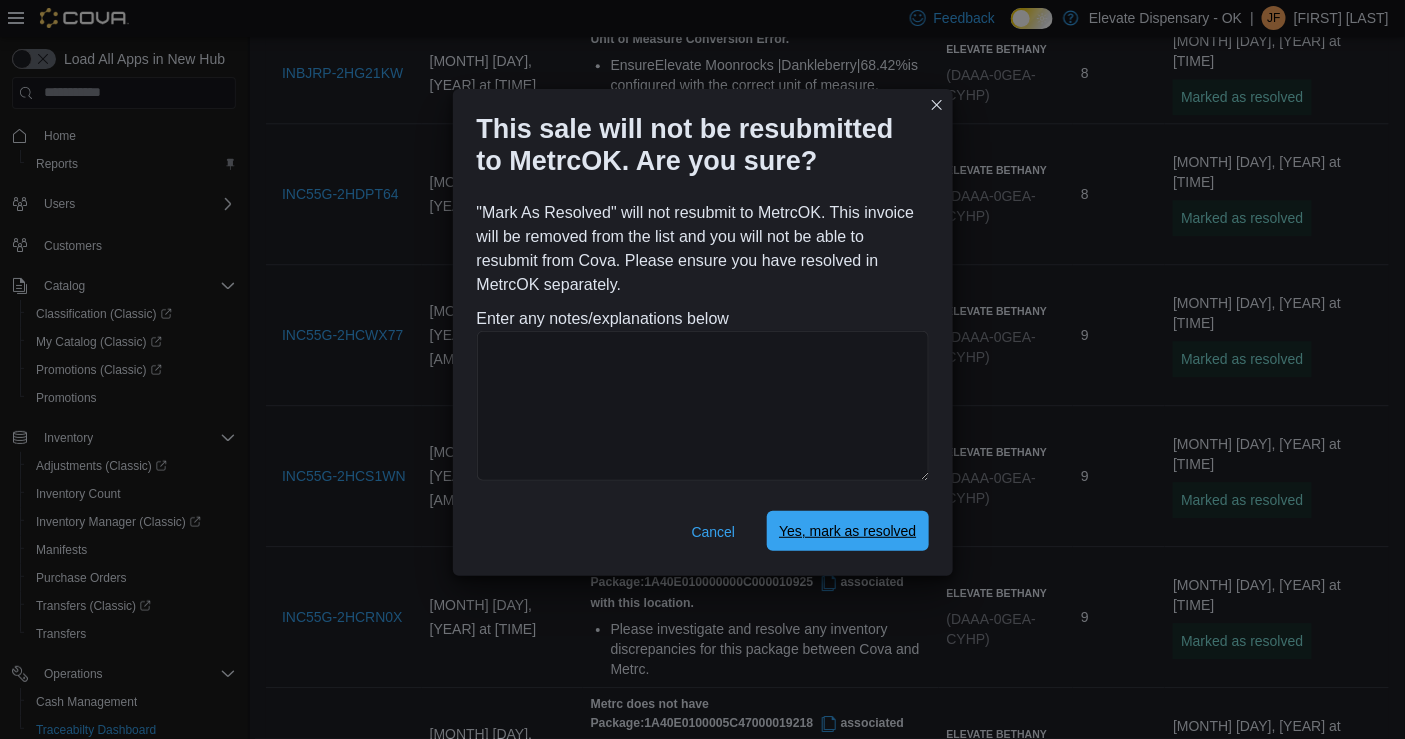 click on "Yes, mark as resolved" at bounding box center (847, 531) 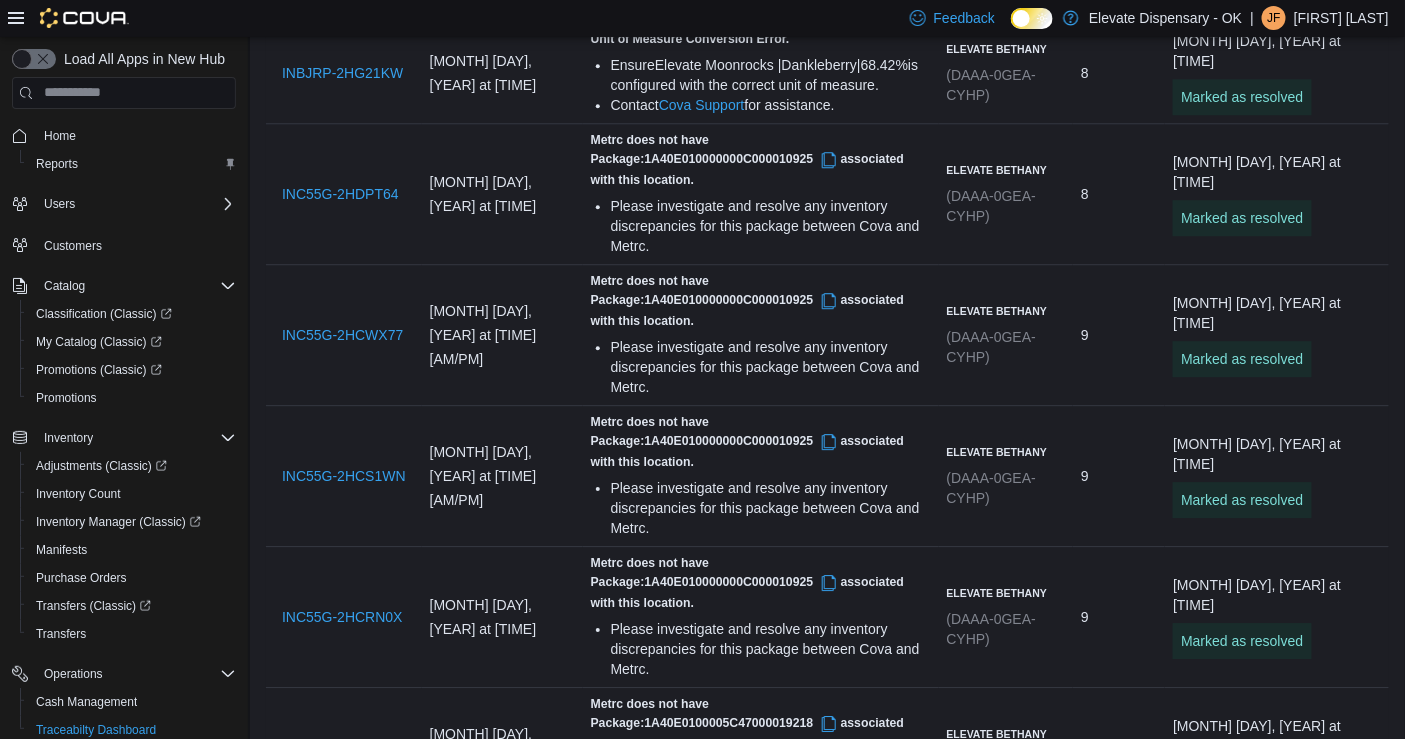click at bounding box center [1305, 1345] 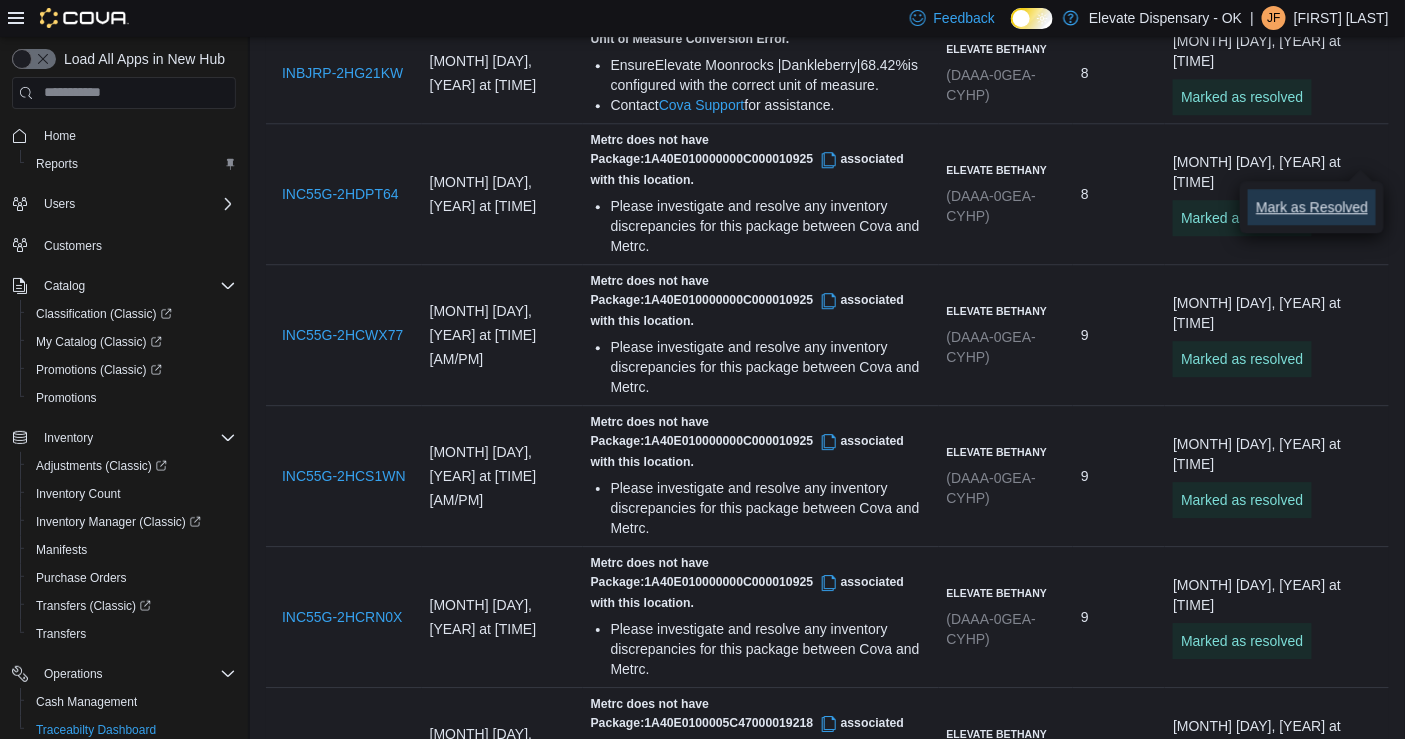 click on "Mark as Resolved" at bounding box center [1312, 207] 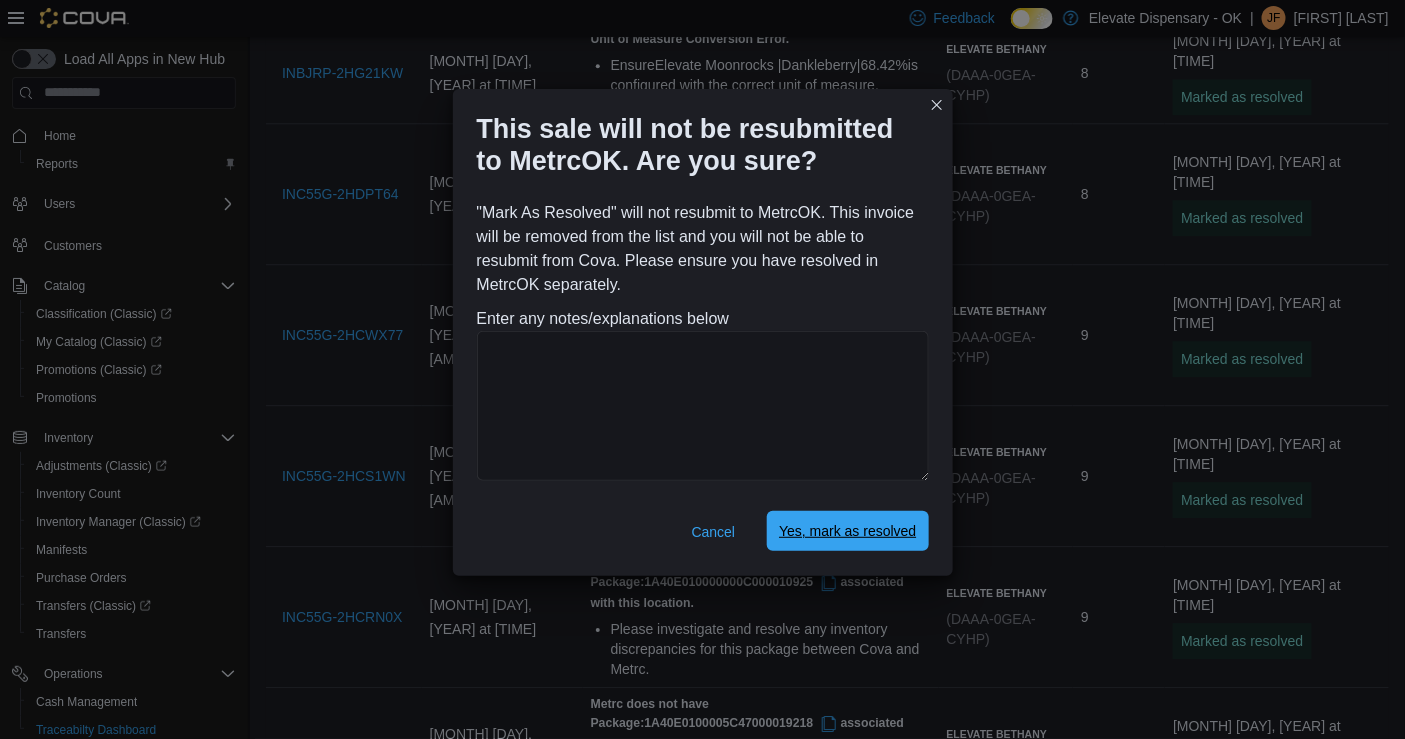 click on "Yes, mark as resolved" at bounding box center [847, 531] 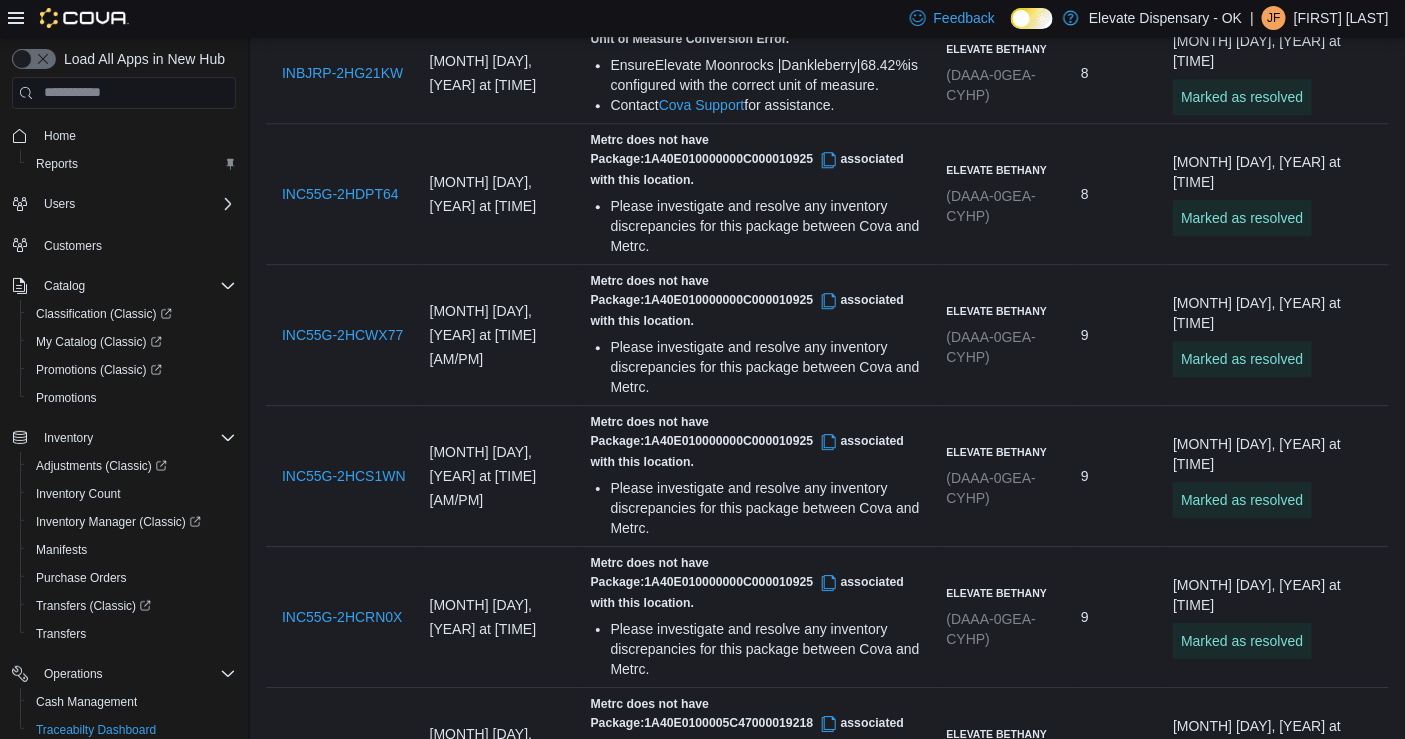 click at bounding box center [1305, 1466] 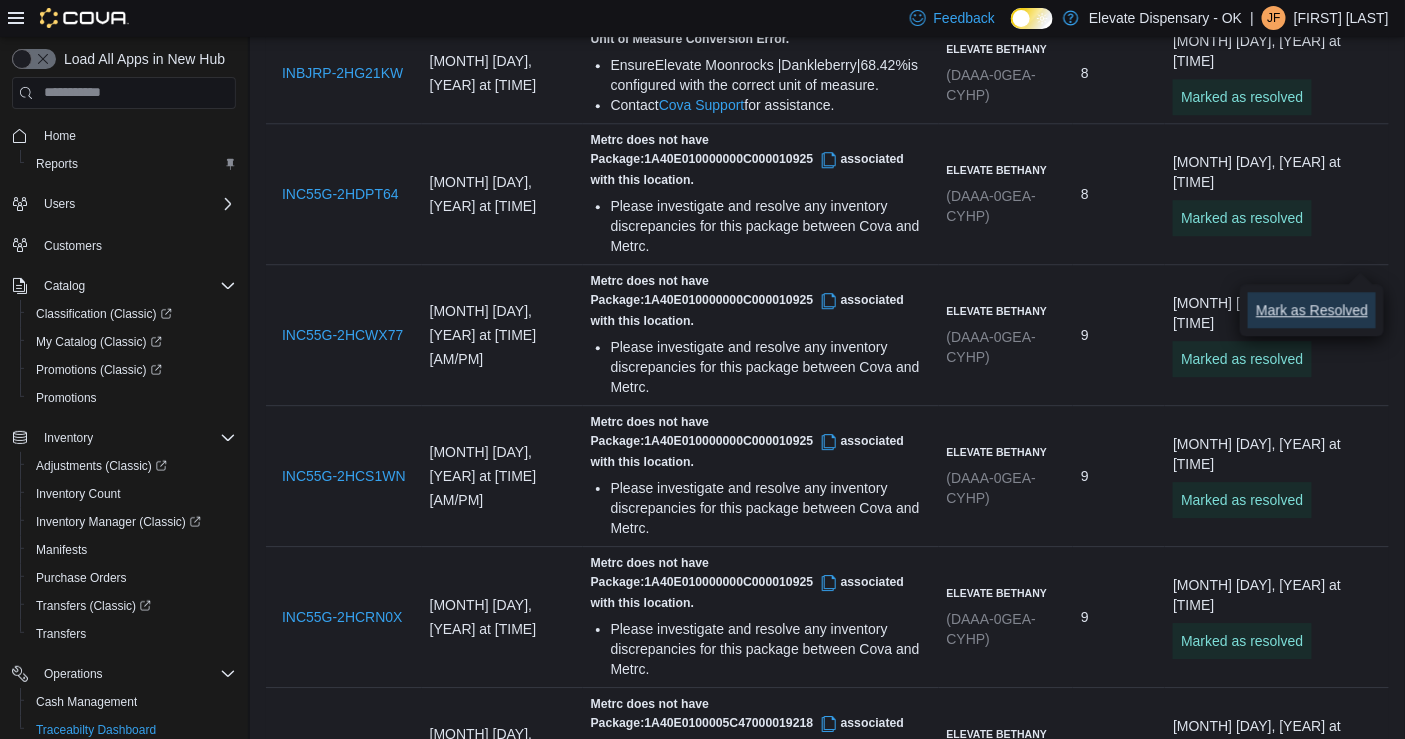 click on "Mark as Resolved" at bounding box center (1312, 310) 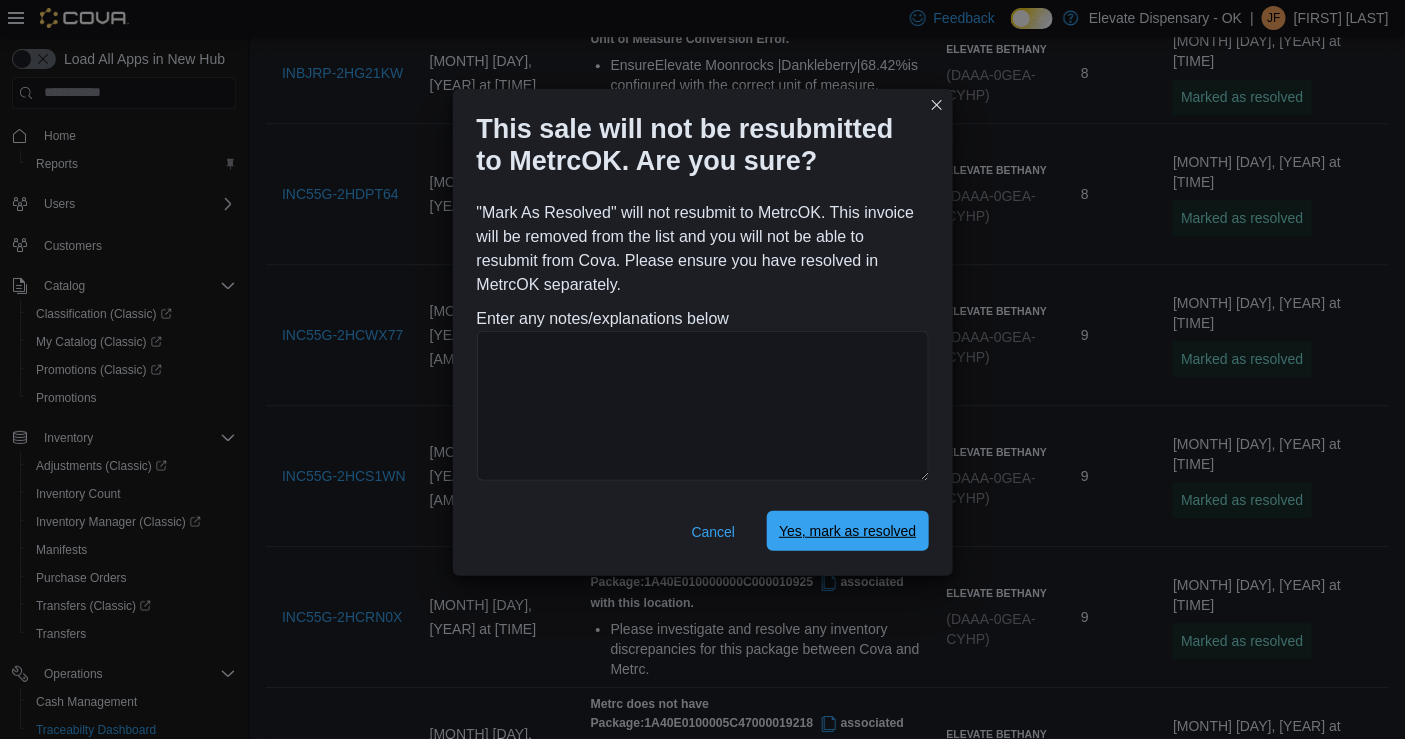 click on "Yes, mark as resolved" at bounding box center (847, 531) 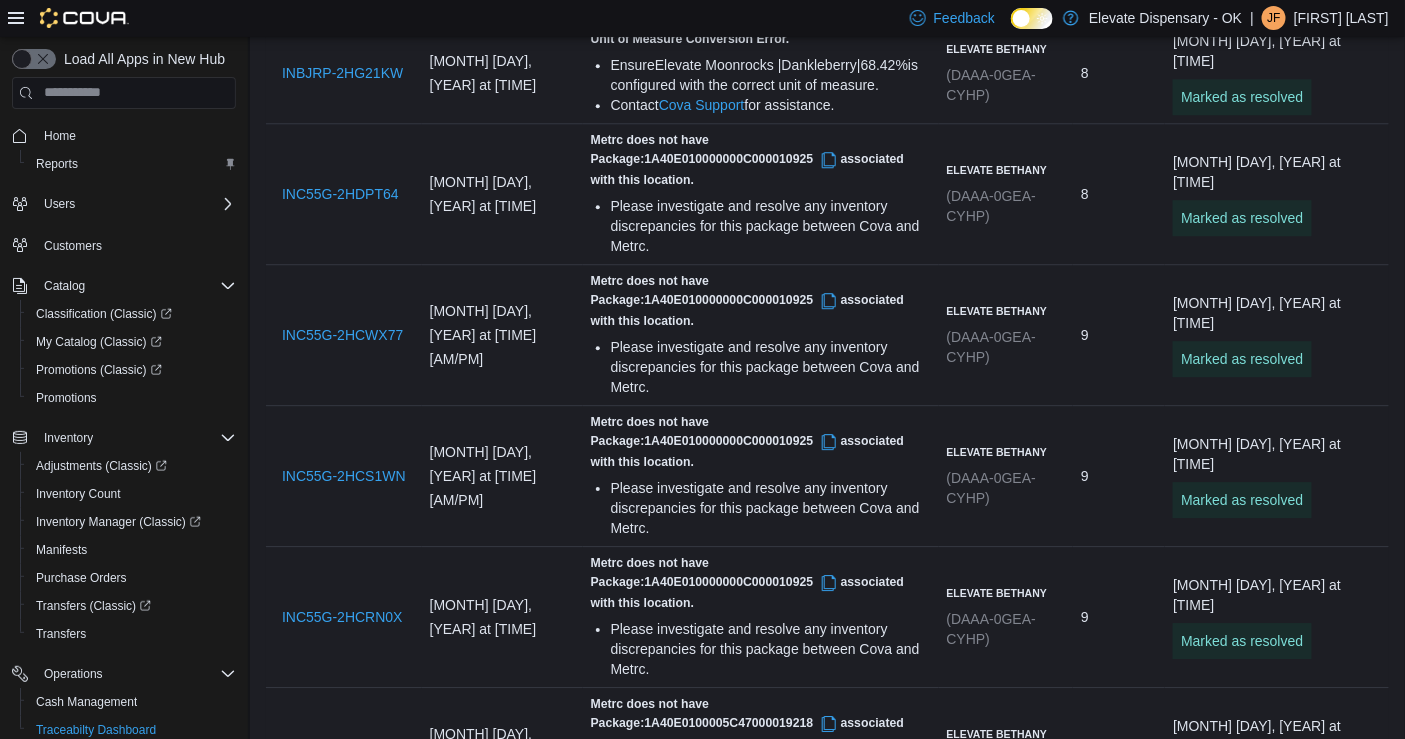 click at bounding box center (1305, 1587) 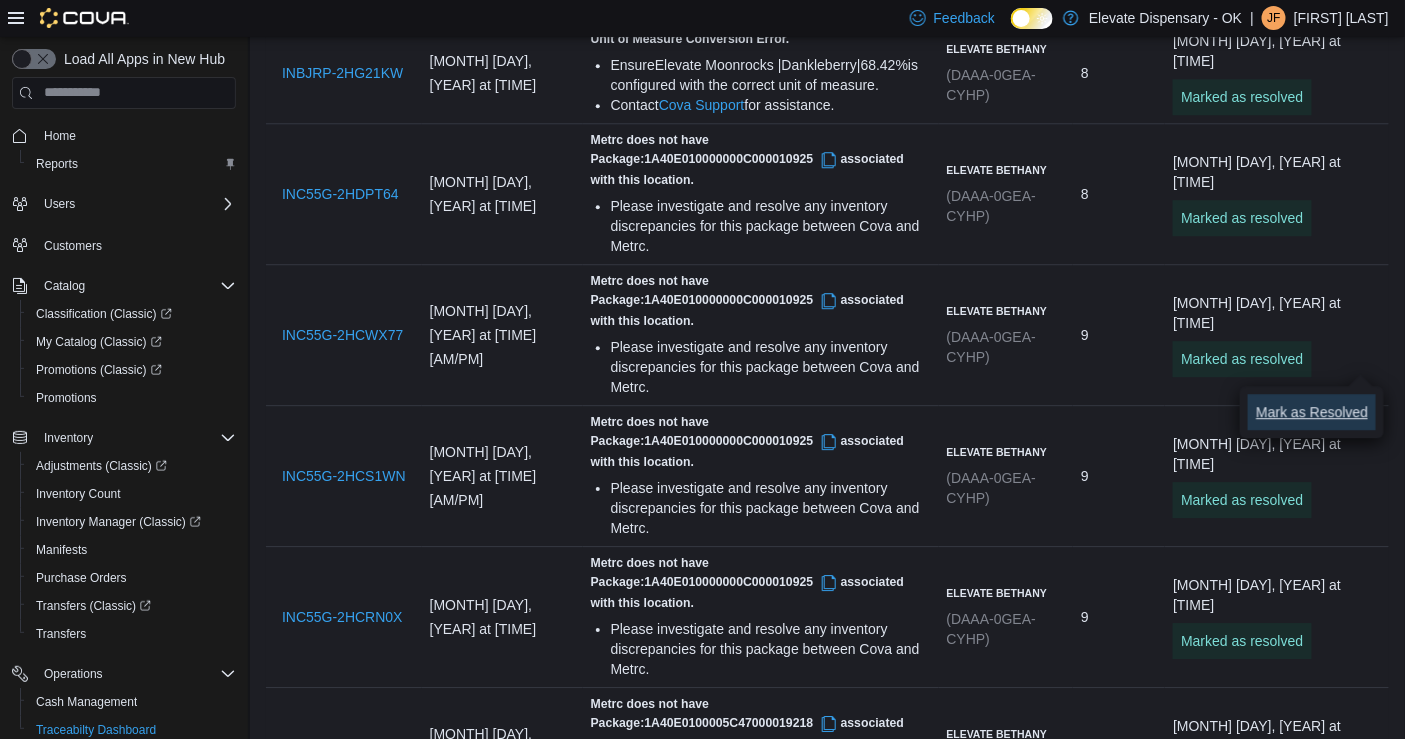 click on "Mark as Resolved" at bounding box center [1312, 412] 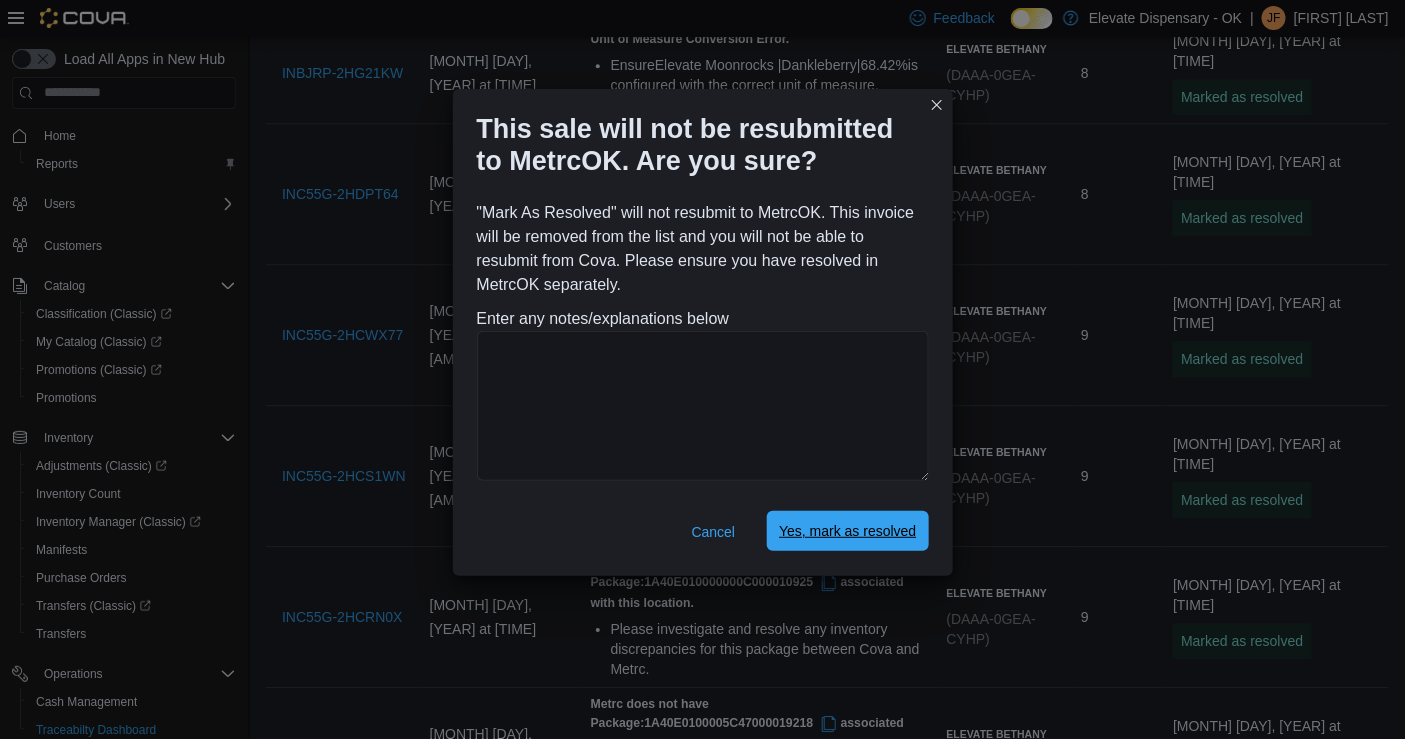 click on "Yes, mark as resolved" at bounding box center [847, 531] 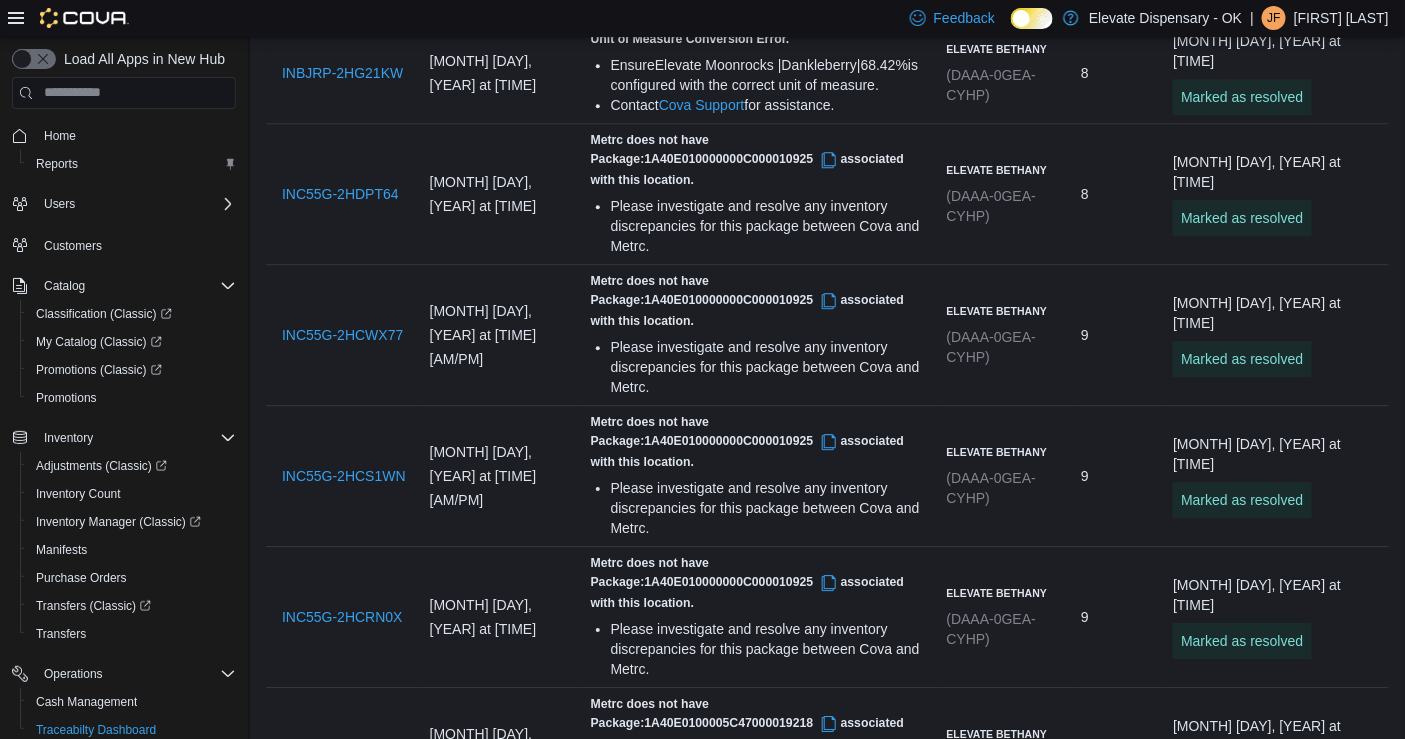 click at bounding box center [1305, 1728] 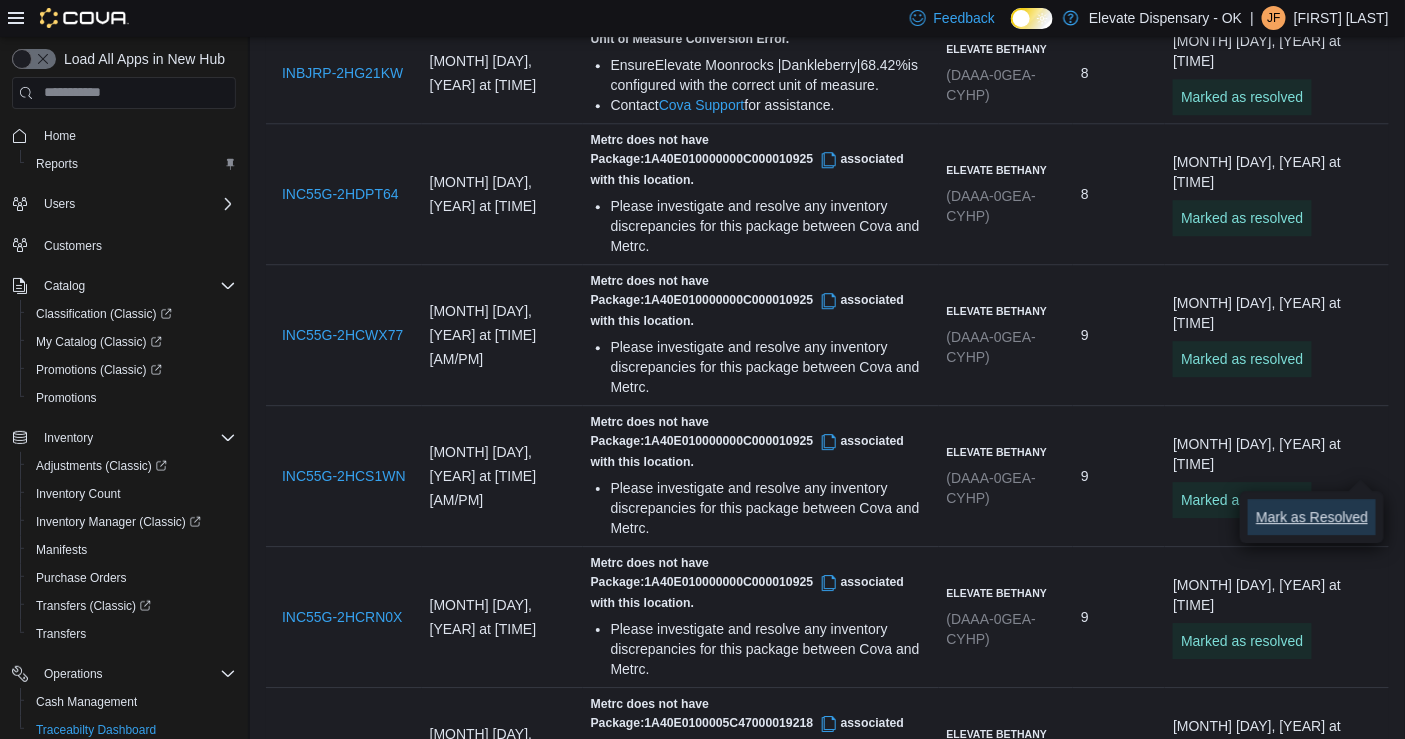 click on "Mark as Resolved" at bounding box center (1312, 517) 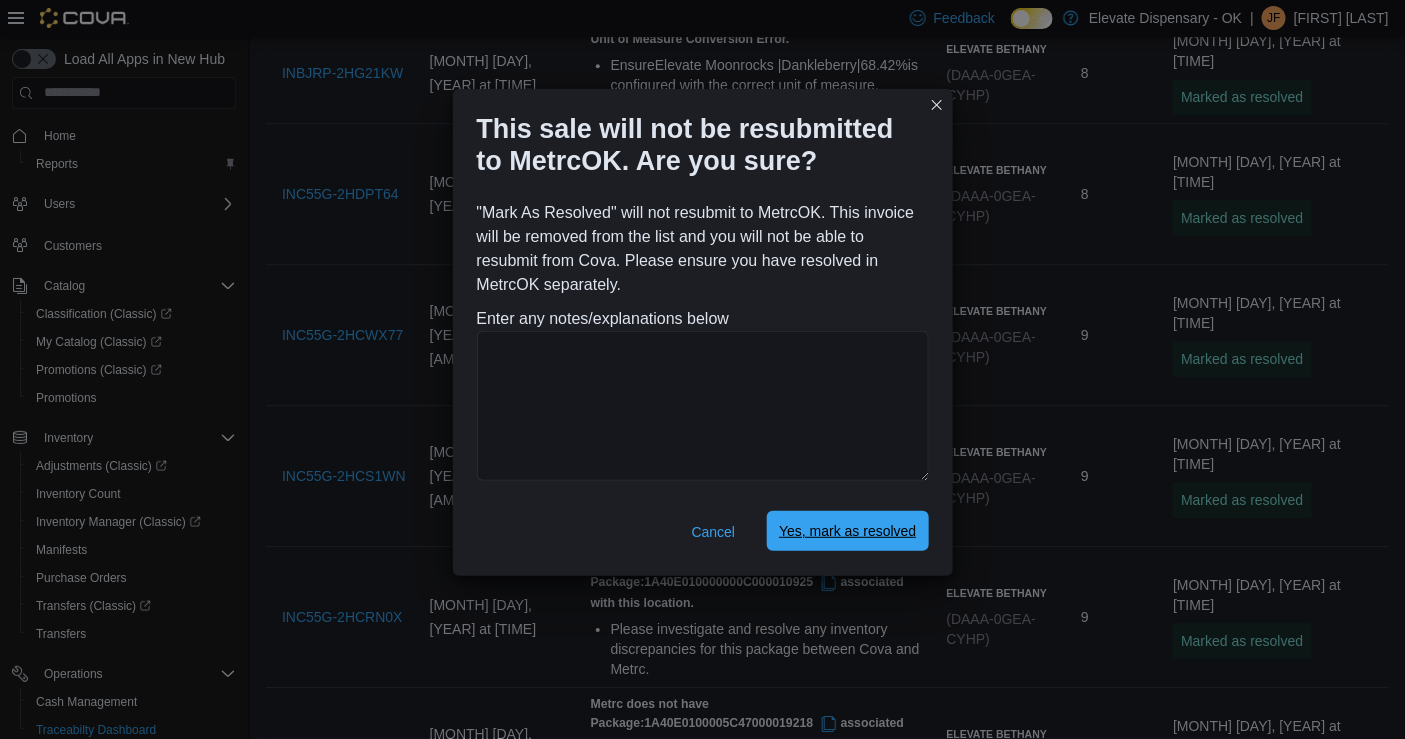 click on "Yes, mark as resolved" at bounding box center [847, 531] 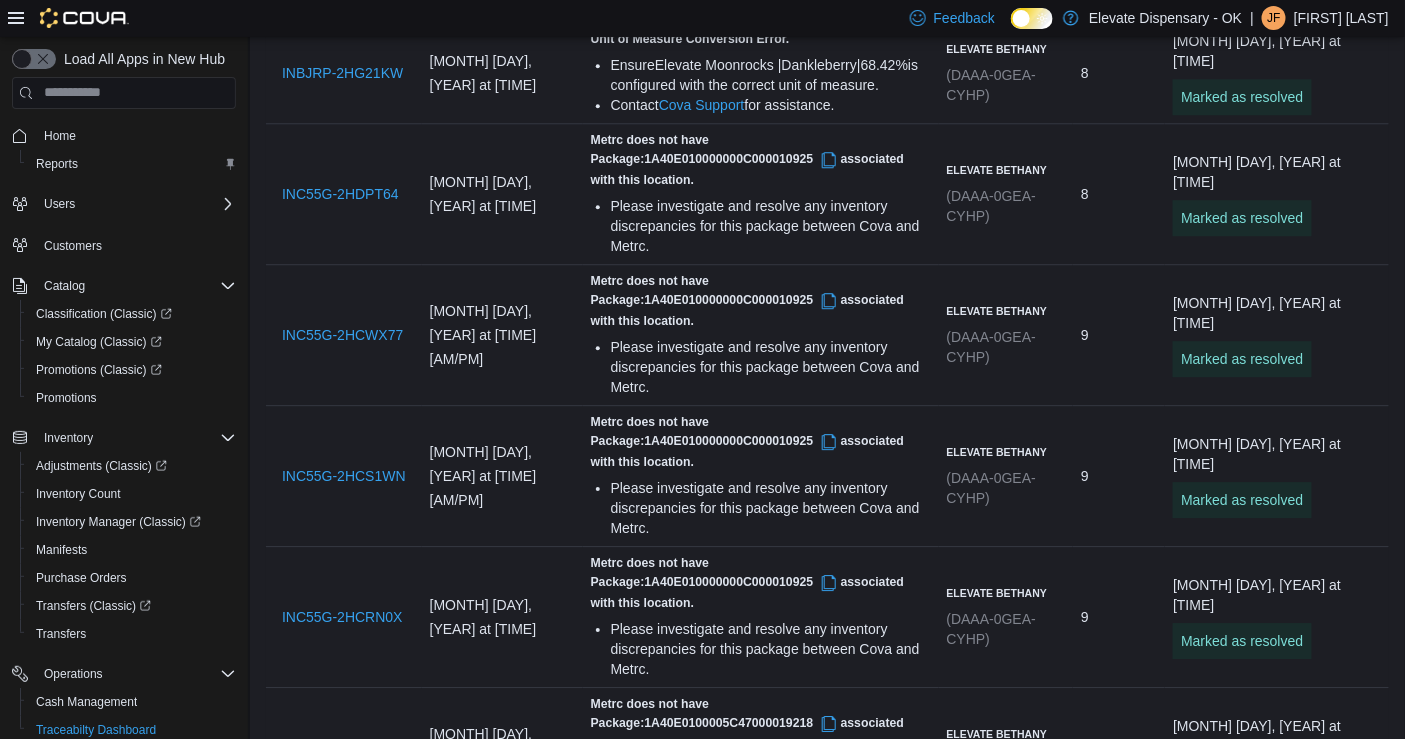 click at bounding box center (1305, 1869) 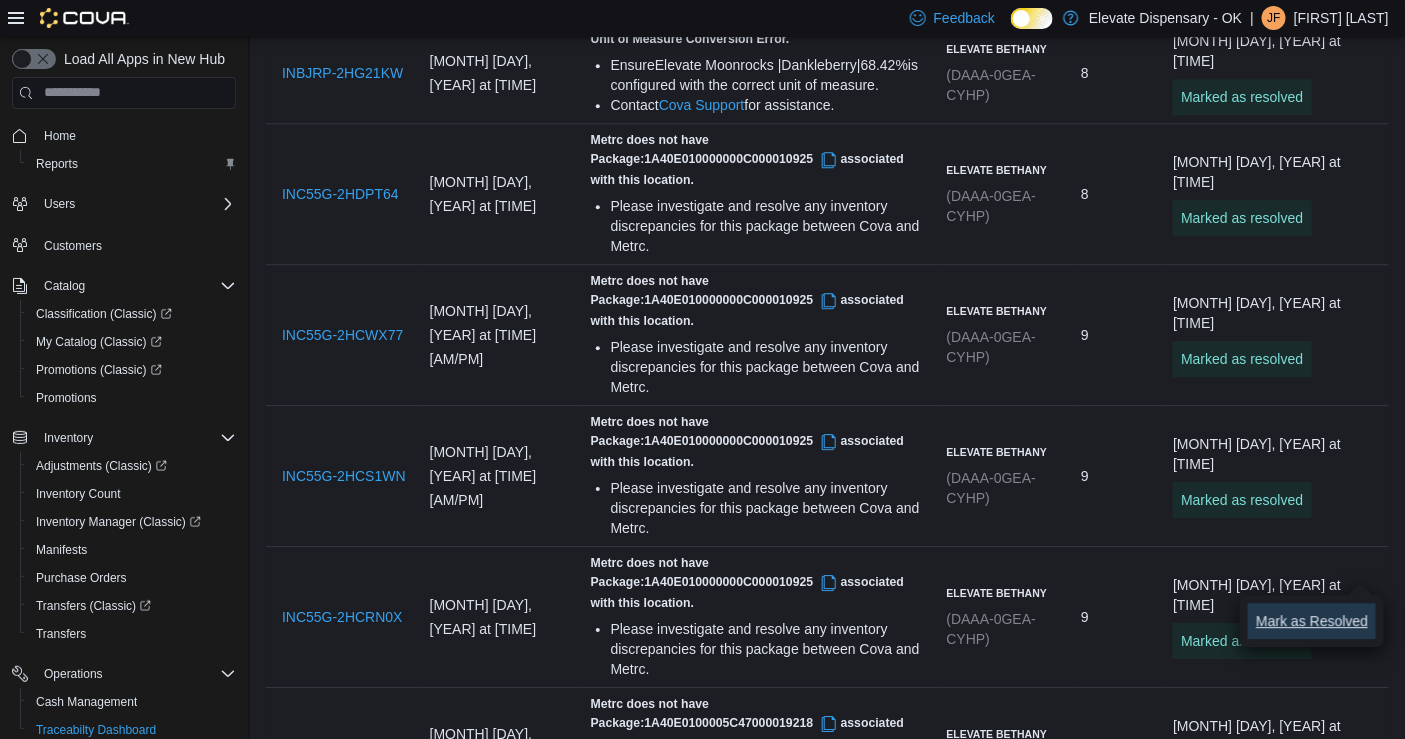 click on "Mark as Resolved" at bounding box center [1312, 621] 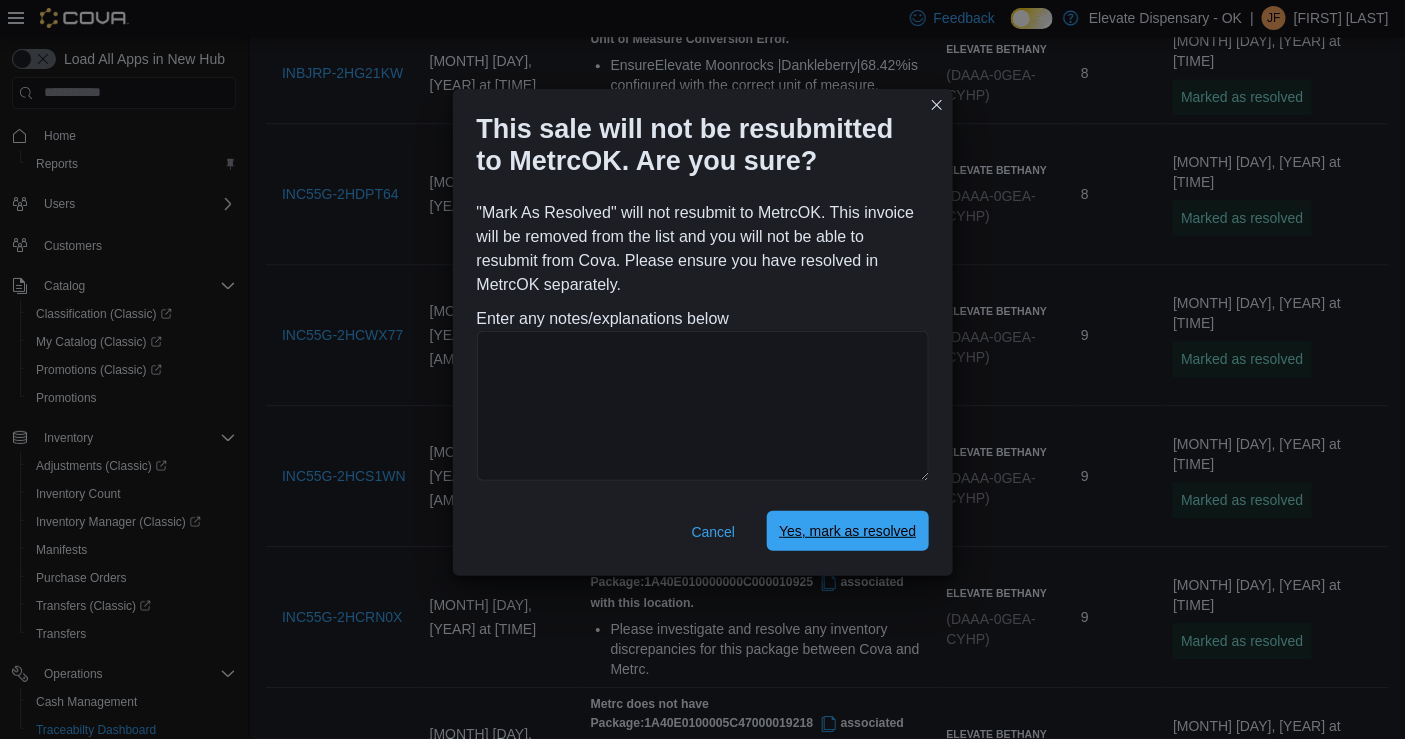 click on "Yes, mark as resolved" at bounding box center [847, 531] 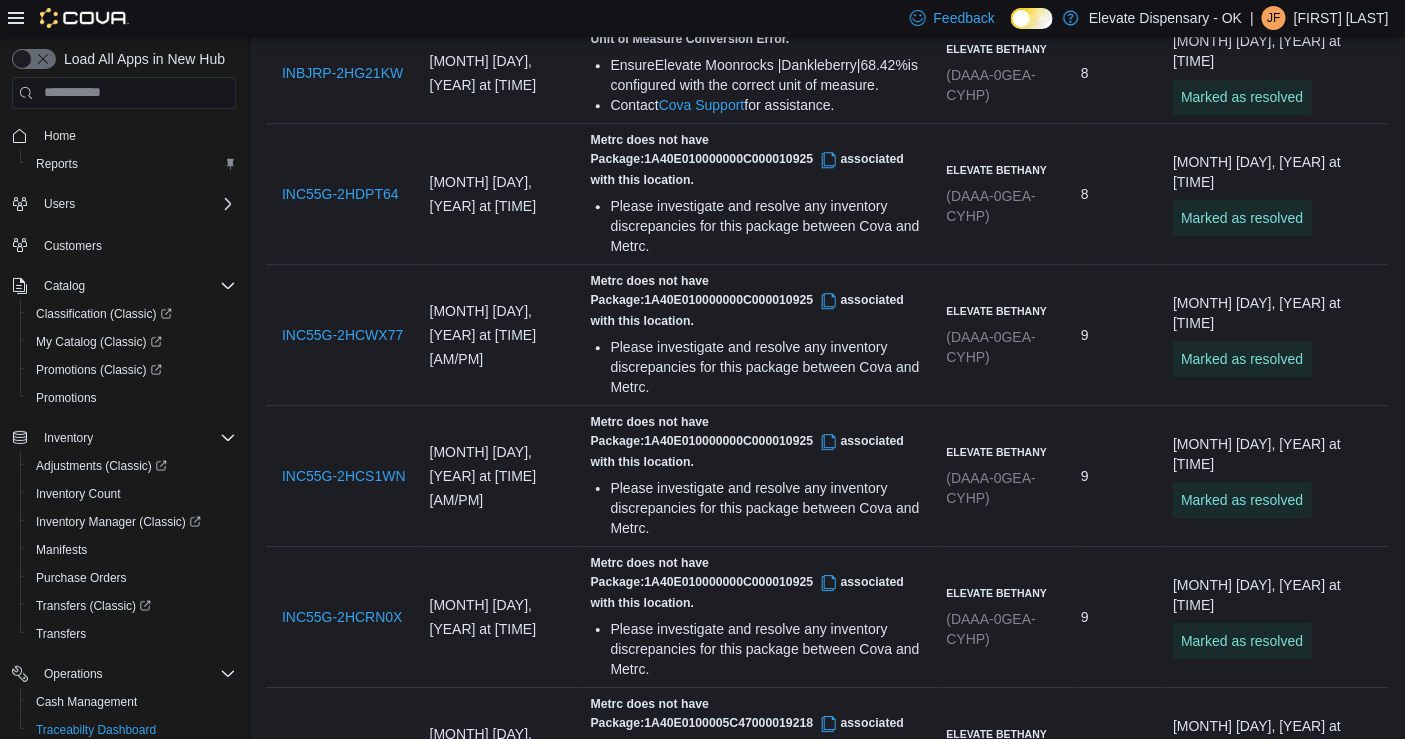 click at bounding box center [1305, 2010] 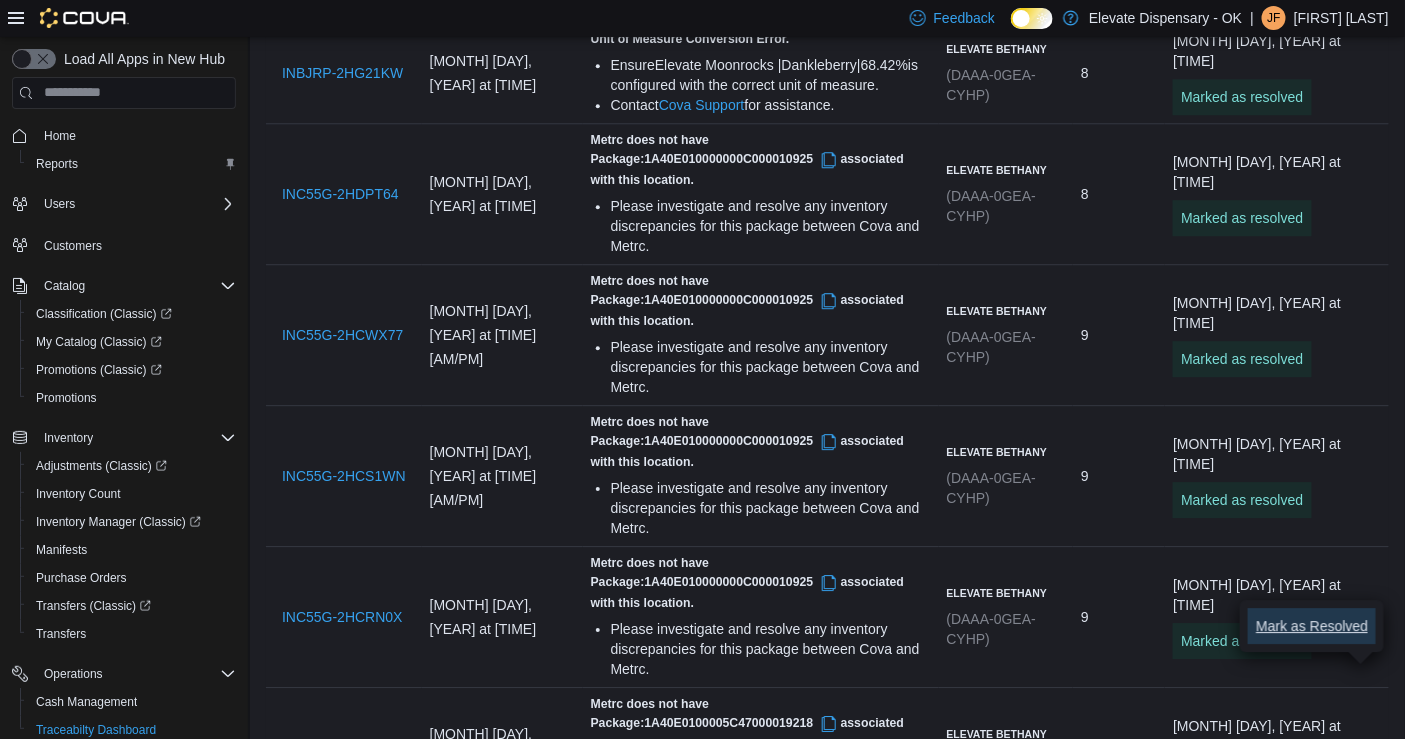 click on "Mark as Resolved" at bounding box center (1312, 626) 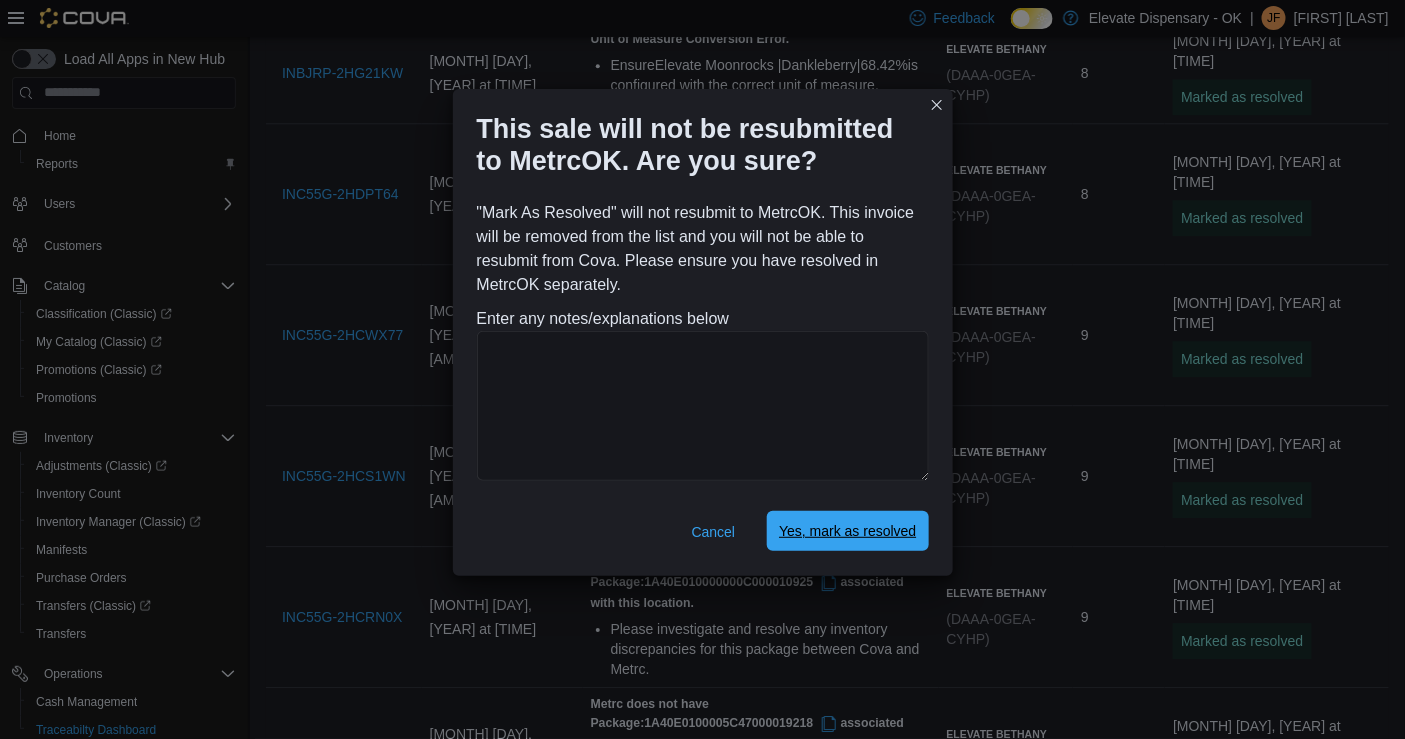 click on "Yes, mark as resolved" at bounding box center (847, 531) 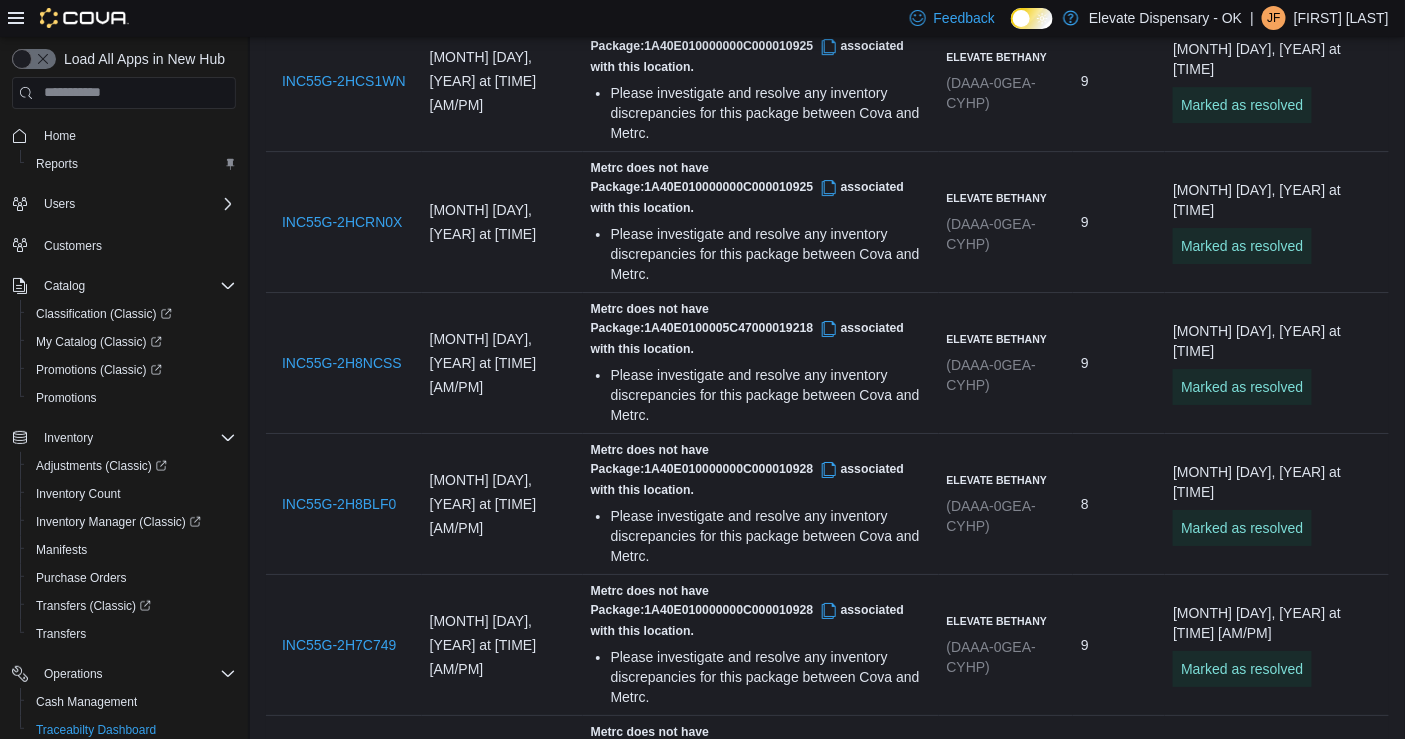 scroll, scrollTop: 4829, scrollLeft: 0, axis: vertical 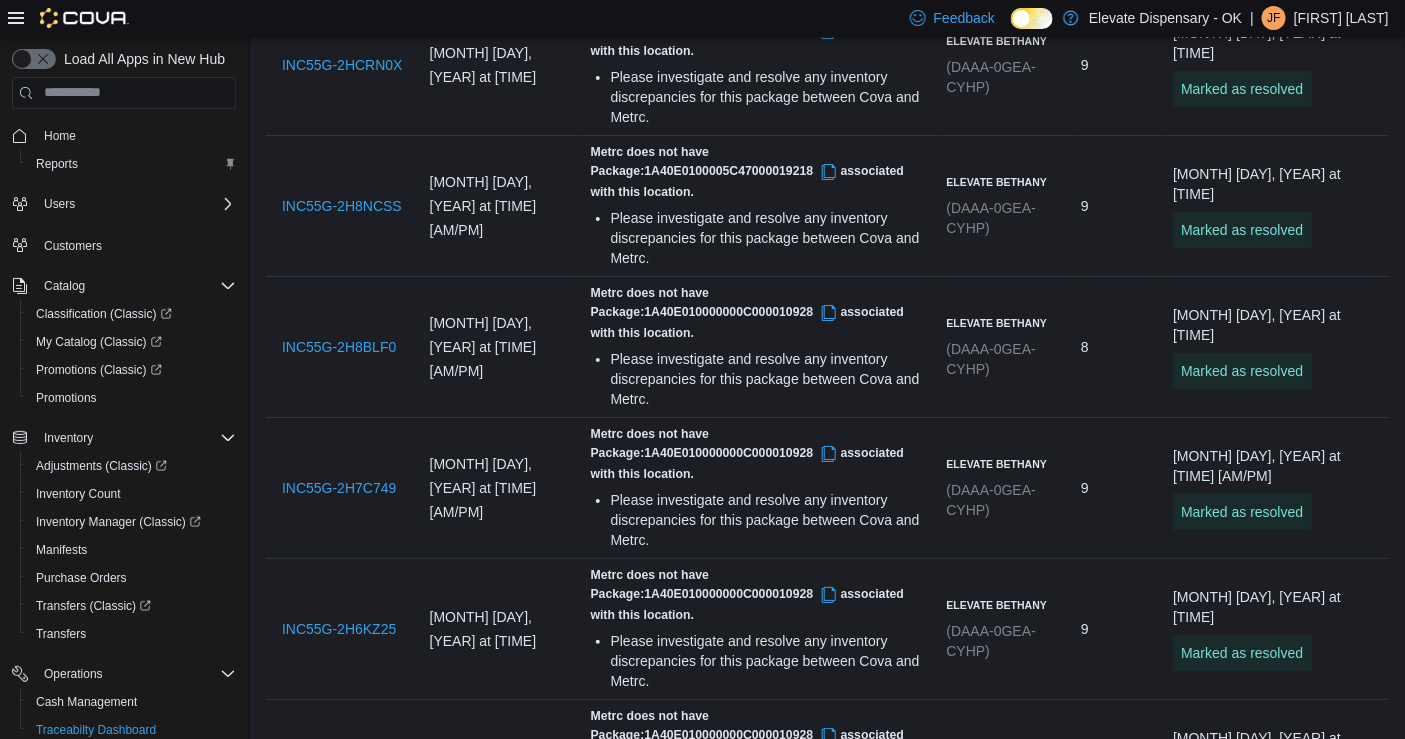 click on "[MONTH] [DAY], [YEAR] at [TIME] [AM/PM] Resubmit" at bounding box center [1277, 1576] 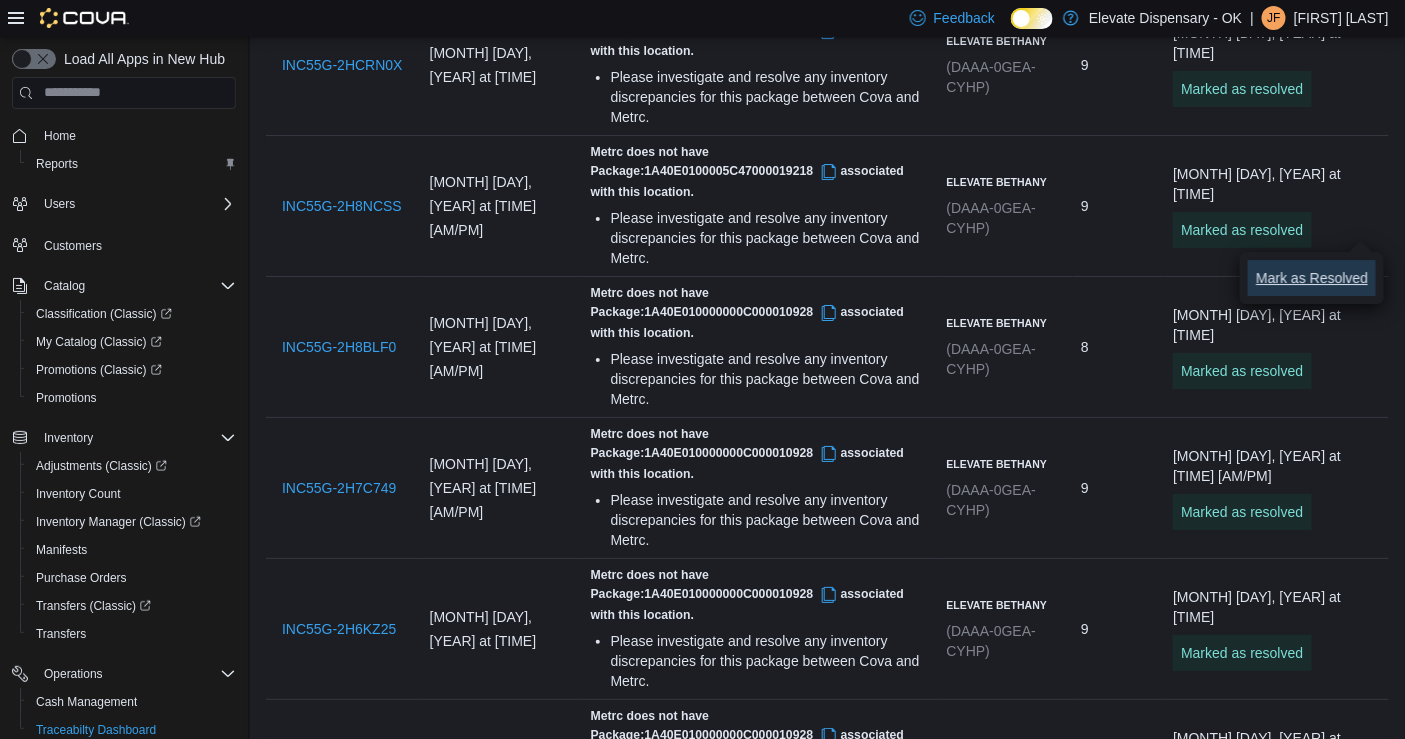 click on "Mark as Resolved" at bounding box center [1312, 278] 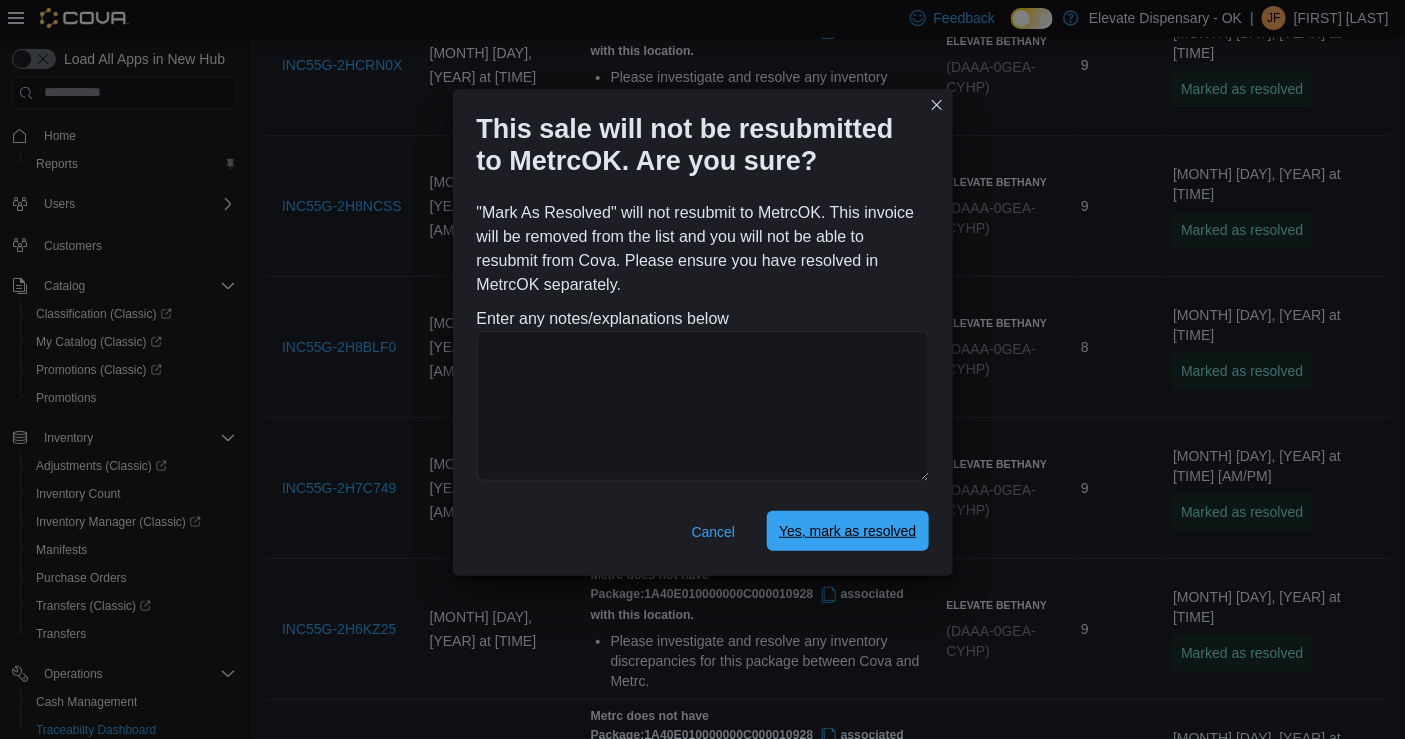 click on "Yes, mark as resolved" at bounding box center [847, 531] 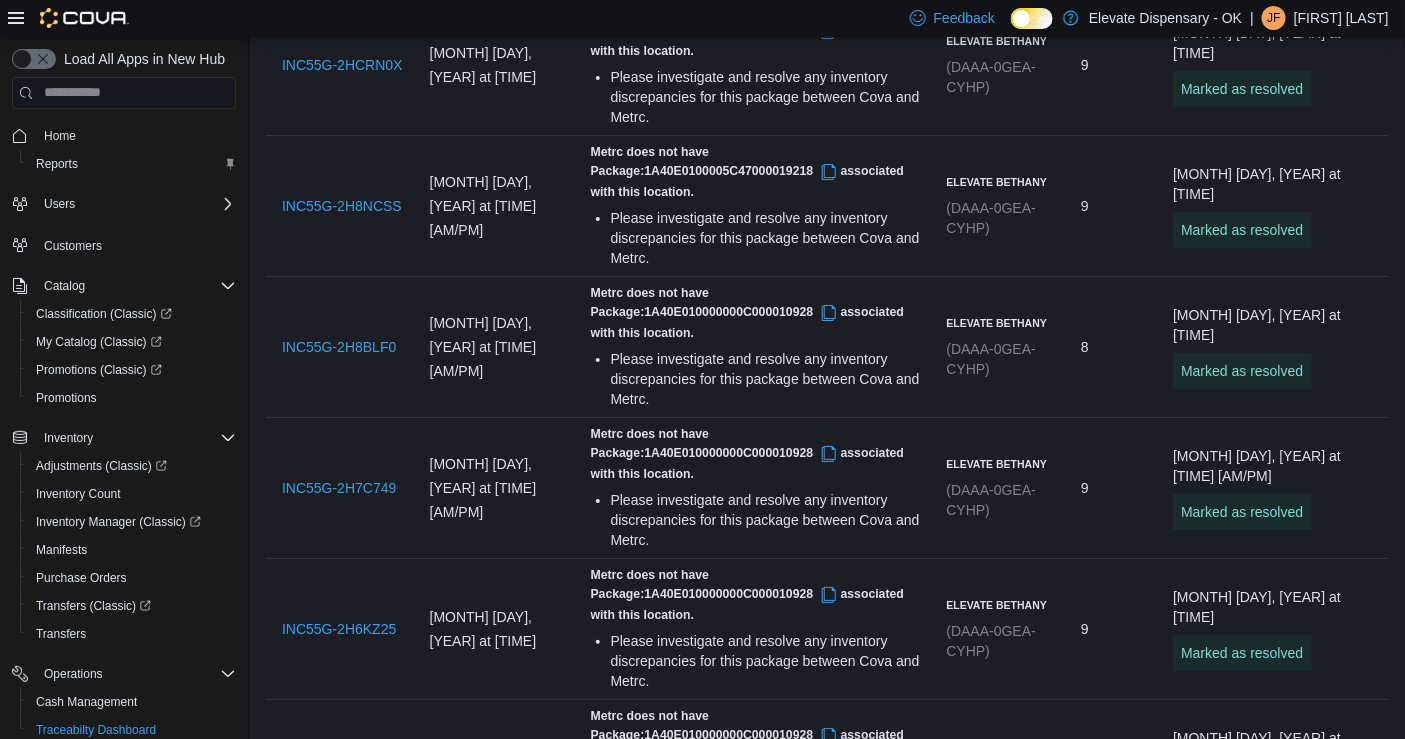 click at bounding box center [1305, 1740] 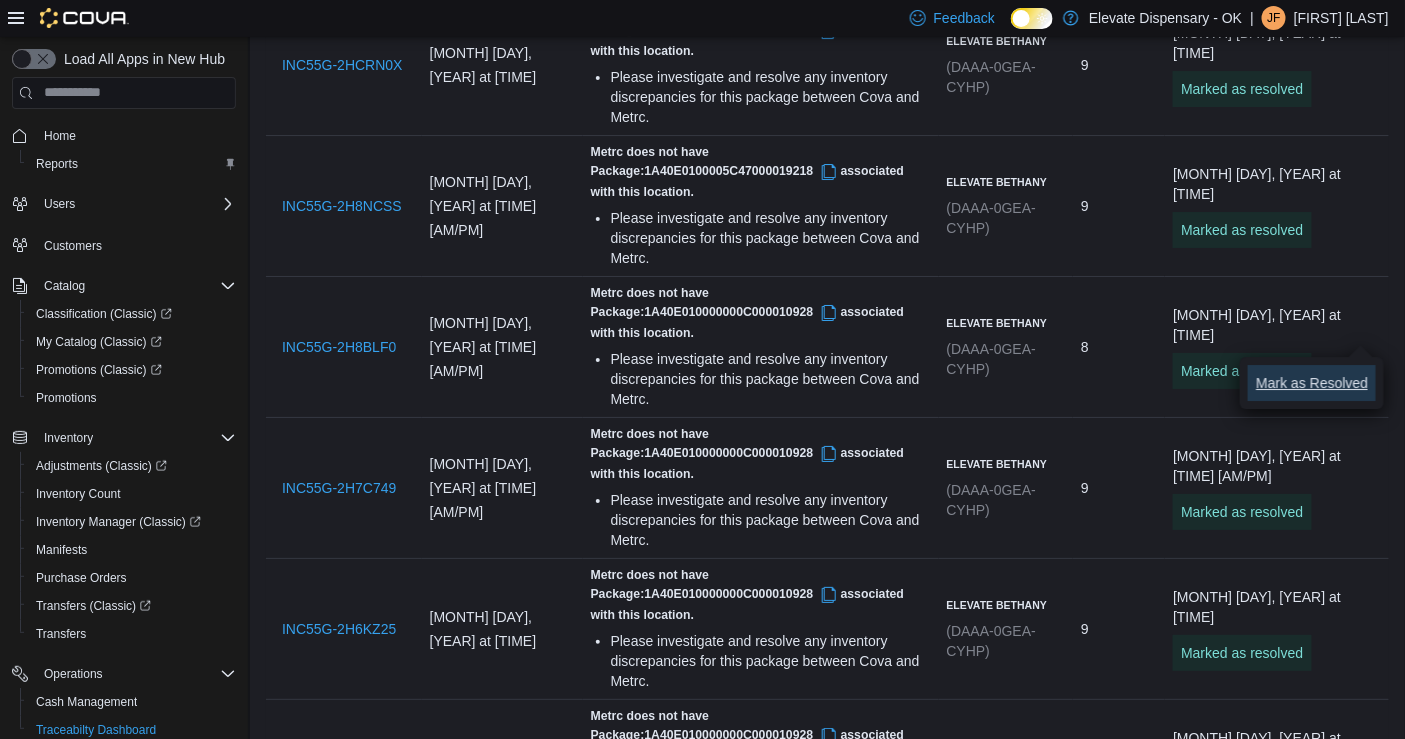 click on "Mark as Resolved" at bounding box center [1312, 383] 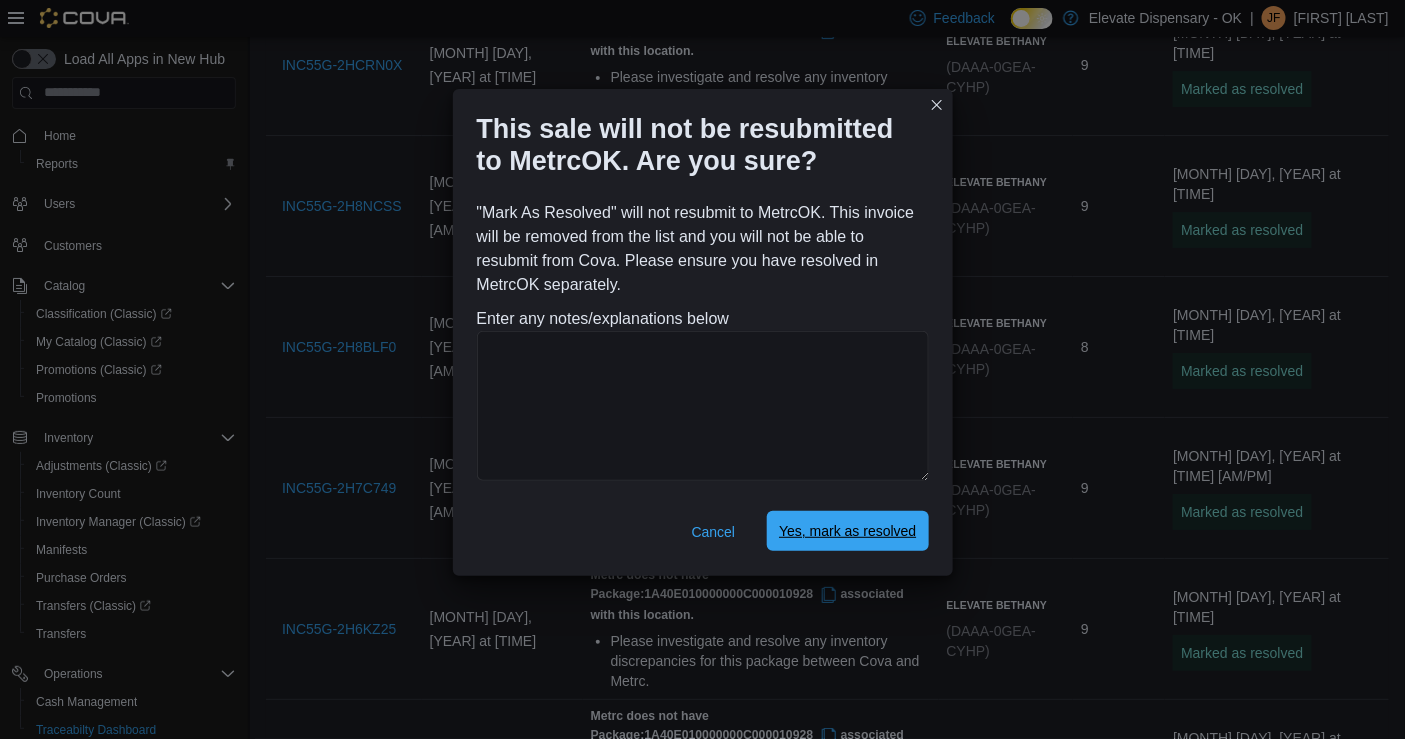 click on "Yes, mark as resolved" at bounding box center [847, 531] 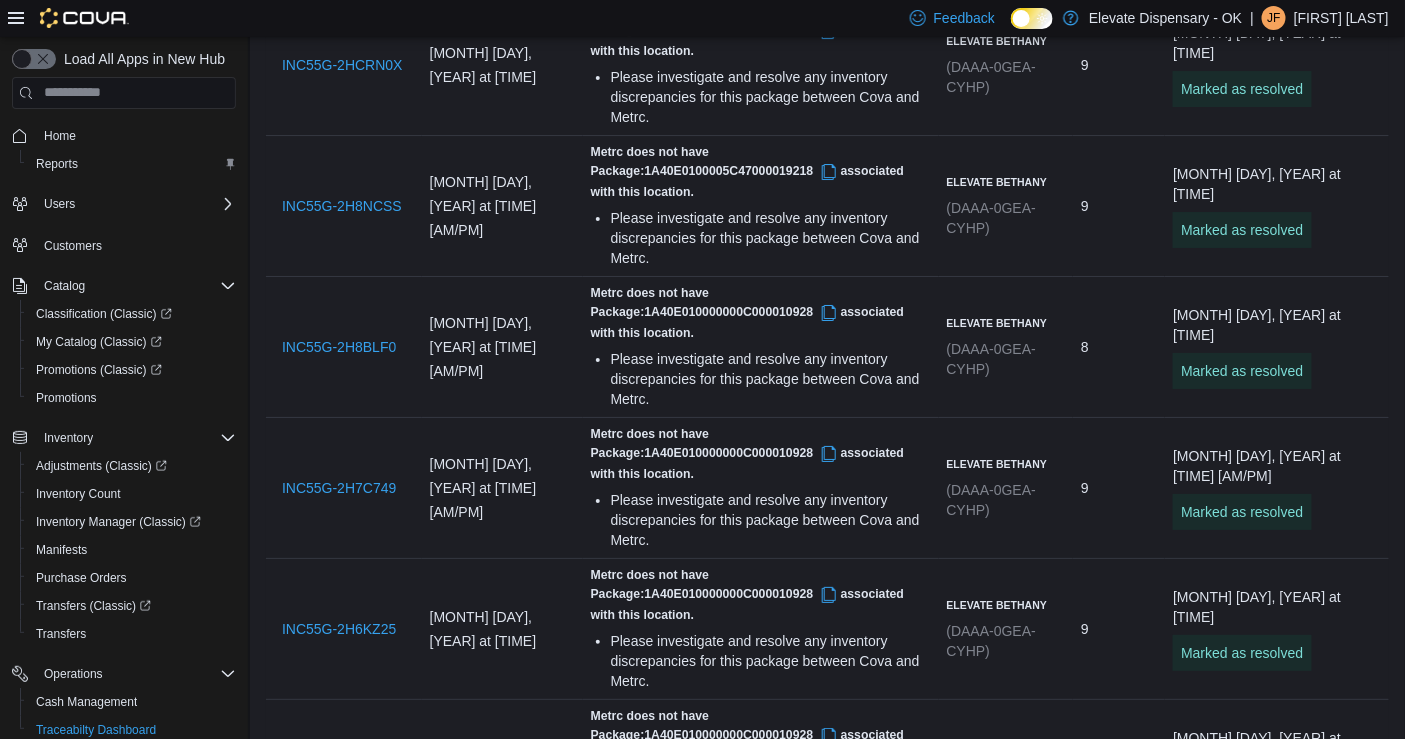 click at bounding box center (1305, 1881) 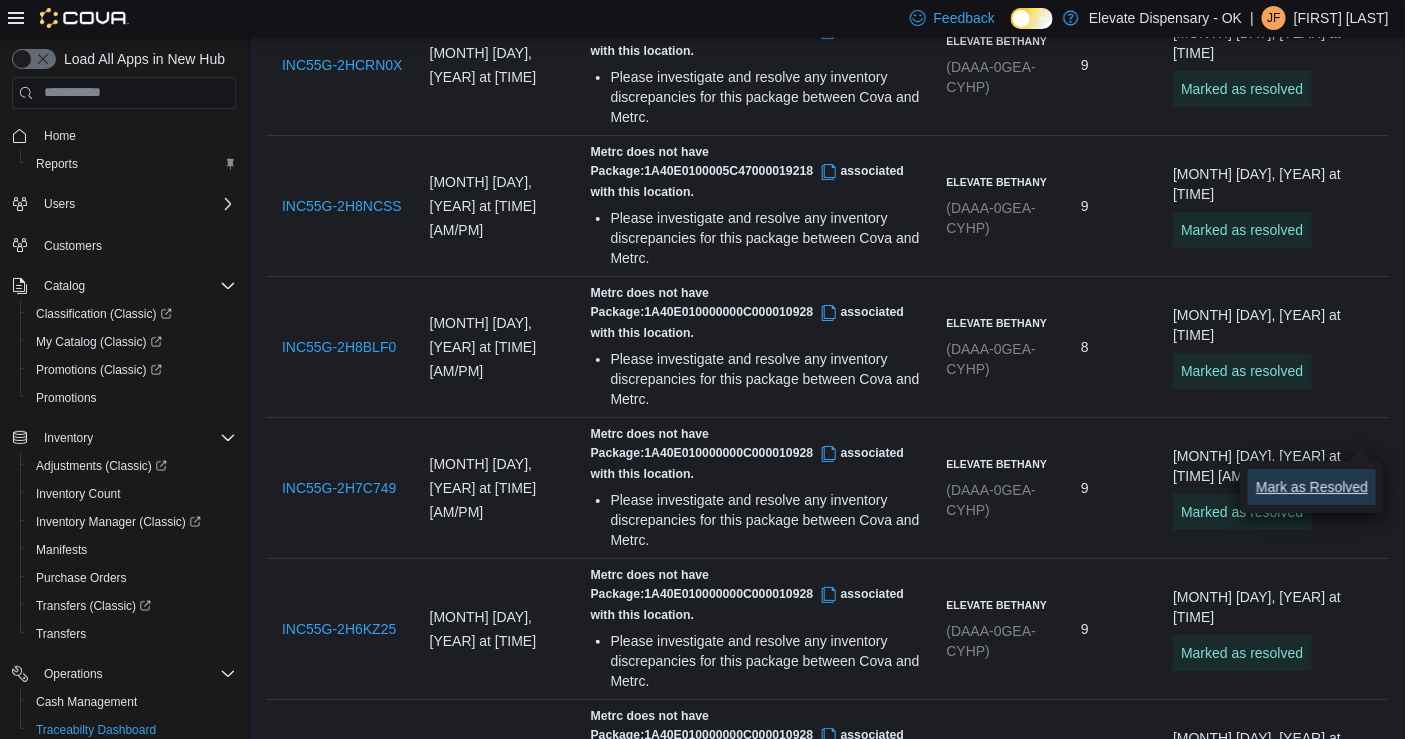 click on "Mark as Resolved" at bounding box center [1312, 487] 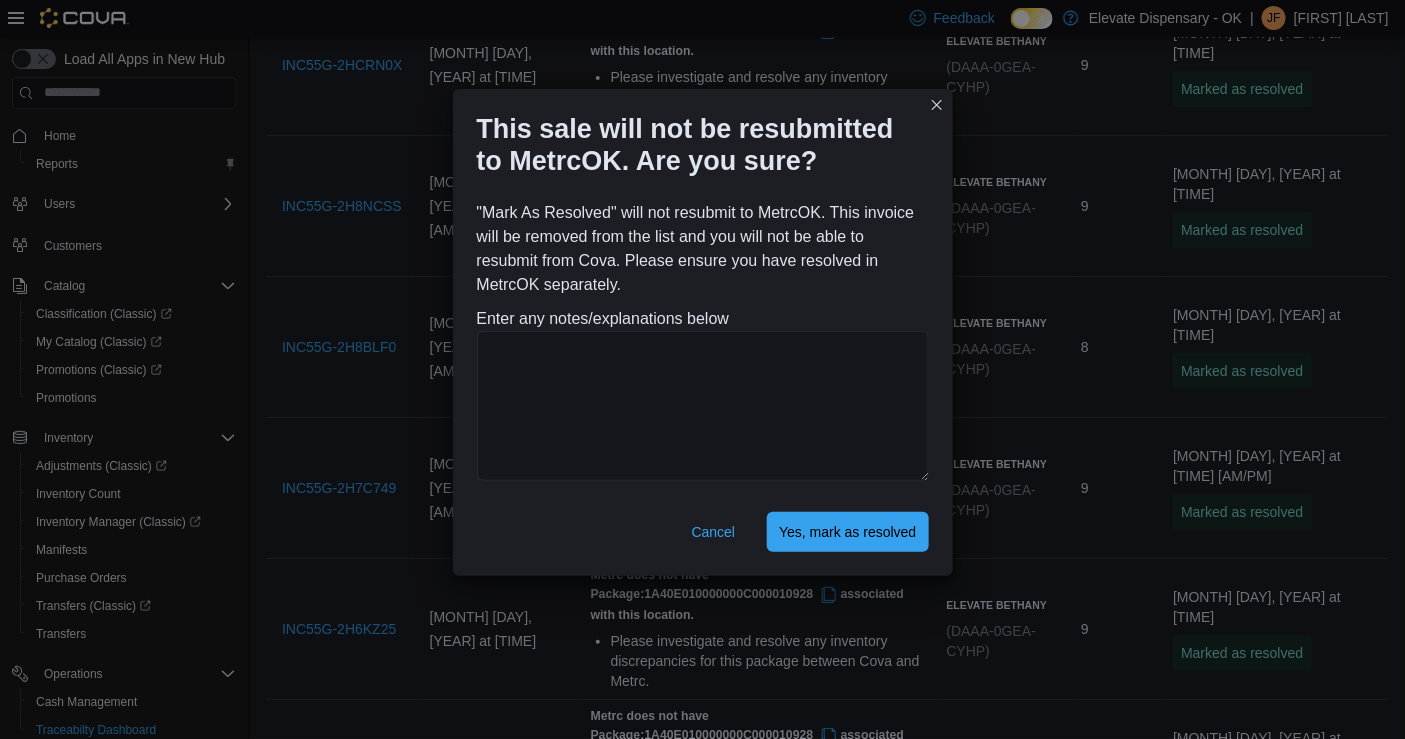 click on "This sale will not be resubmitted to MetrcOK. Are you sure? "Mark As Resolved" will not resubmit to MetrcOK. This invoice will be removed from the list and you
will not be able to resubmit from Cova. Please ensure you have resolved in MetrcOK separately. Enter any notes/explanations below Cancel Yes, mark as resolved" at bounding box center [702, 369] 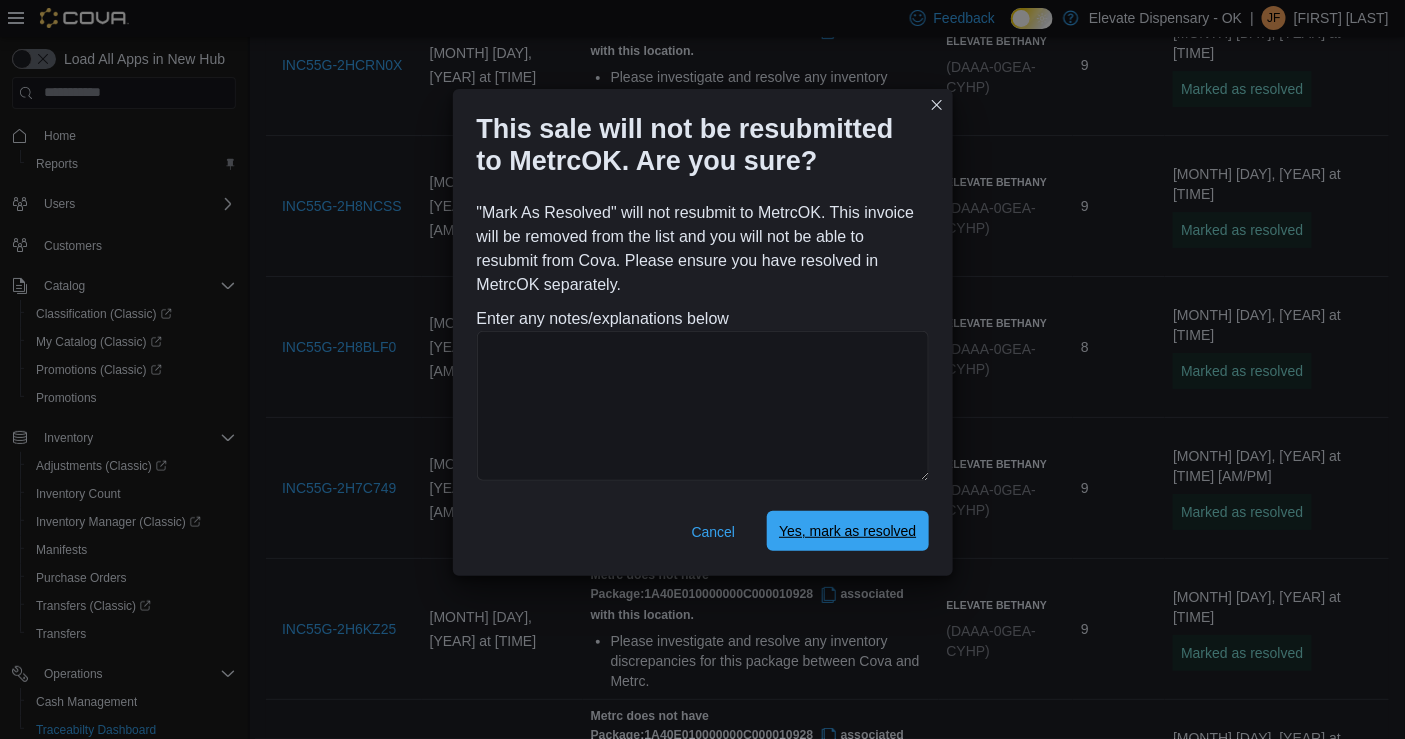 click on "Yes, mark as resolved" at bounding box center (847, 531) 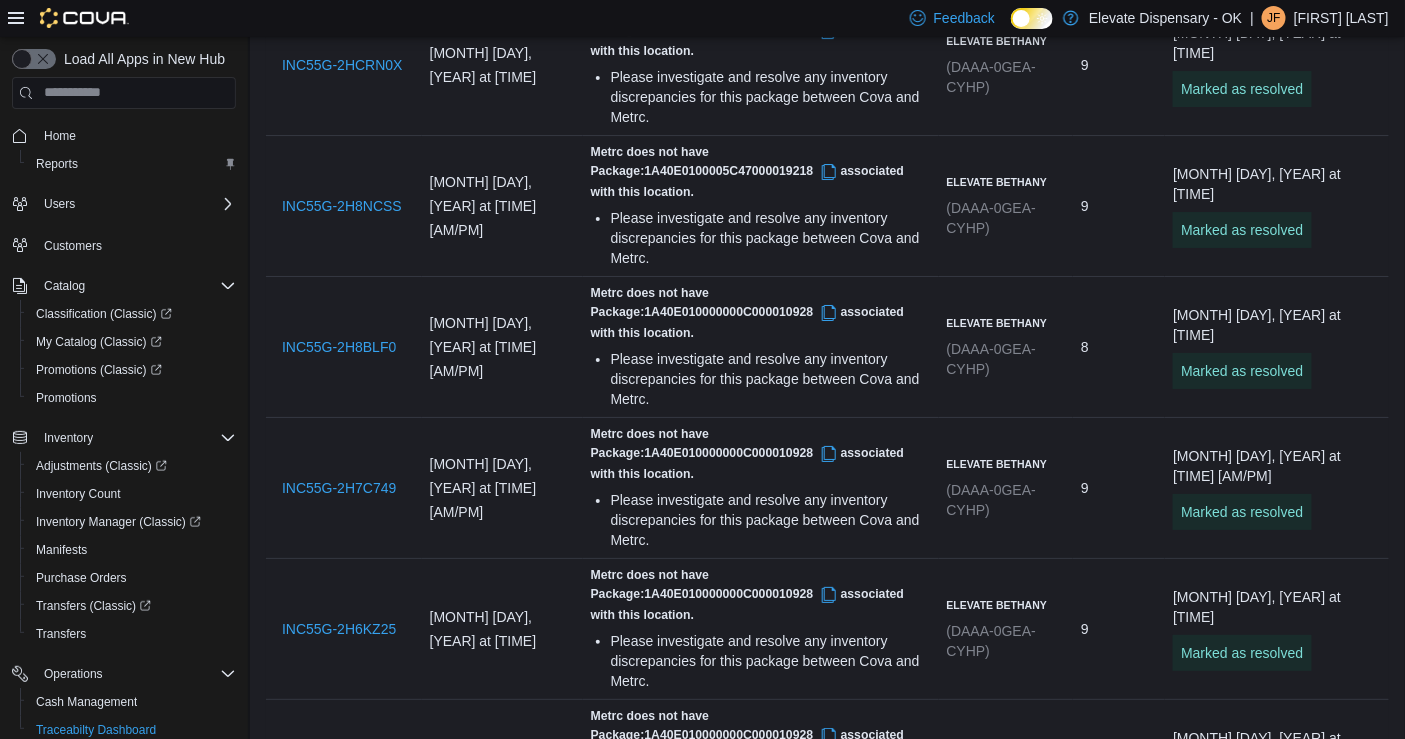 click at bounding box center [1305, 2022] 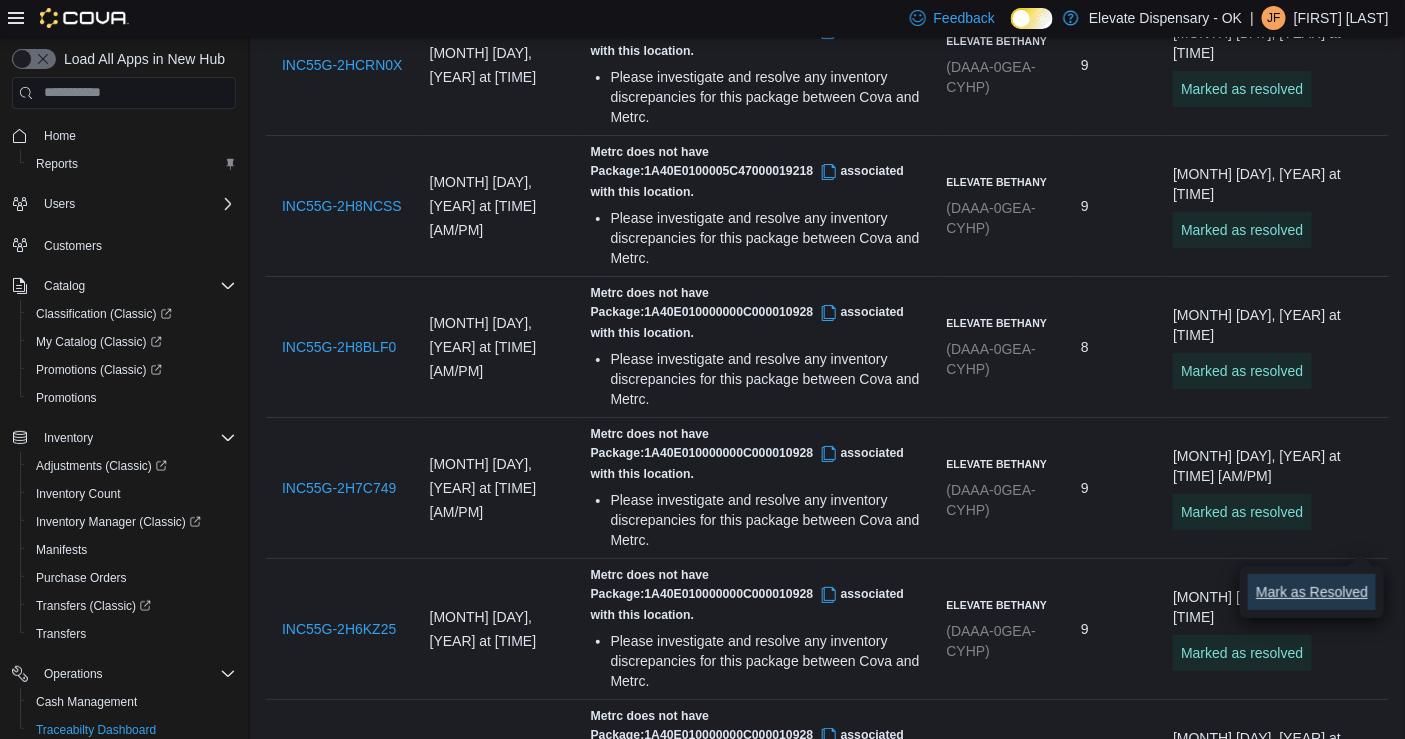 click on "Mark as Resolved" at bounding box center [1312, 592] 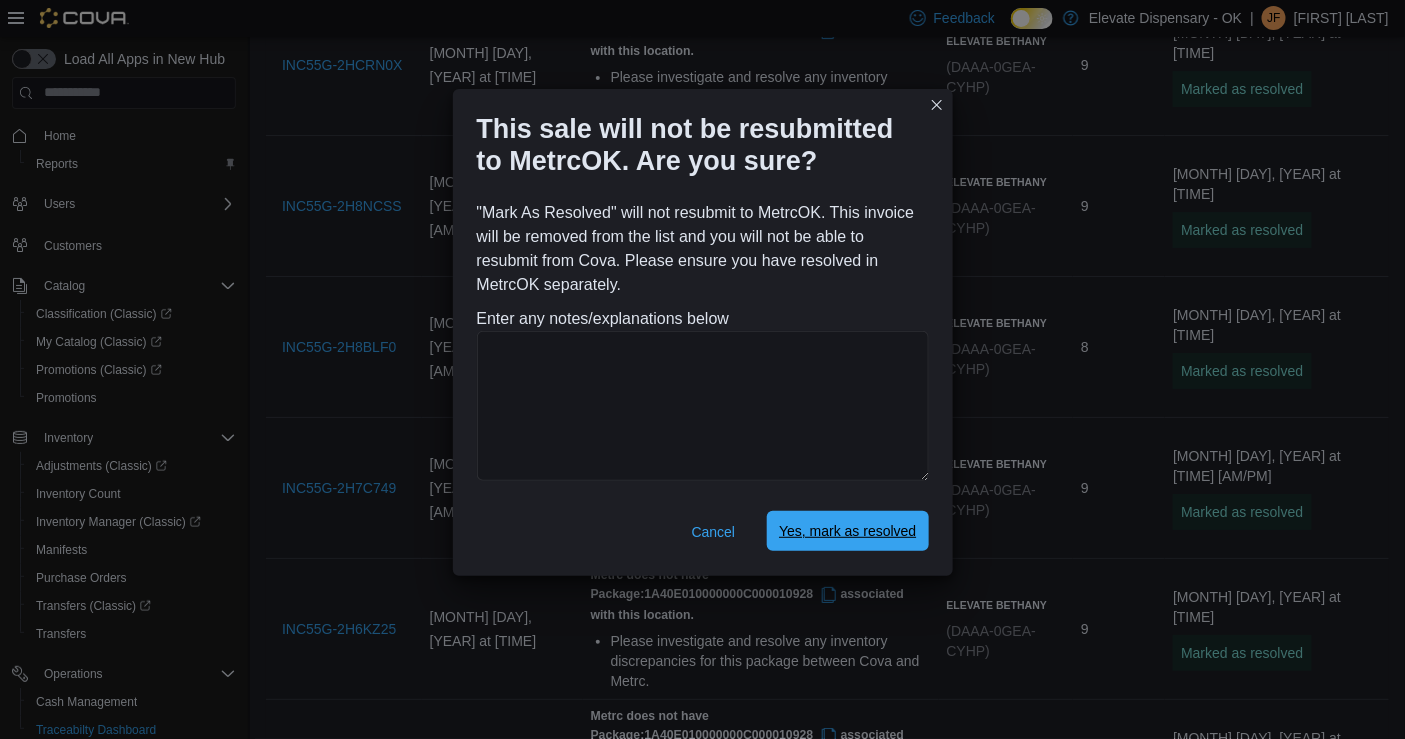 click on "Yes, mark as resolved" at bounding box center (847, 531) 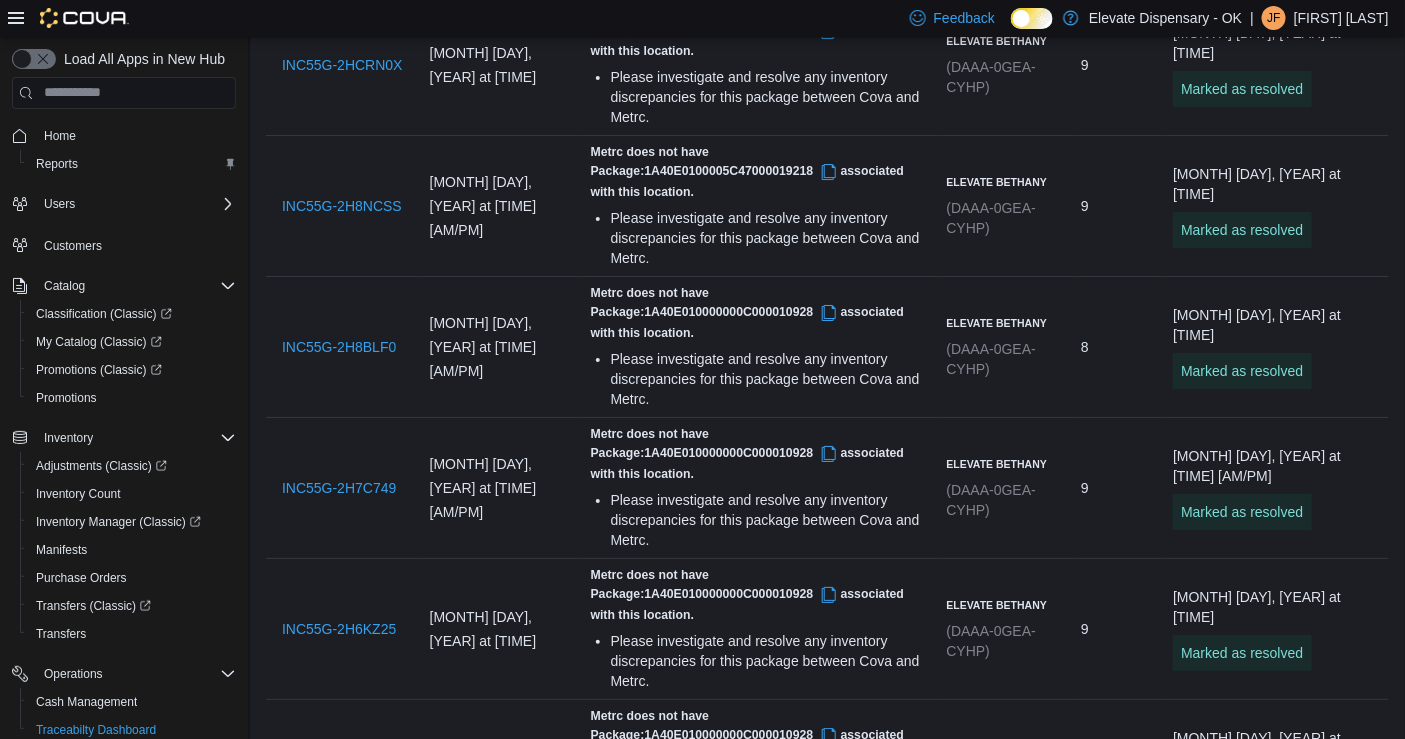 click at bounding box center (1305, 2163) 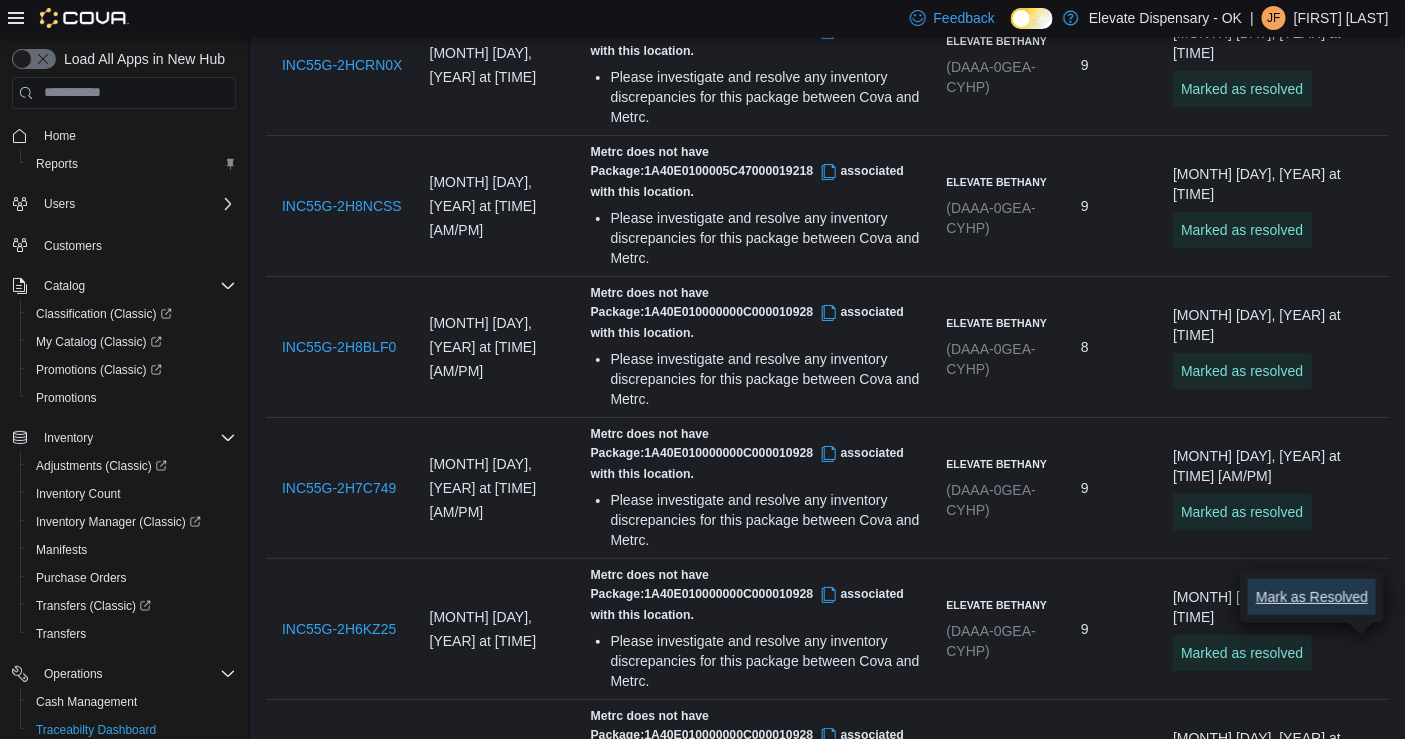 click on "Mark as Resolved" at bounding box center (1312, 597) 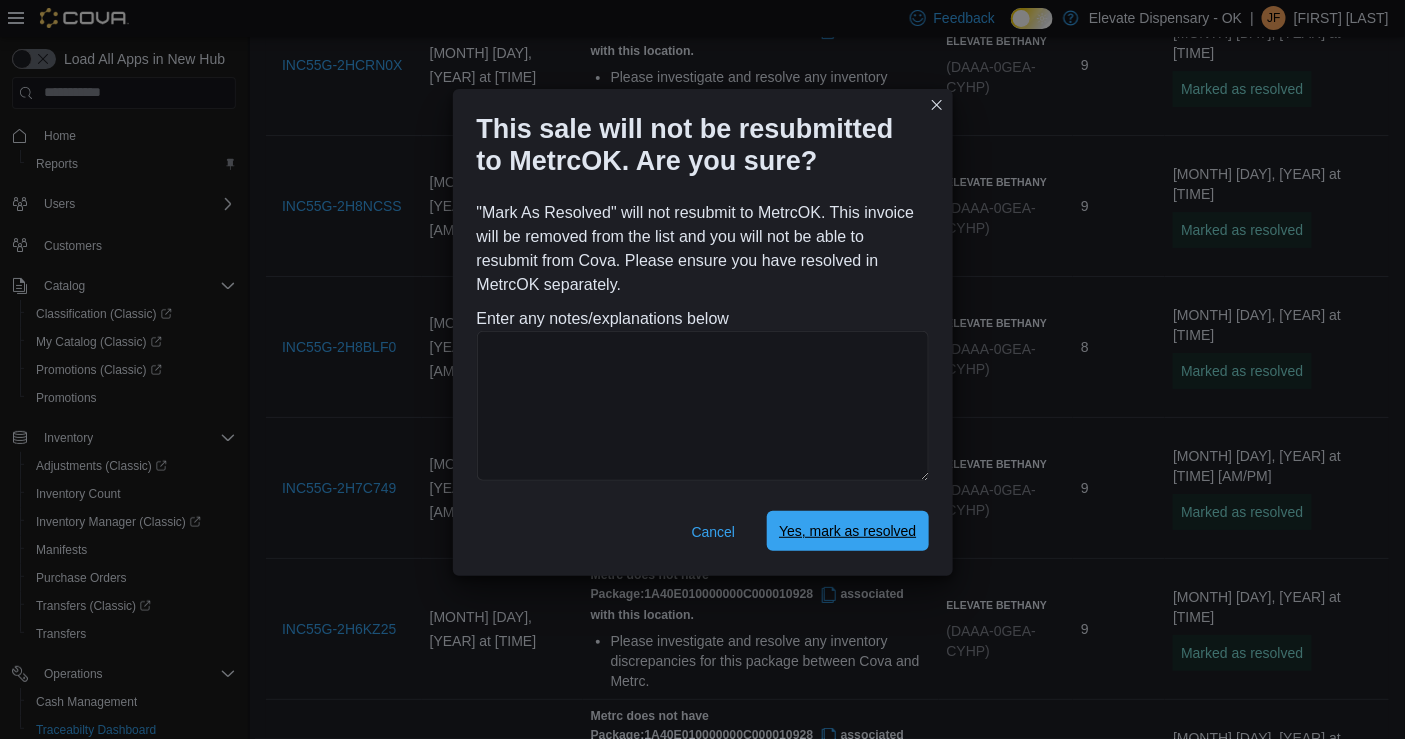 click on "Yes, mark as resolved" at bounding box center (847, 531) 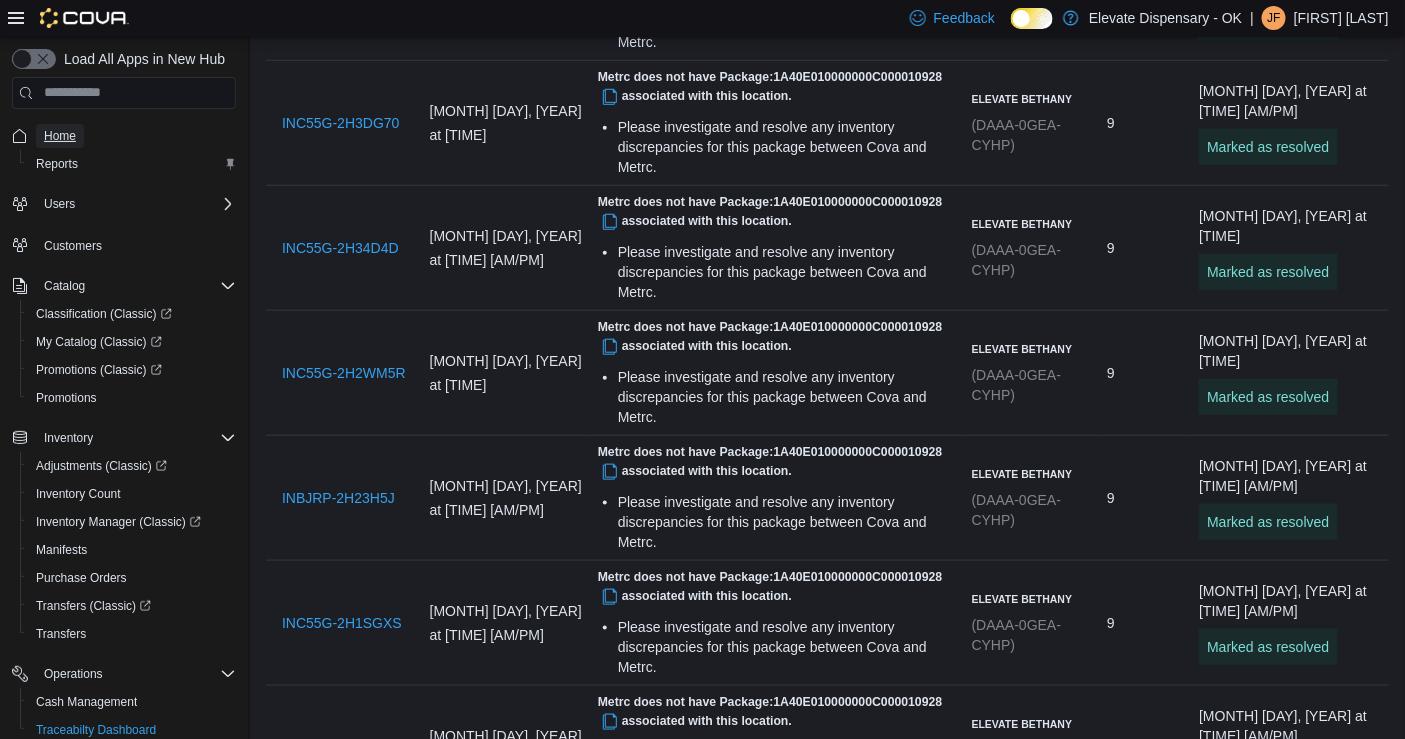 click on "Home" at bounding box center (60, 136) 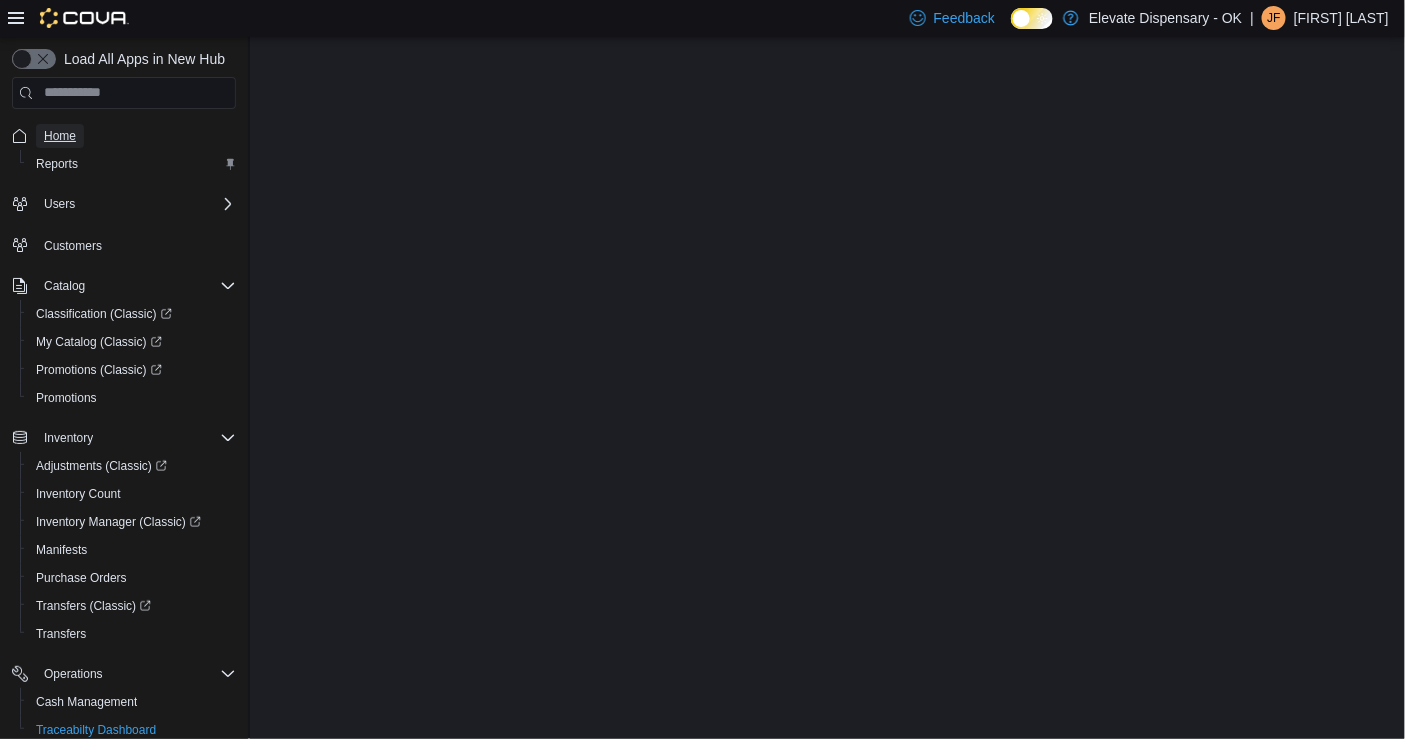 scroll, scrollTop: 0, scrollLeft: 0, axis: both 